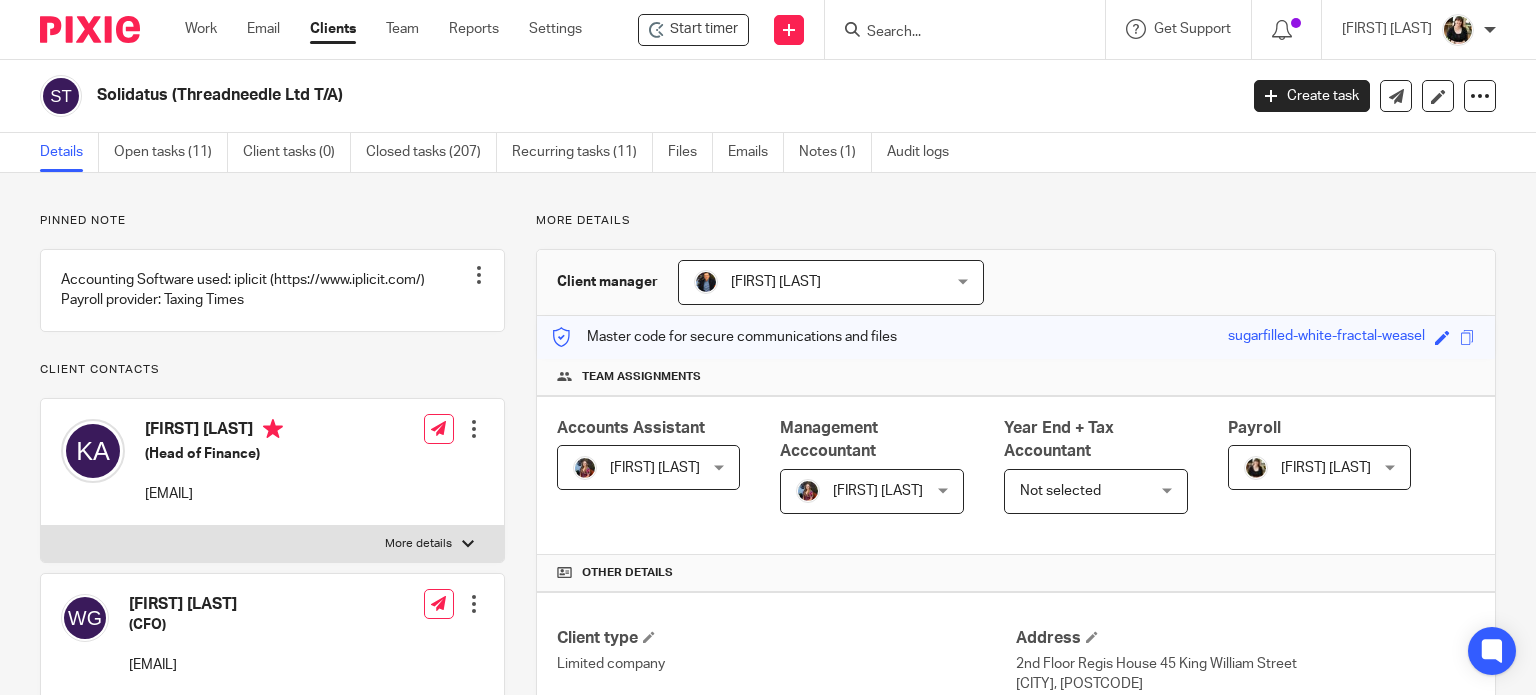 scroll, scrollTop: 0, scrollLeft: 0, axis: both 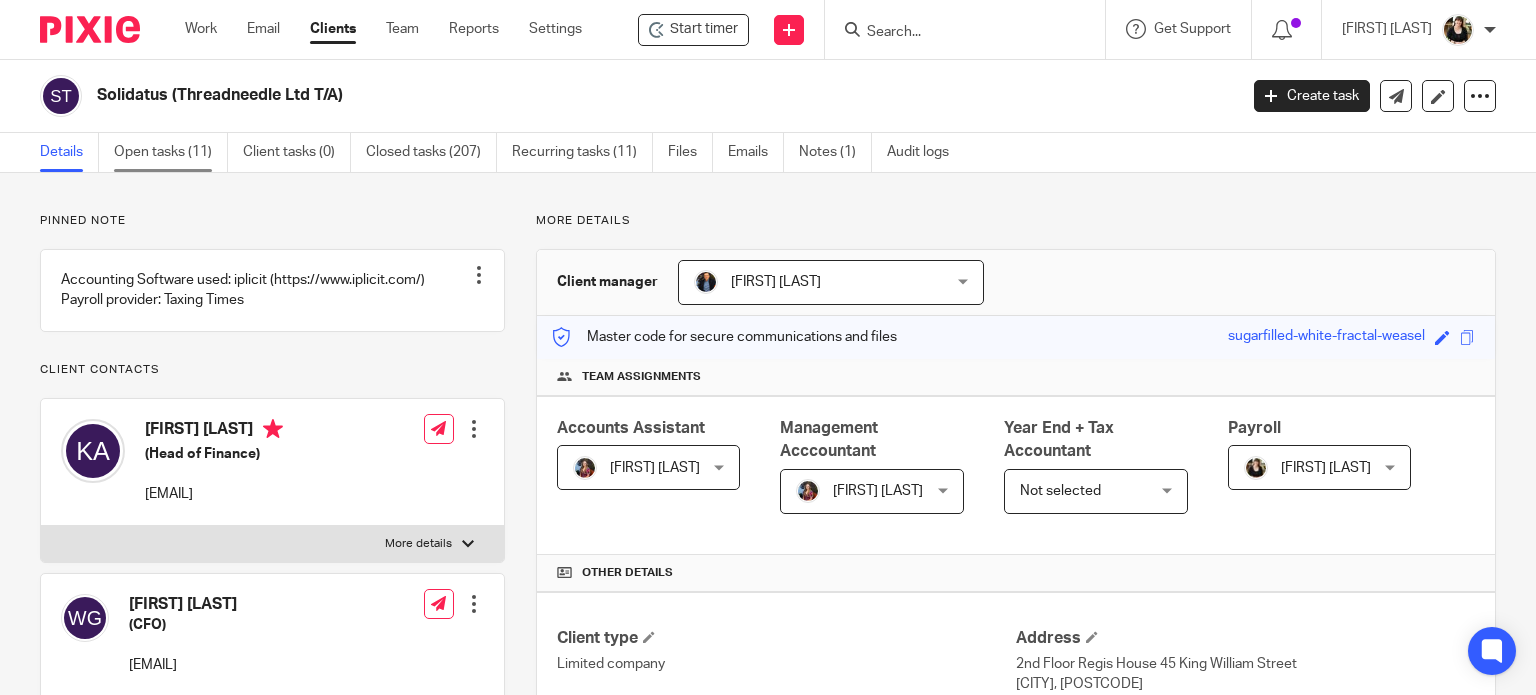 click on "Open tasks (11)" at bounding box center [171, 152] 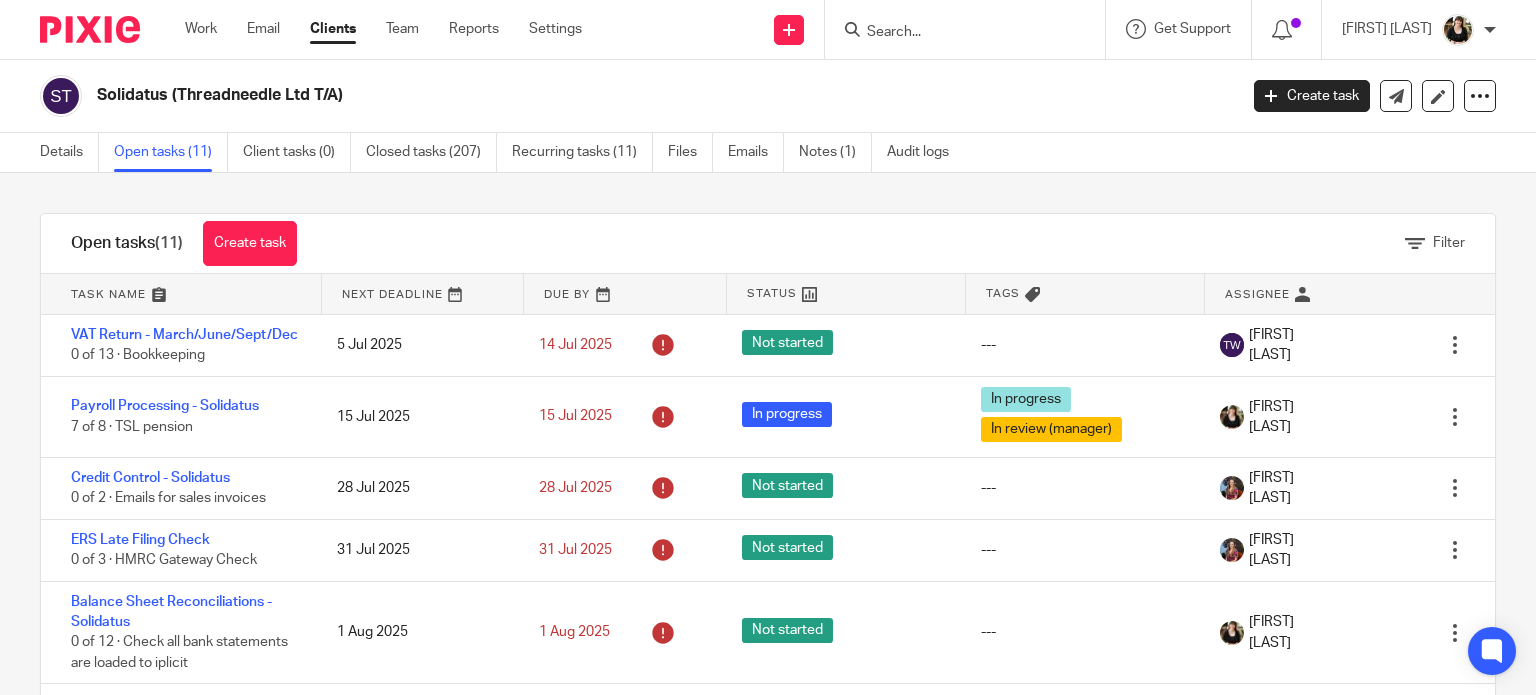scroll, scrollTop: 0, scrollLeft: 0, axis: both 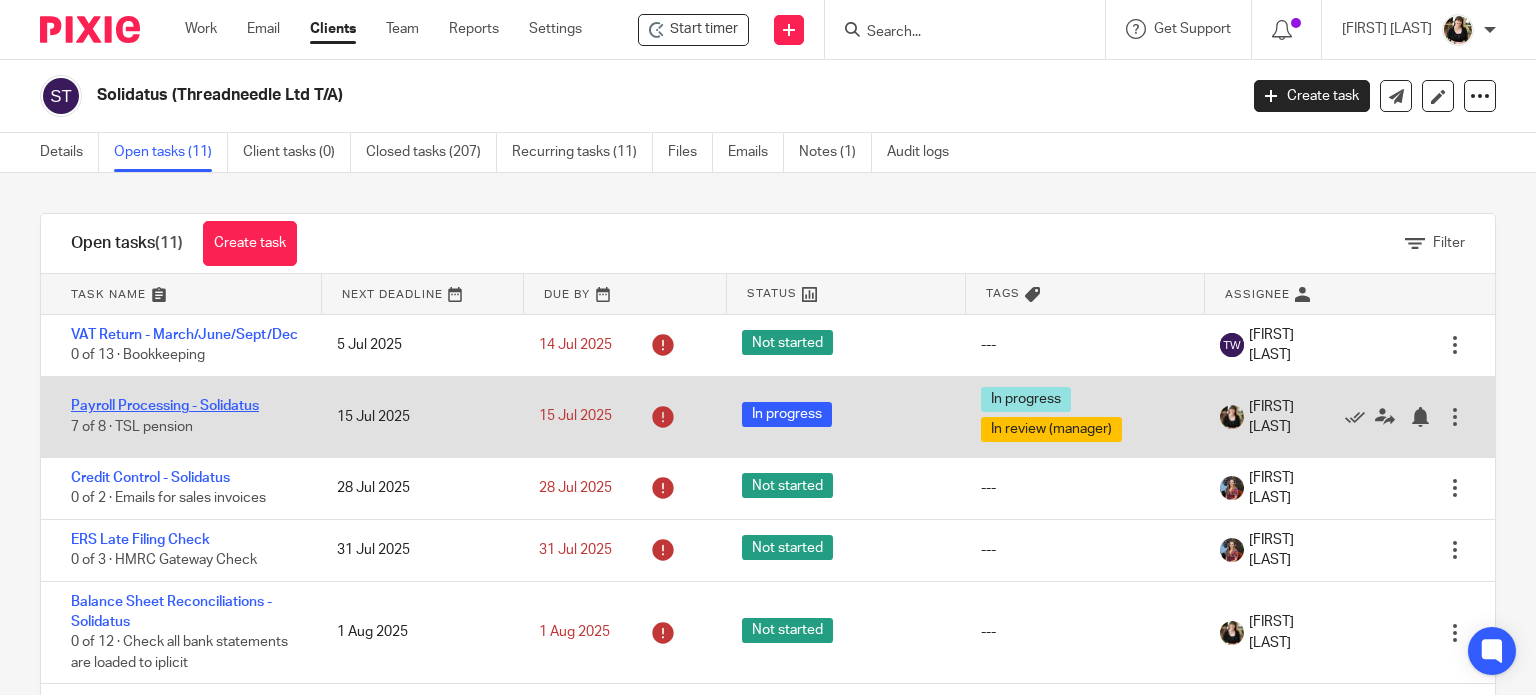 click on "Payroll Processing - Solidatus" at bounding box center [165, 406] 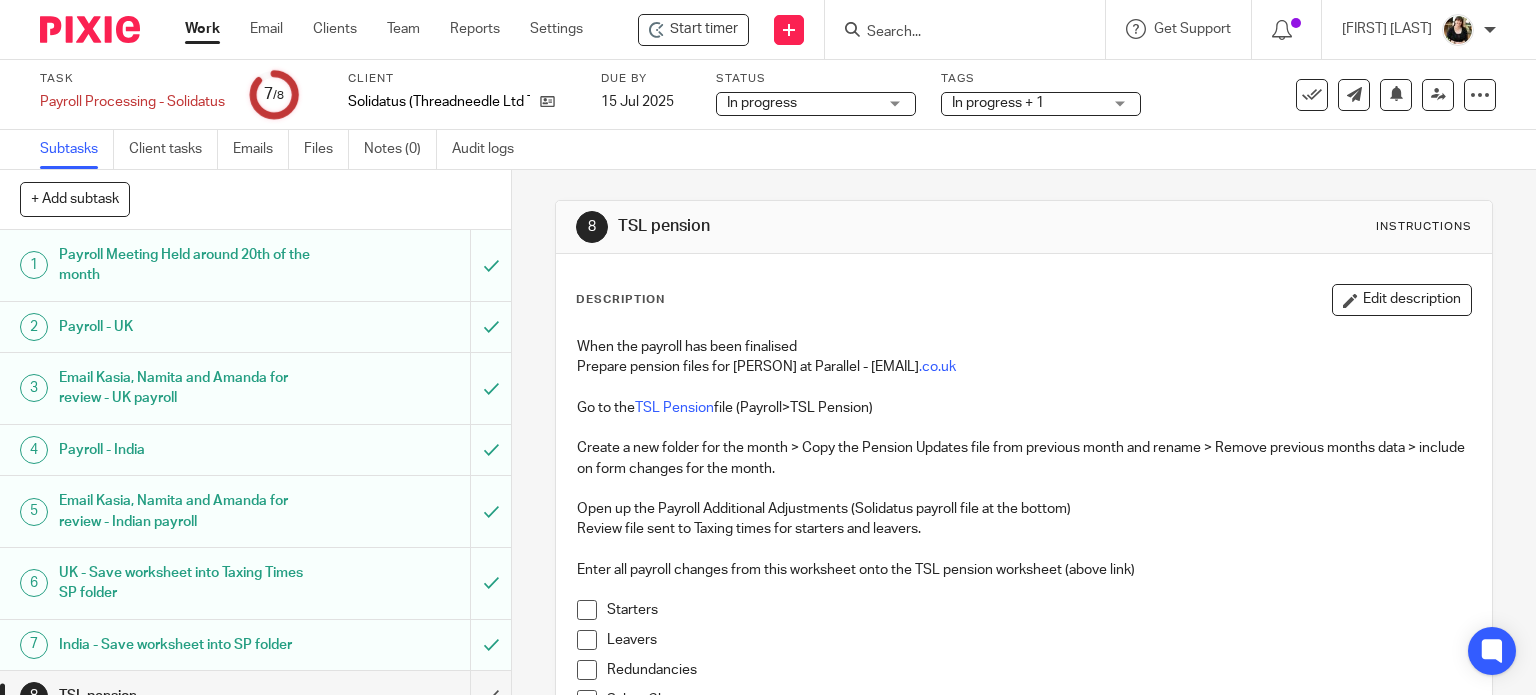 scroll, scrollTop: 0, scrollLeft: 0, axis: both 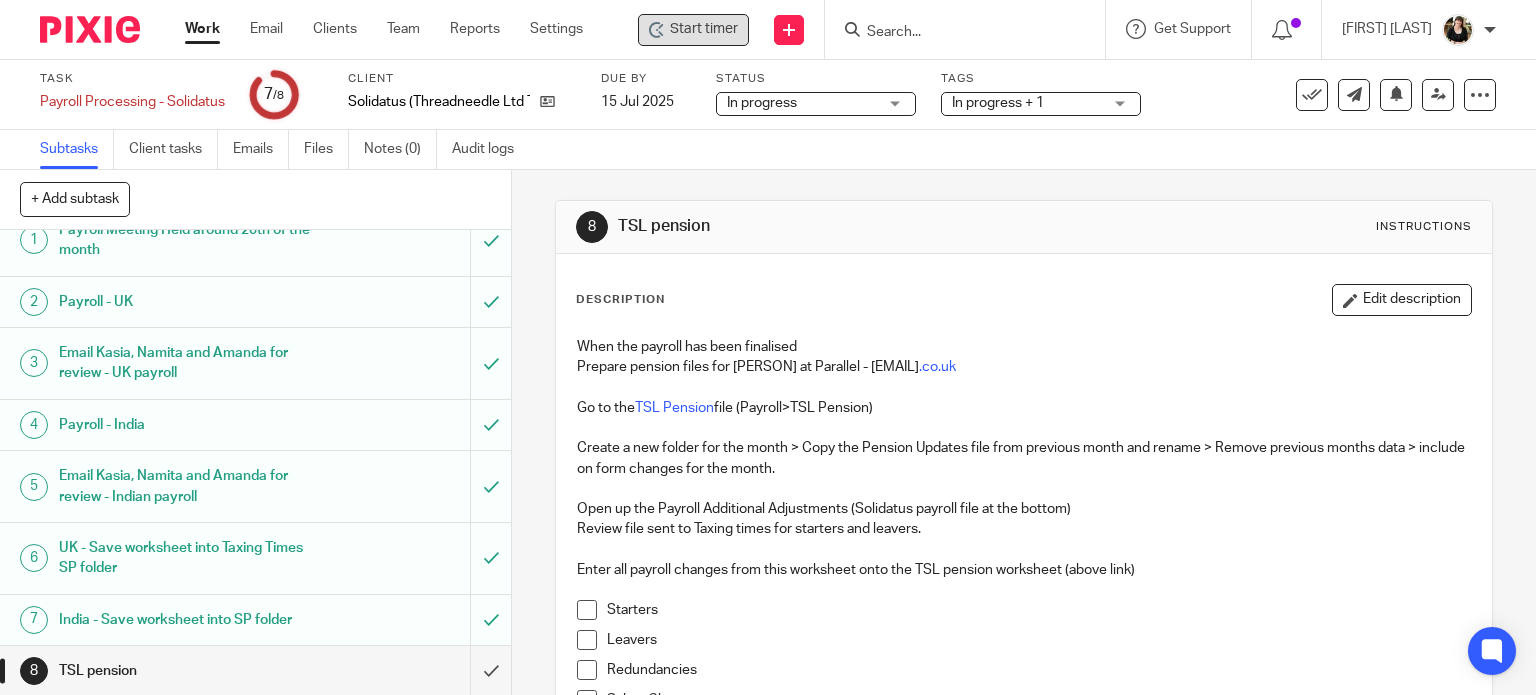click on "Start timer" at bounding box center (704, 29) 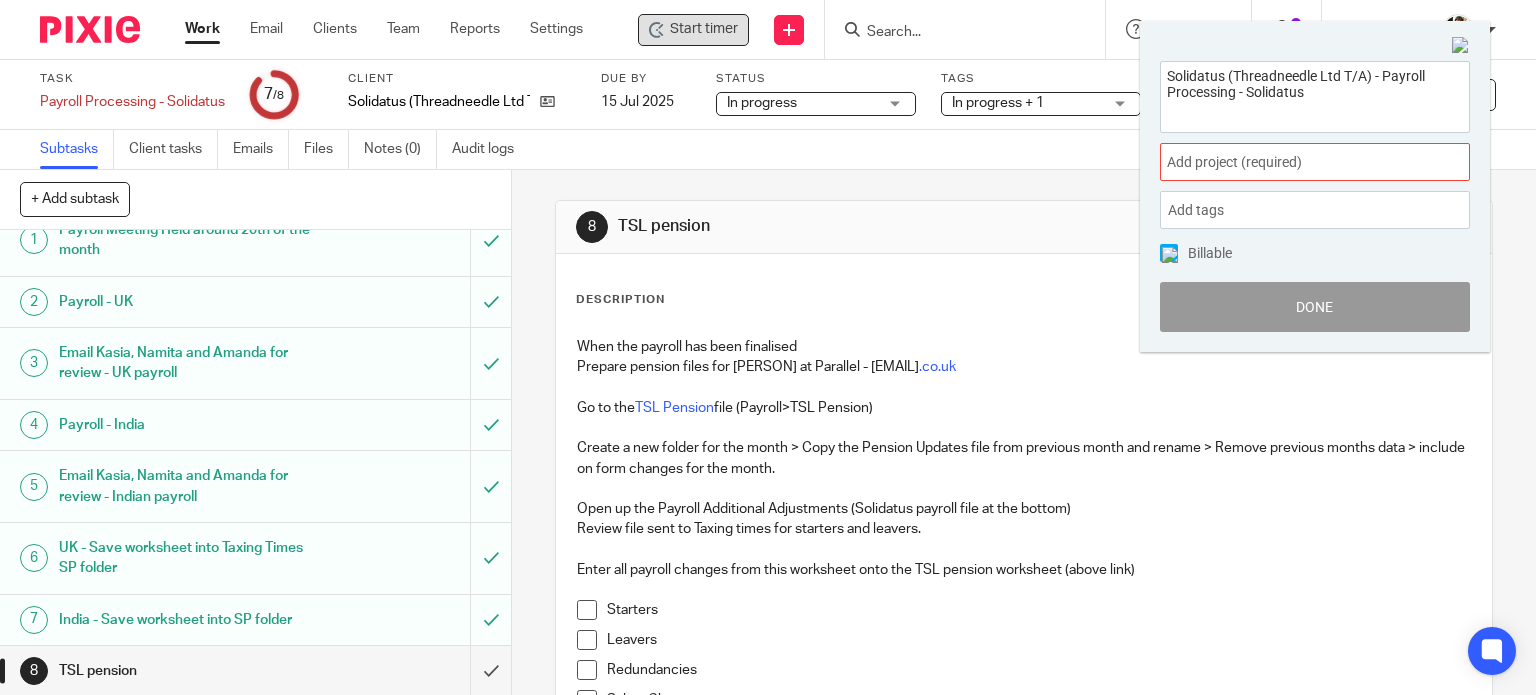 click on "Add project (required) :" at bounding box center [1315, 162] 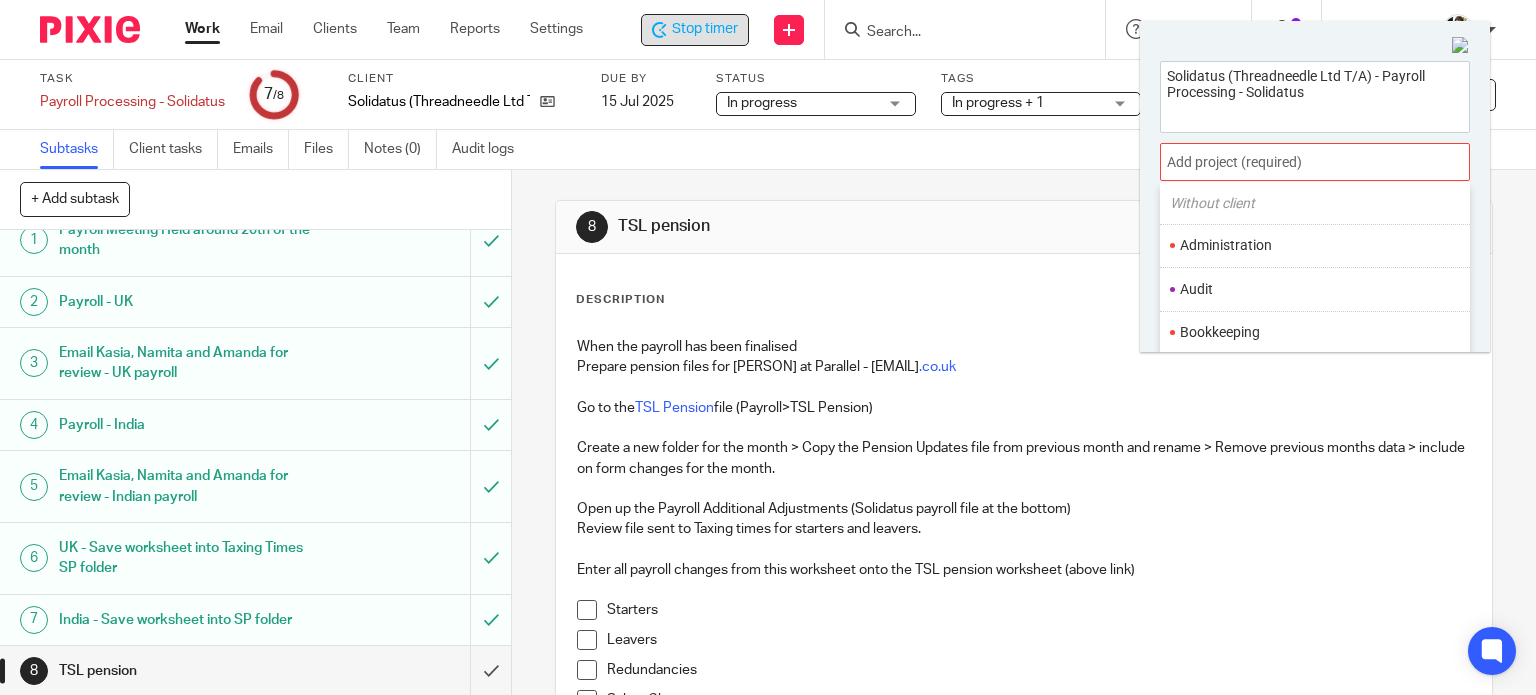 scroll, scrollTop: 100, scrollLeft: 0, axis: vertical 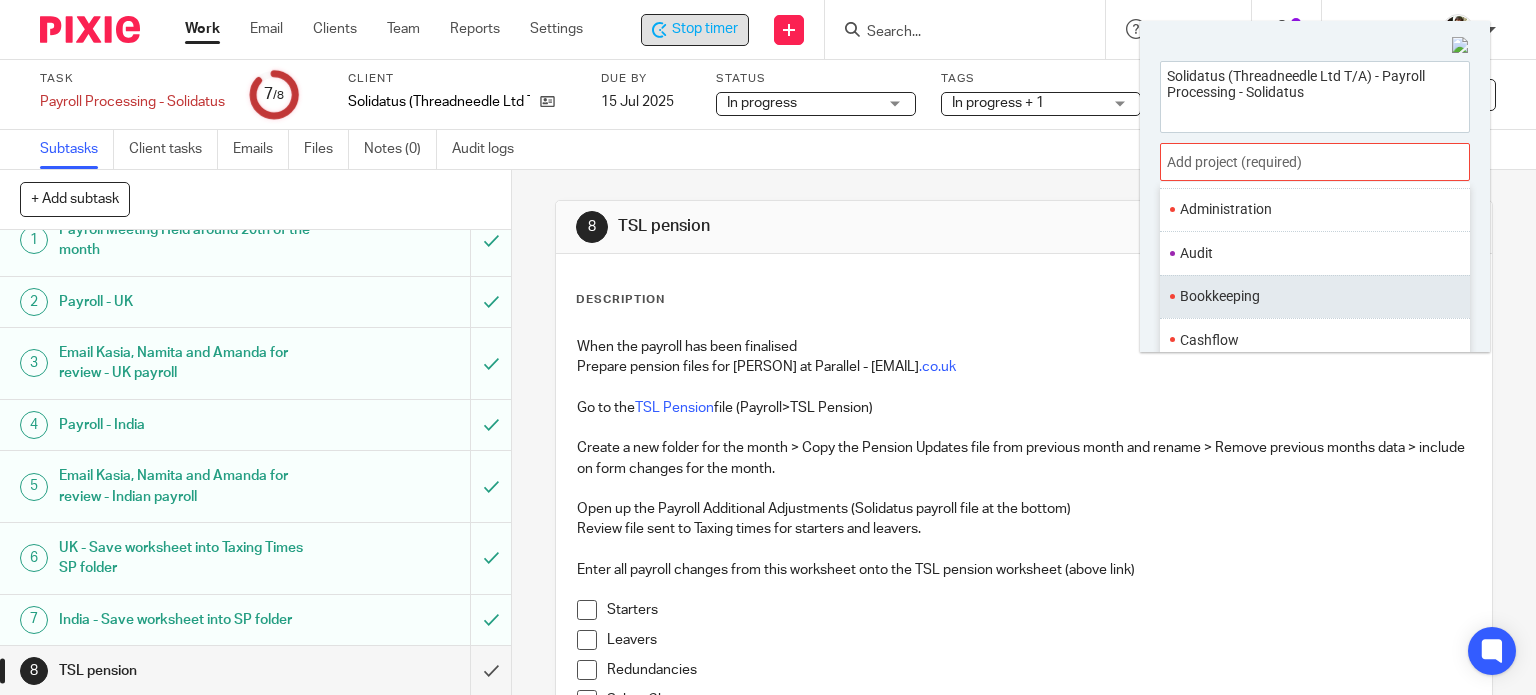 click on "Bookkeeping" at bounding box center (1310, 296) 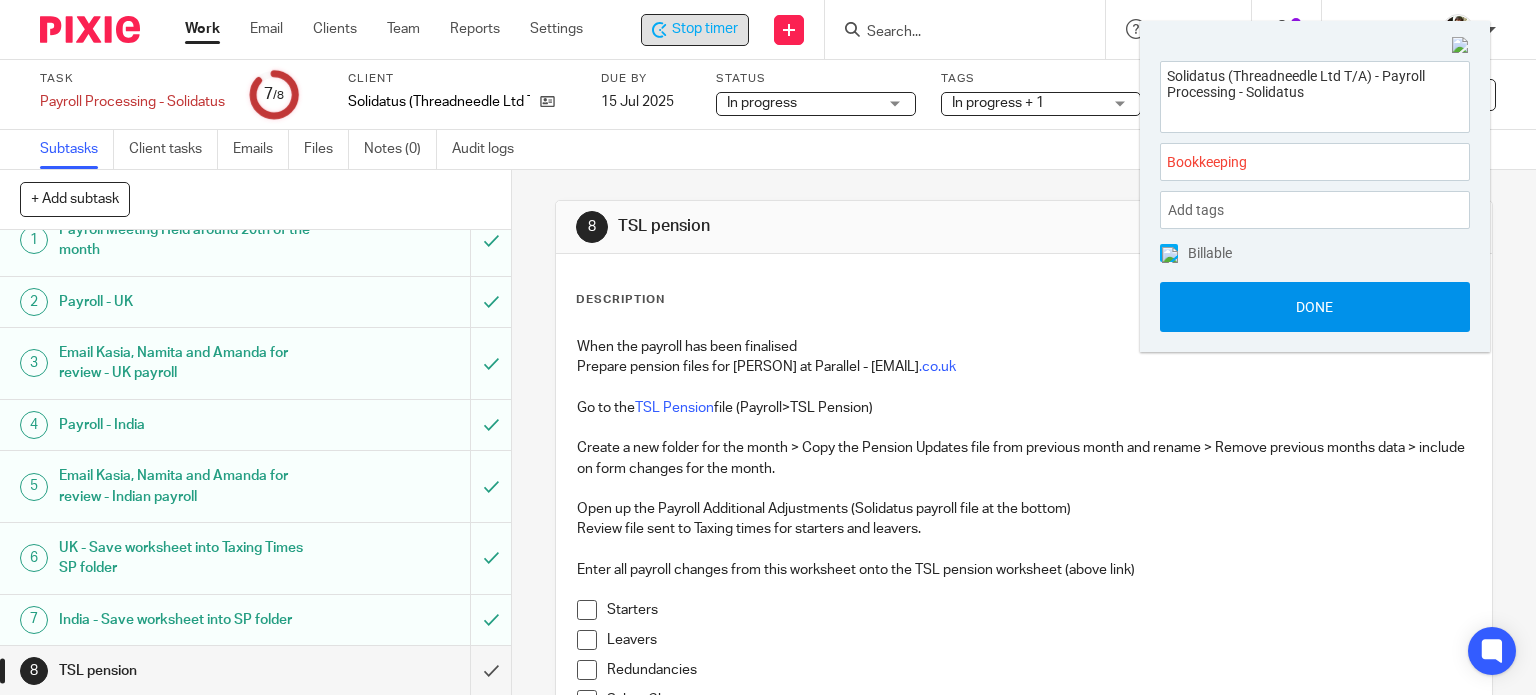 click on "Done" at bounding box center [1315, 307] 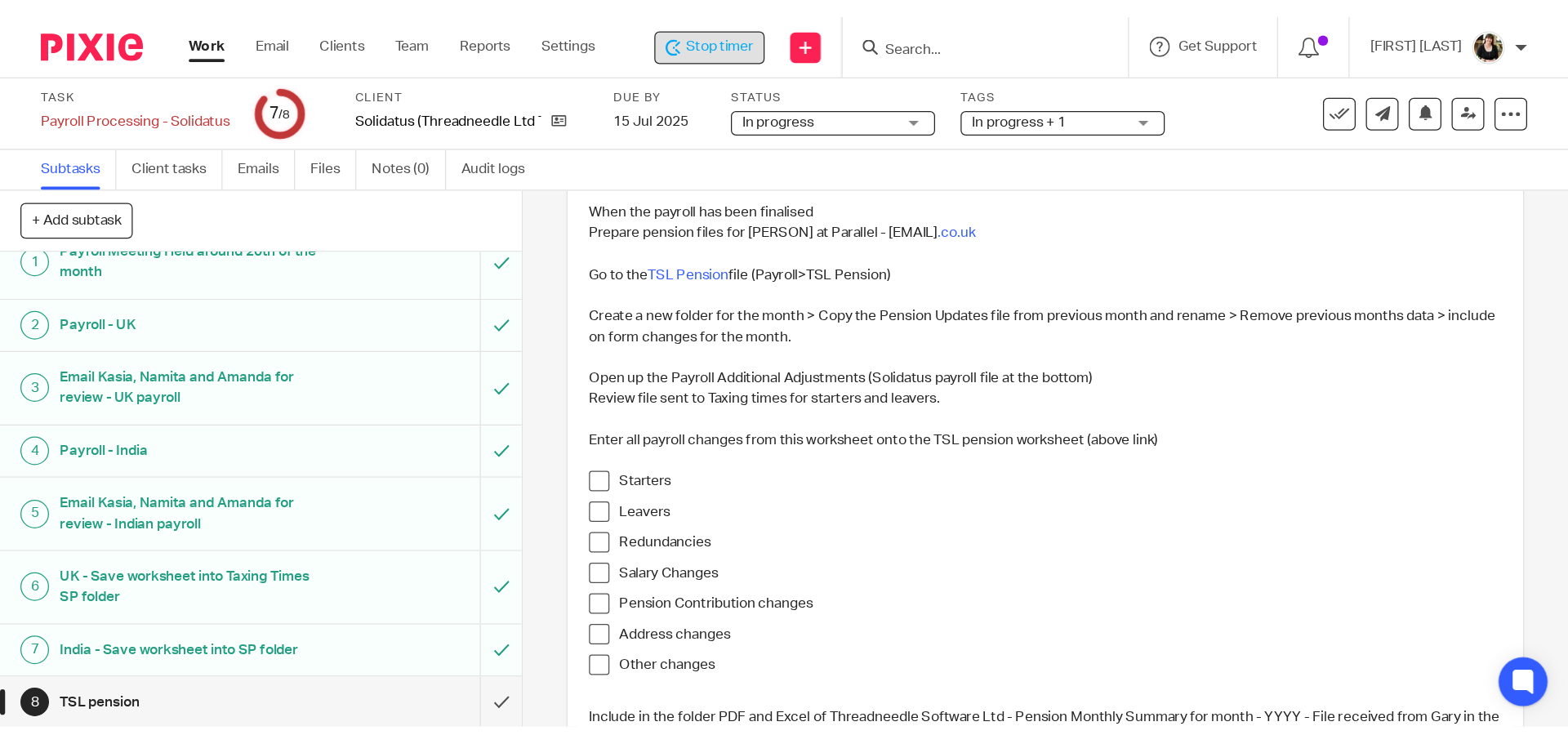 scroll, scrollTop: 163, scrollLeft: 0, axis: vertical 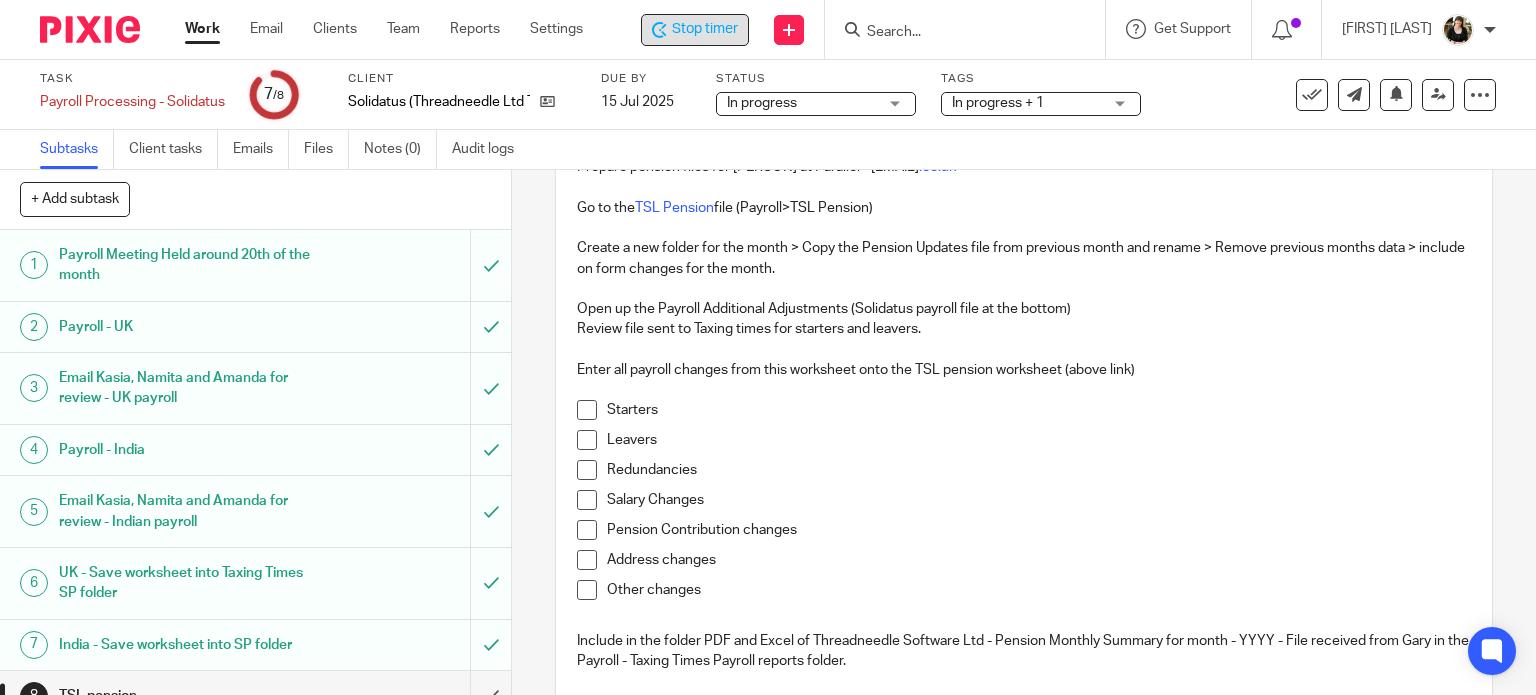 click at bounding box center (587, 410) 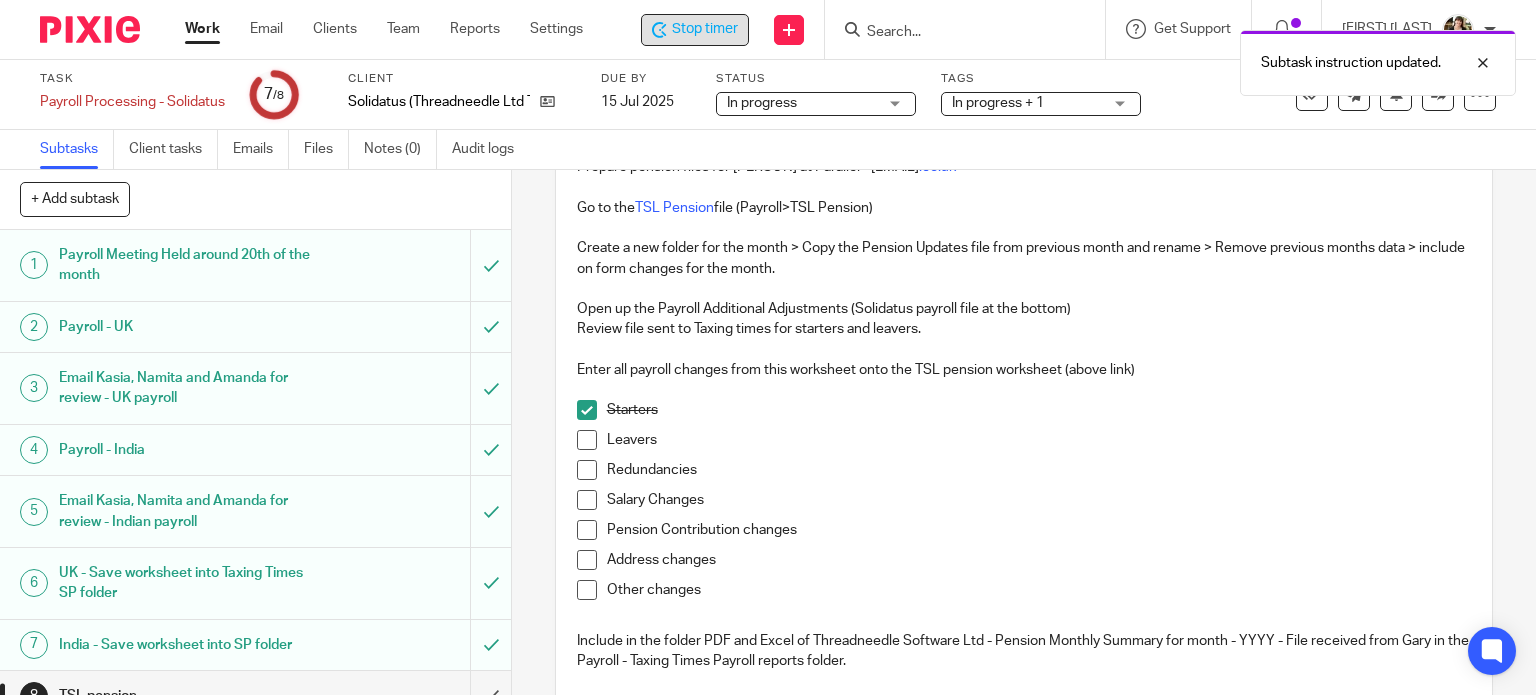 click at bounding box center (587, 470) 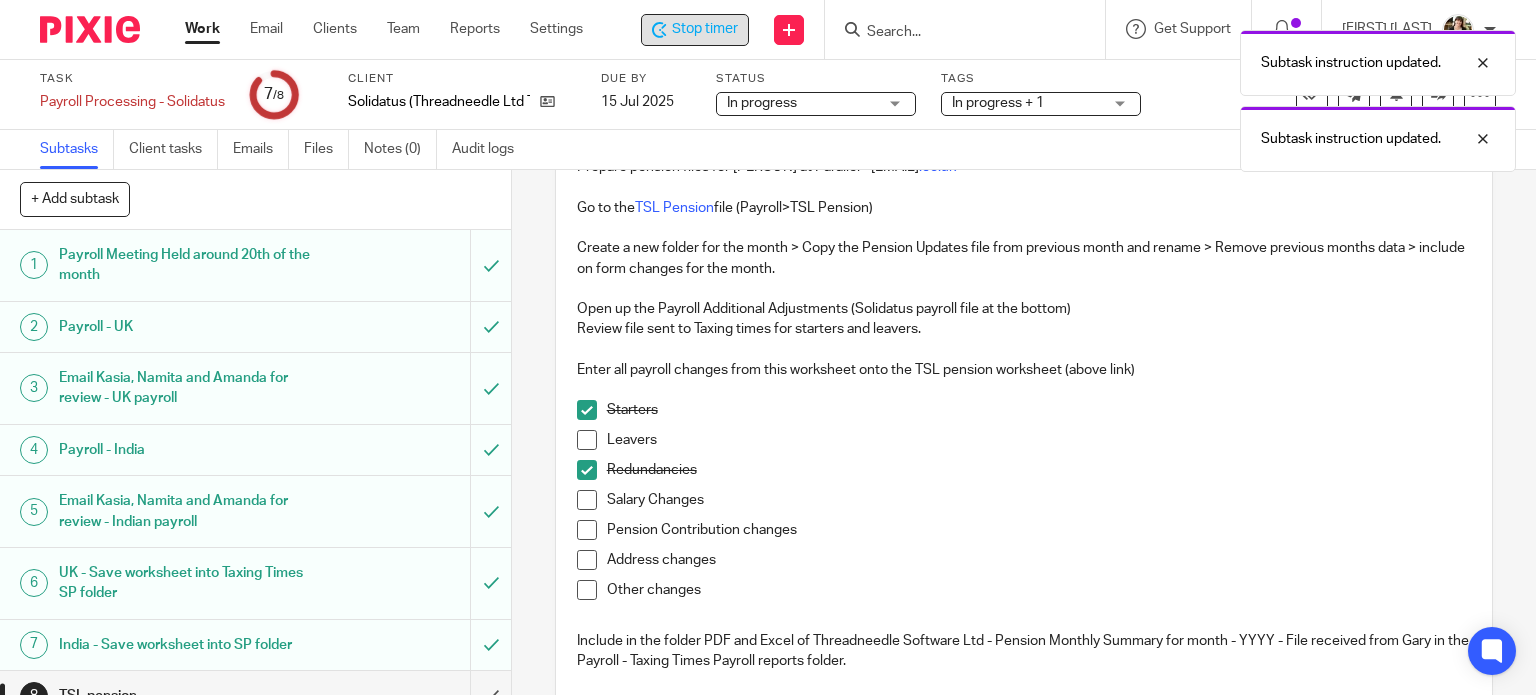click at bounding box center [587, 440] 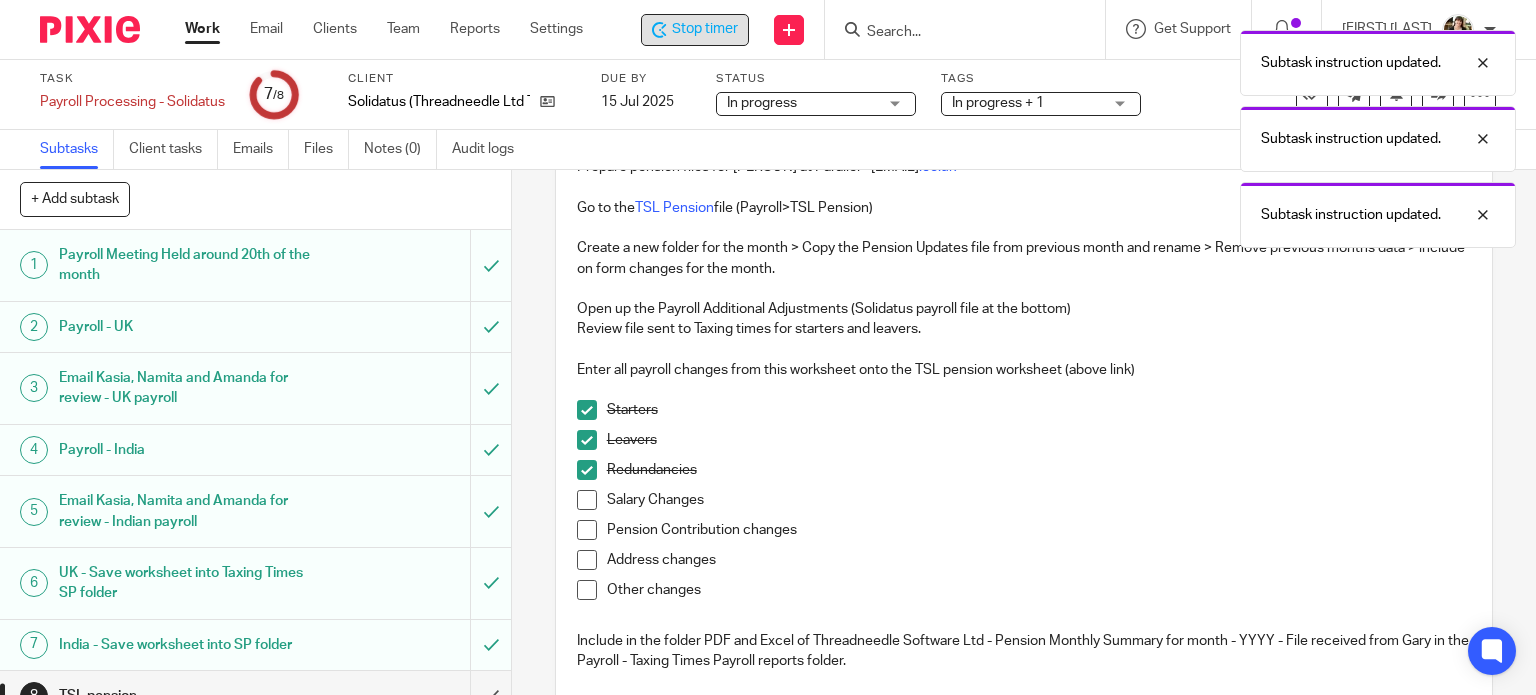 click at bounding box center (587, 500) 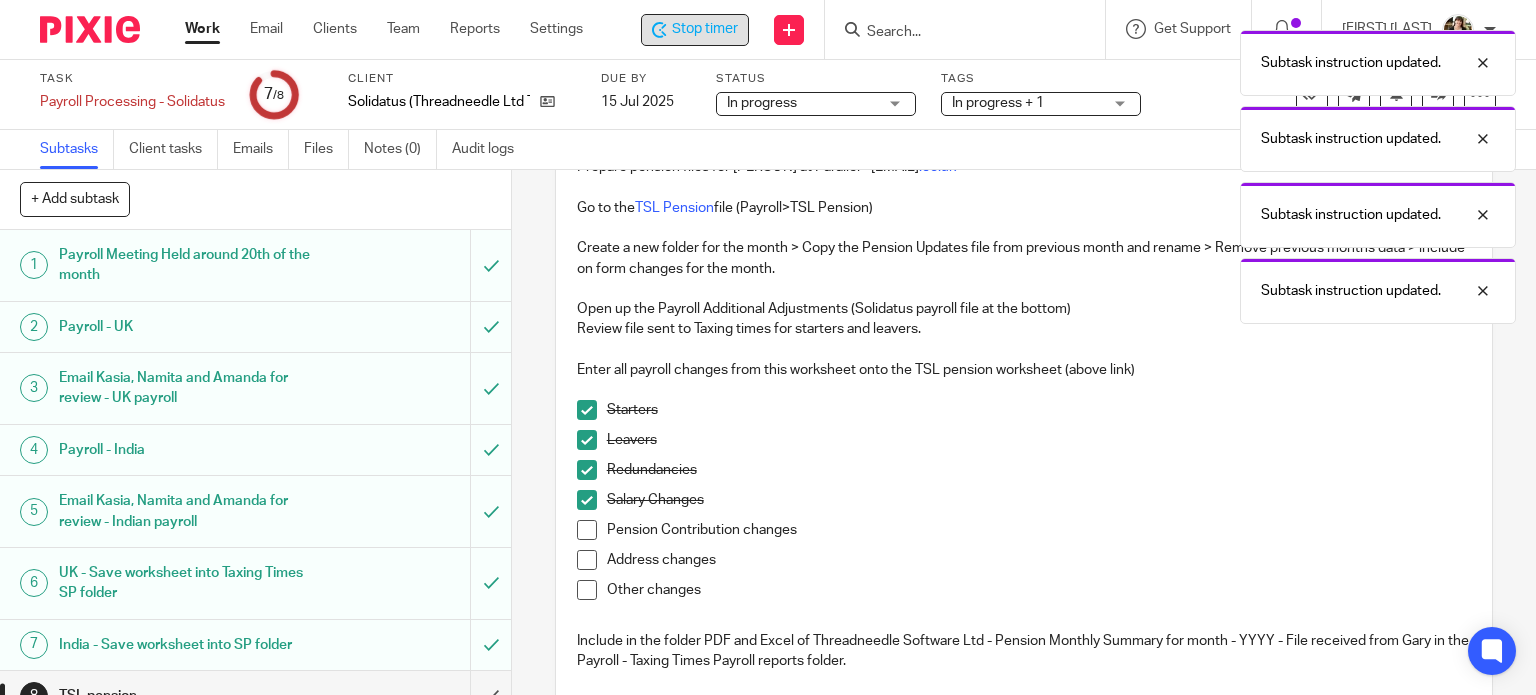 click at bounding box center (587, 530) 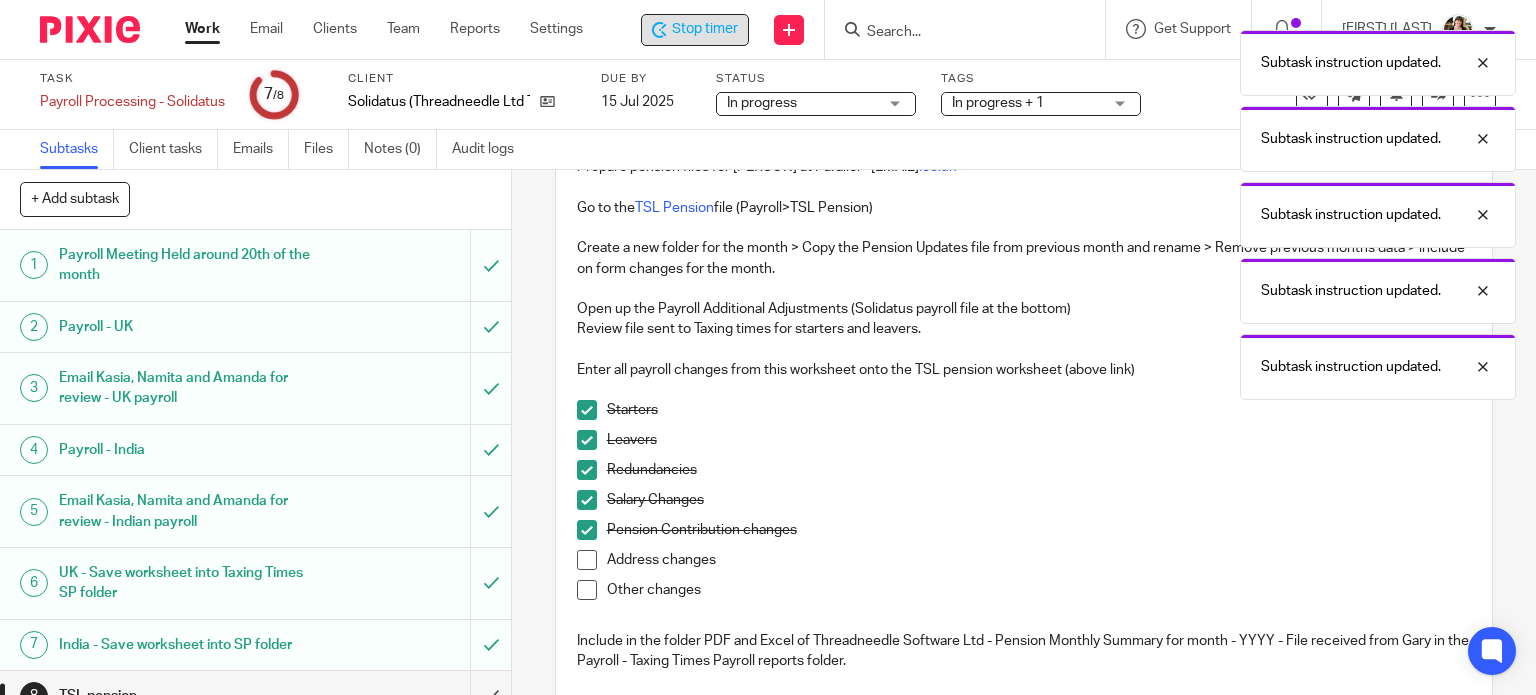 click at bounding box center (587, 560) 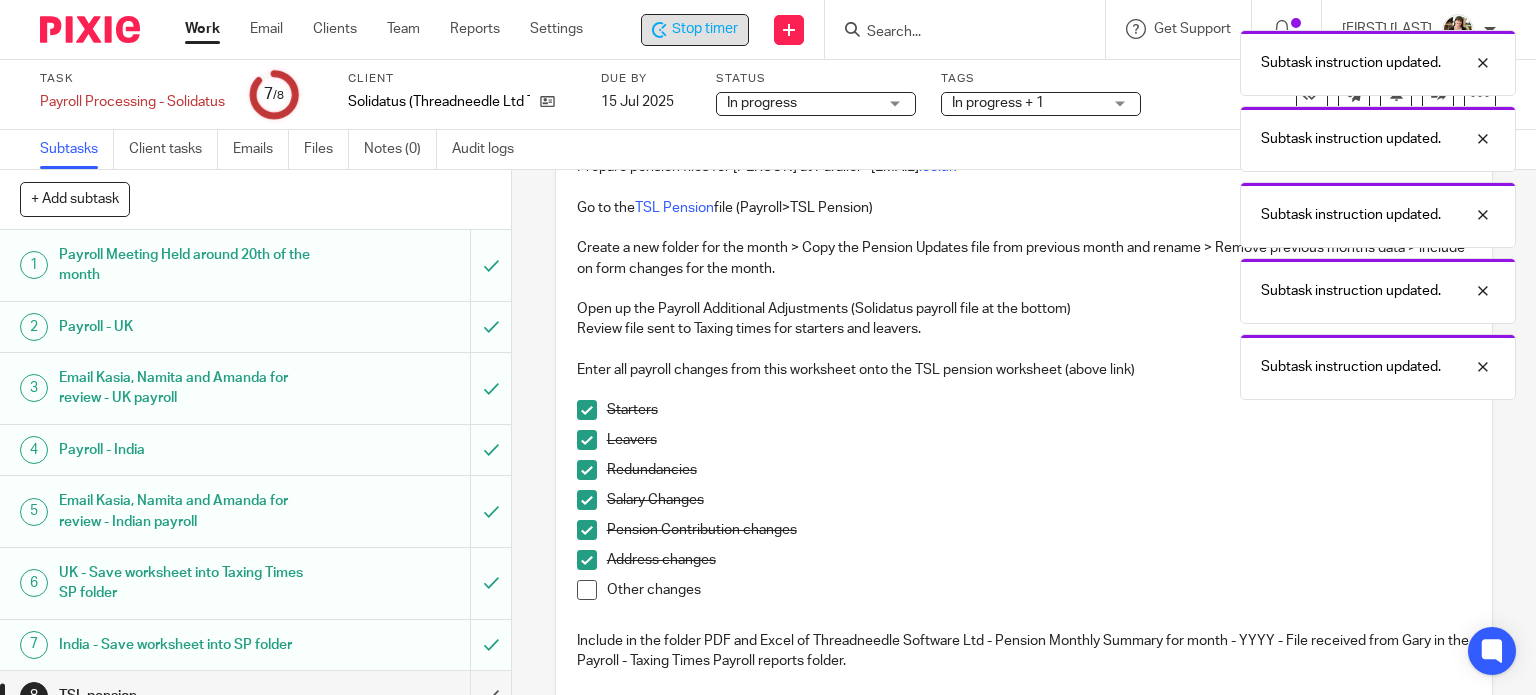 click at bounding box center (587, 590) 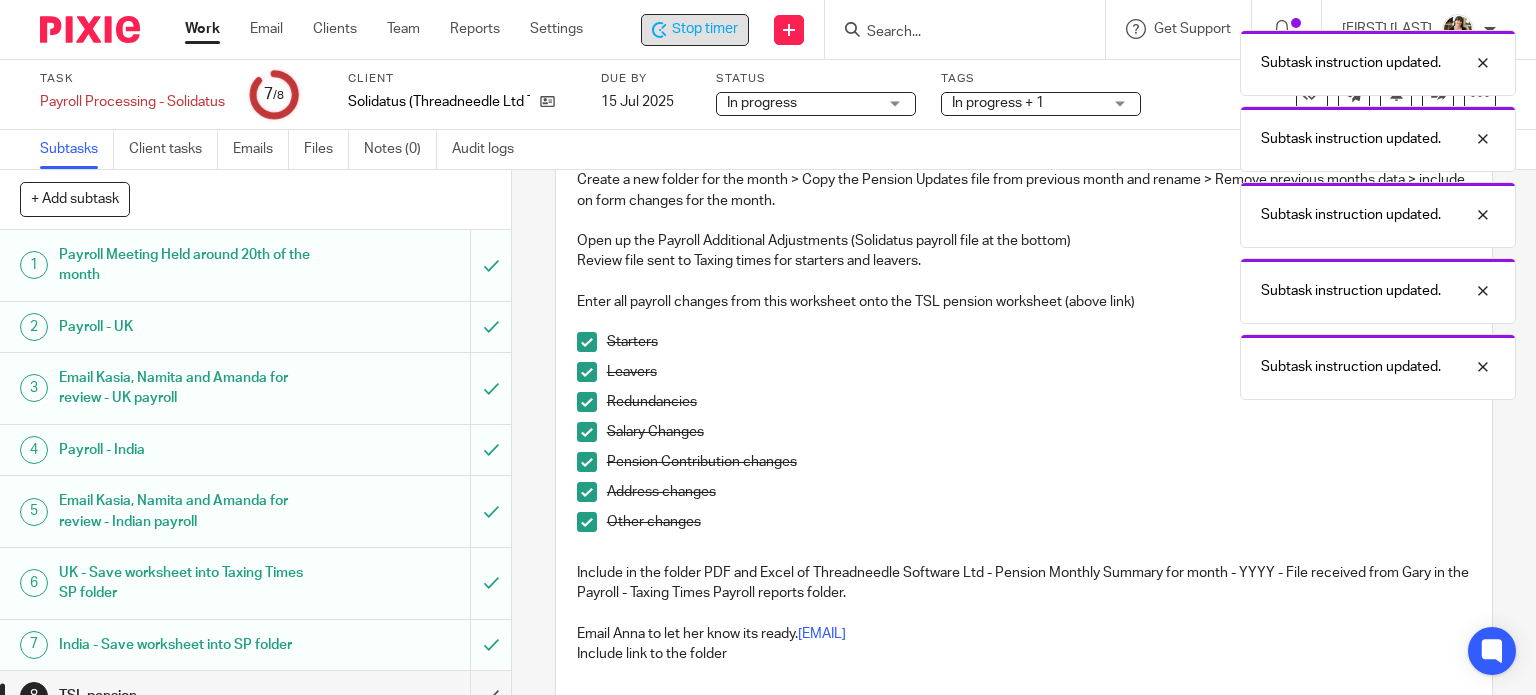 scroll, scrollTop: 300, scrollLeft: 0, axis: vertical 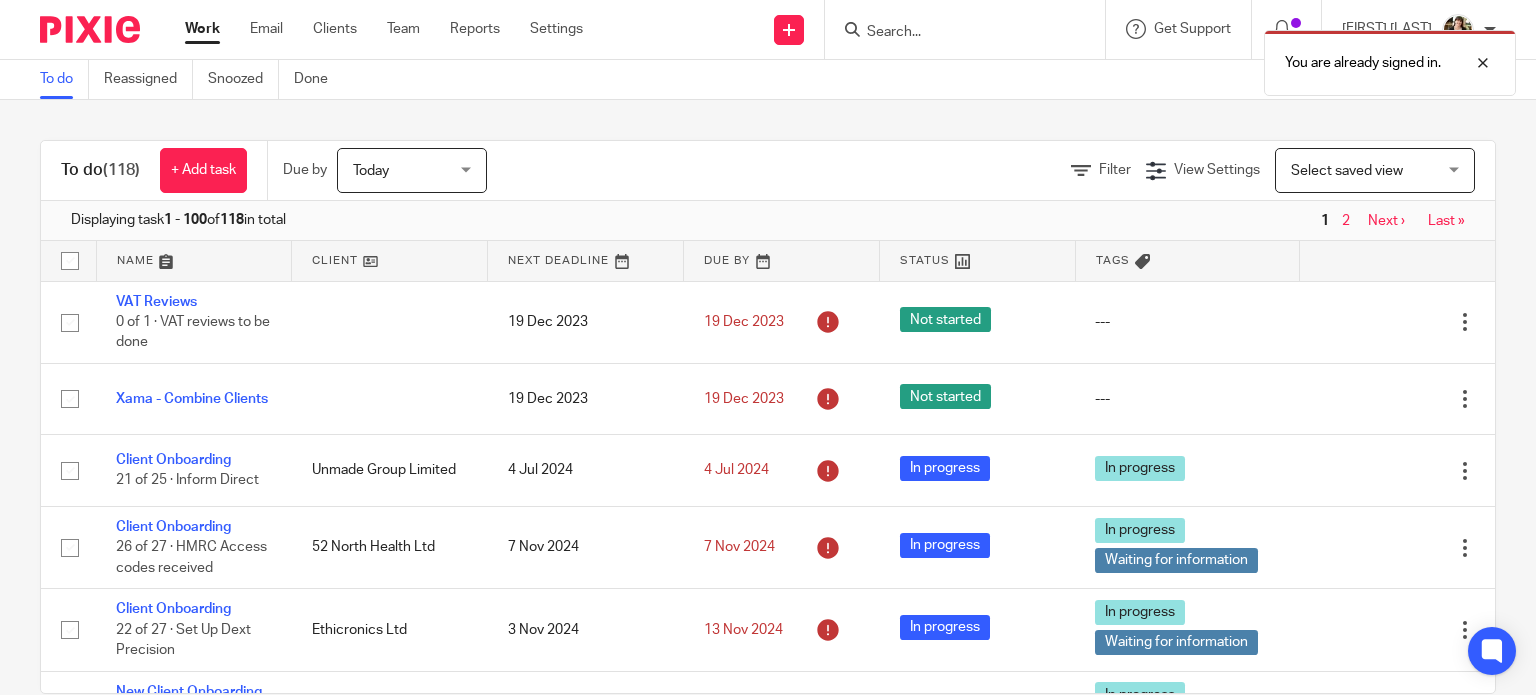 click on "You are already signed in." at bounding box center (1142, 58) 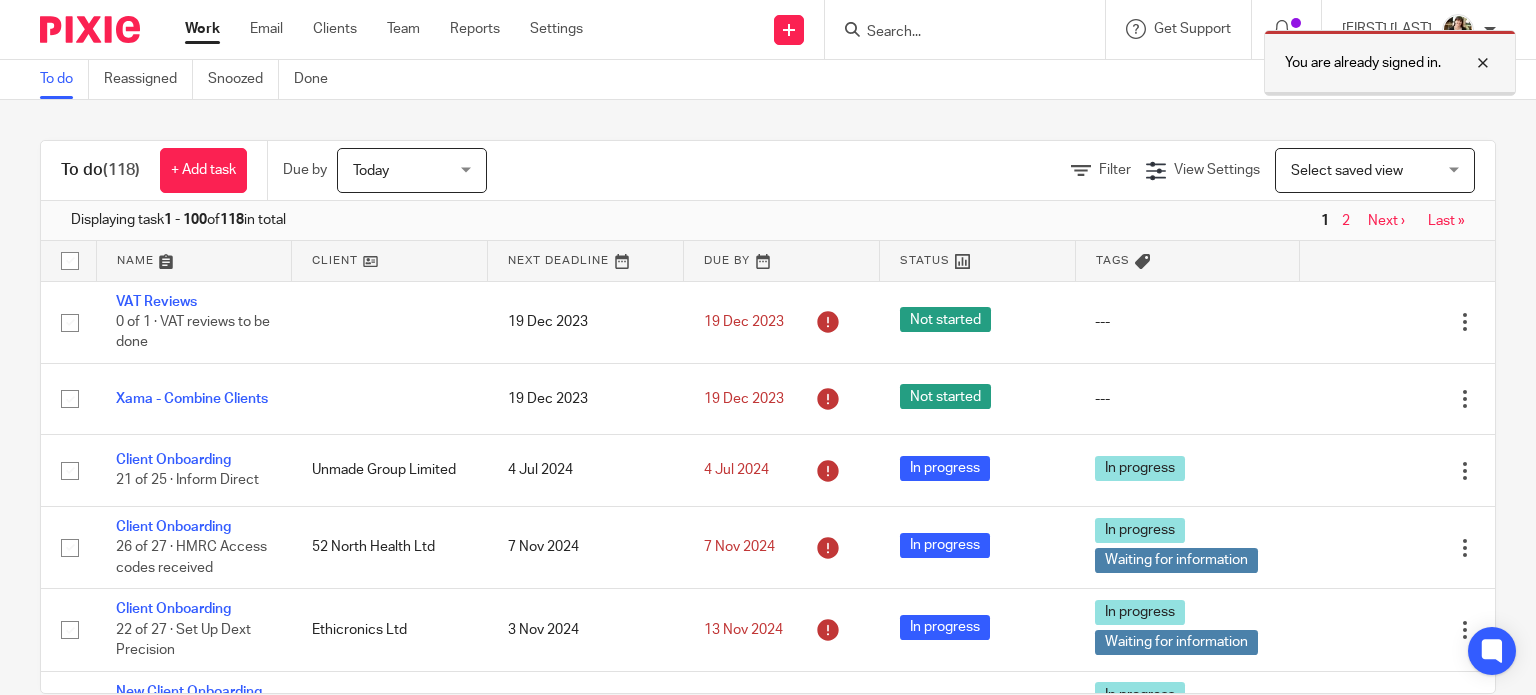 click at bounding box center [1468, 63] 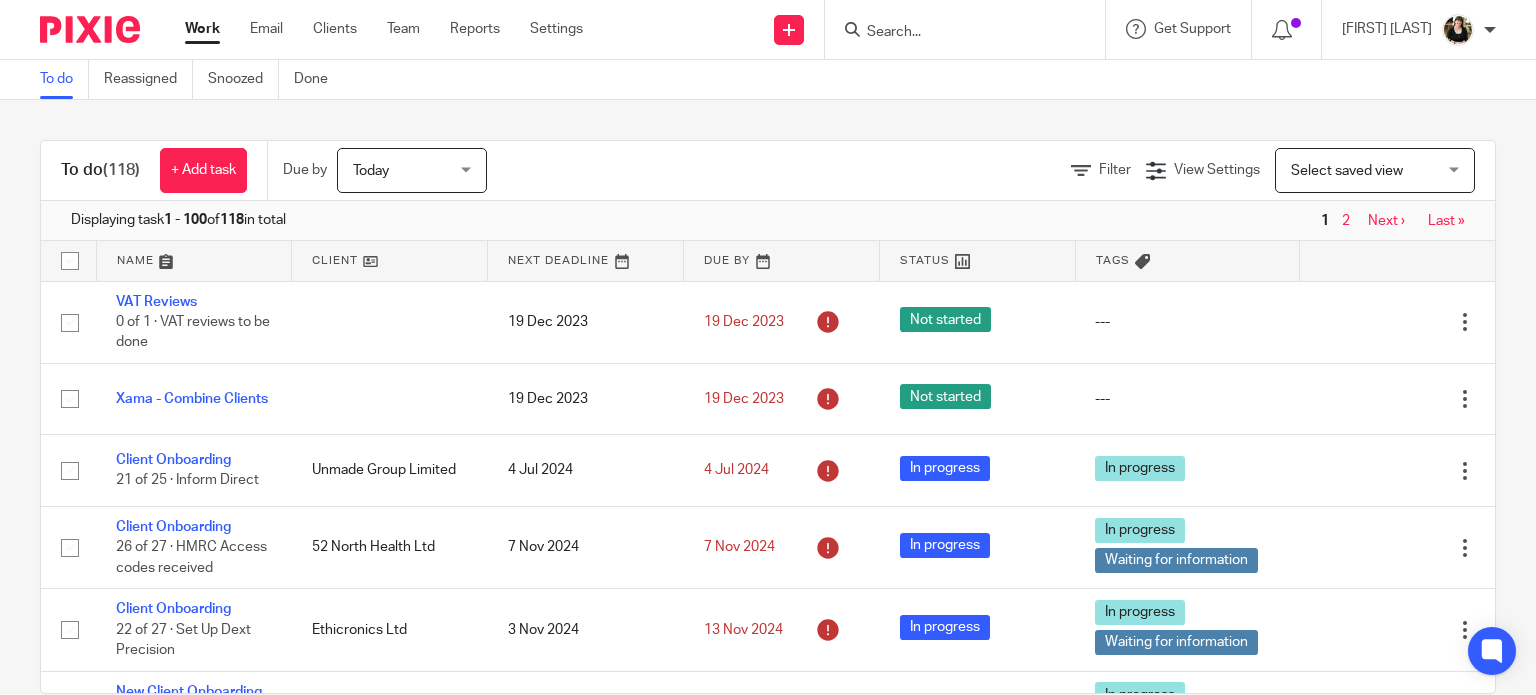 click at bounding box center (955, 33) 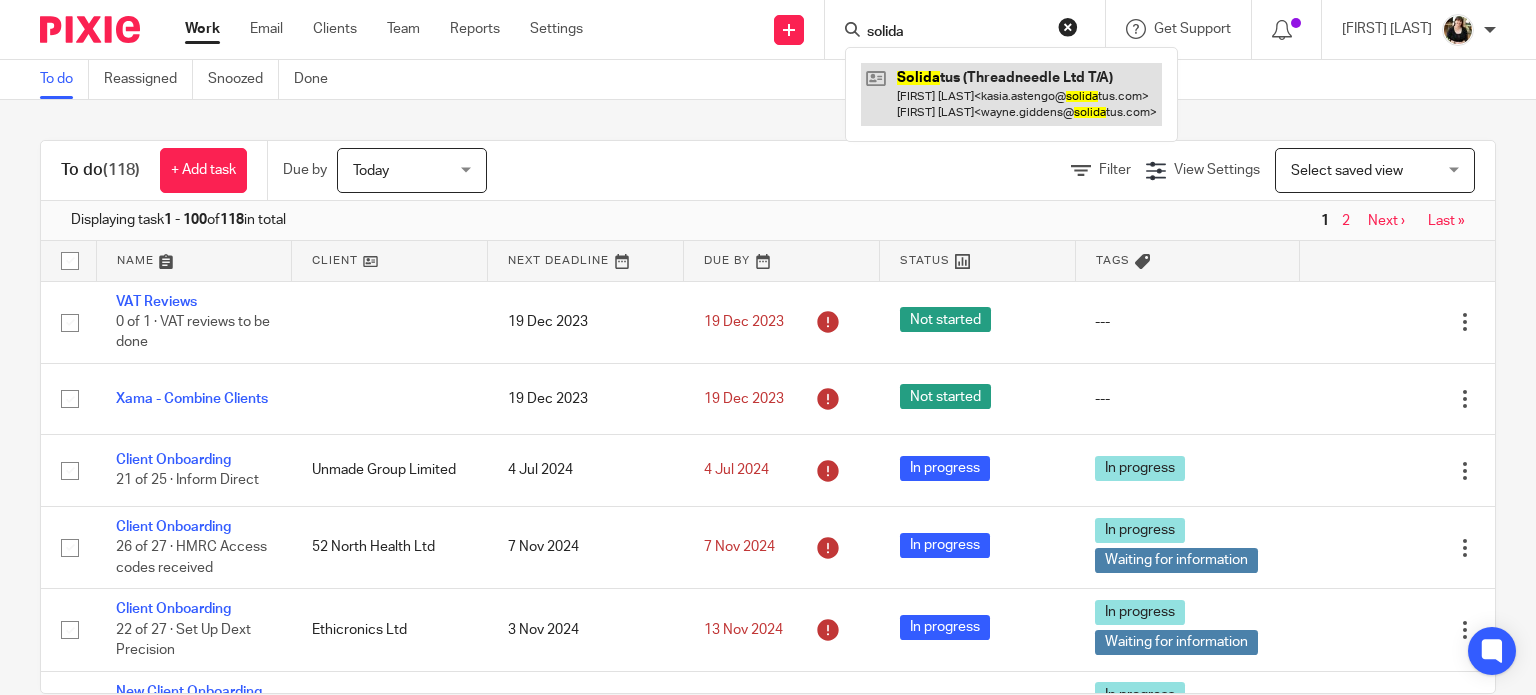 type on "solida" 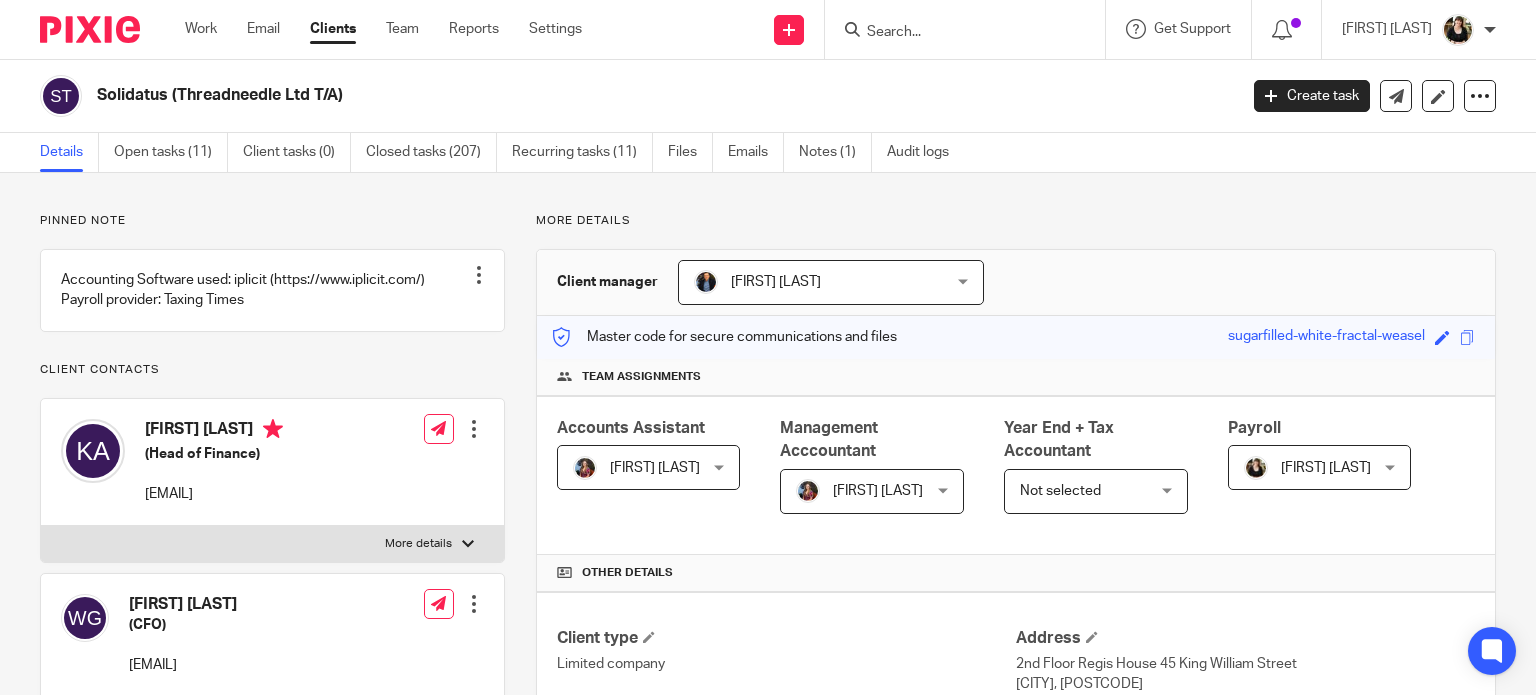 scroll, scrollTop: 0, scrollLeft: 0, axis: both 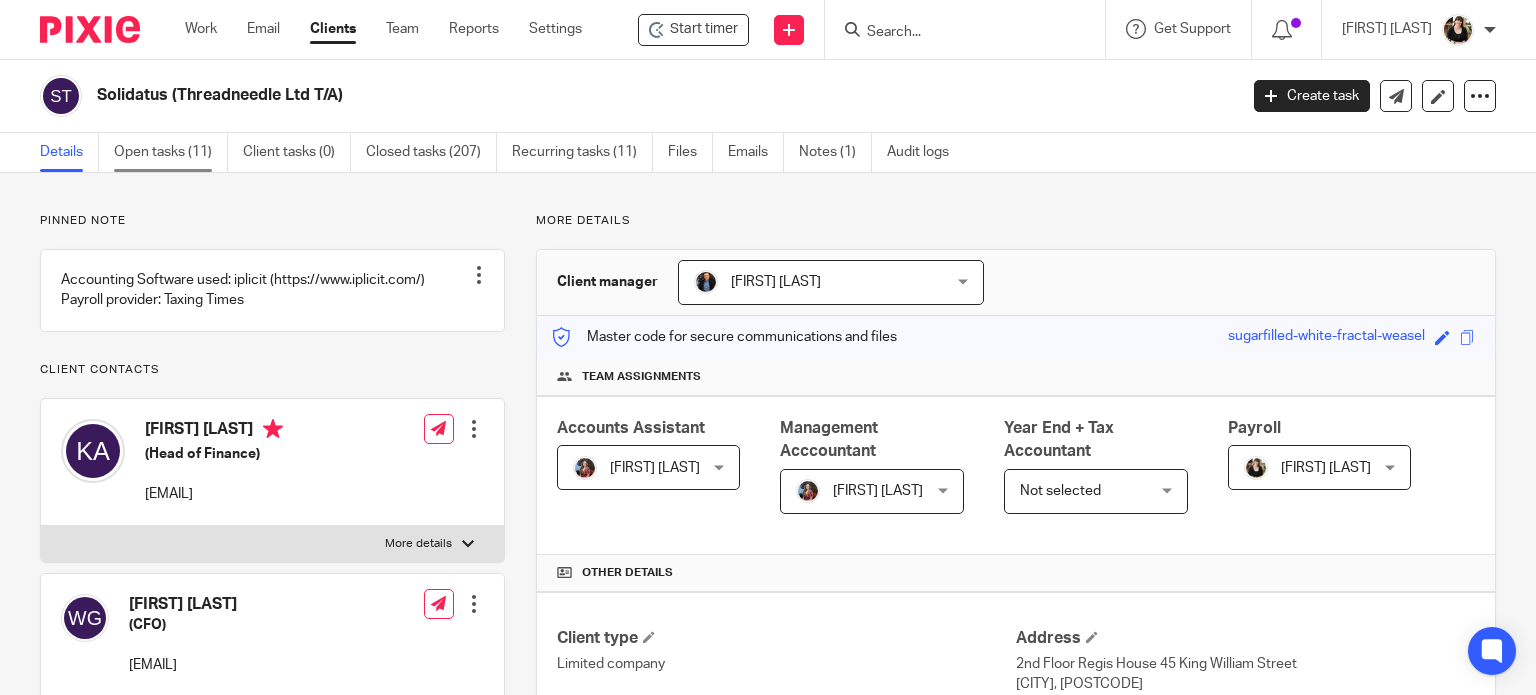 click on "Open tasks (11)" at bounding box center (171, 152) 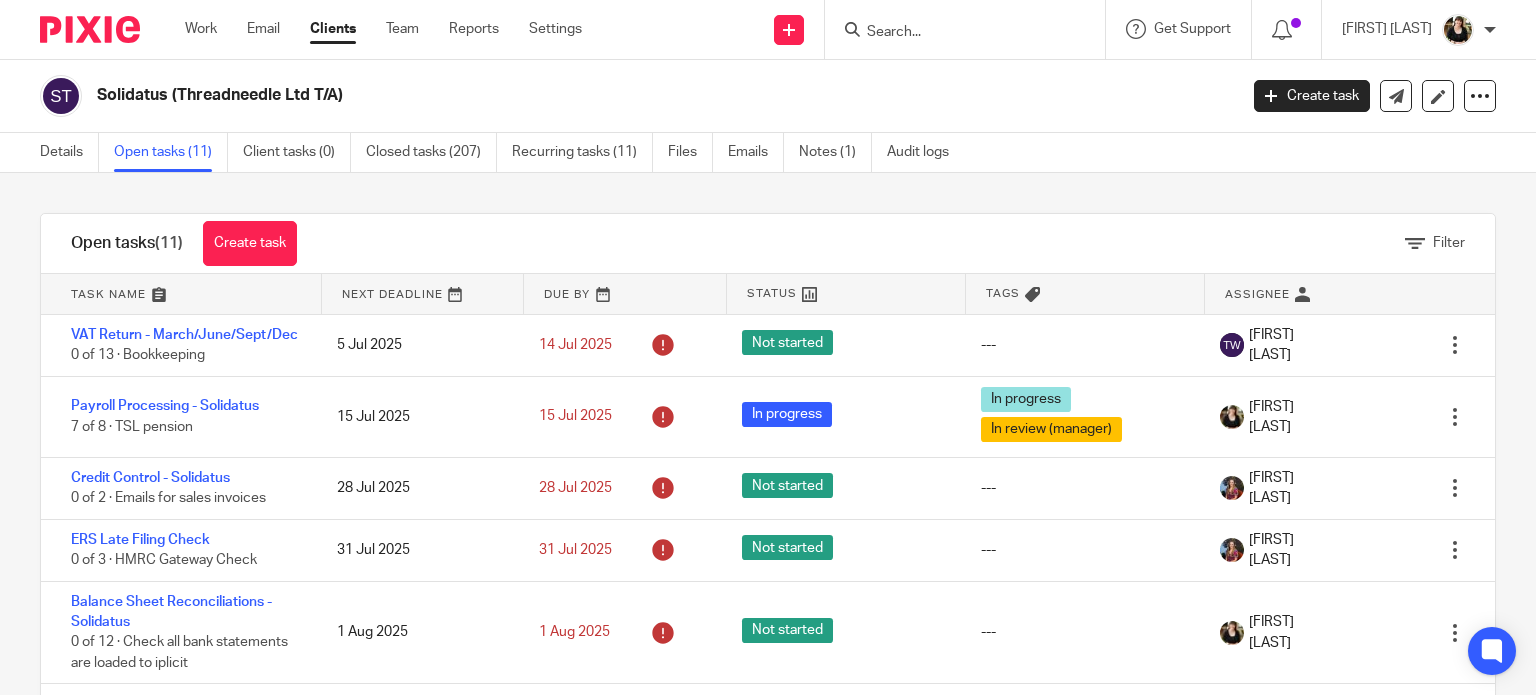 scroll, scrollTop: 0, scrollLeft: 0, axis: both 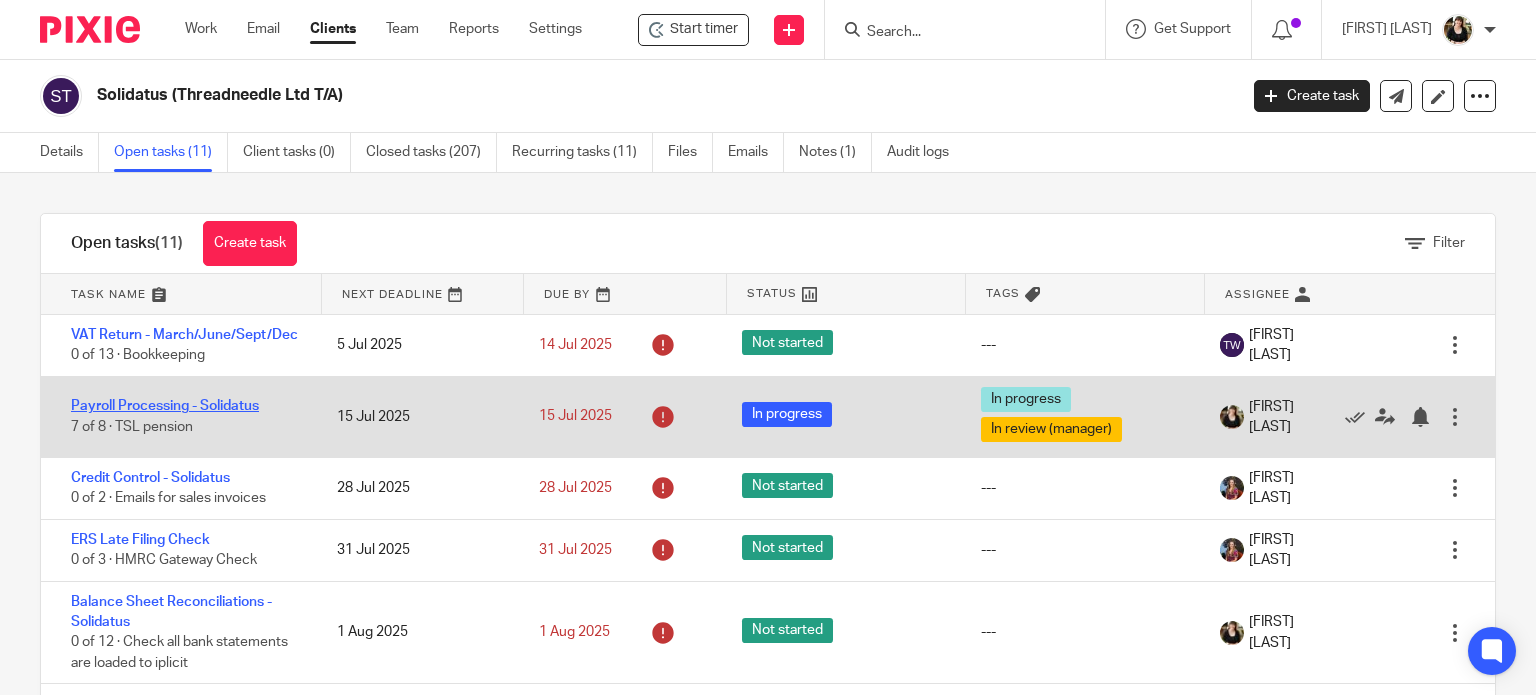 click on "Payroll Processing - Solidatus" at bounding box center (165, 406) 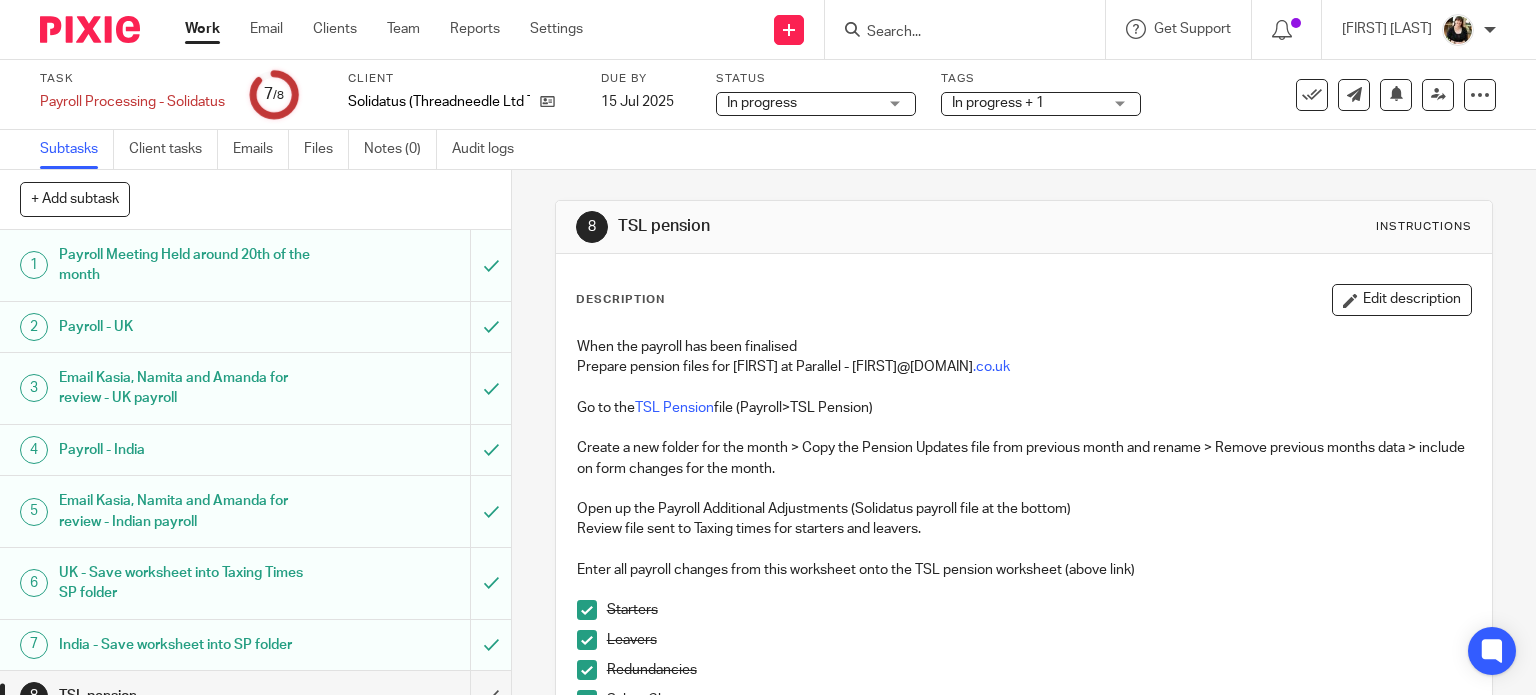 scroll, scrollTop: 0, scrollLeft: 0, axis: both 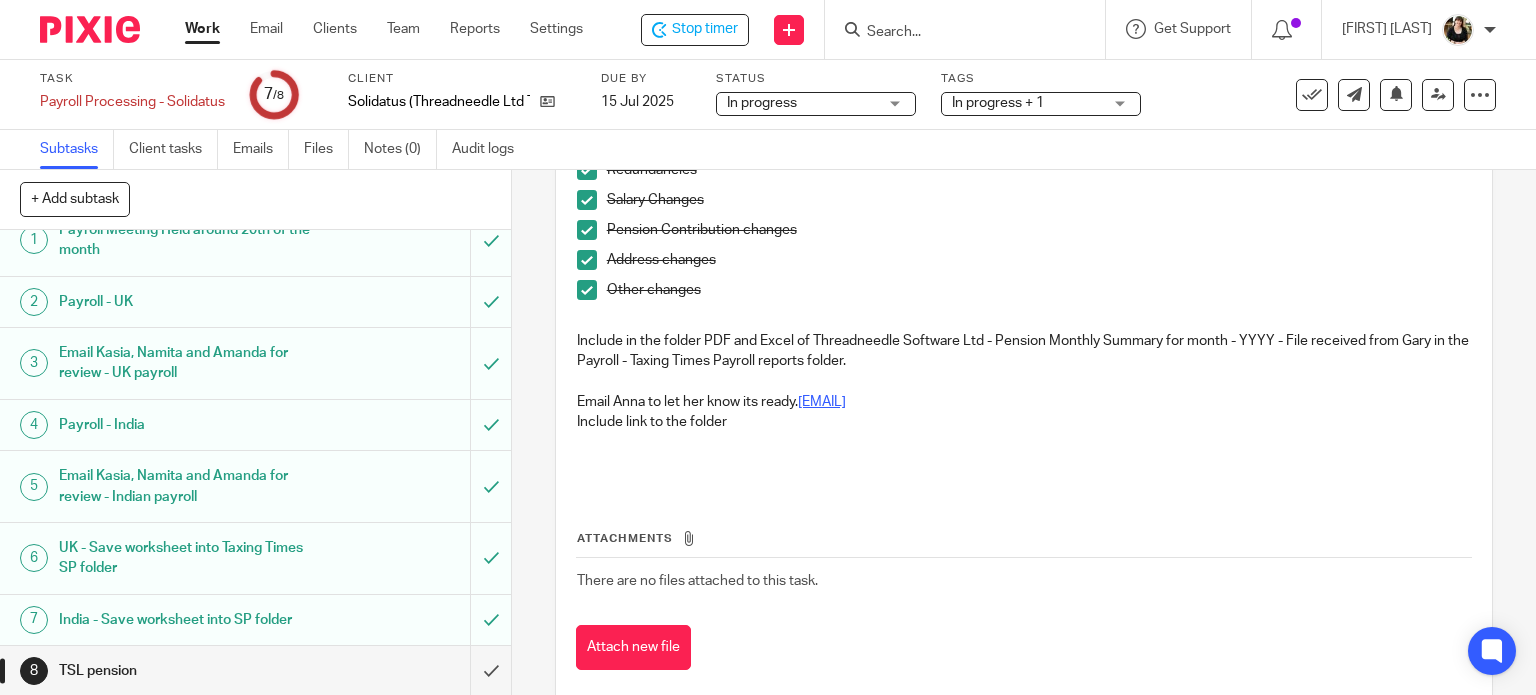 click on "[EMAIL]" at bounding box center (822, 402) 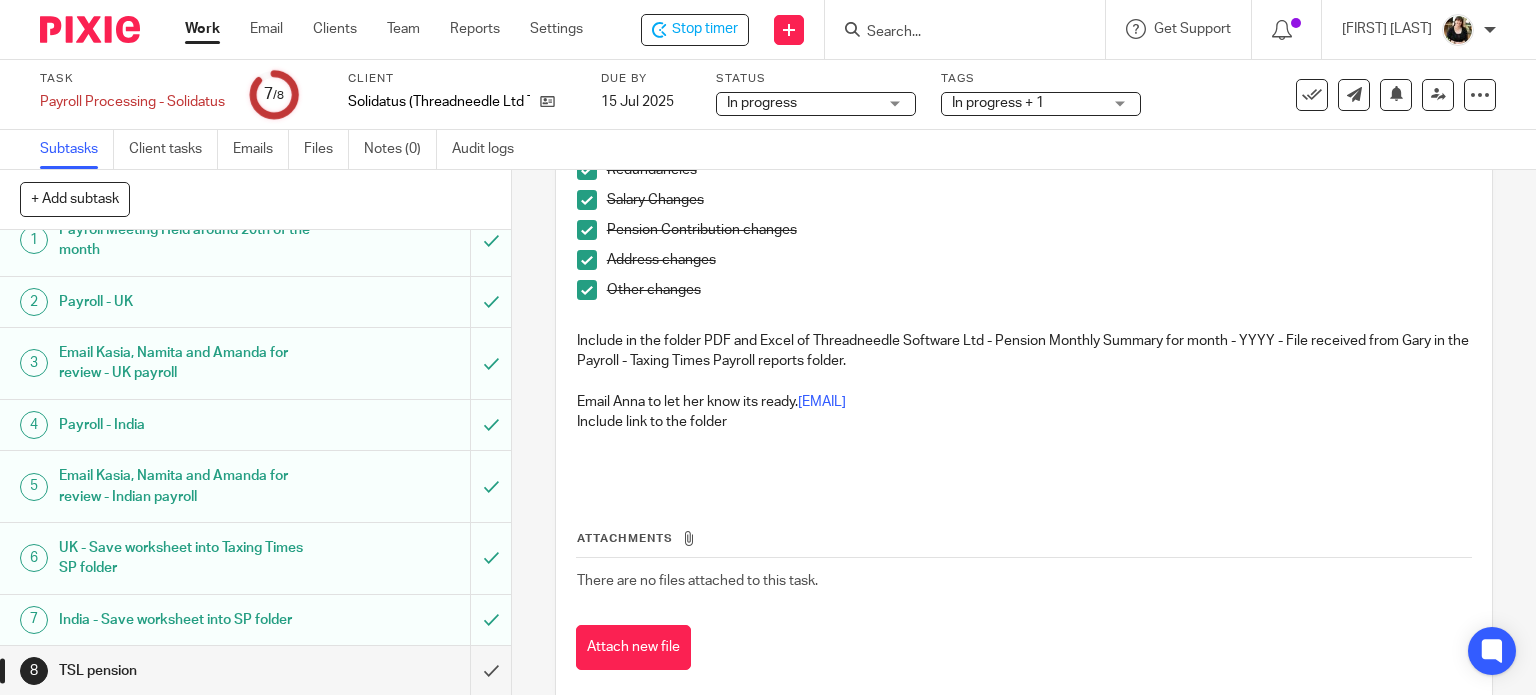 scroll, scrollTop: 534, scrollLeft: 0, axis: vertical 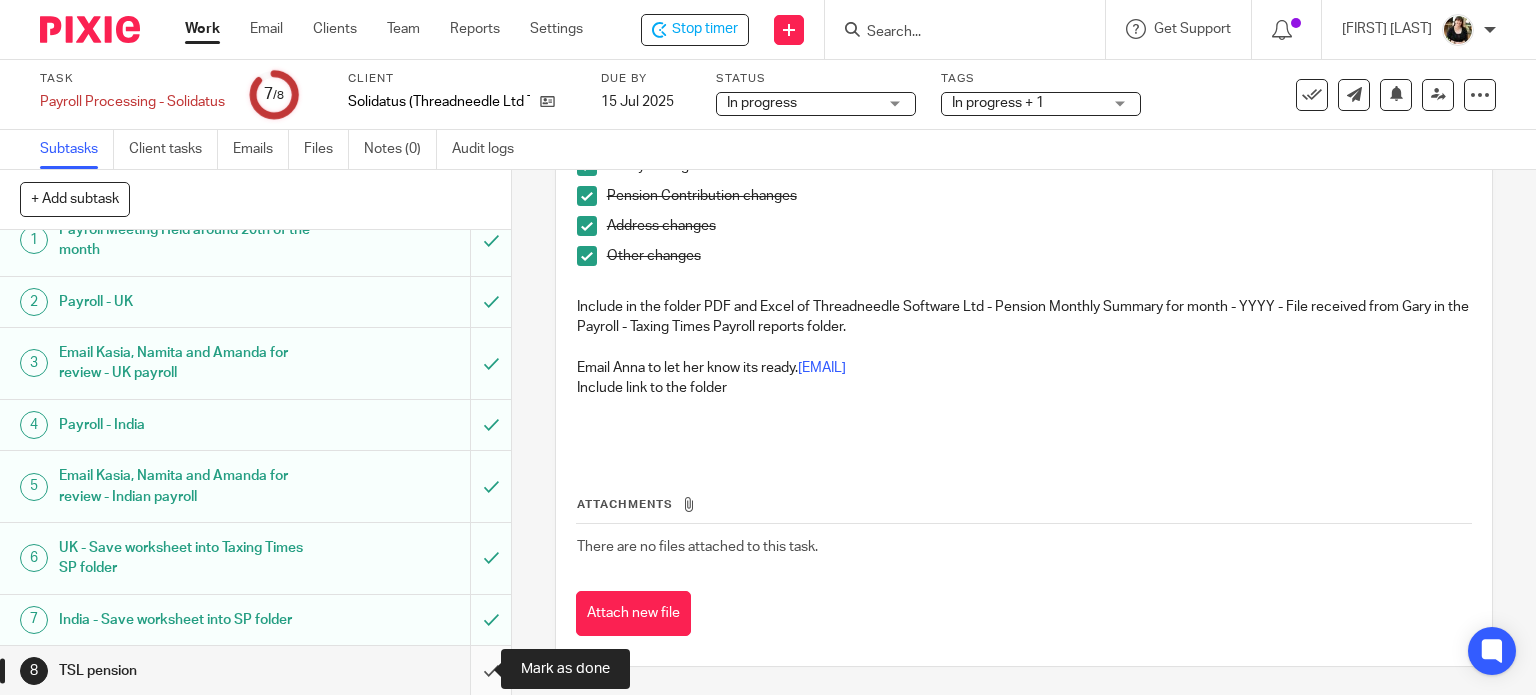 click at bounding box center (255, 671) 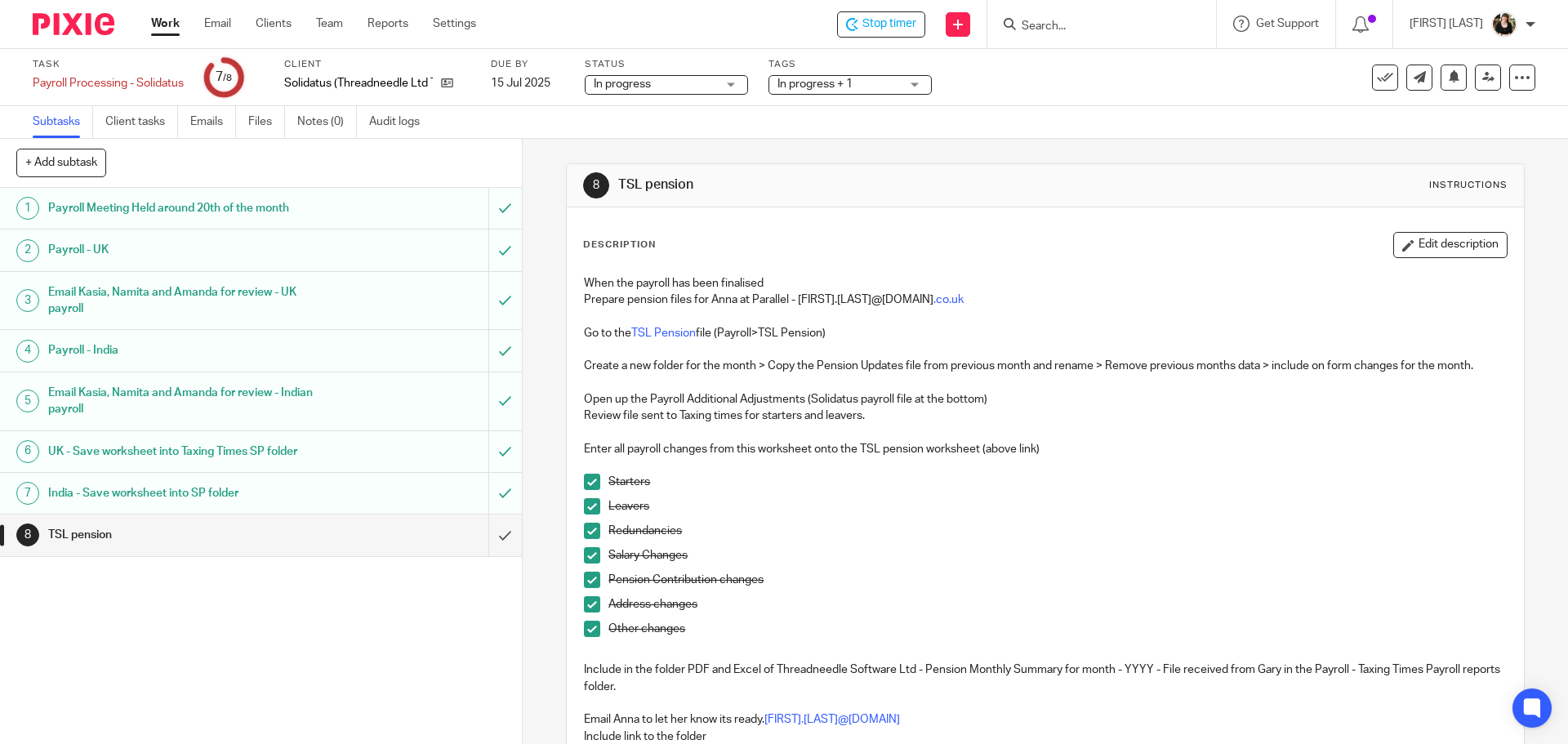 scroll, scrollTop: 0, scrollLeft: 0, axis: both 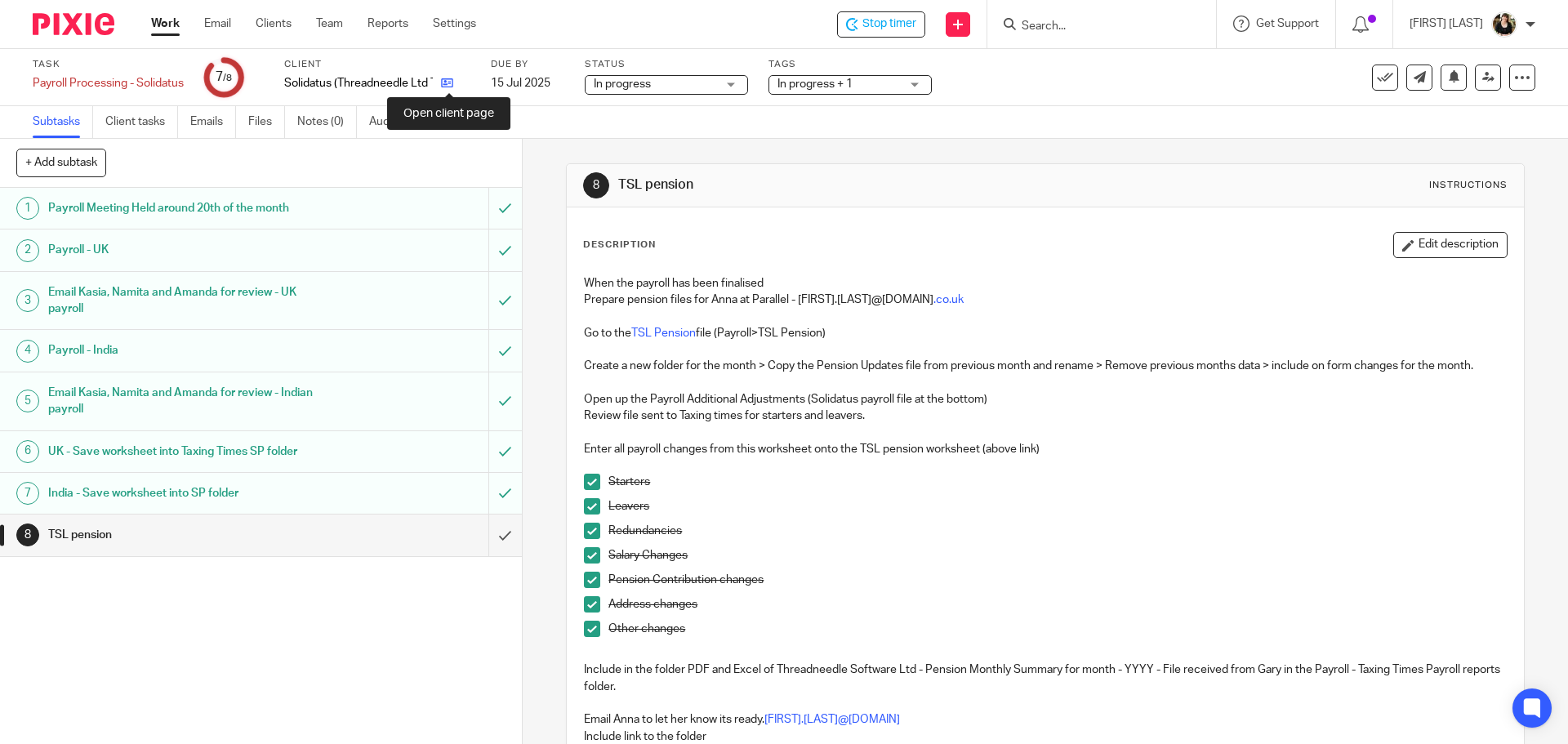click at bounding box center (447, 82) 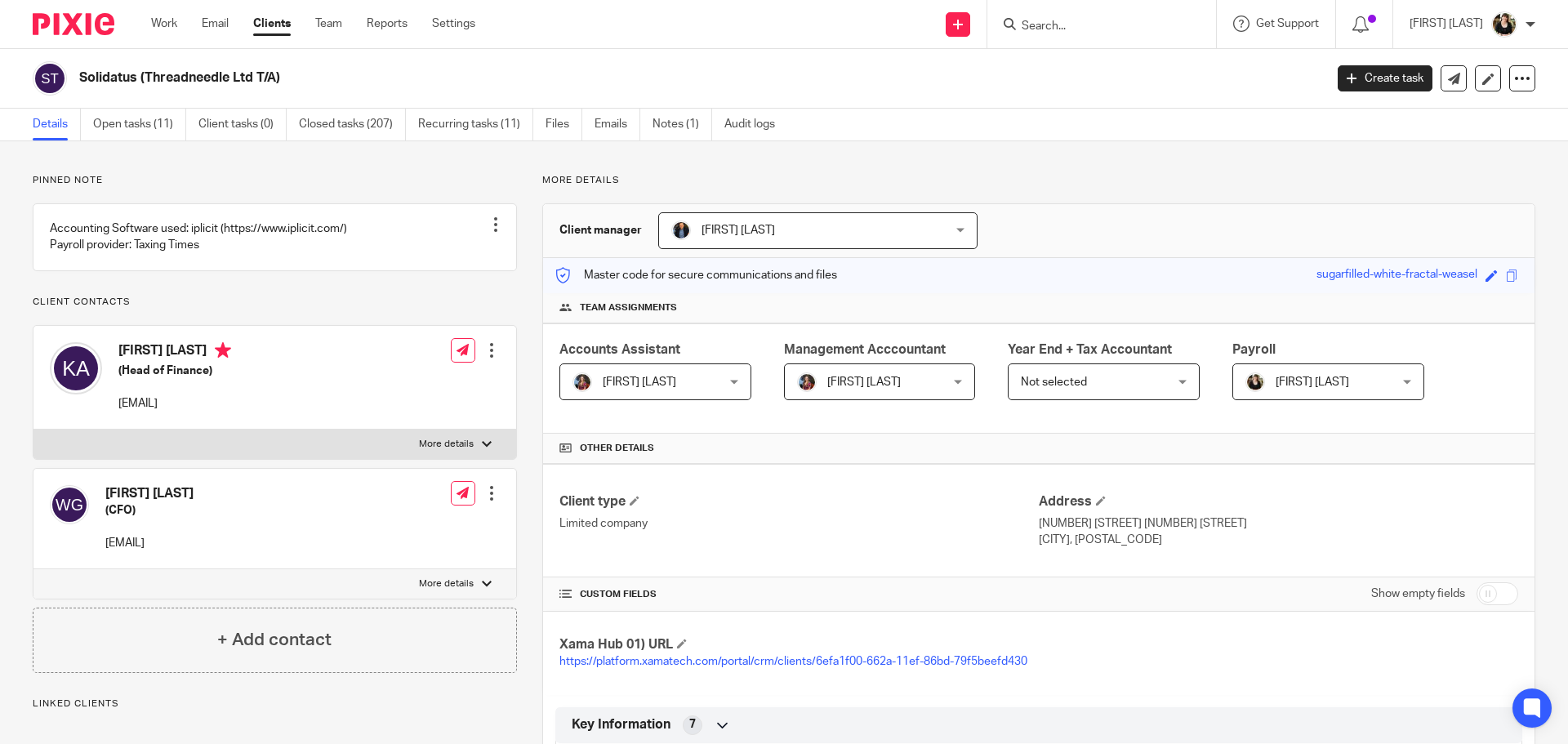 scroll, scrollTop: 0, scrollLeft: 0, axis: both 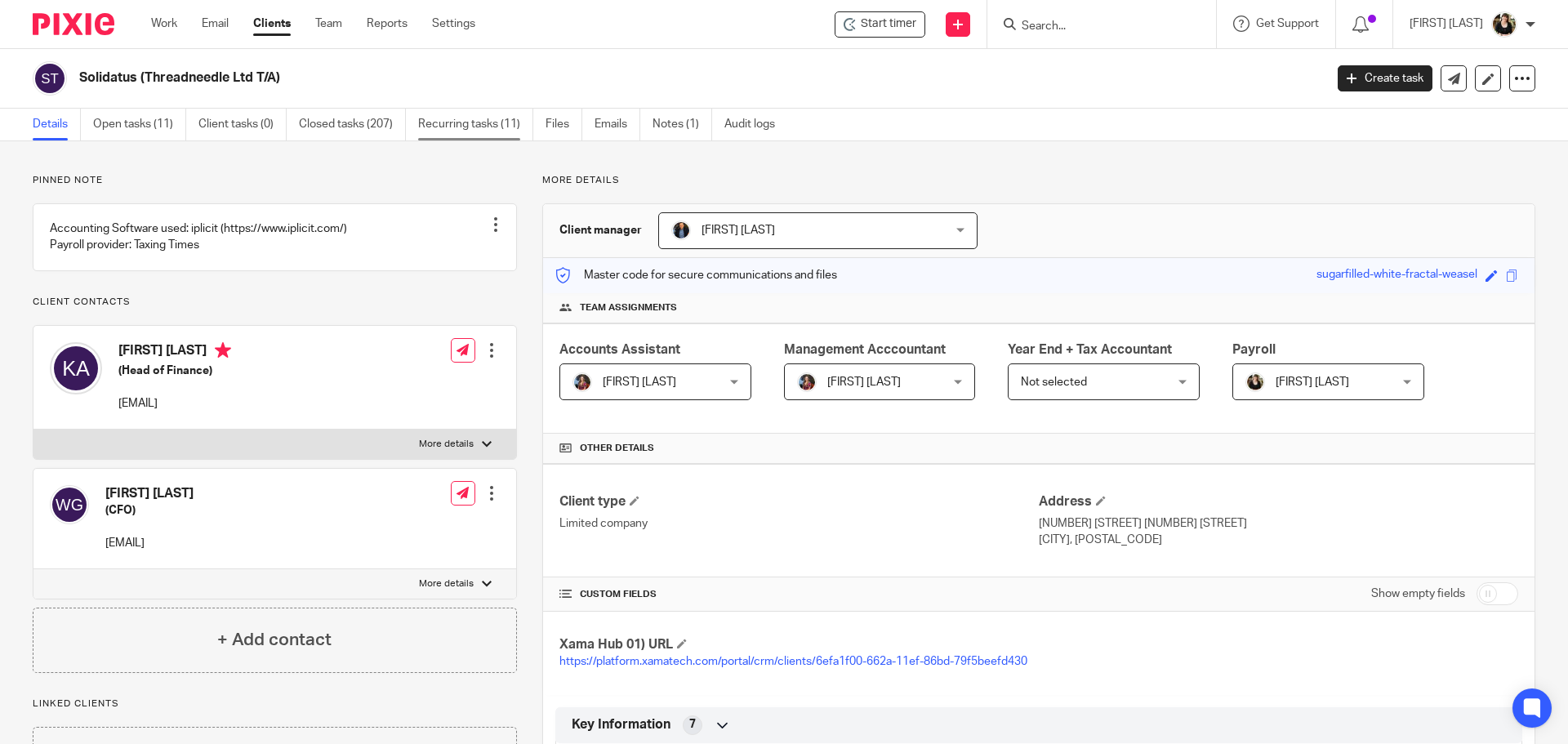 click on "Pinned note
Accounting Software used: iplicit (https://www.iplicit.com/)
Payroll provider: Taxing Times
Unpin note
Edit note
Client contacts
Kasia Astengo
(Head of Finance)
kasia.astengo@solidatus.com
Edit contact" 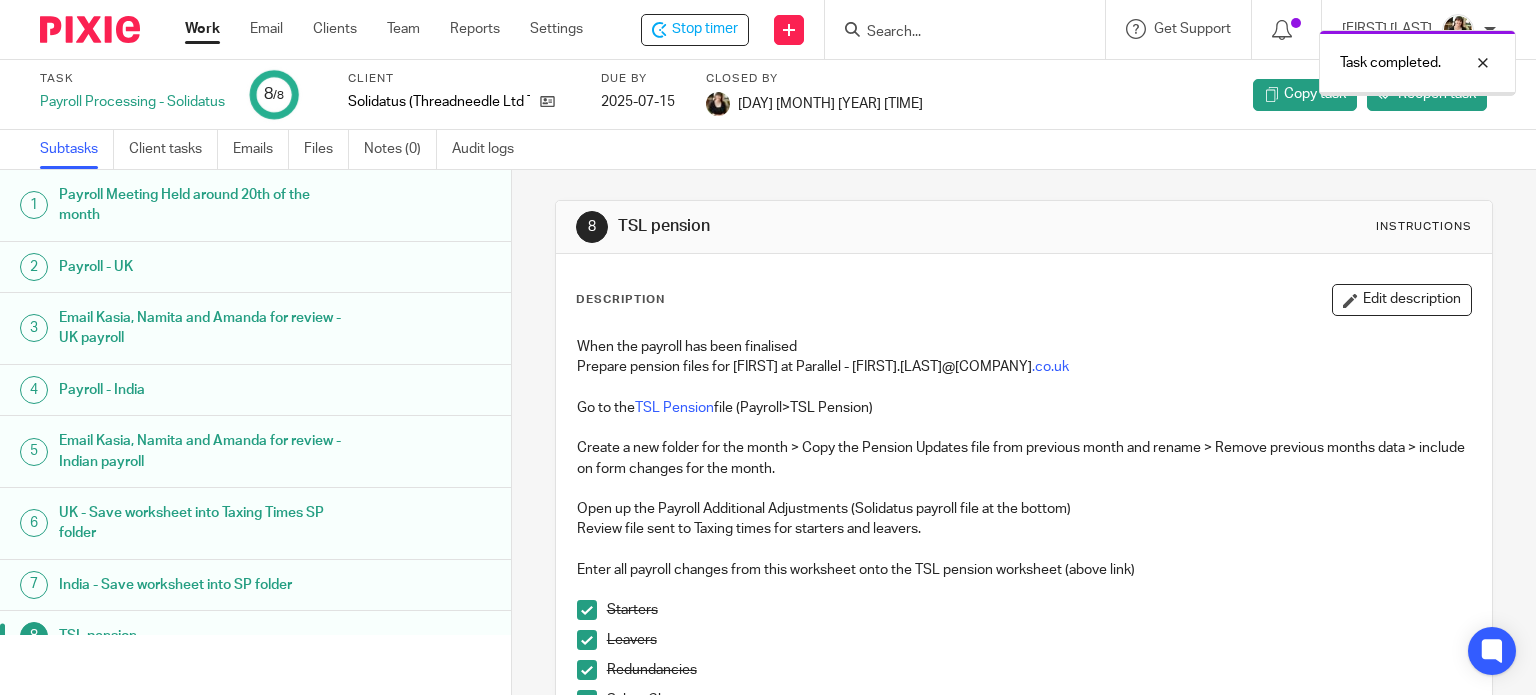 scroll, scrollTop: 0, scrollLeft: 0, axis: both 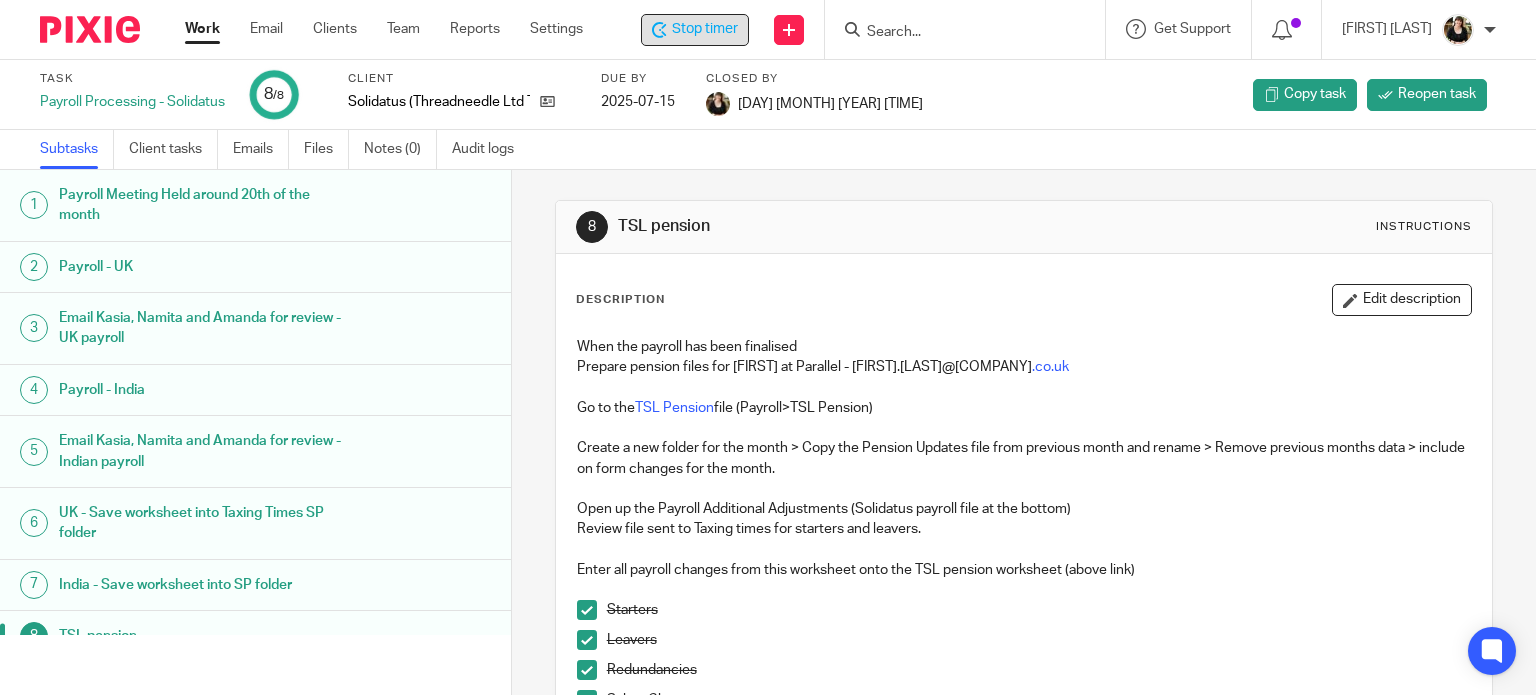 click on "Stop timer" at bounding box center [695, 30] 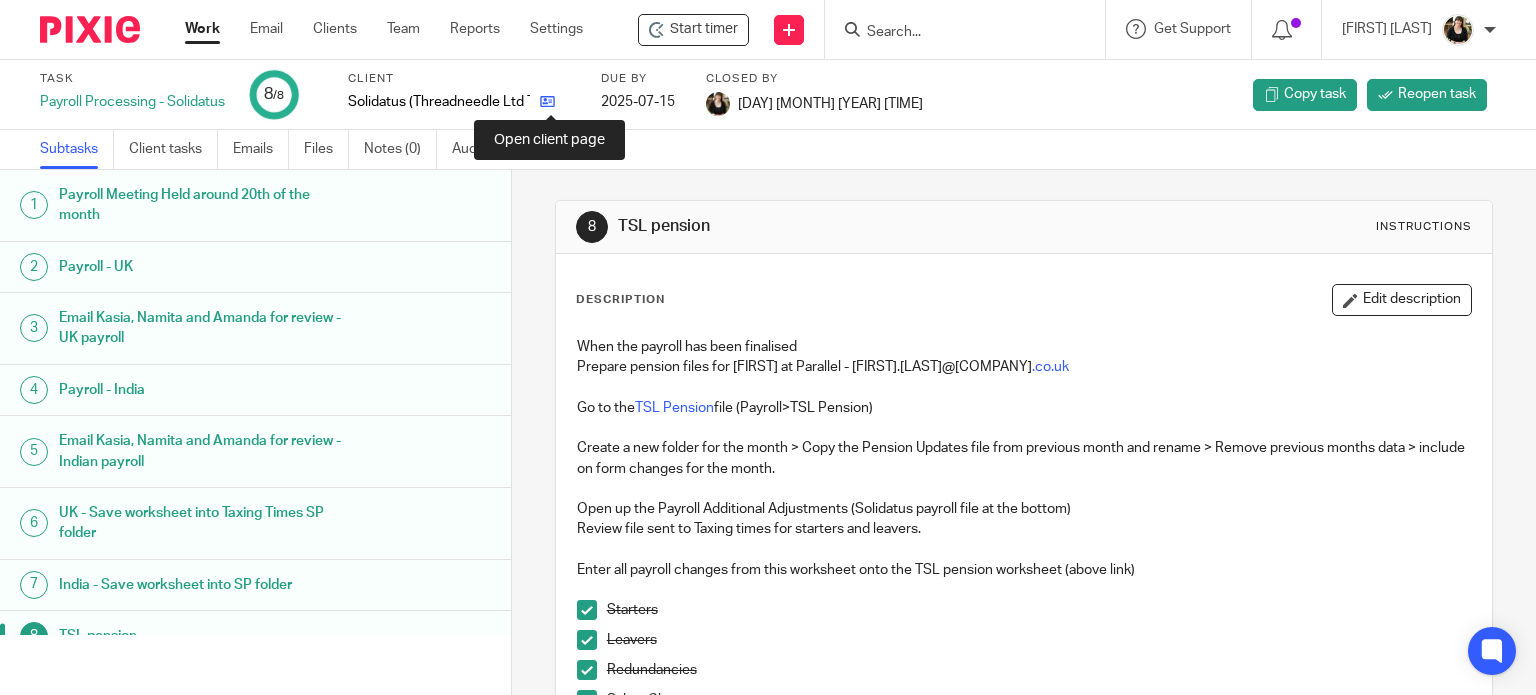 click at bounding box center (547, 101) 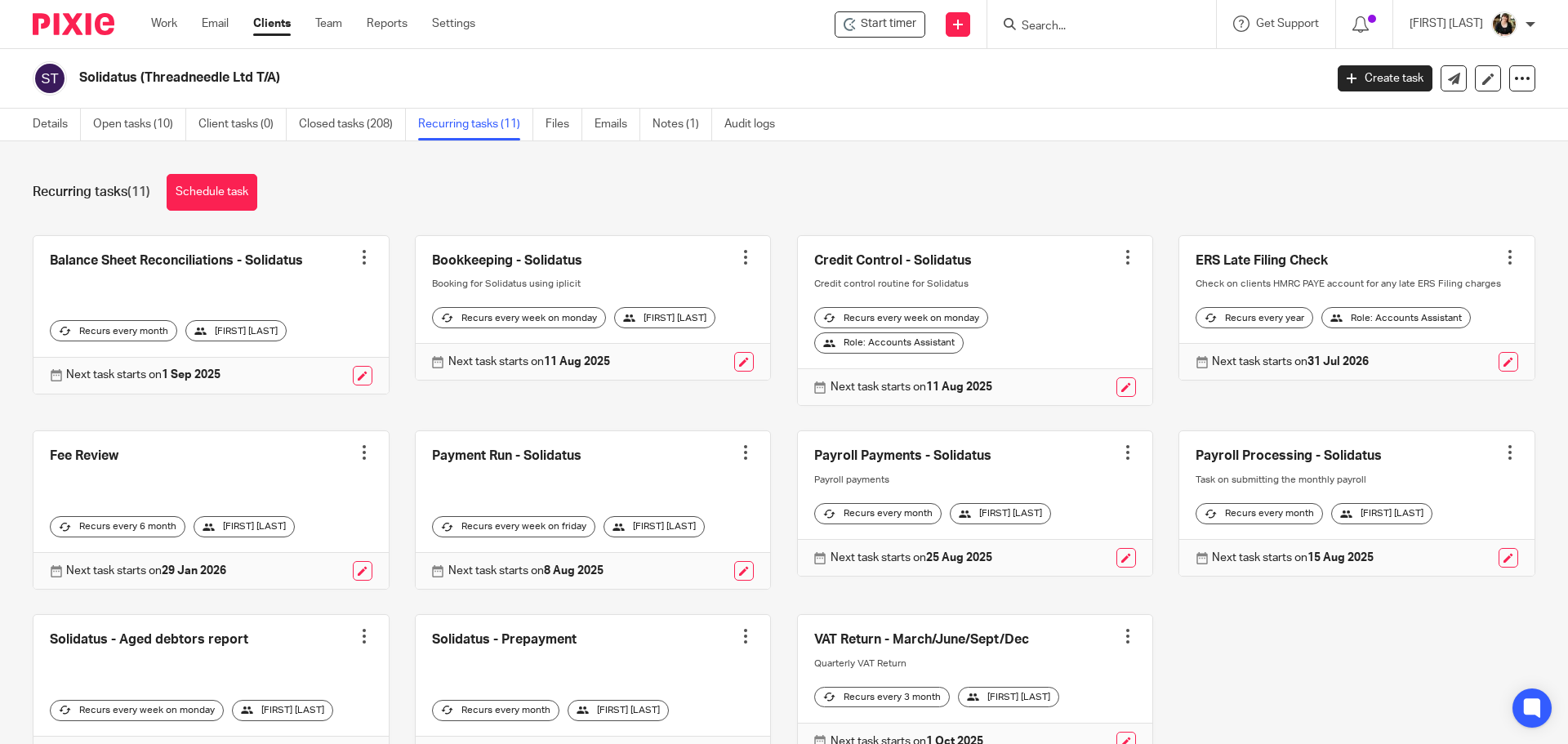 scroll, scrollTop: 0, scrollLeft: 0, axis: both 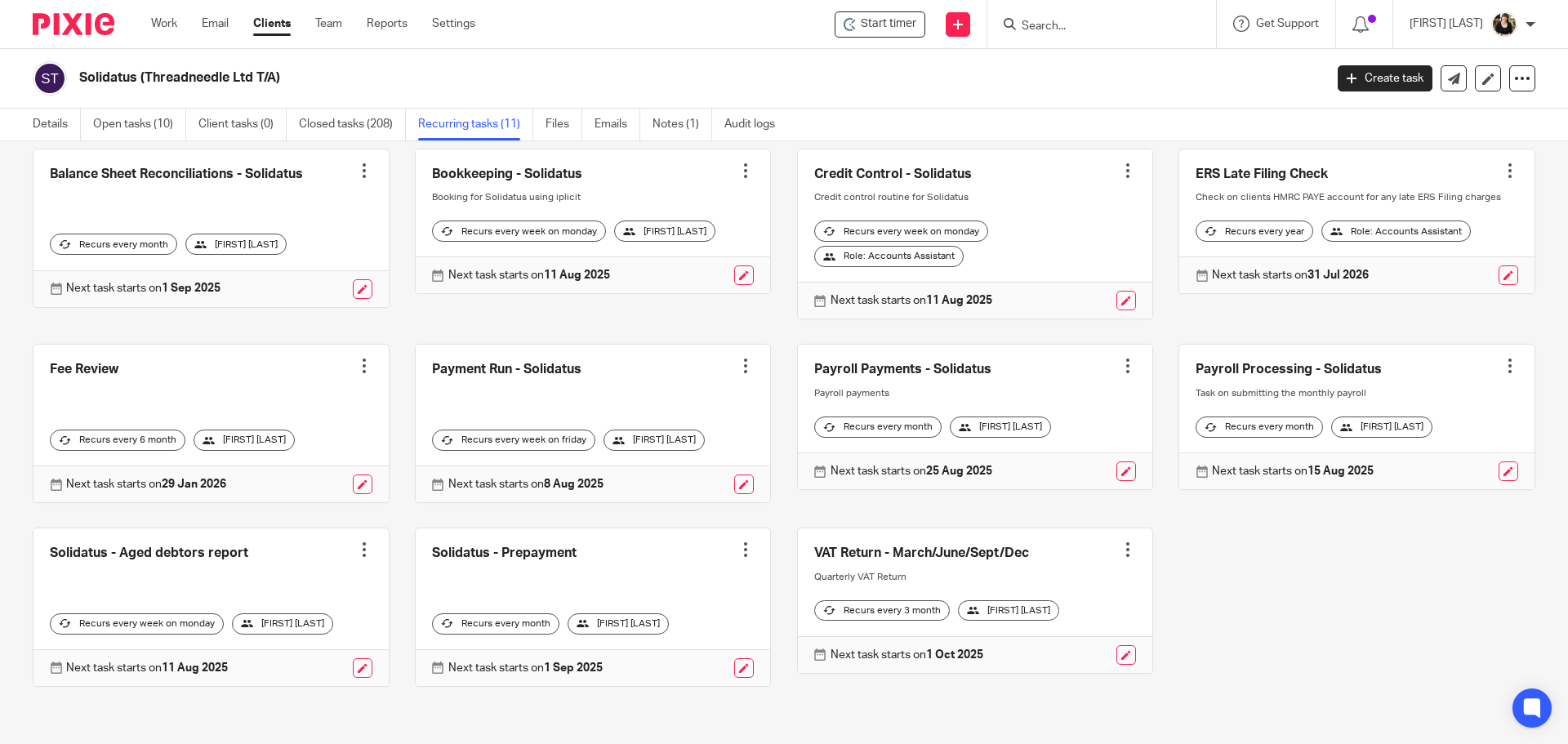 click at bounding box center [1510, 366] 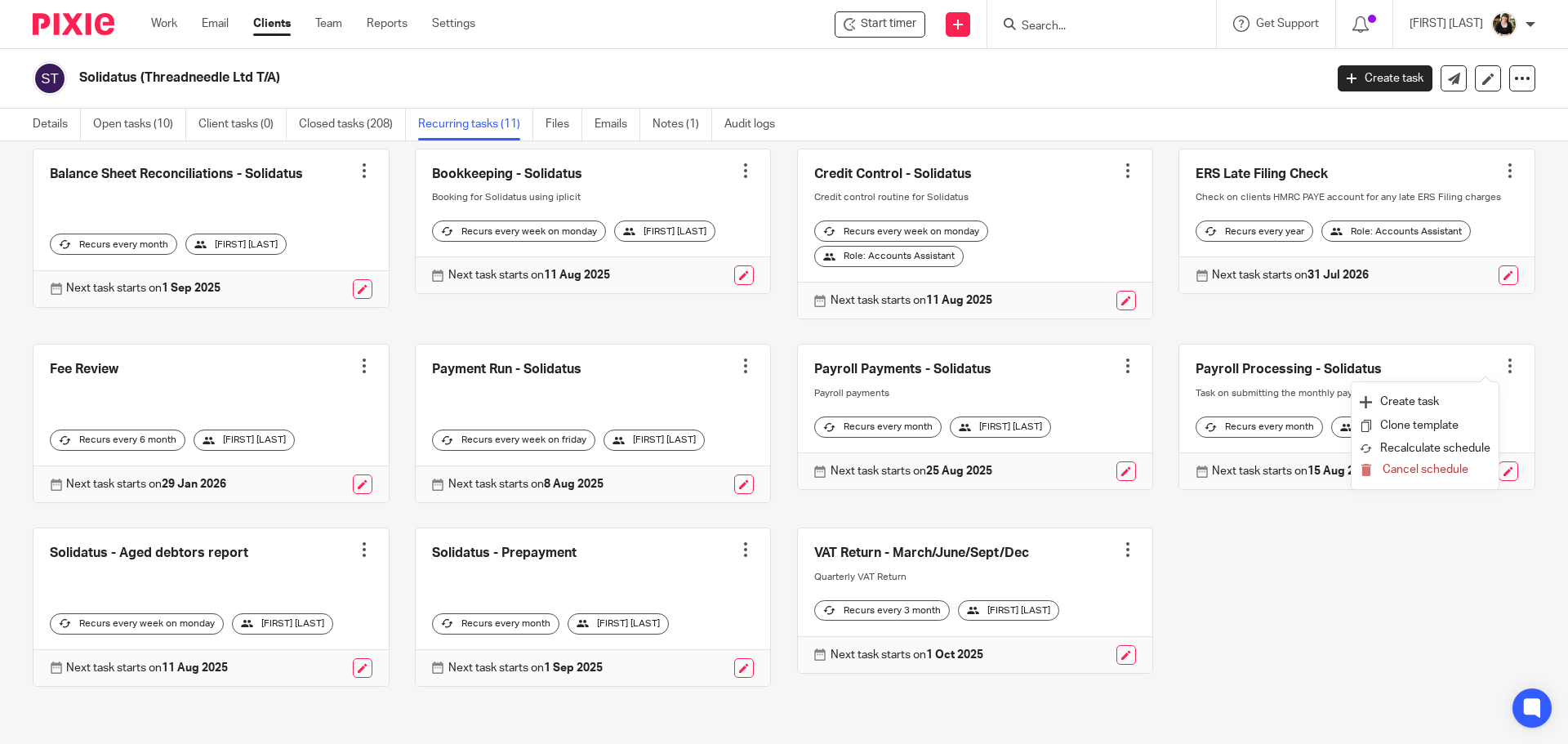 click at bounding box center [1356, 417] 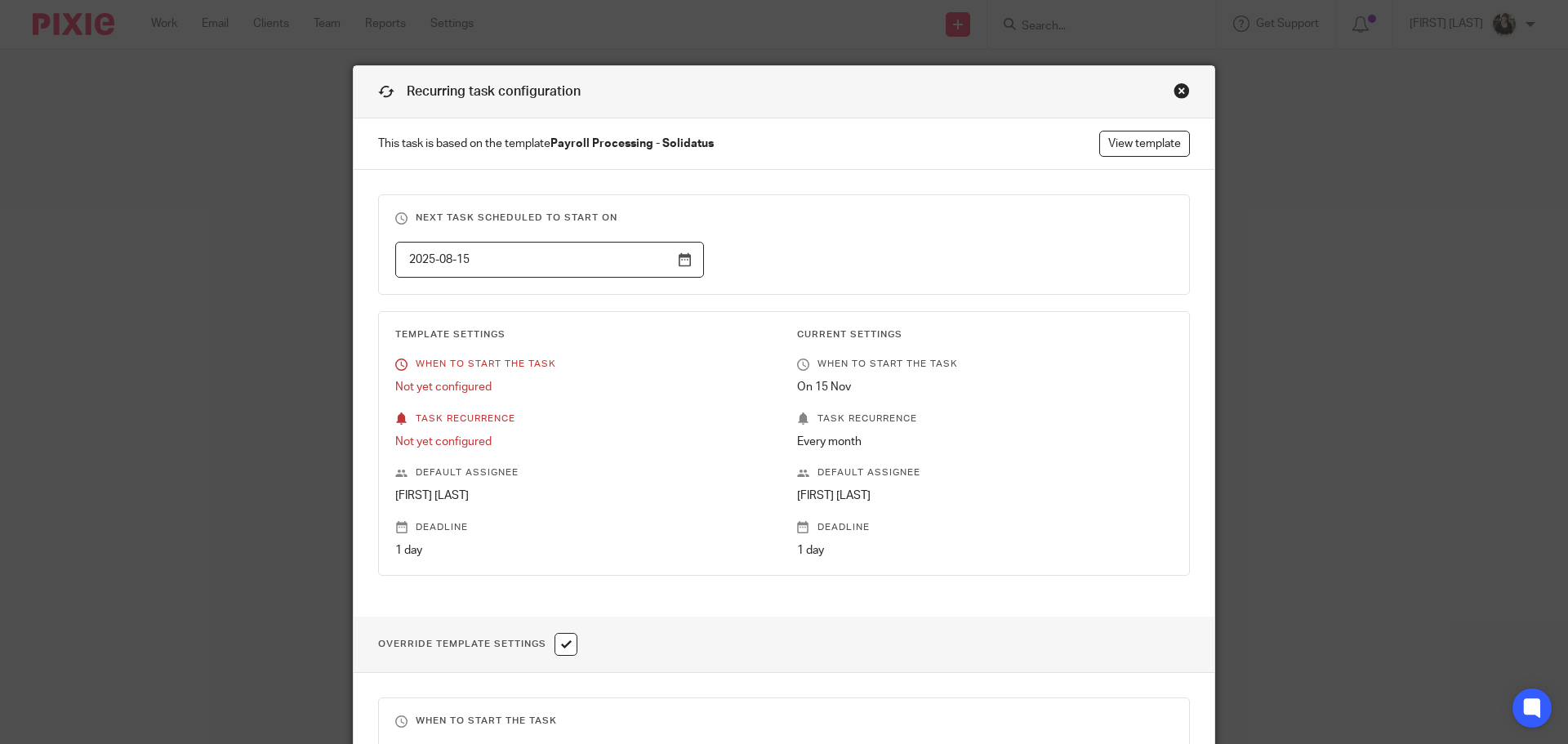 scroll, scrollTop: 0, scrollLeft: 0, axis: both 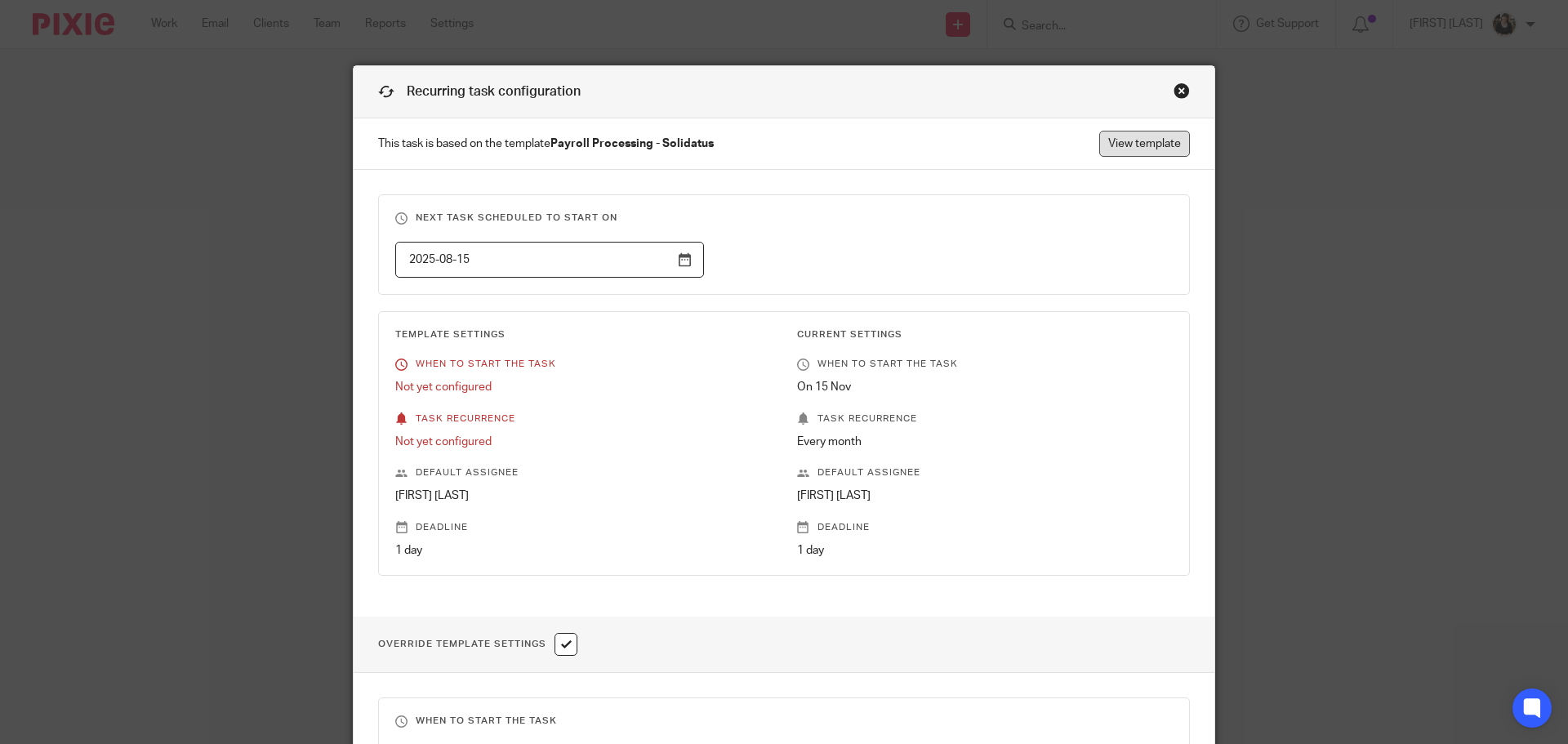 click on "View template" at bounding box center [1144, 144] 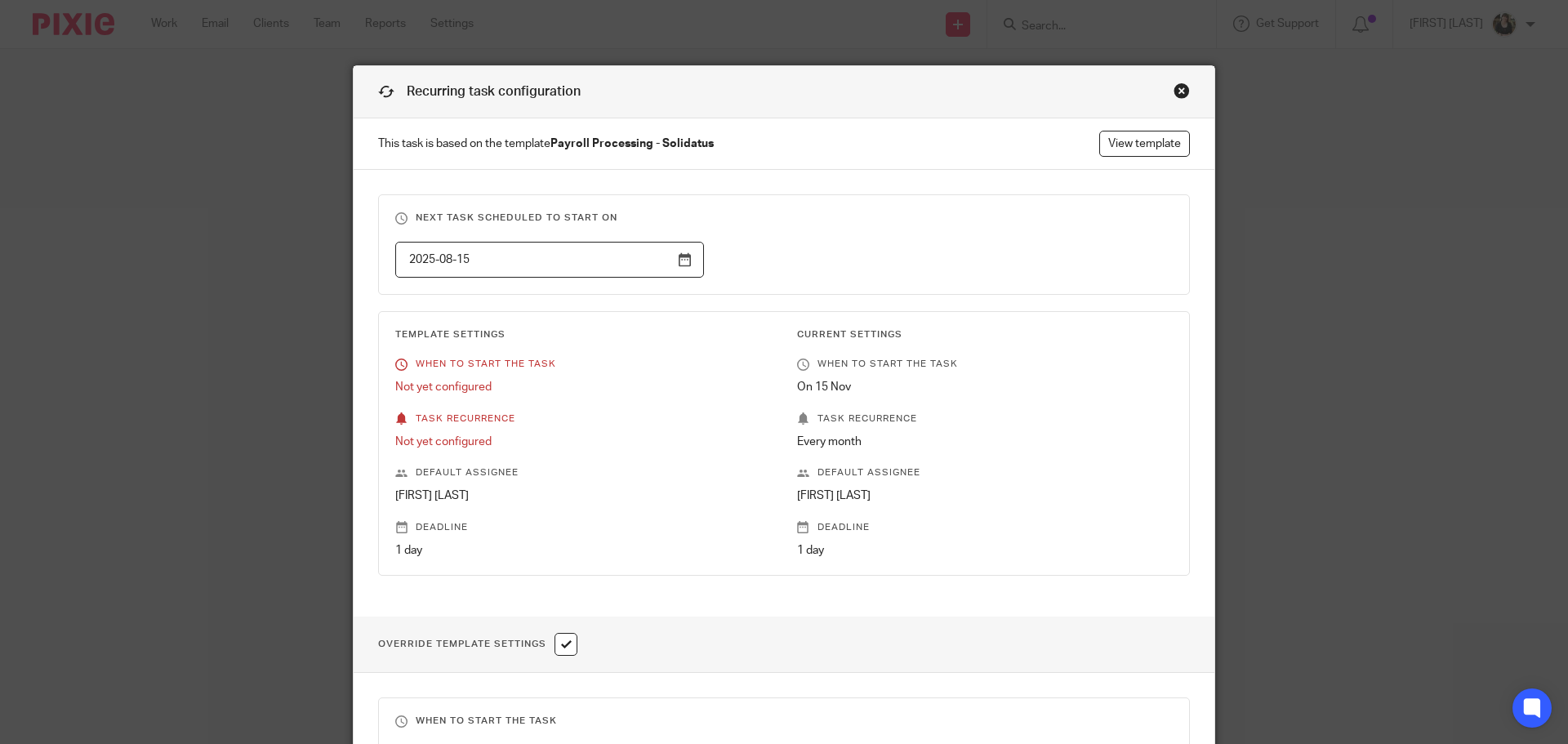 click at bounding box center (1182, 91) 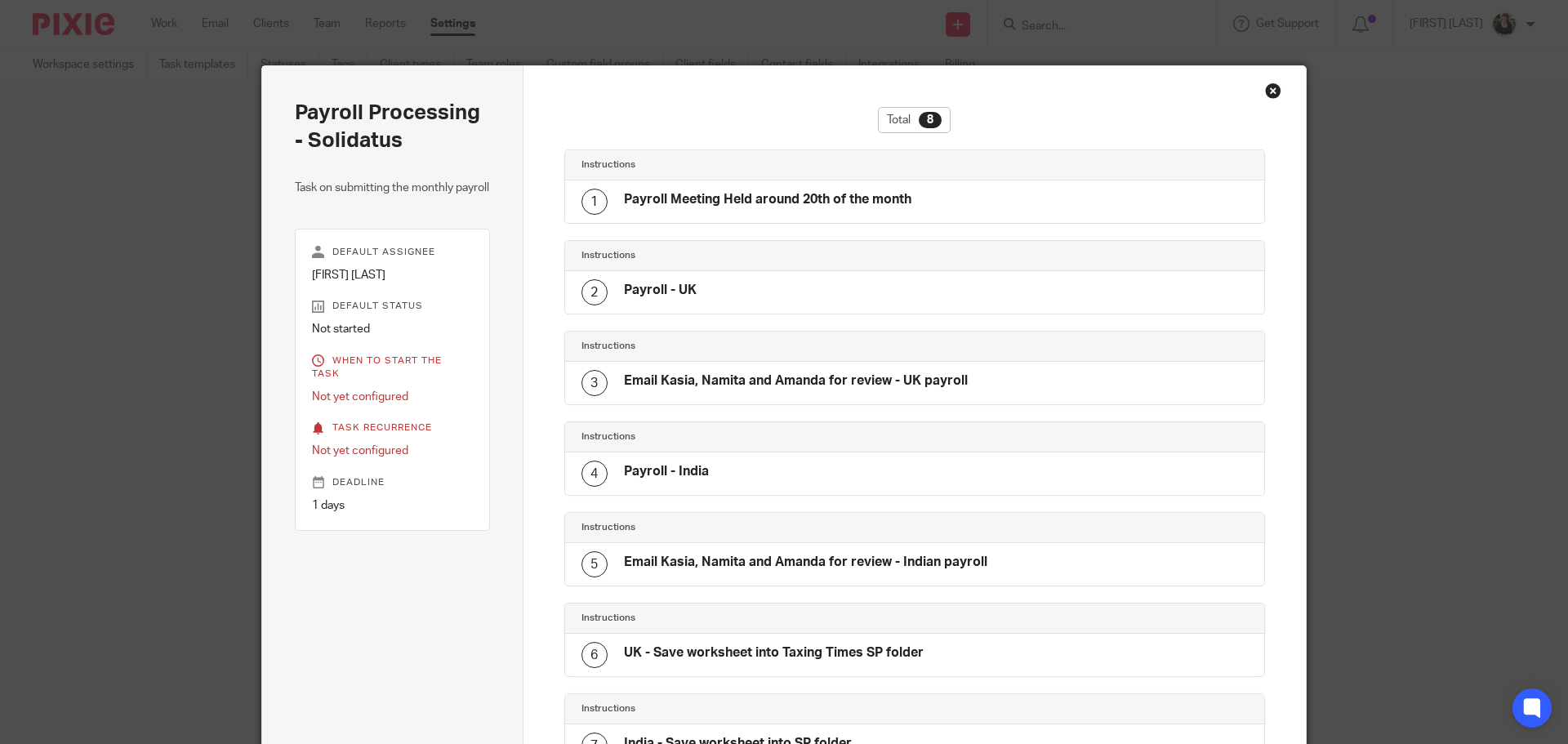 scroll, scrollTop: 0, scrollLeft: 0, axis: both 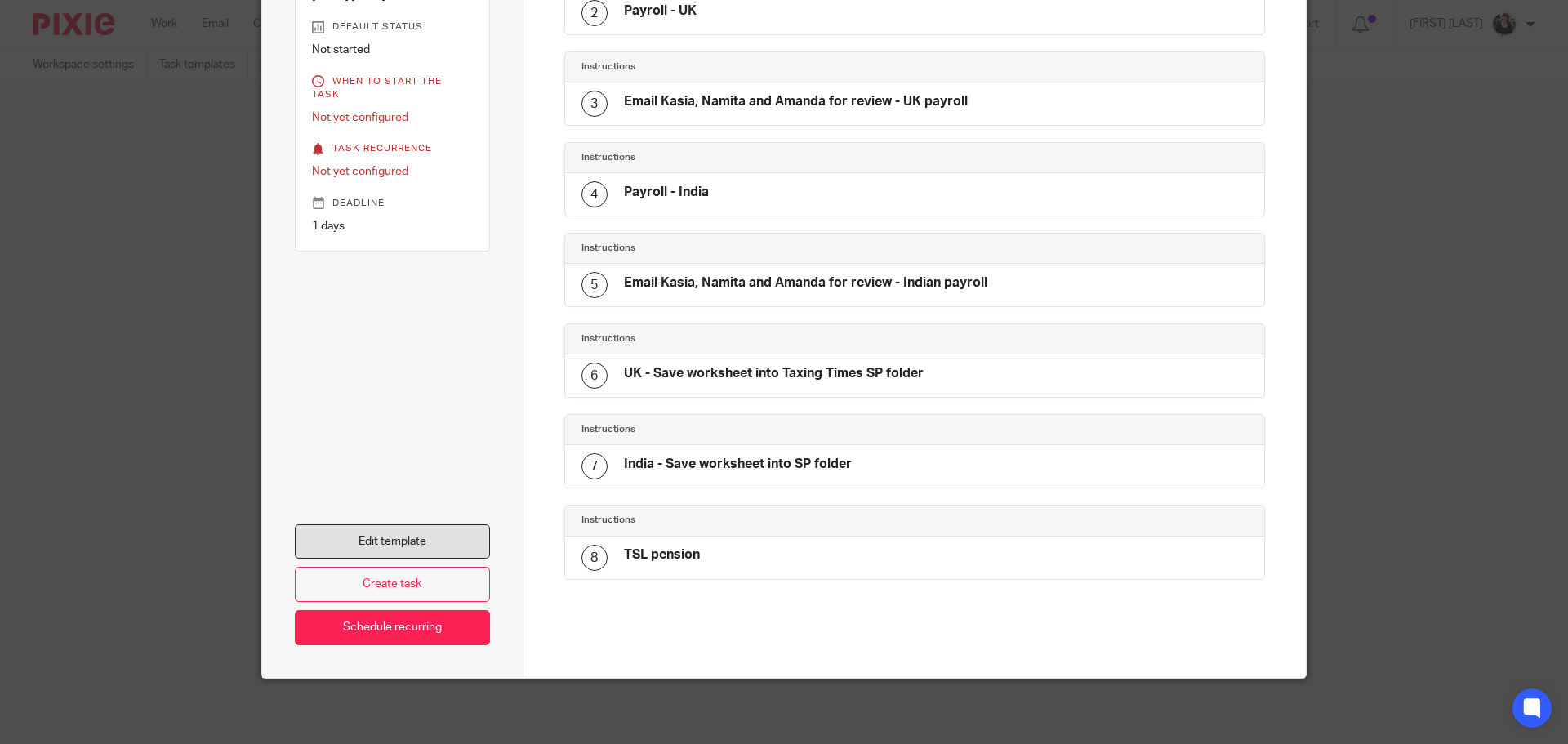click on "Edit template" at bounding box center [392, 541] 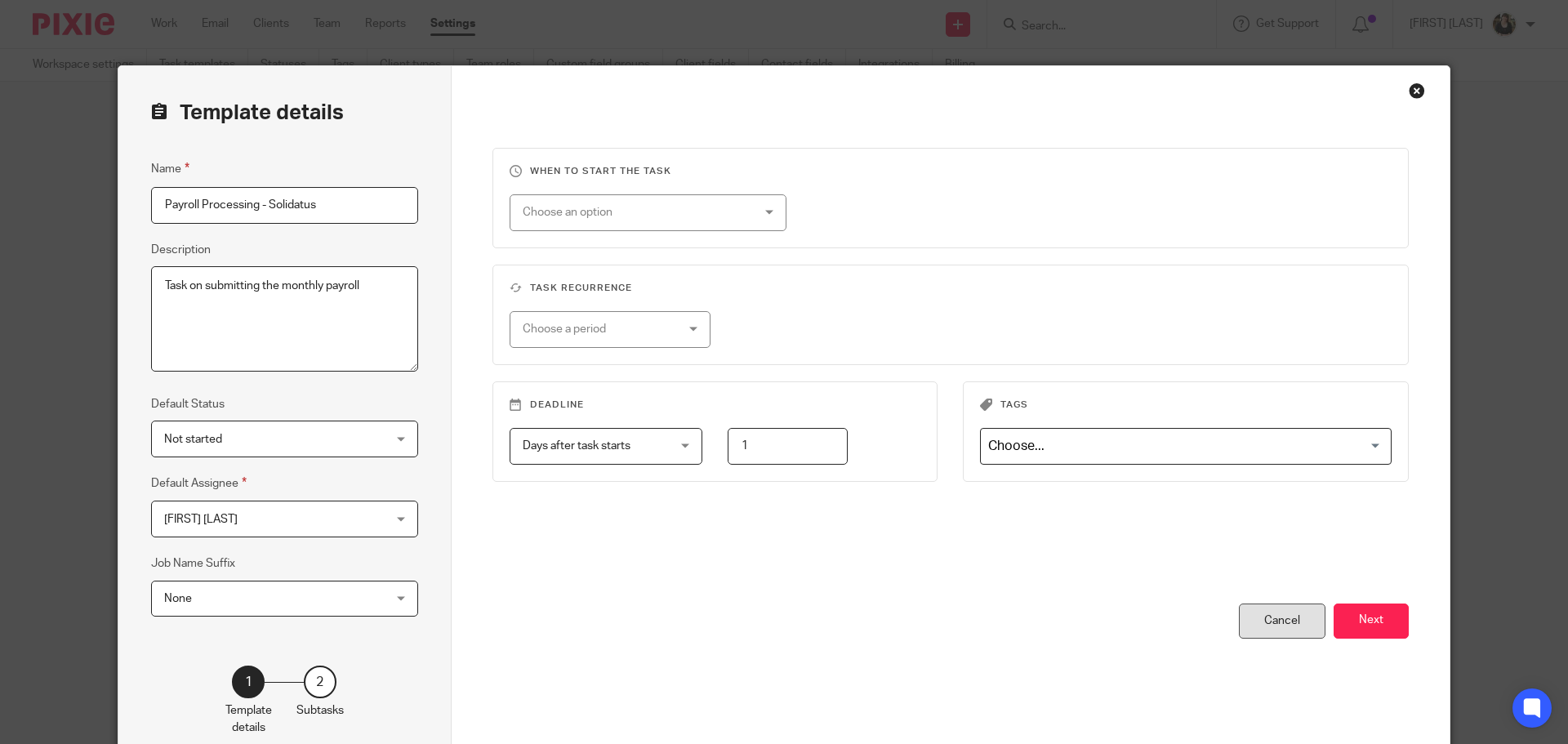 scroll, scrollTop: 0, scrollLeft: 0, axis: both 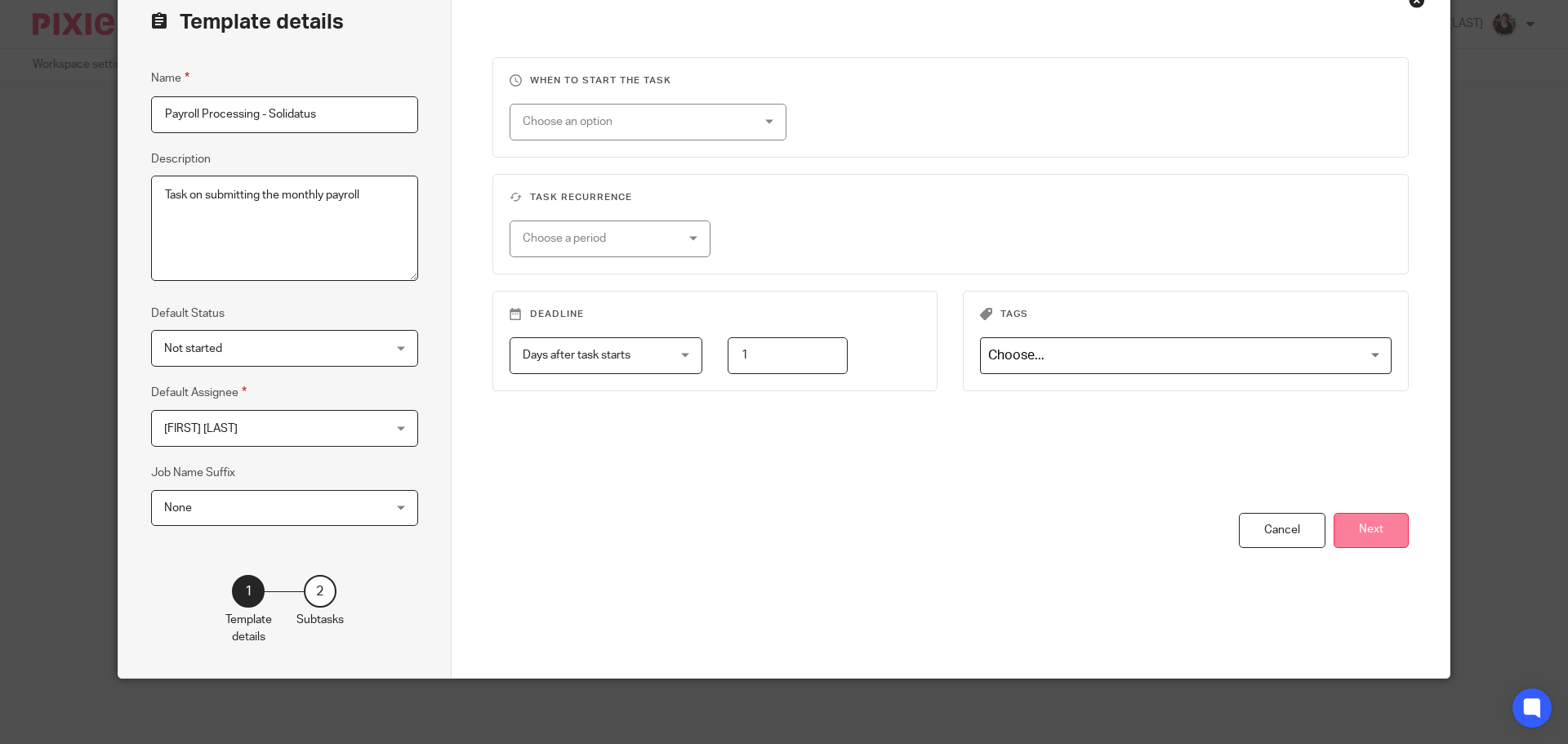 click on "Next" at bounding box center (1371, 530) 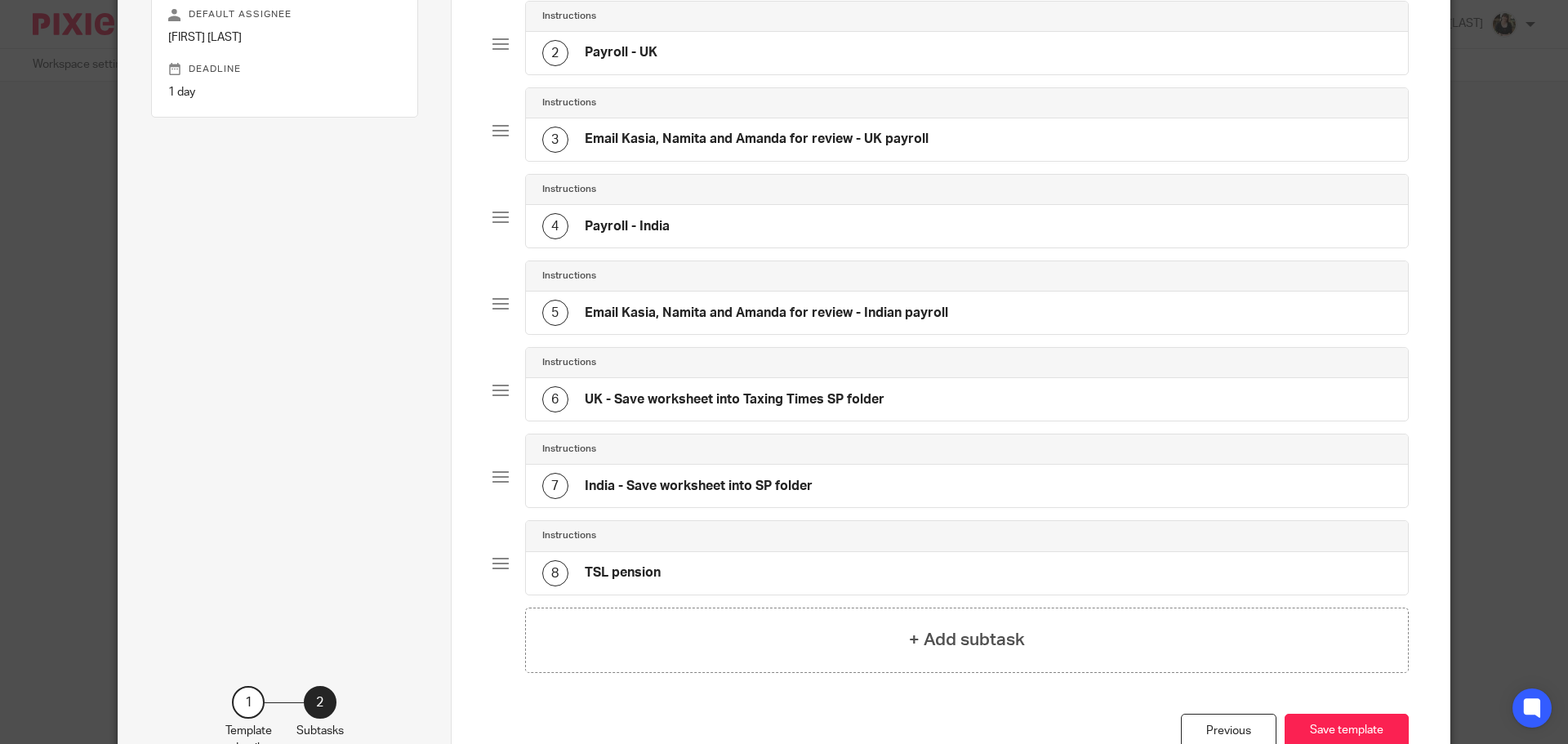 scroll, scrollTop: 346, scrollLeft: 0, axis: vertical 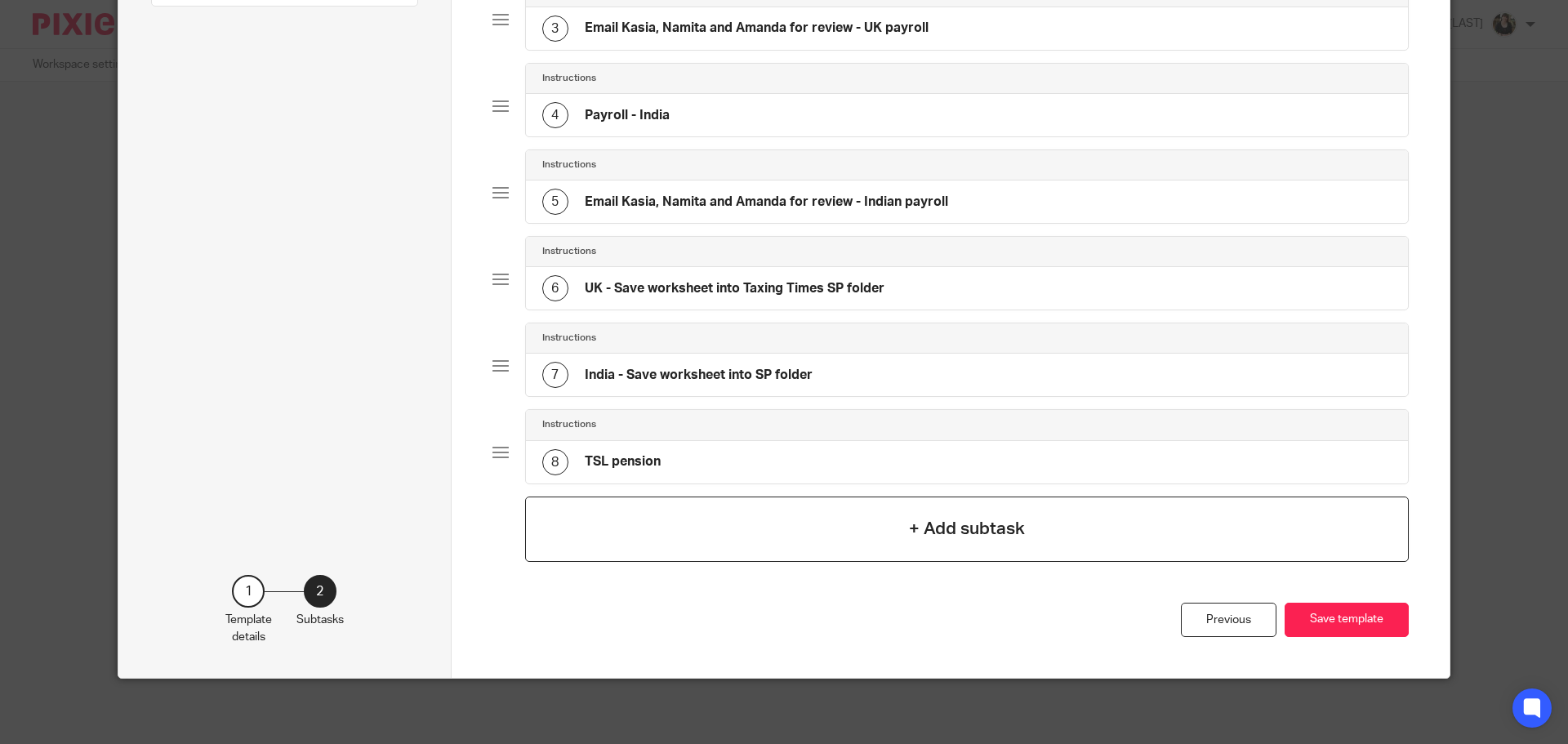 click on "+ Add subtask" 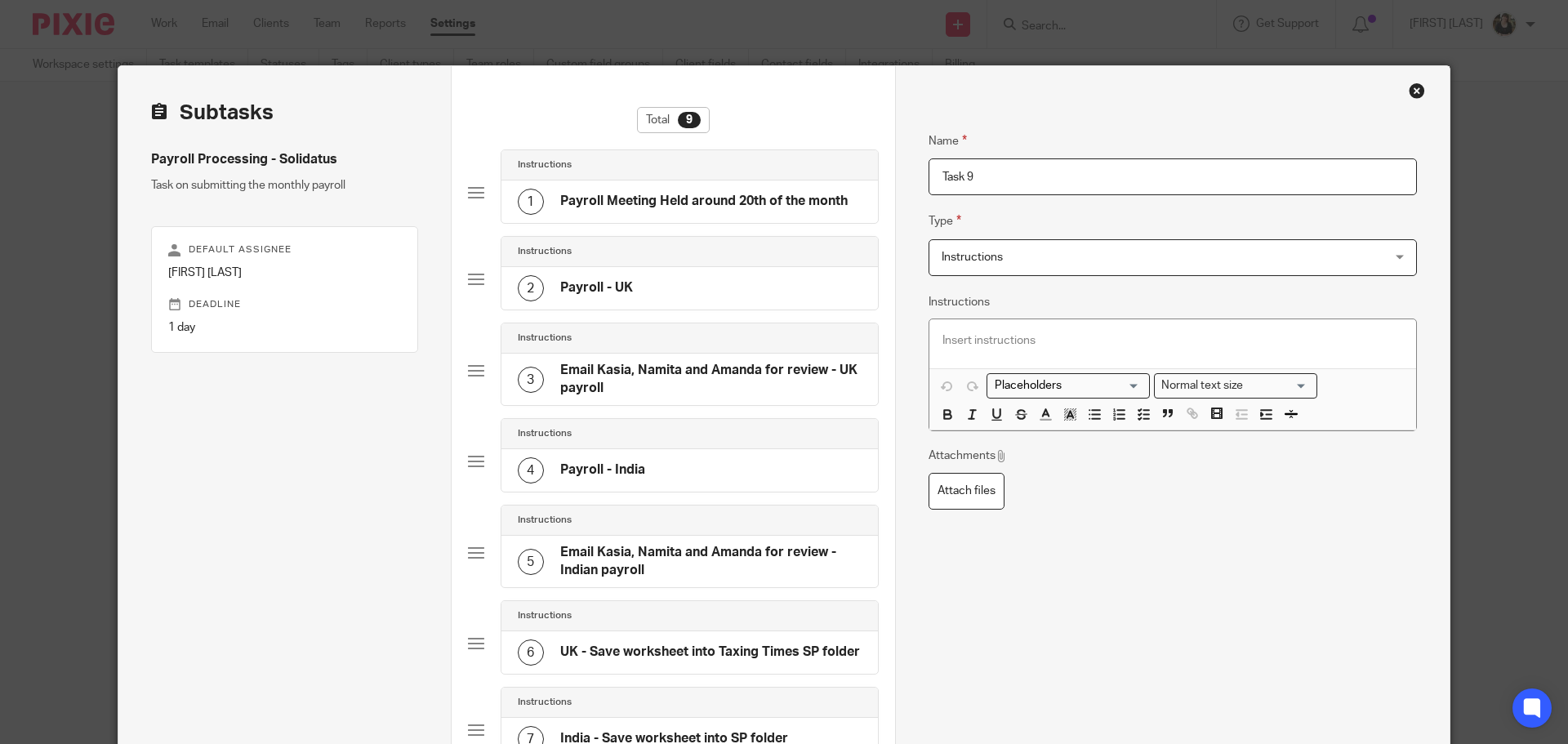 click on "Task 9" at bounding box center (1173, 176) 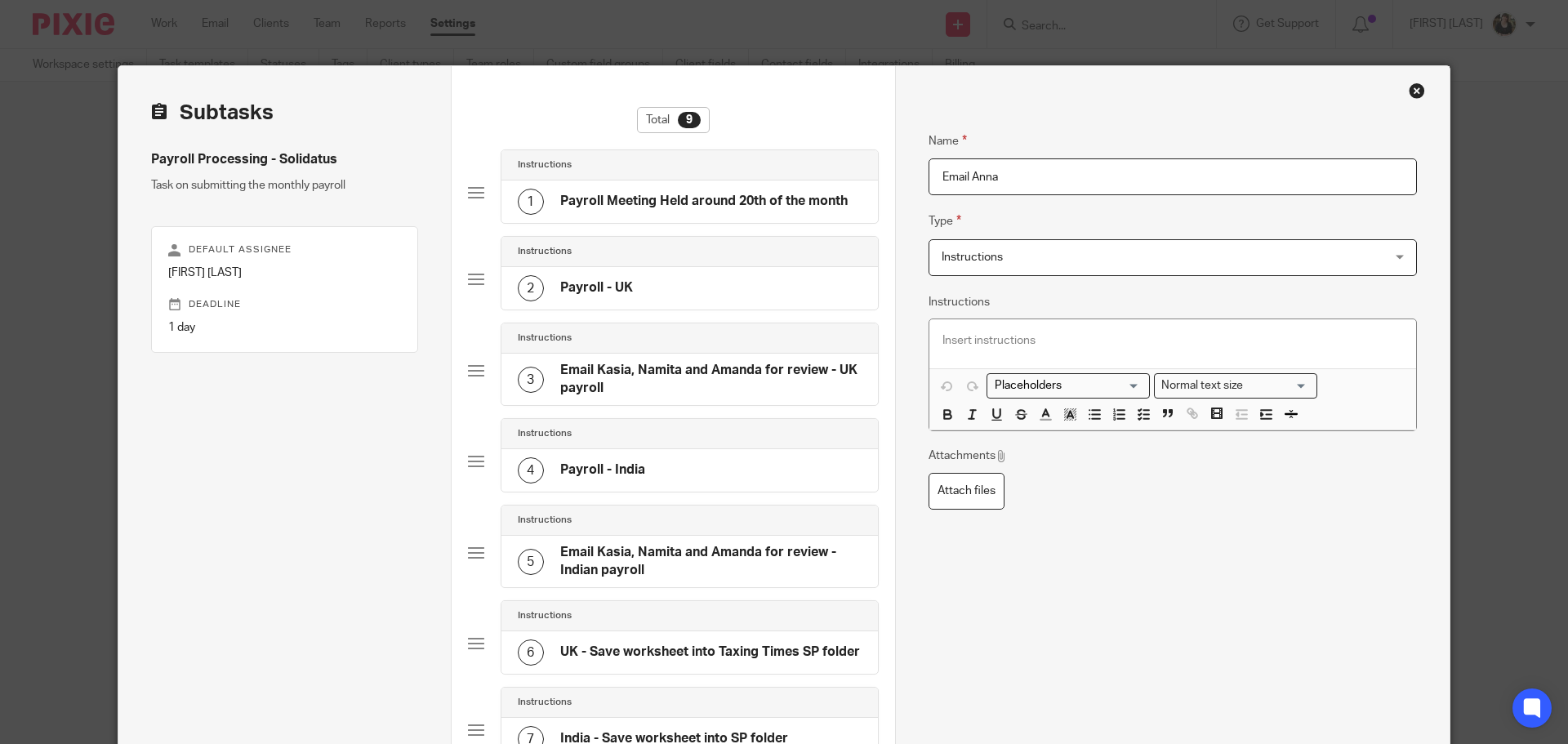 type on "Email Anna" 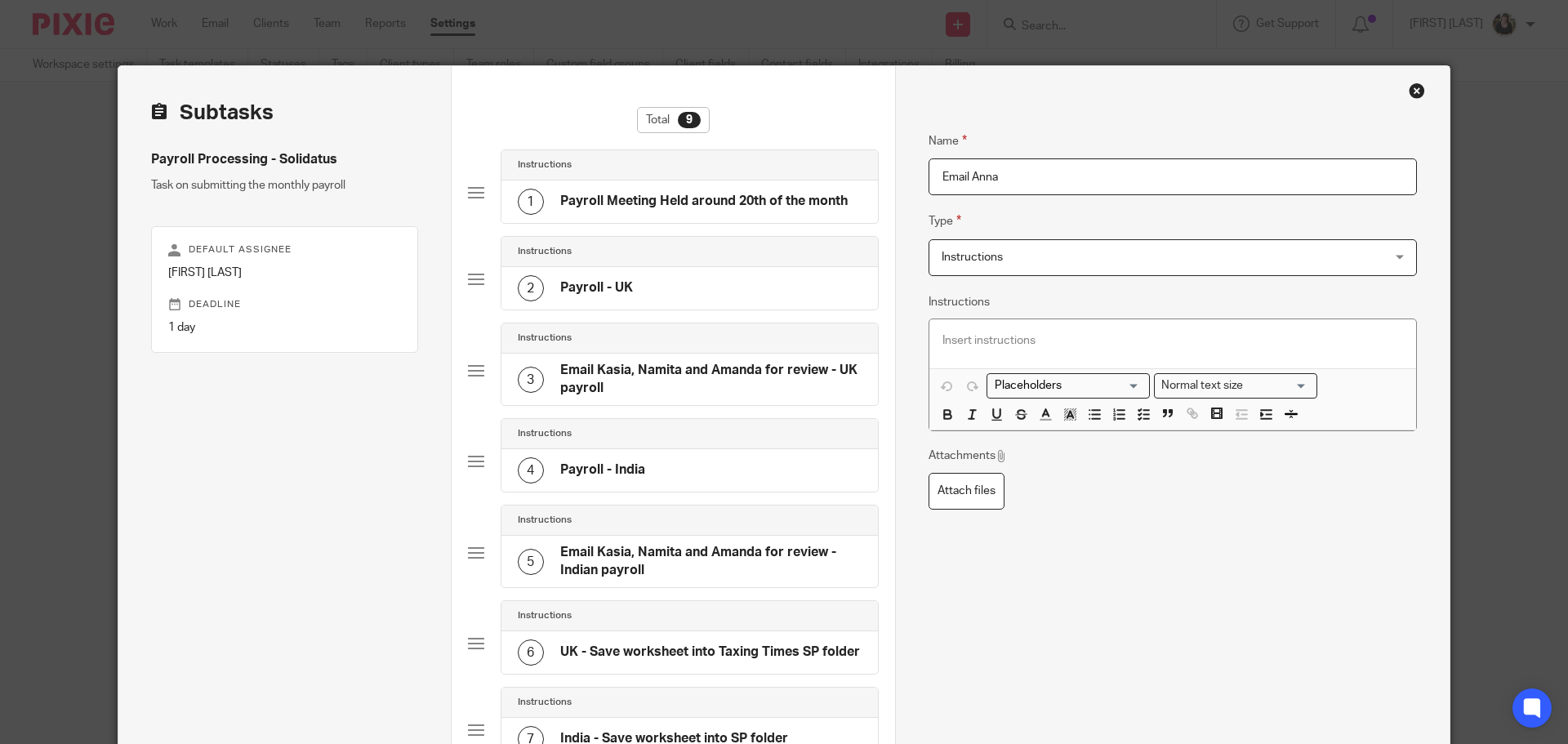 click on "Instructions" at bounding box center (1131, 257) 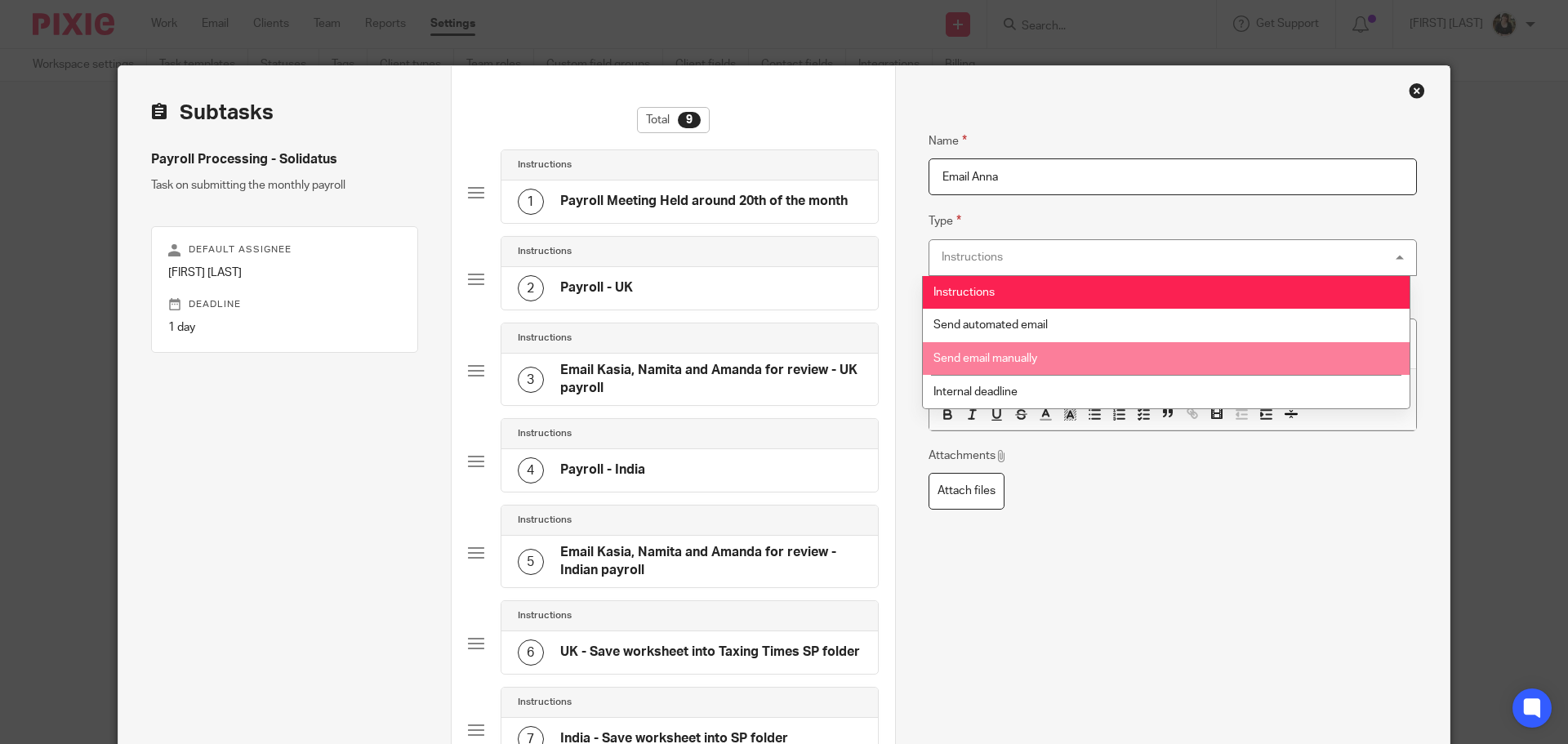 click on "Send email manually" at bounding box center [1166, 359] 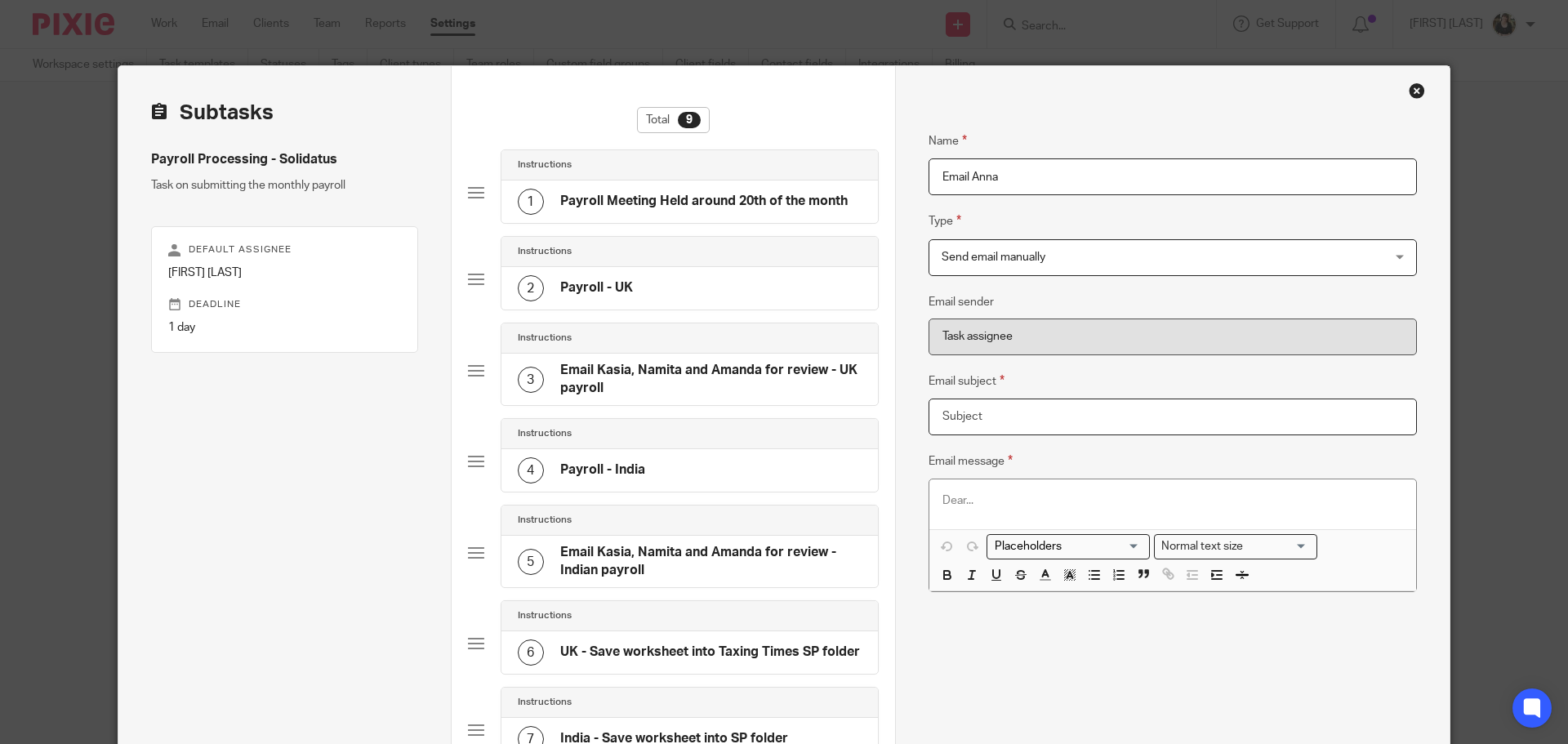 drag, startPoint x: 988, startPoint y: 421, endPoint x: 870, endPoint y: 415, distance: 118.15244 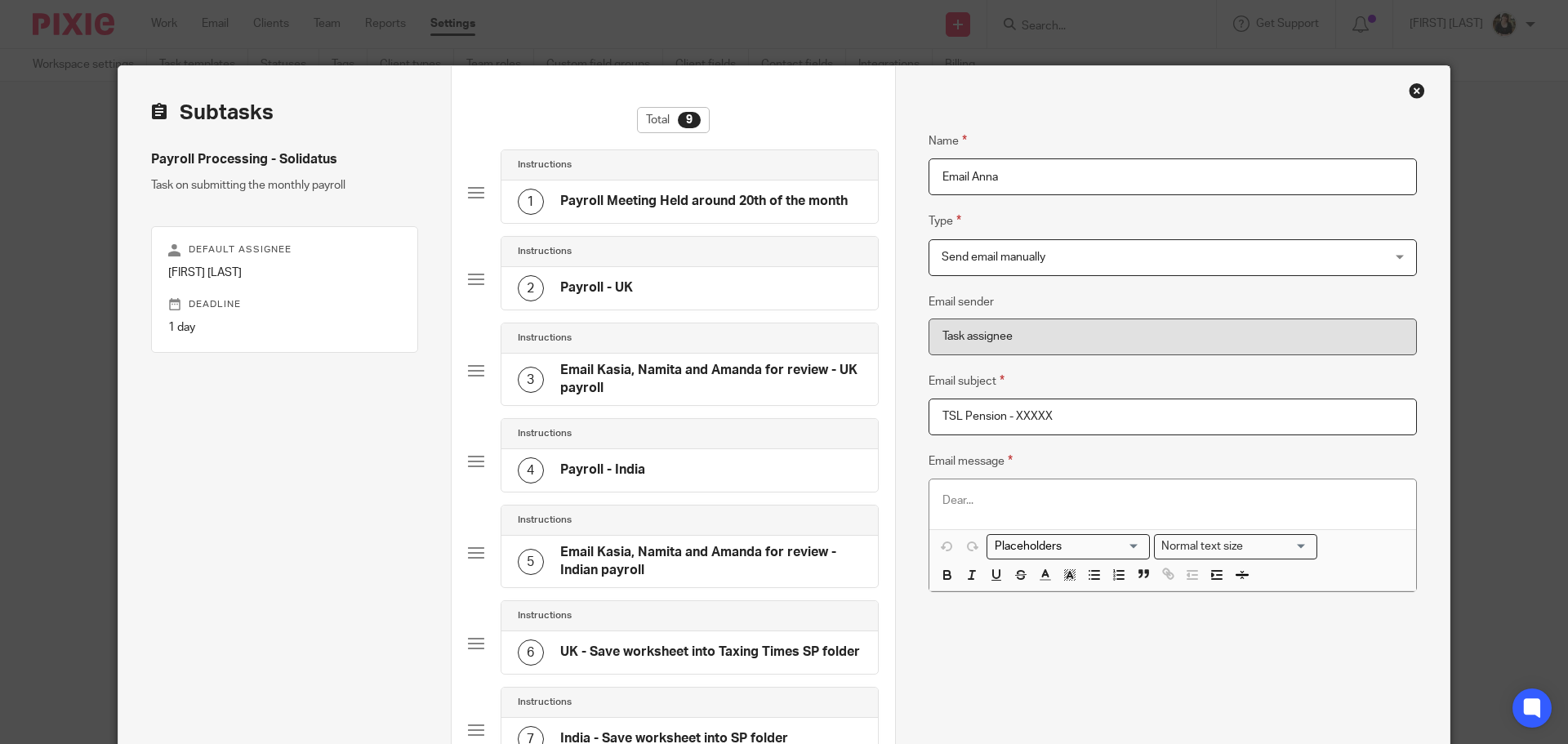 type on "TSL Pension - XXXXX" 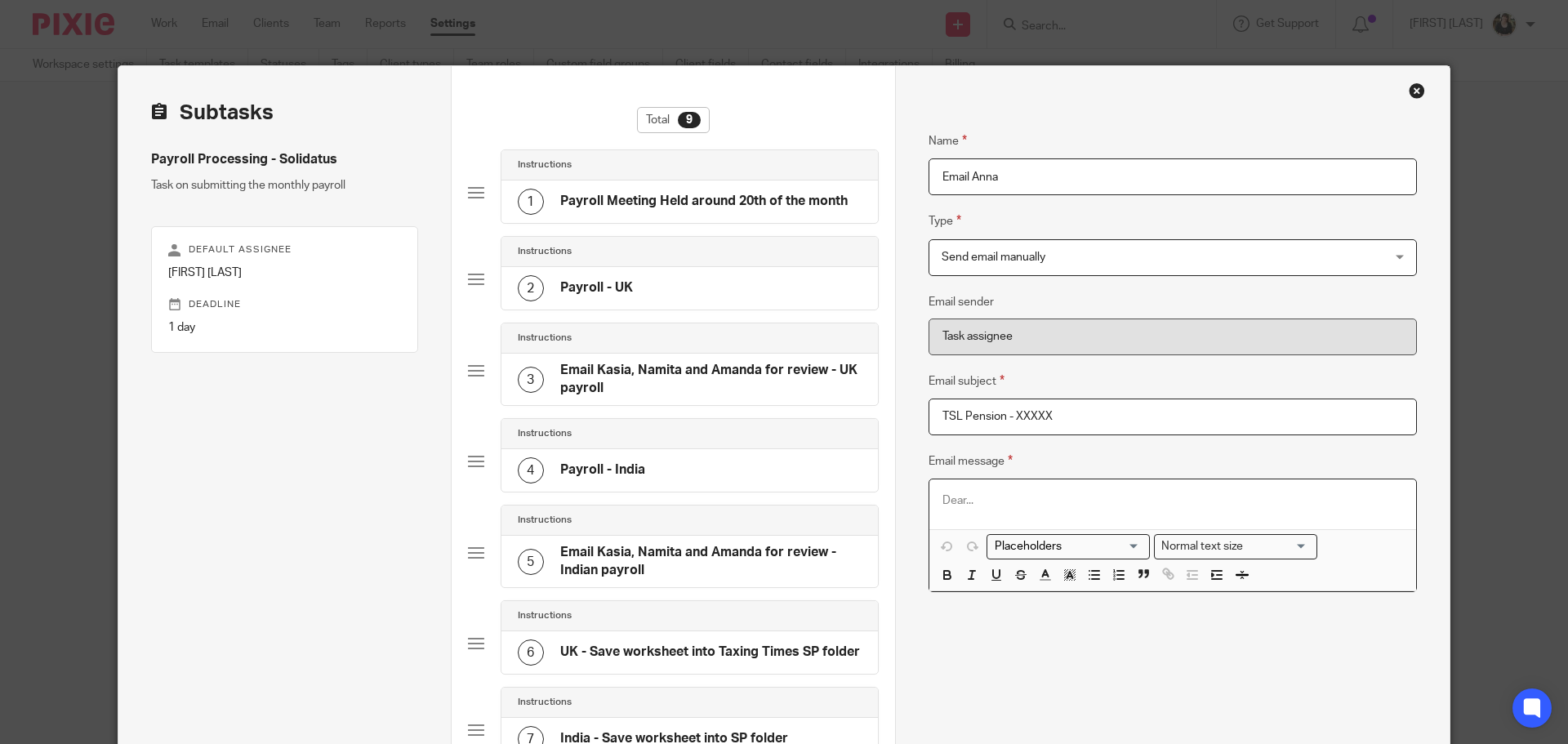click at bounding box center [1173, 501] 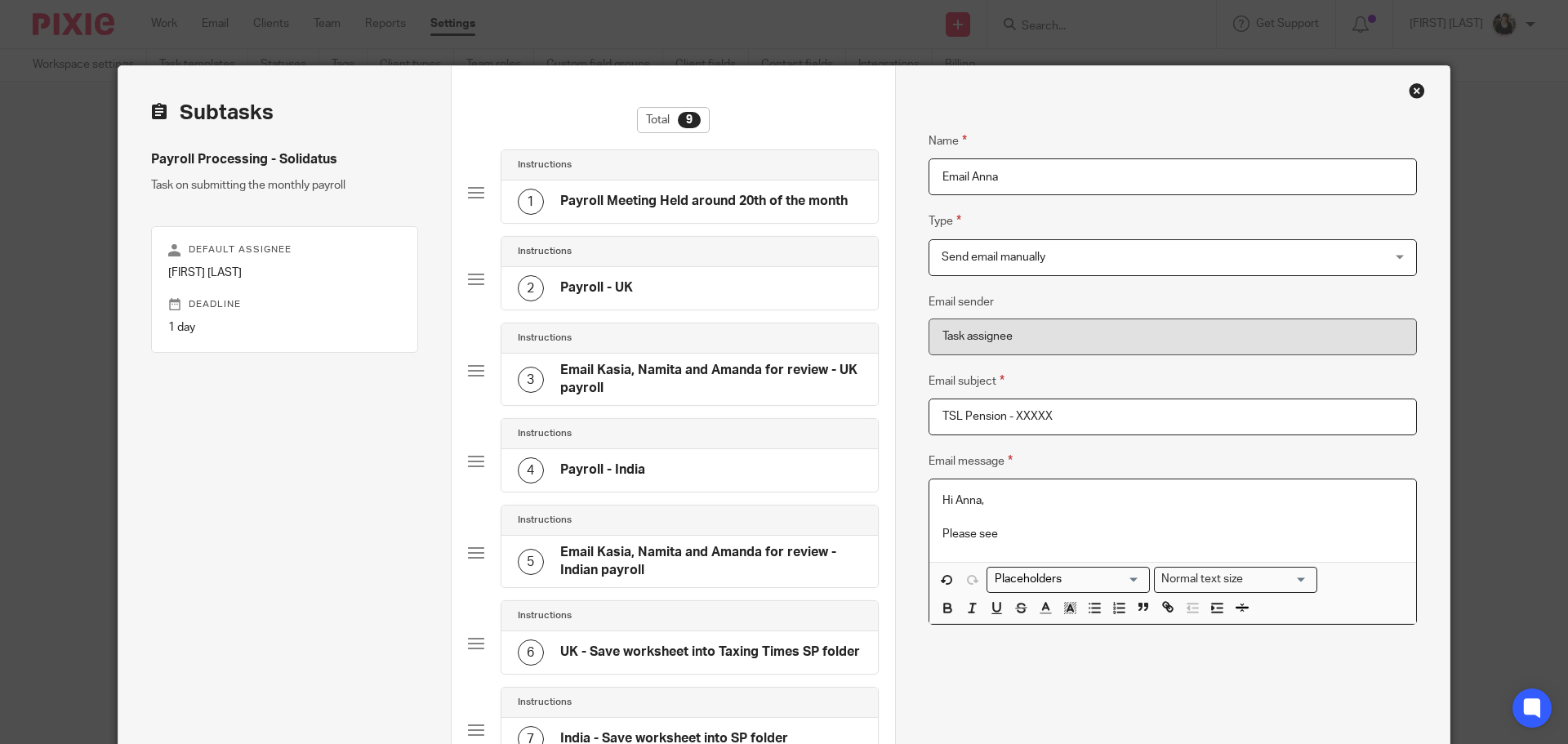 drag, startPoint x: 1055, startPoint y: 532, endPoint x: 922, endPoint y: 527, distance: 133.094 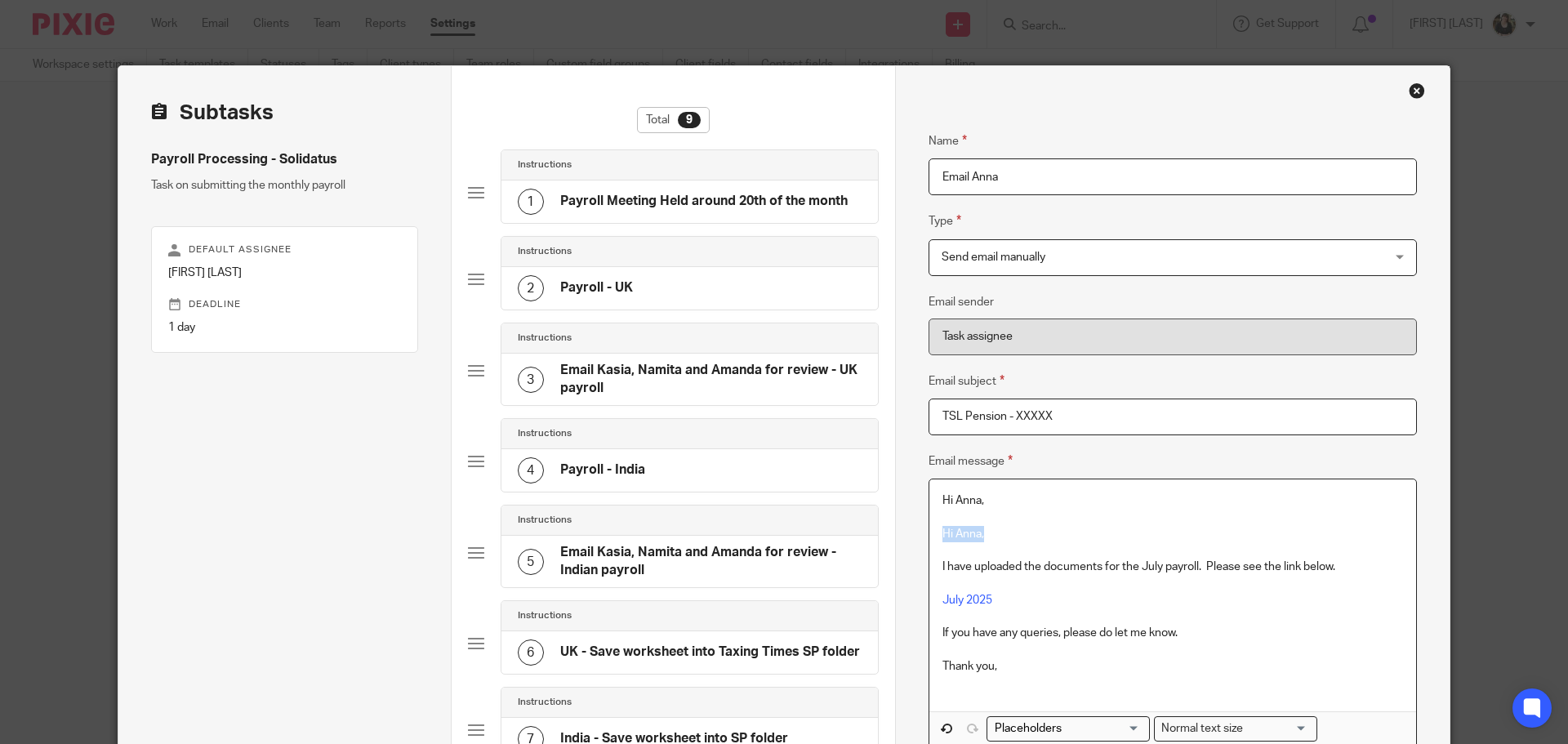 drag, startPoint x: 1018, startPoint y: 540, endPoint x: 922, endPoint y: 540, distance: 96 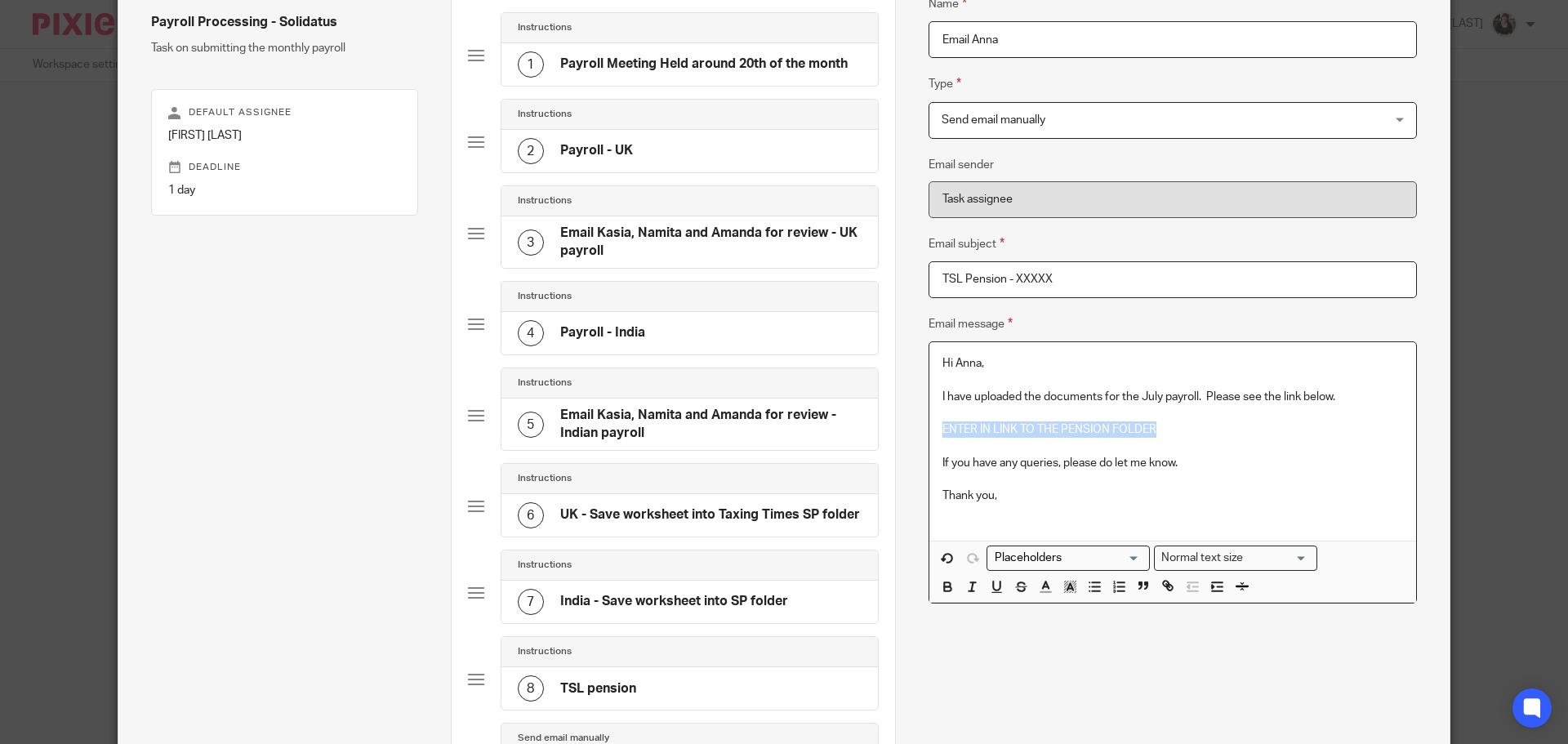 scroll, scrollTop: 408, scrollLeft: 0, axis: vertical 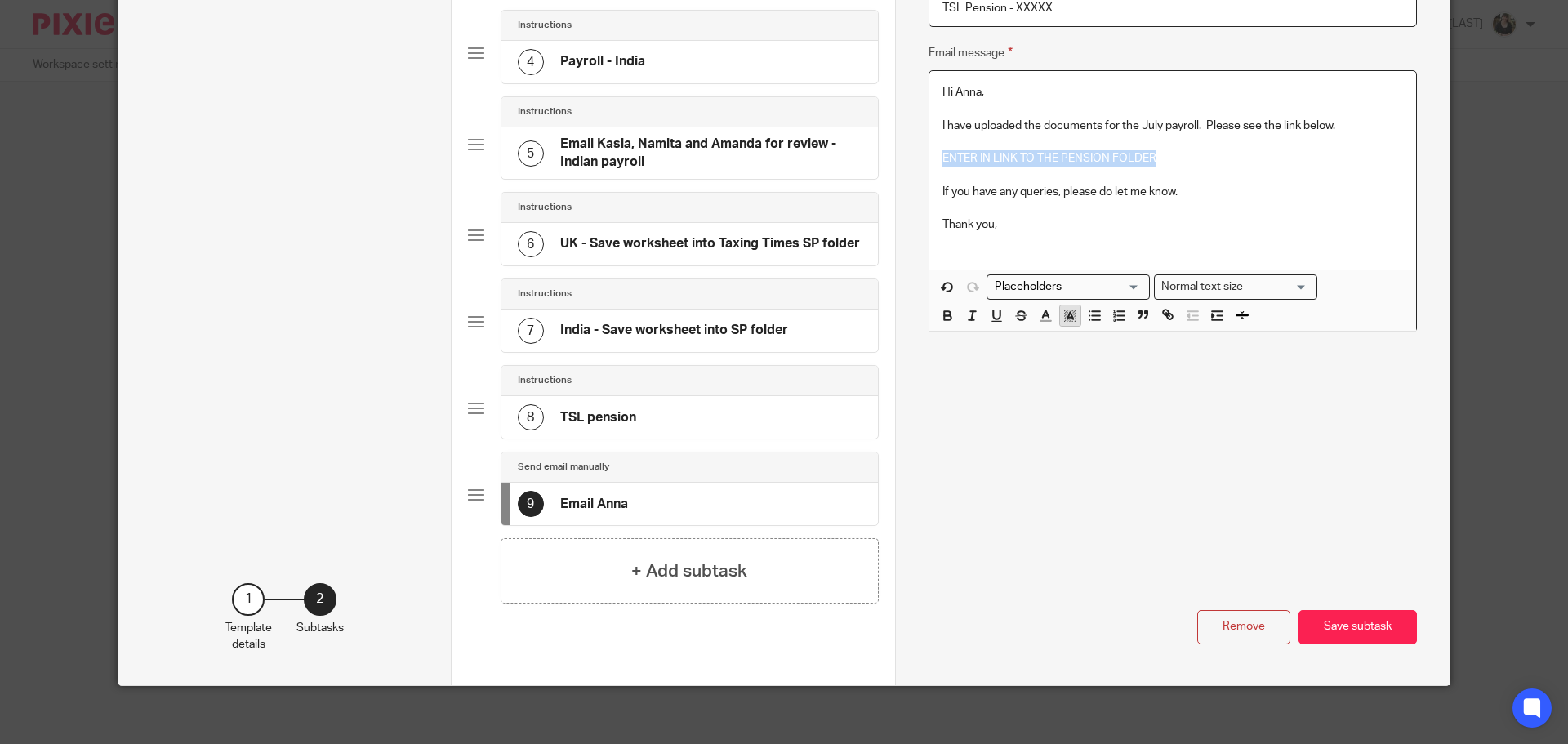 click at bounding box center (1070, 315) 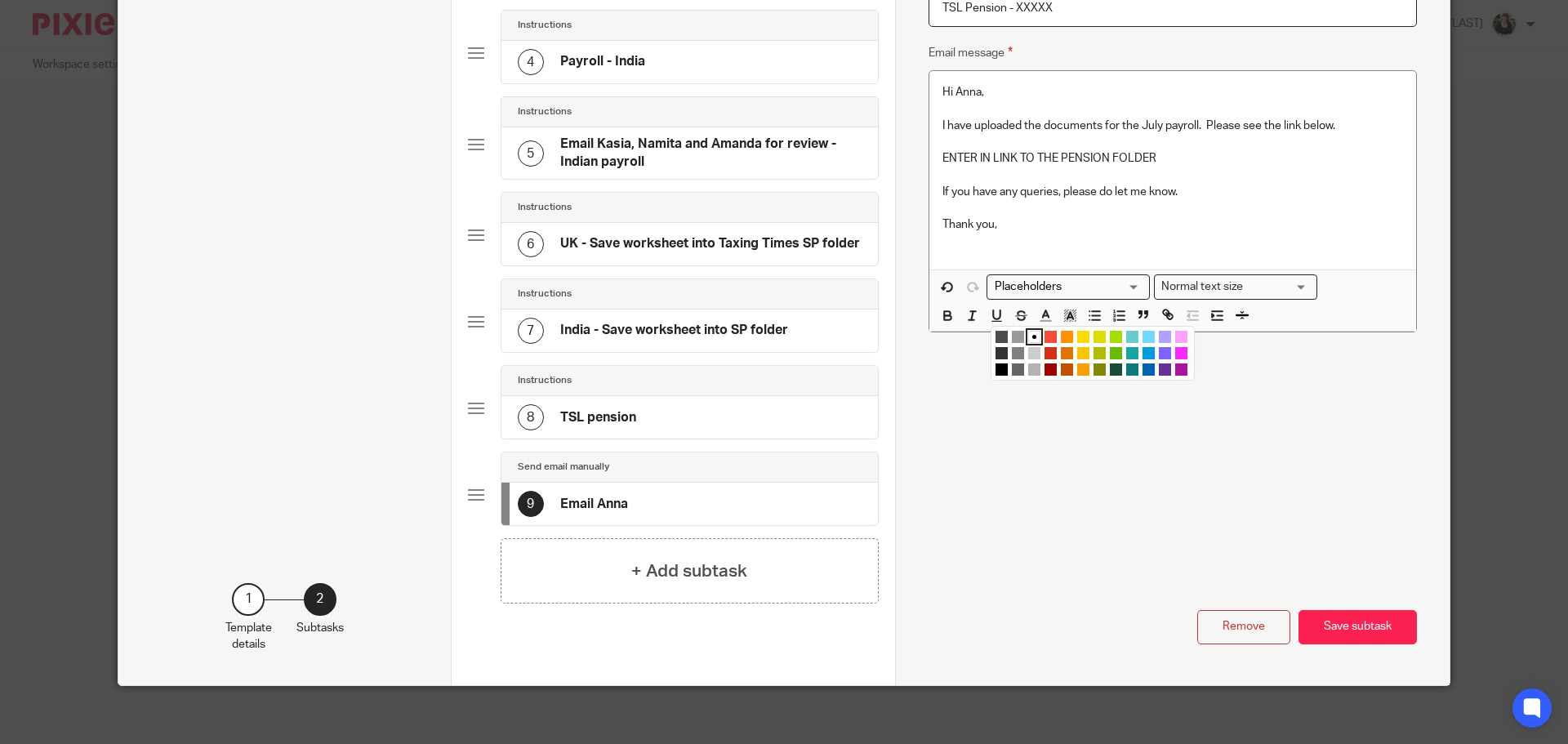 click at bounding box center (1083, 336) 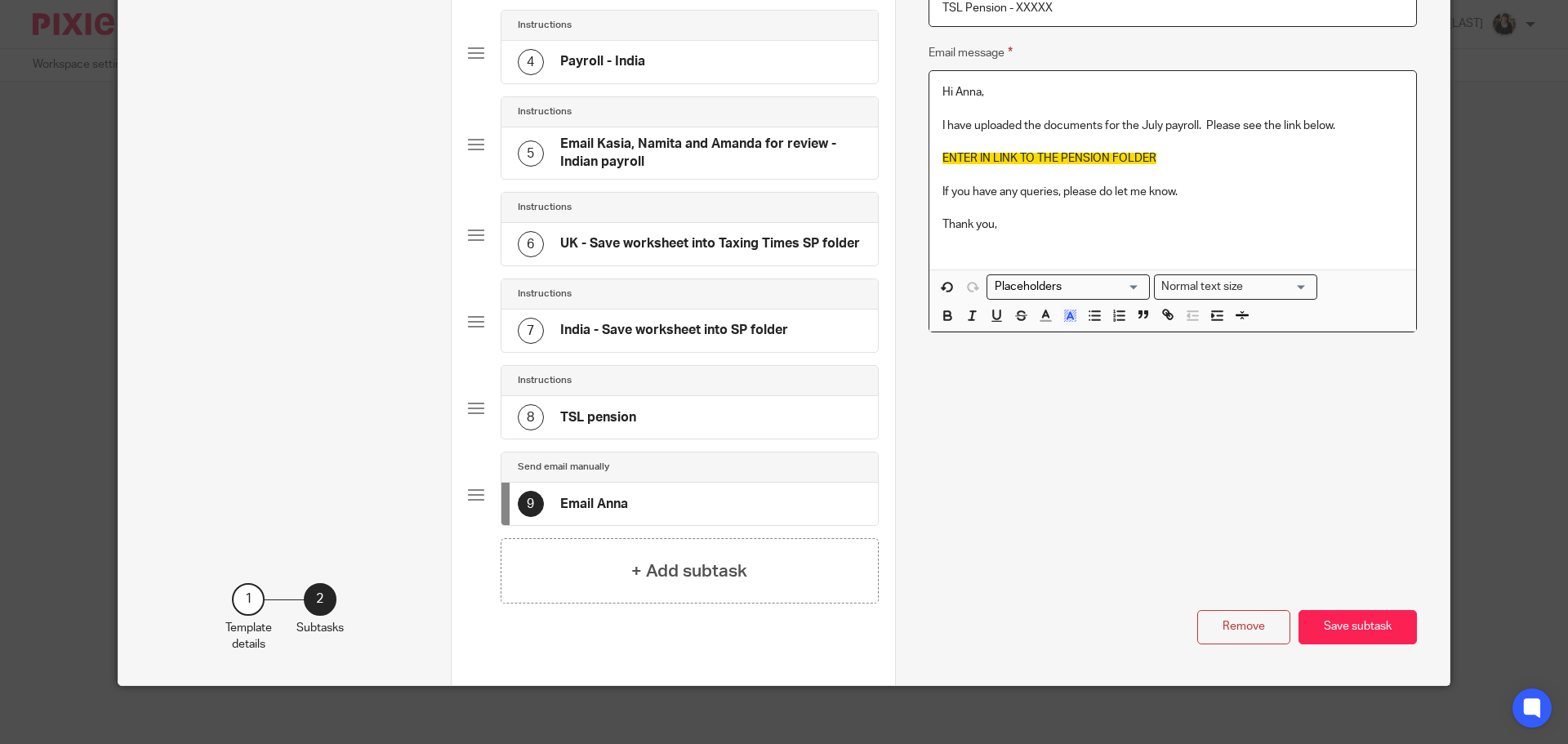 click at bounding box center (1173, 208) 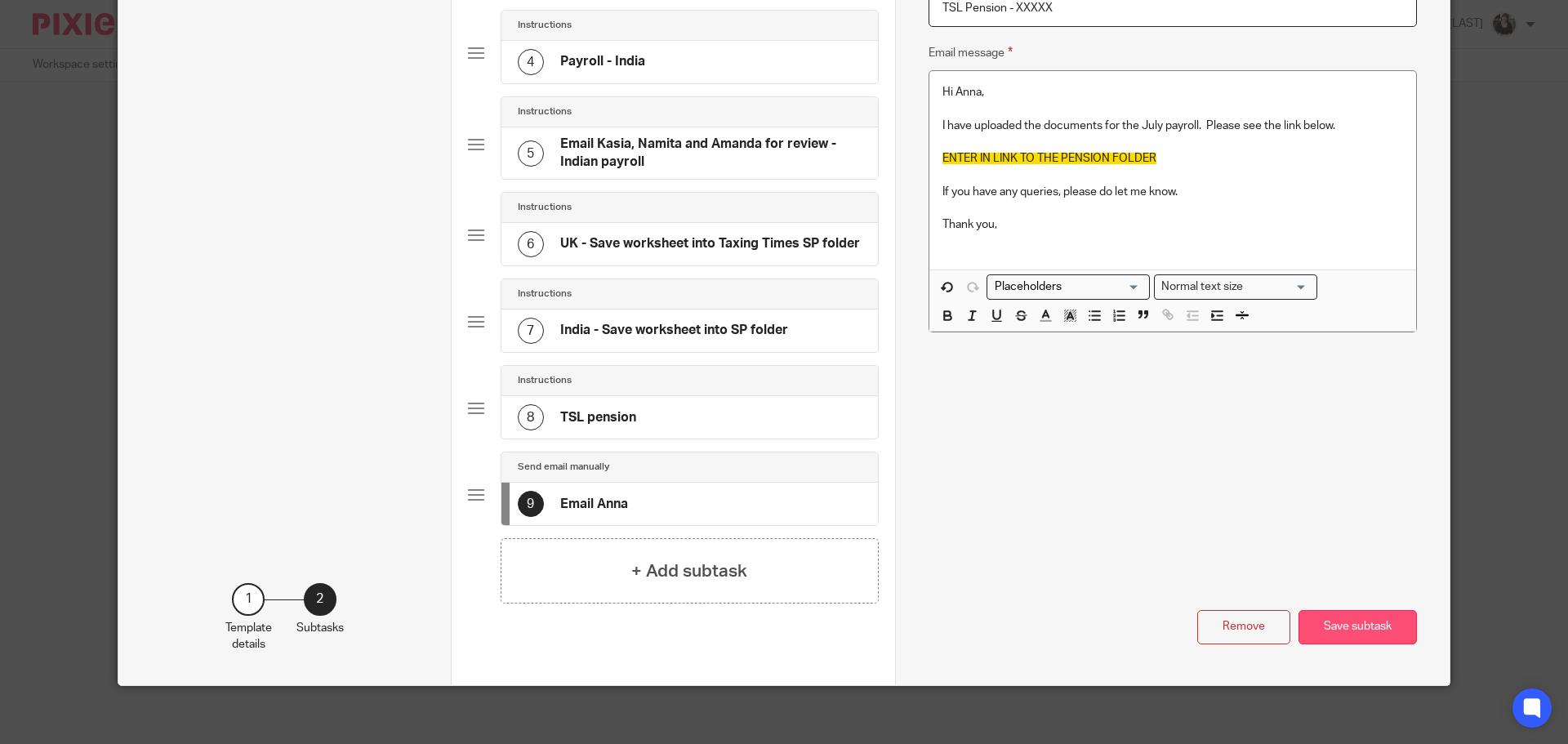 click on "Save subtask" at bounding box center (1357, 627) 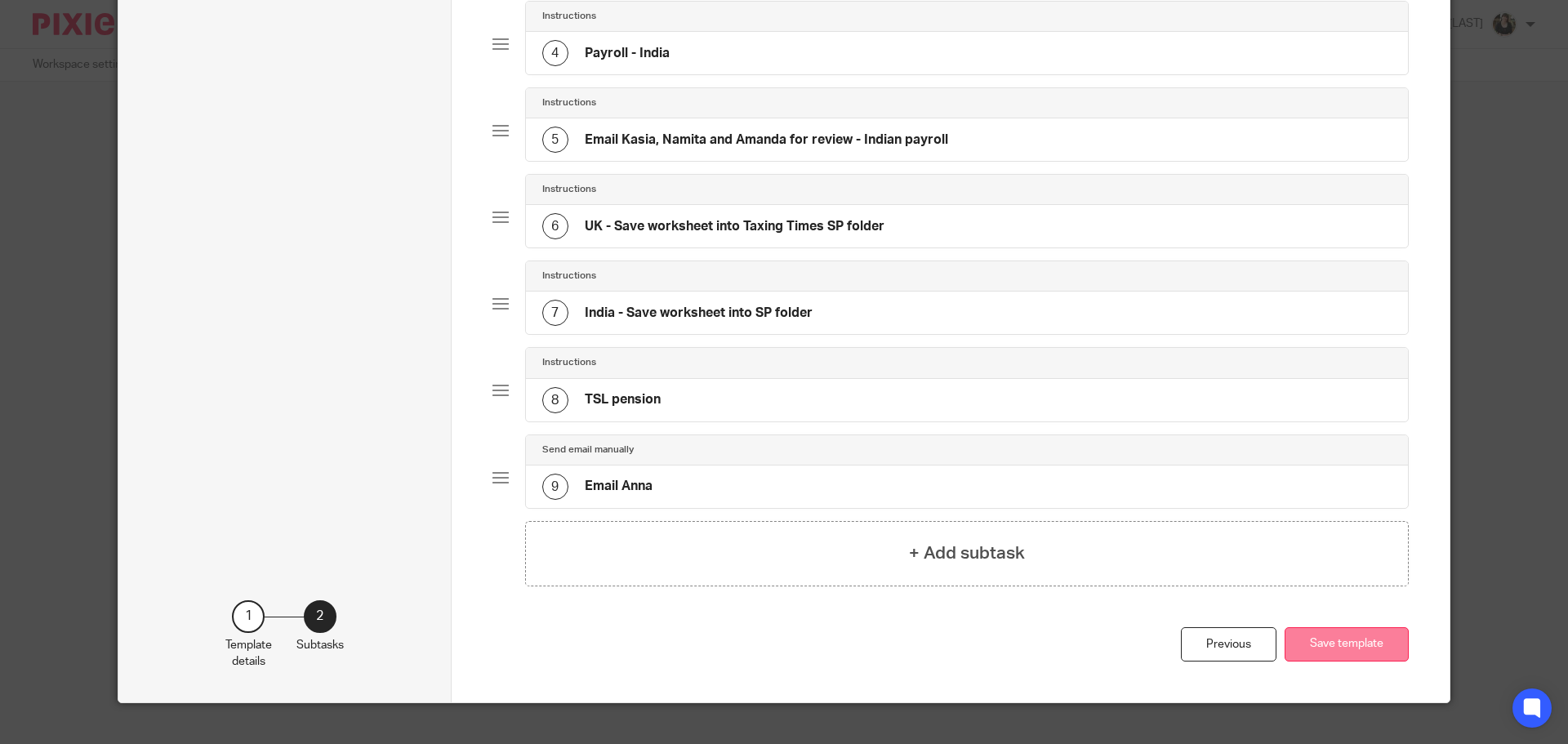 click on "Save template" at bounding box center (1347, 644) 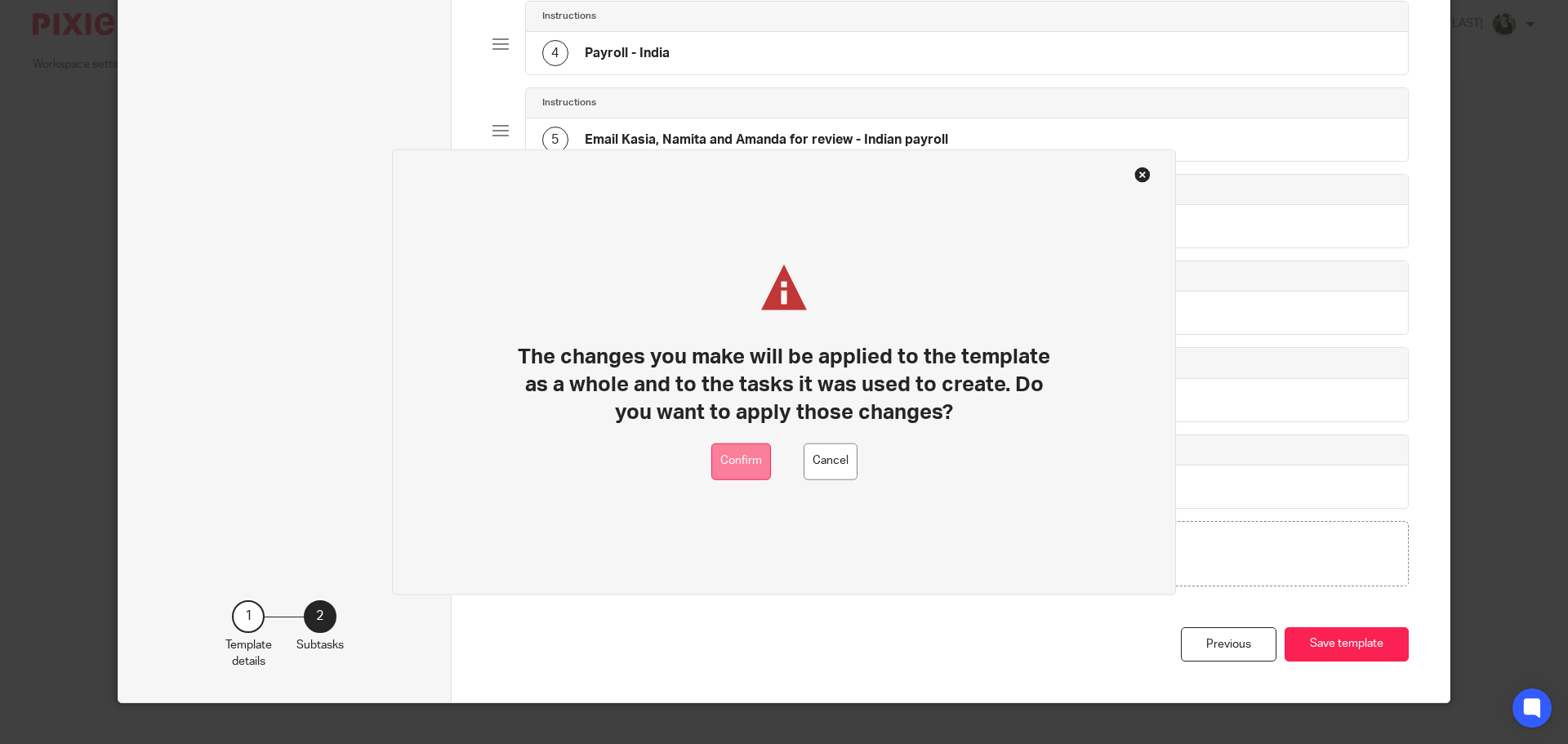click on "Confirm" at bounding box center [741, 461] 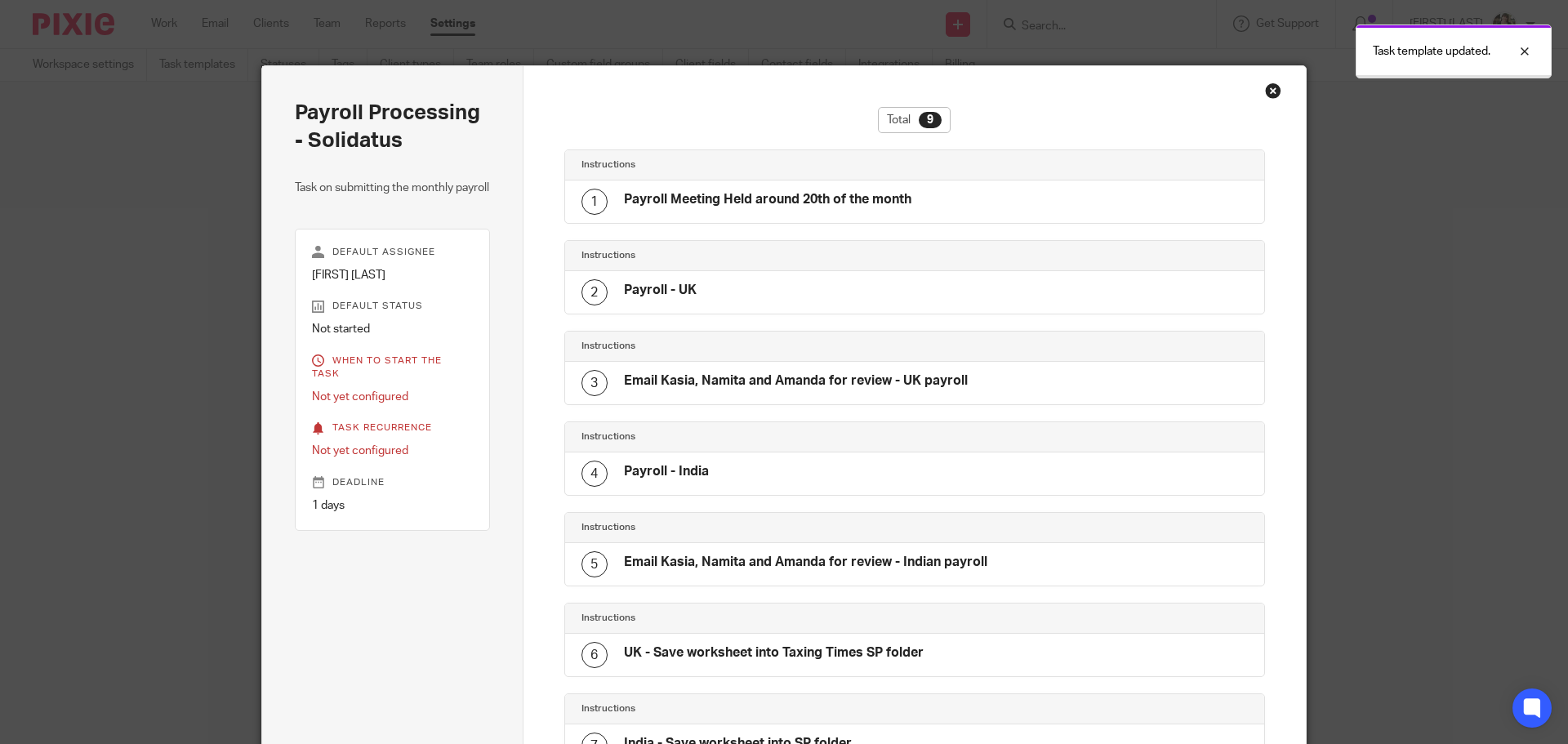 scroll, scrollTop: 0, scrollLeft: 0, axis: both 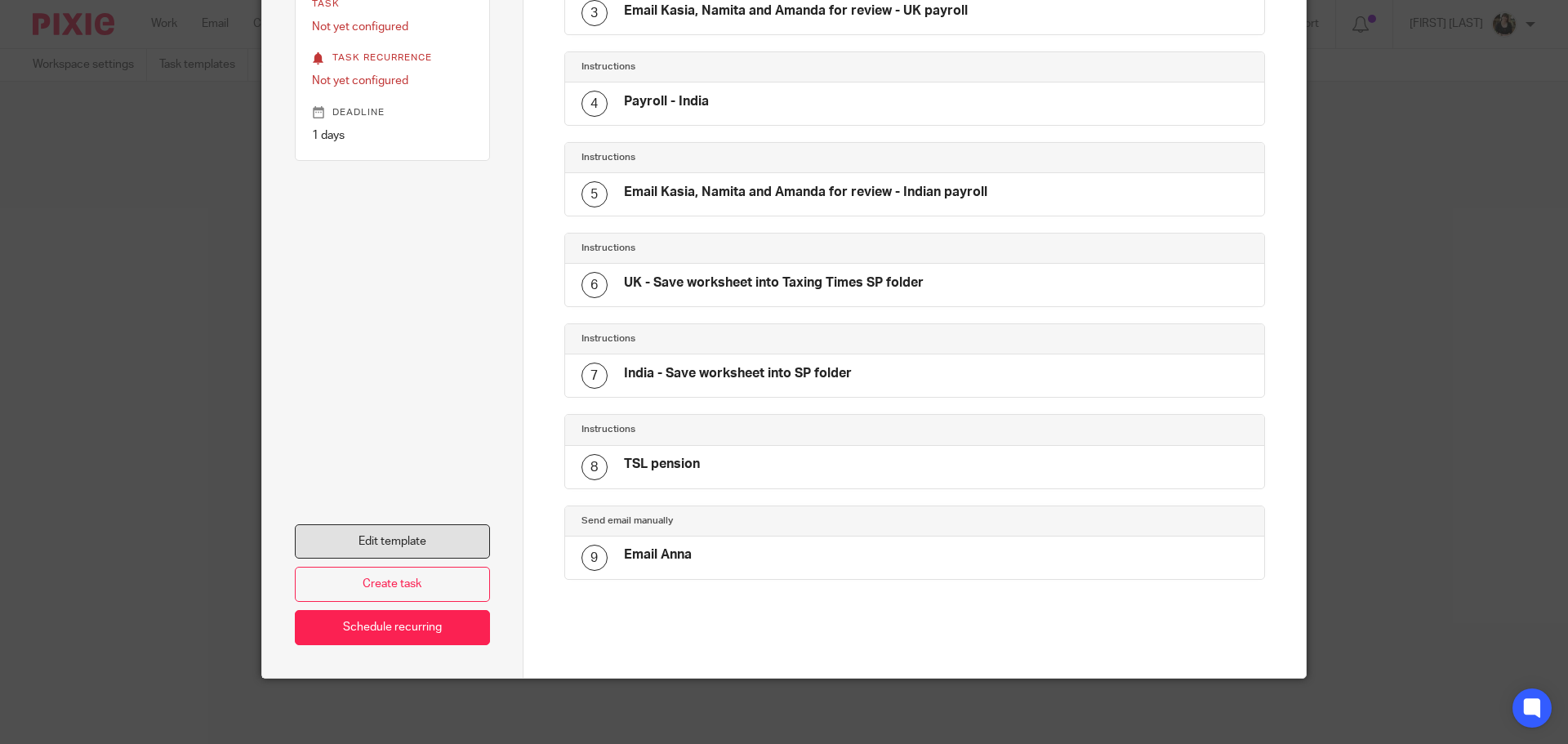 click on "Edit template" at bounding box center (392, 541) 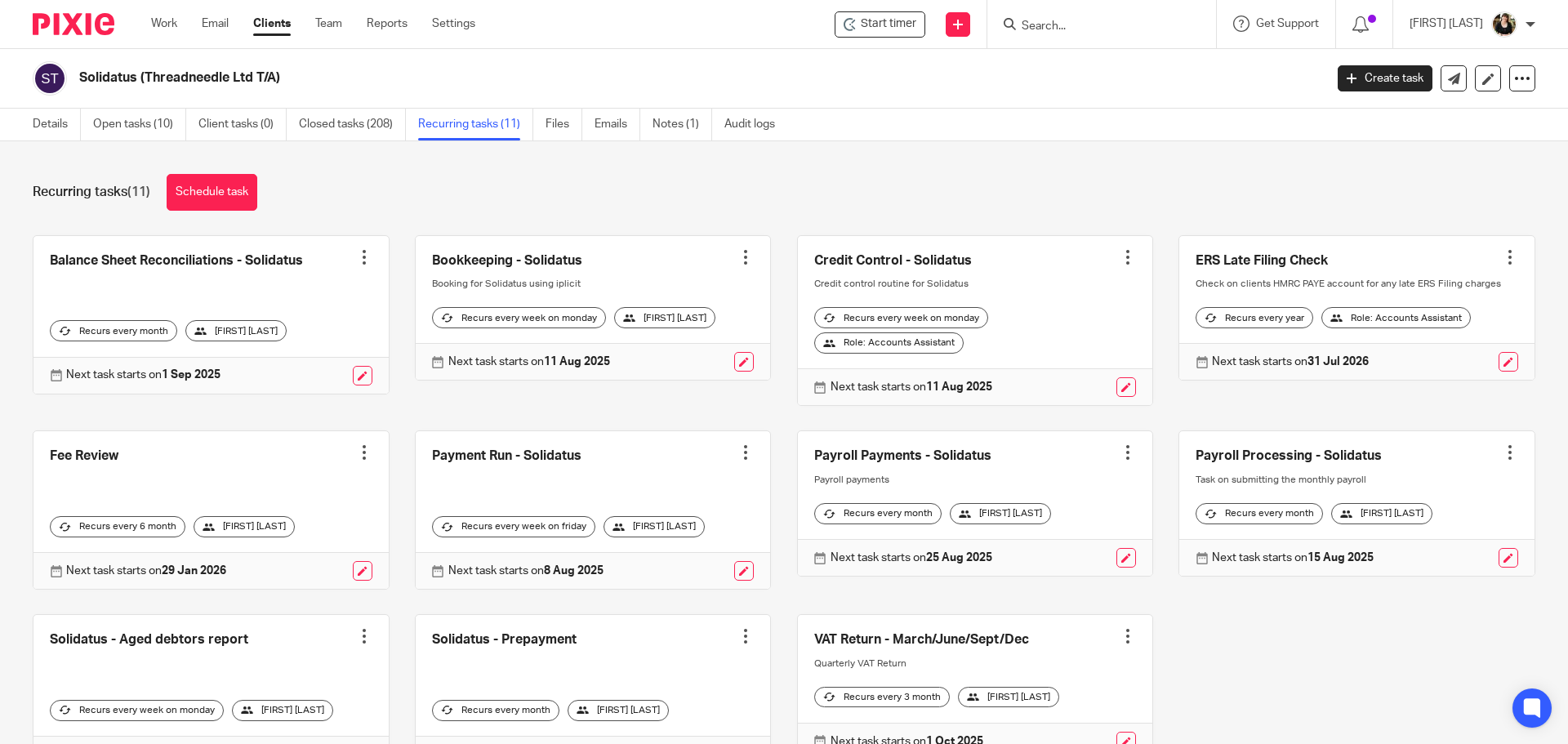 scroll, scrollTop: 0, scrollLeft: 0, axis: both 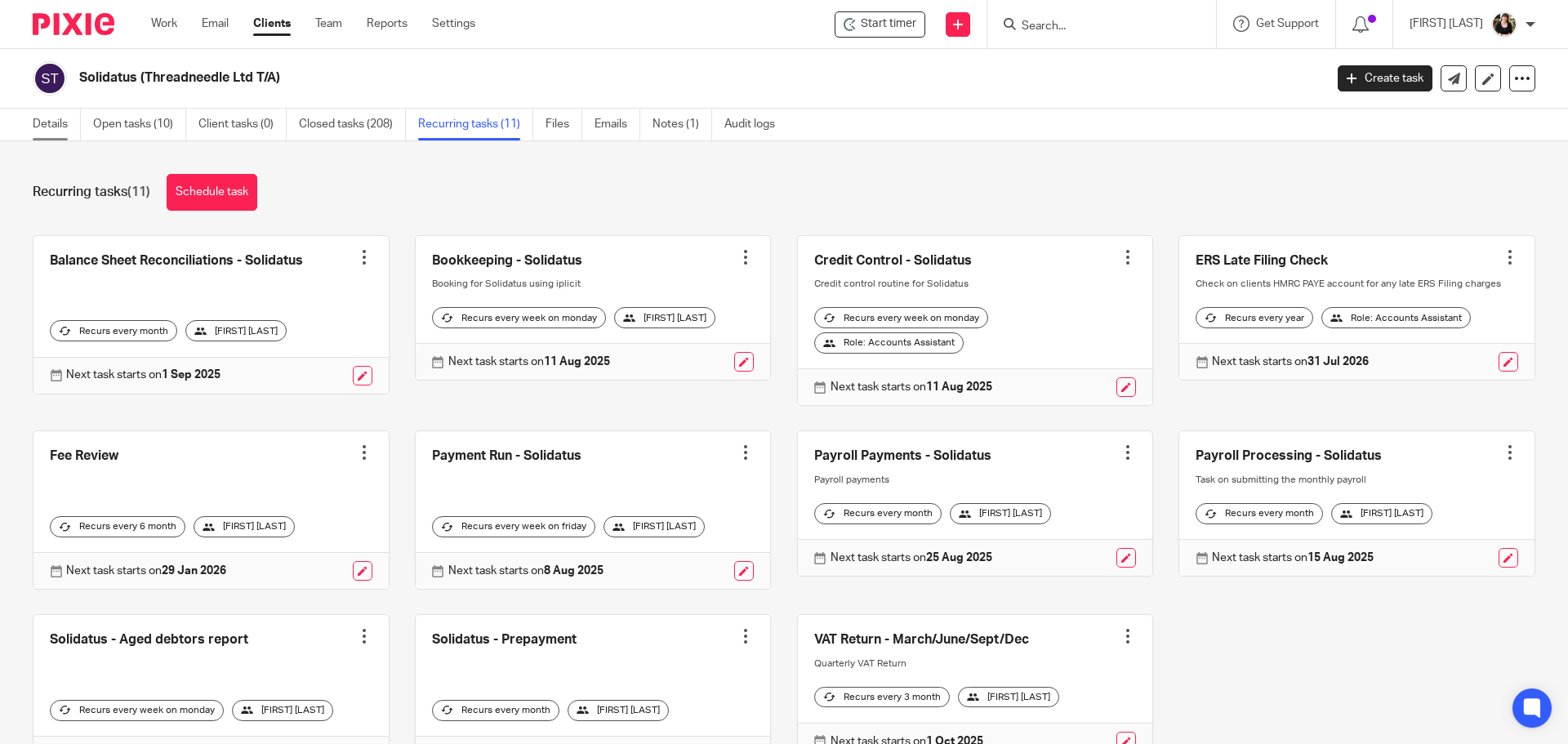 click on "Details" at bounding box center [56, 124] 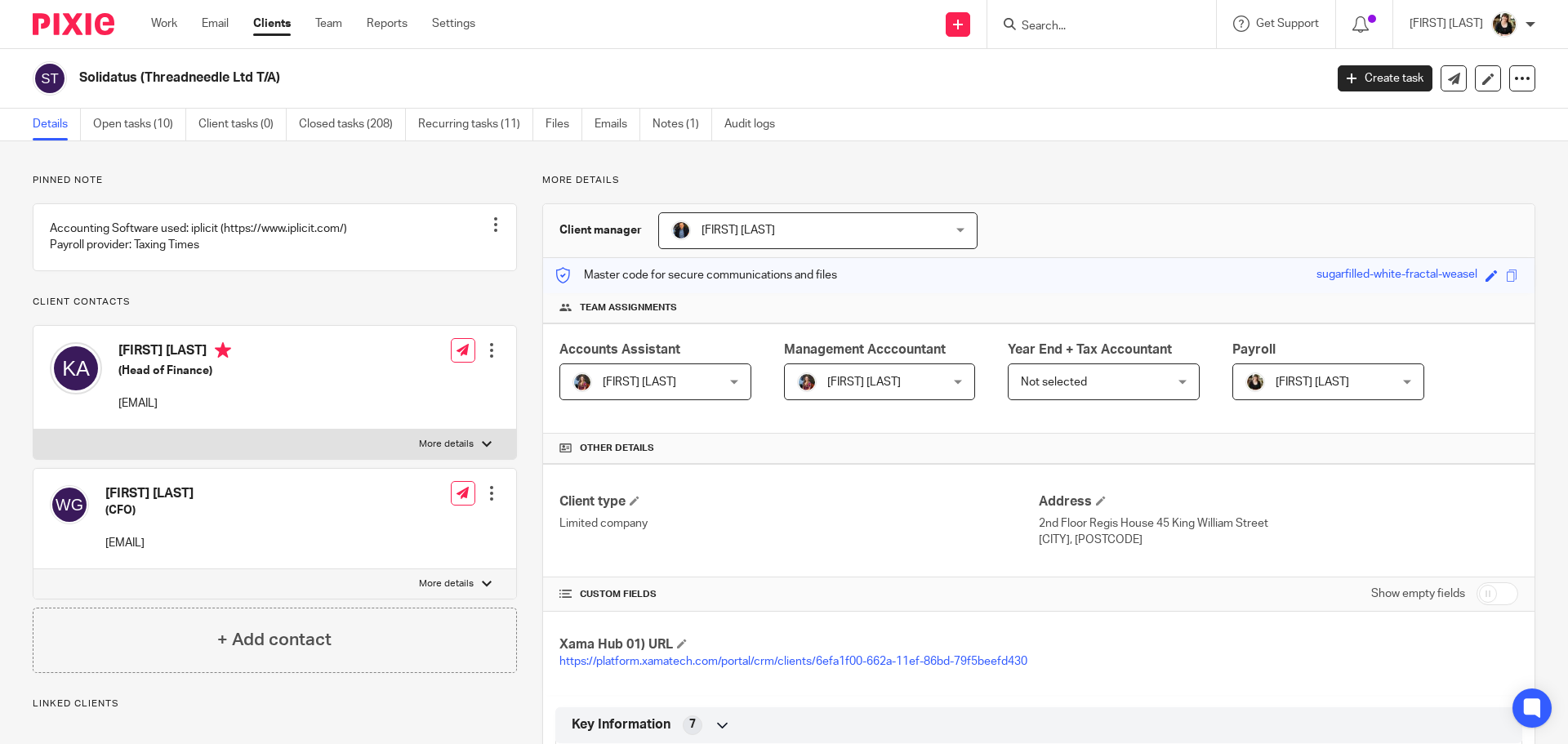 scroll, scrollTop: 0, scrollLeft: 0, axis: both 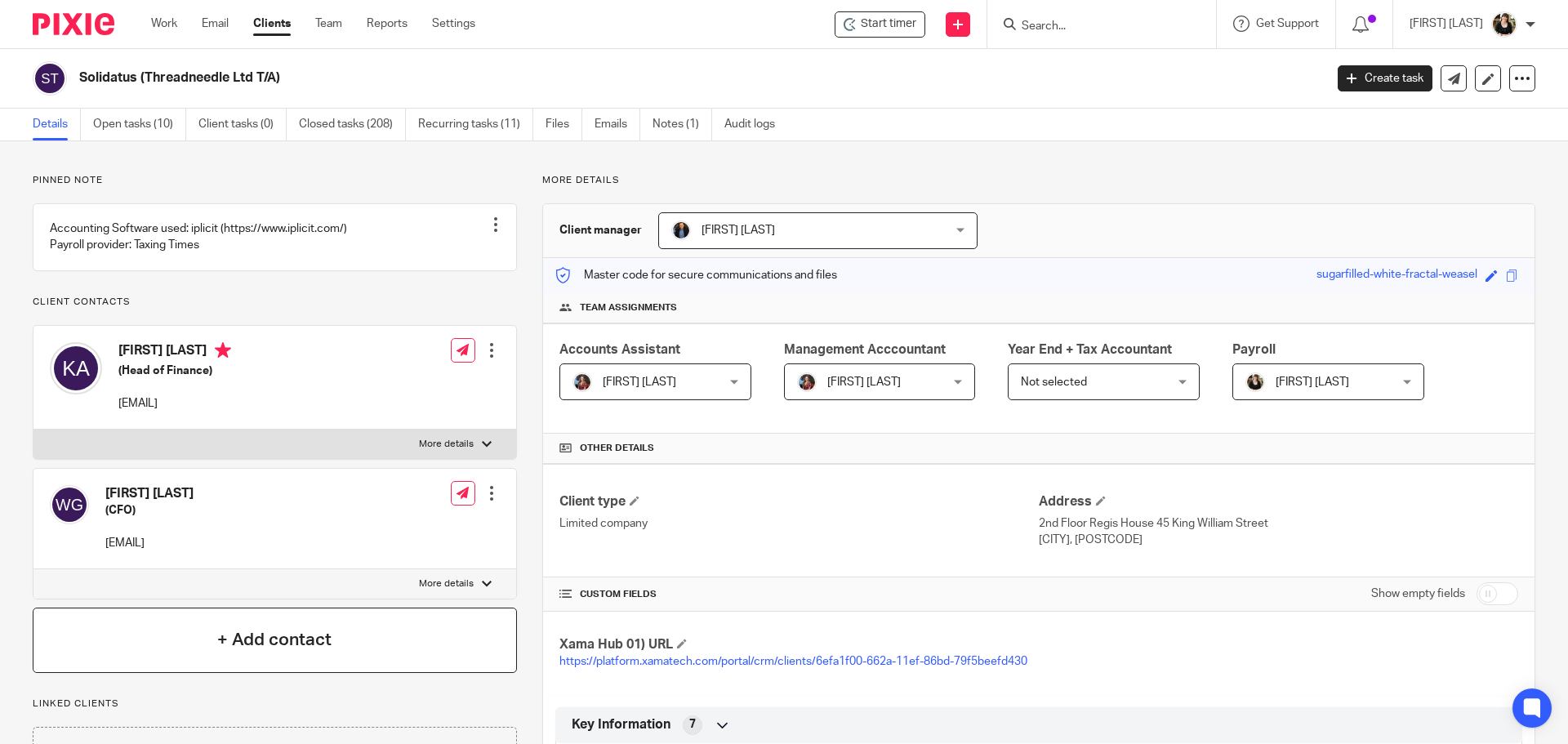 click on "+ Add contact" at bounding box center (274, 639) 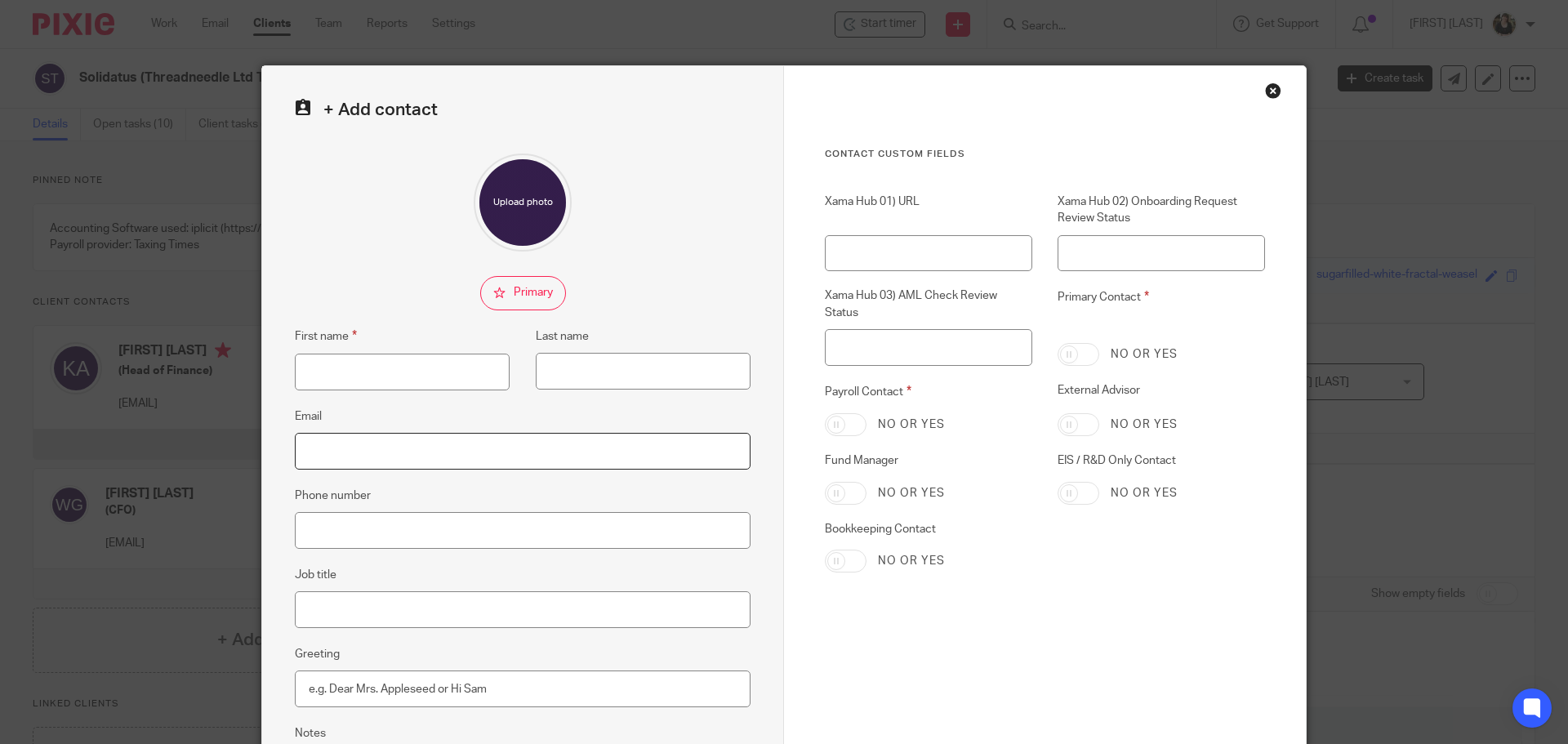click on "Email" at bounding box center (523, 451) 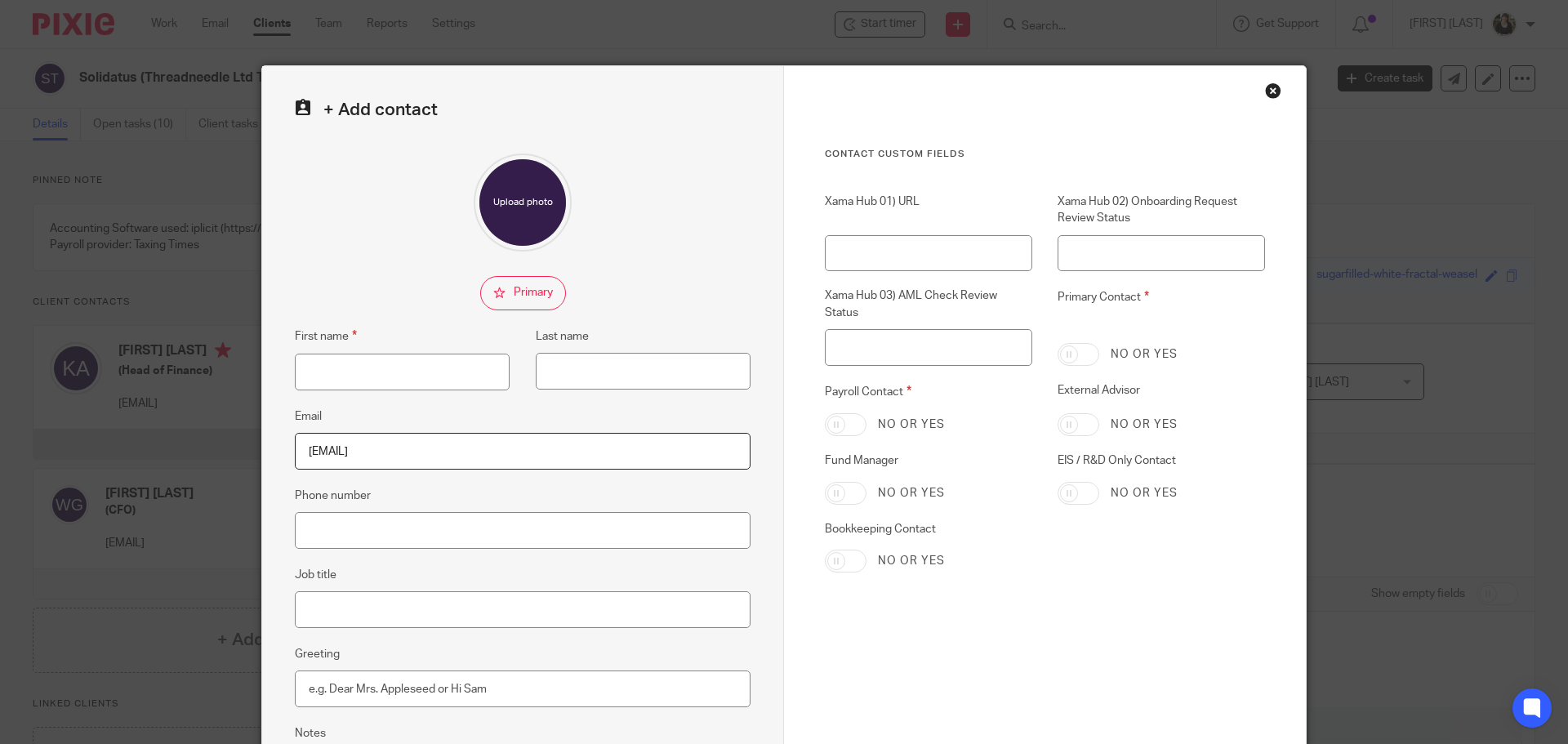 type on "[EMAIL]" 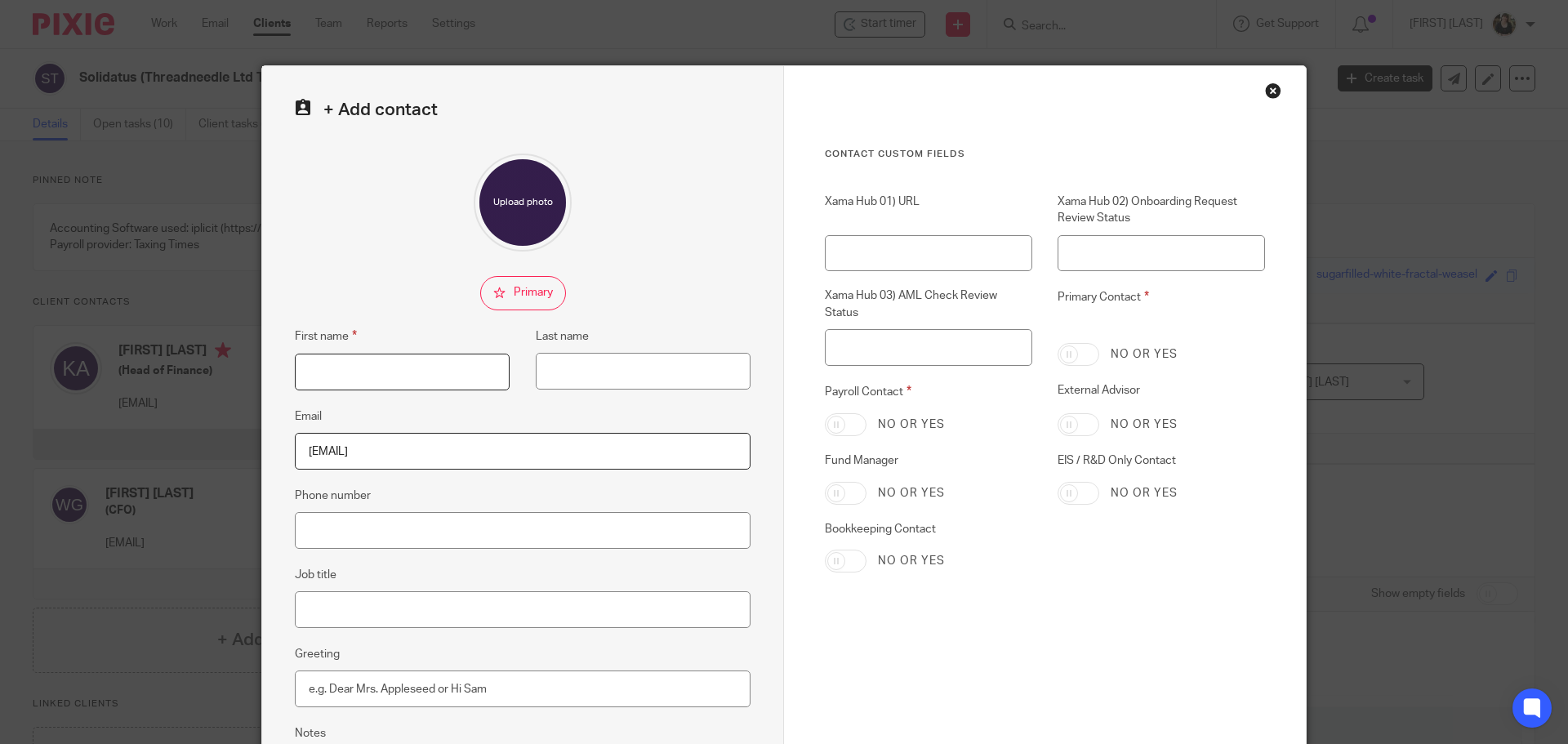 click on "First name" at bounding box center (402, 372) 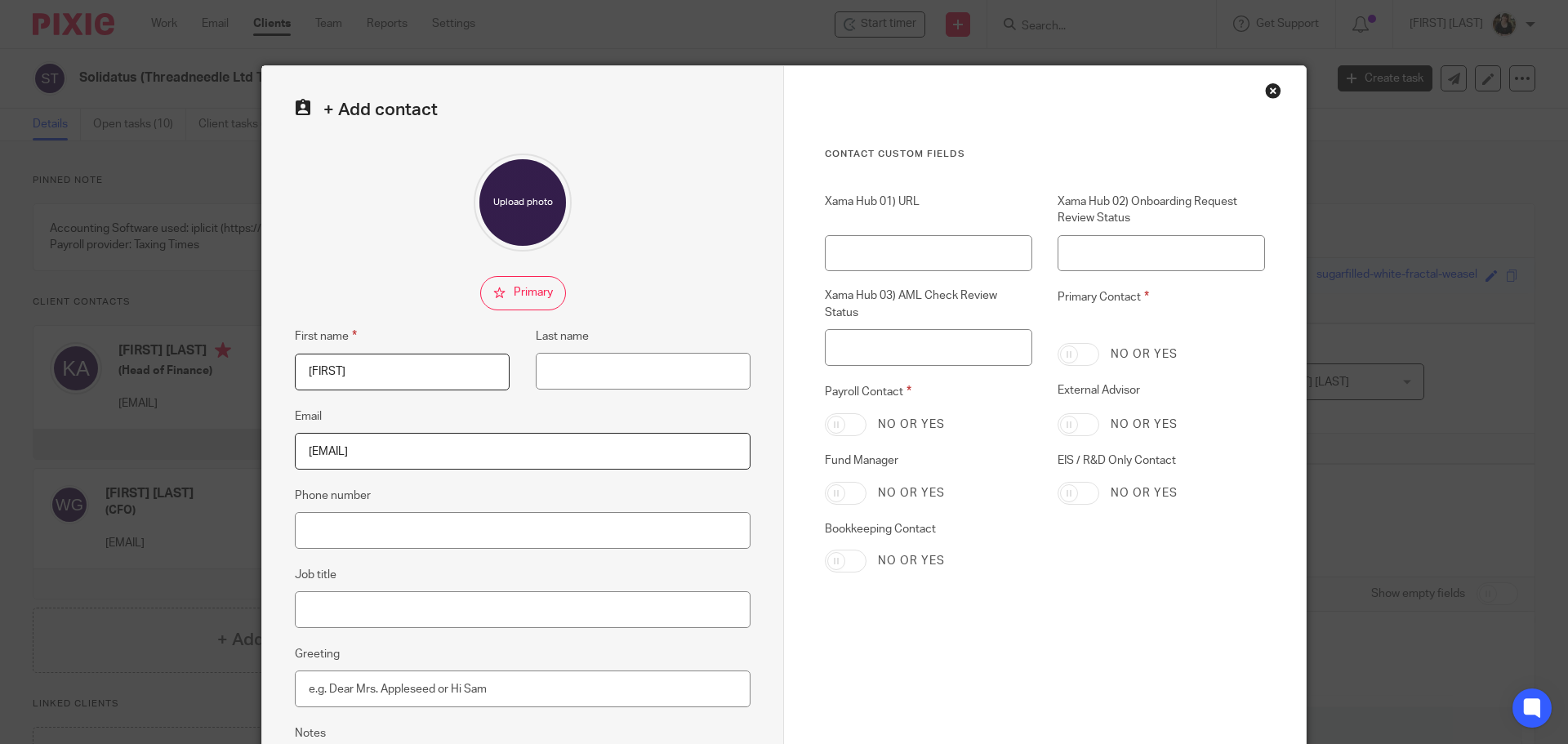 type on "[FIRST]" 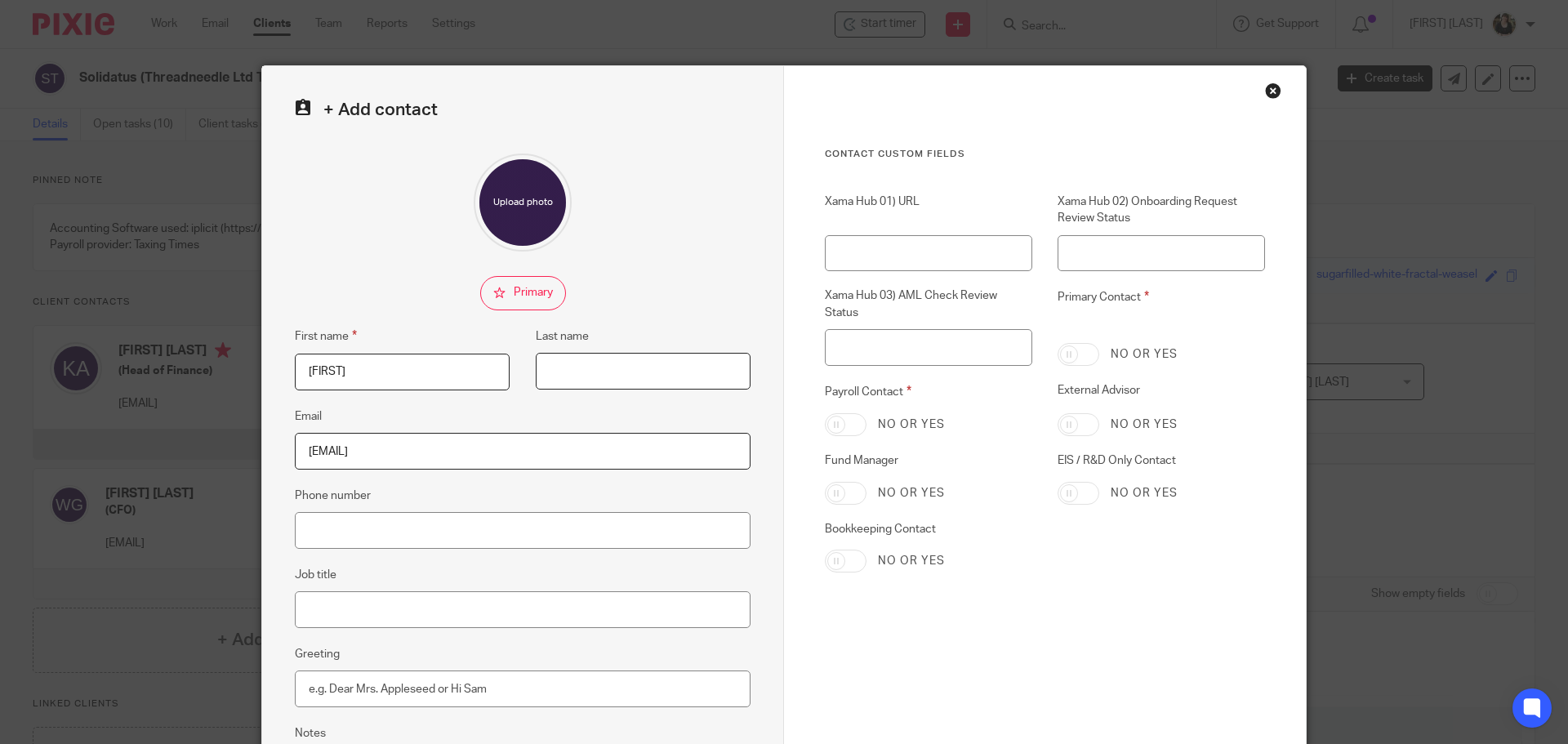 click on "Last name" at bounding box center (643, 371) 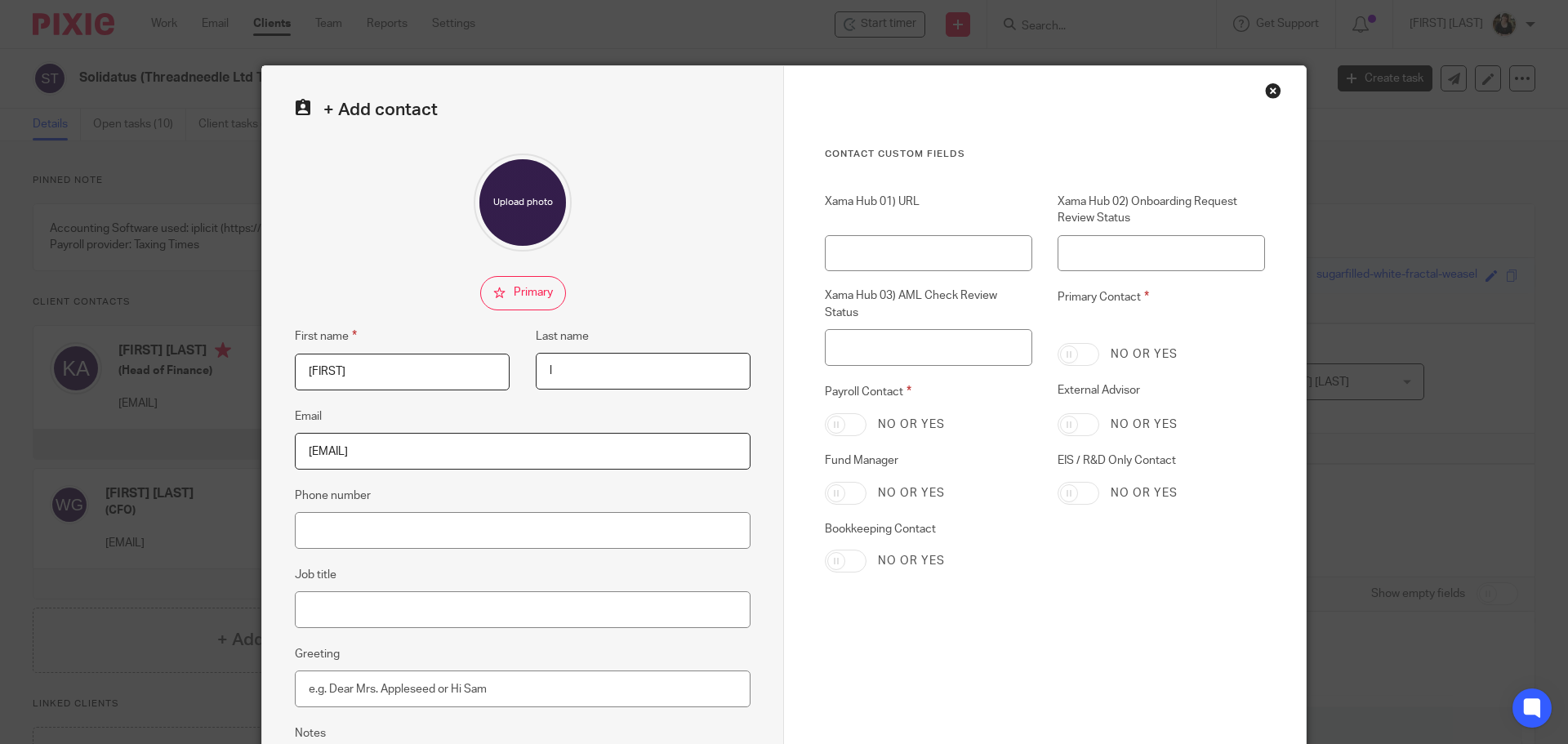 paste on "[LAST]" 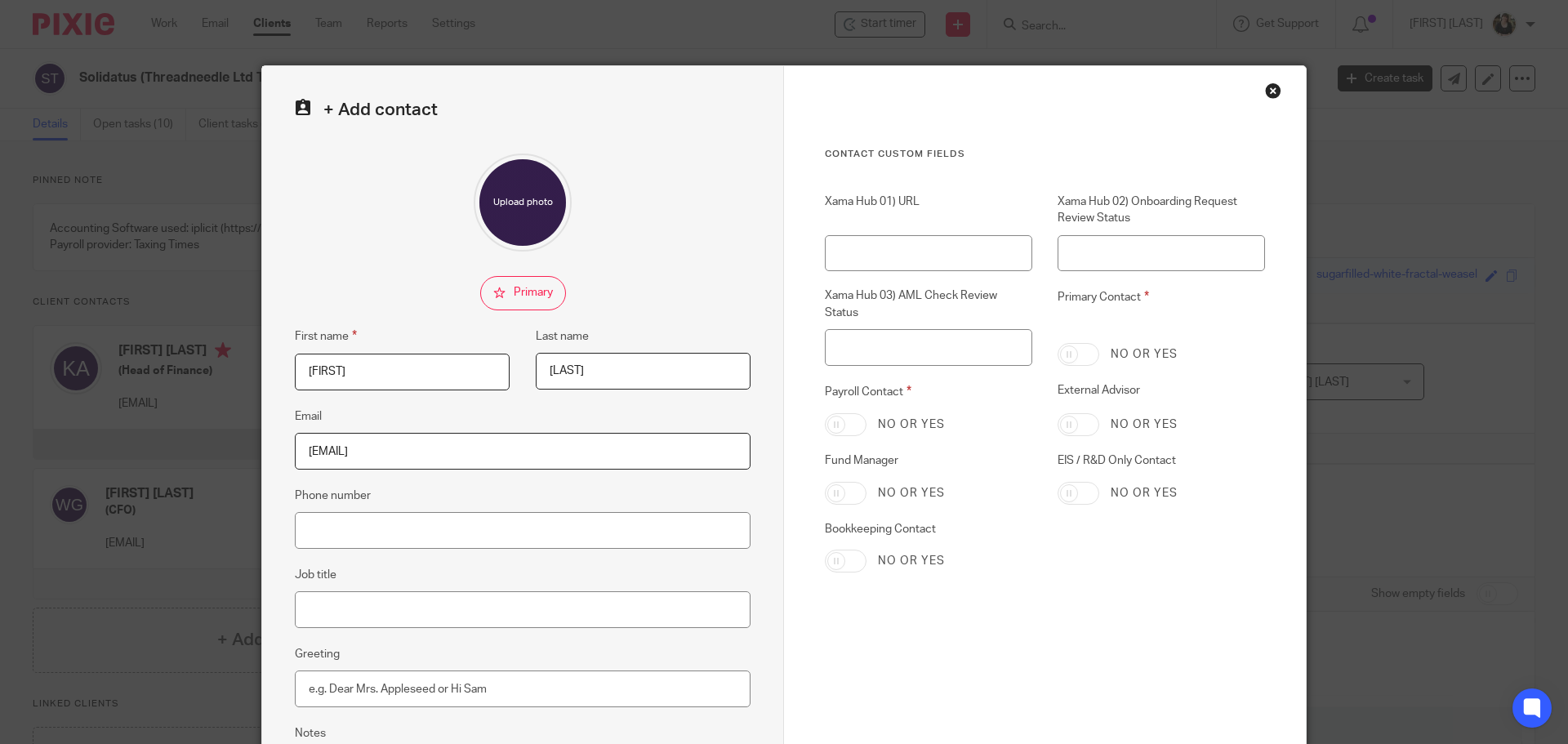 click on "[LAST]" at bounding box center [643, 371] 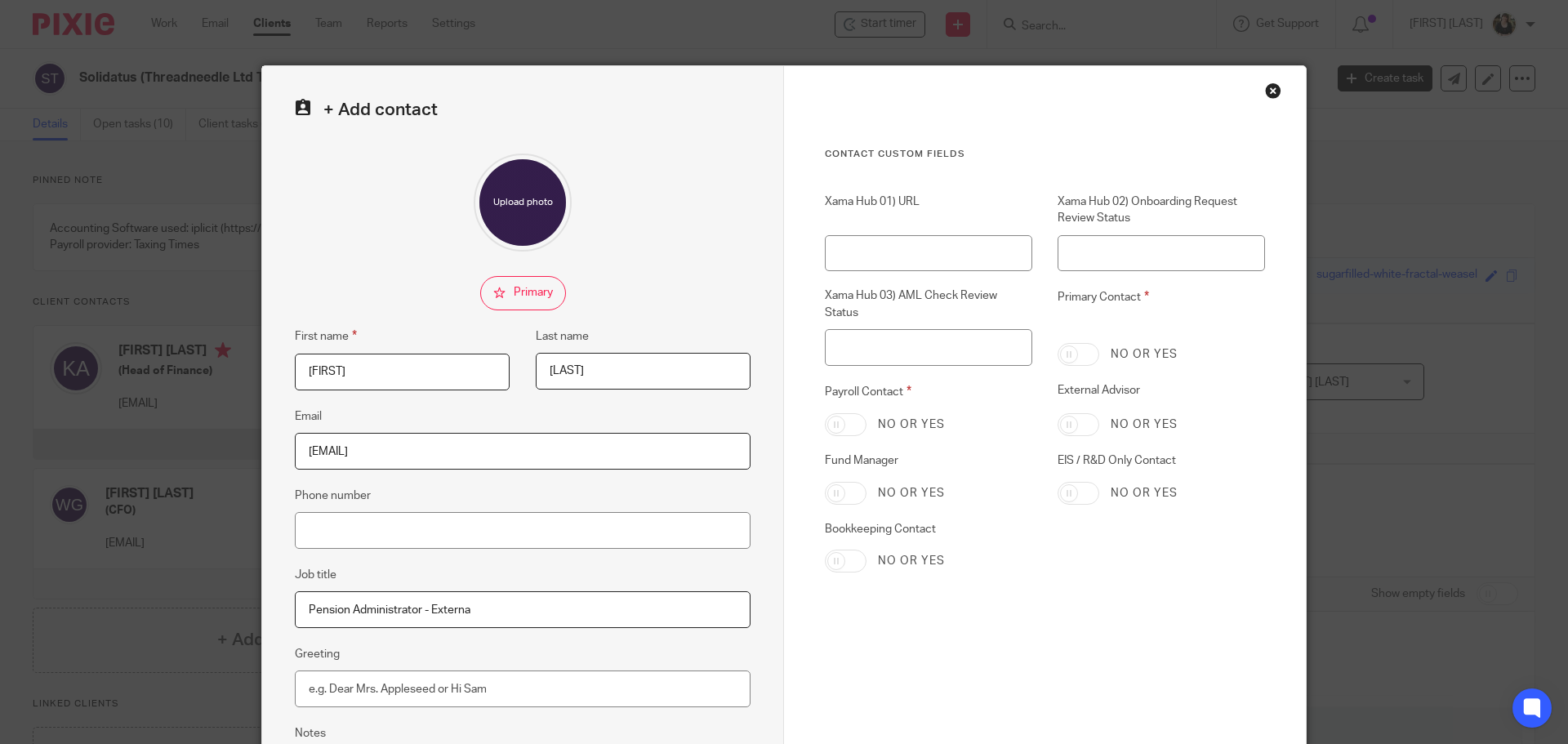 scroll, scrollTop: 181, scrollLeft: 0, axis: vertical 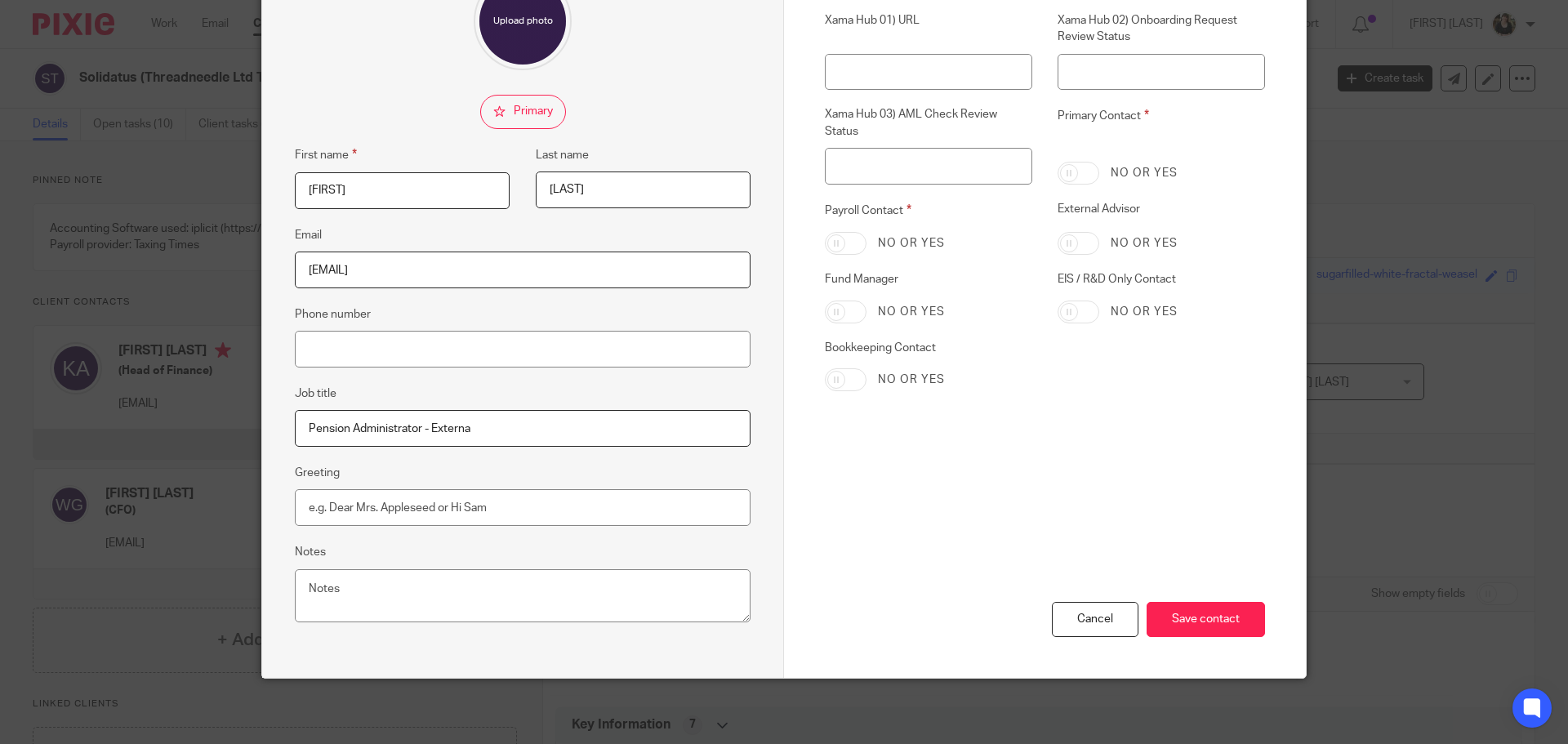 drag, startPoint x: 1186, startPoint y: 615, endPoint x: 559, endPoint y: 467, distance: 644.23055 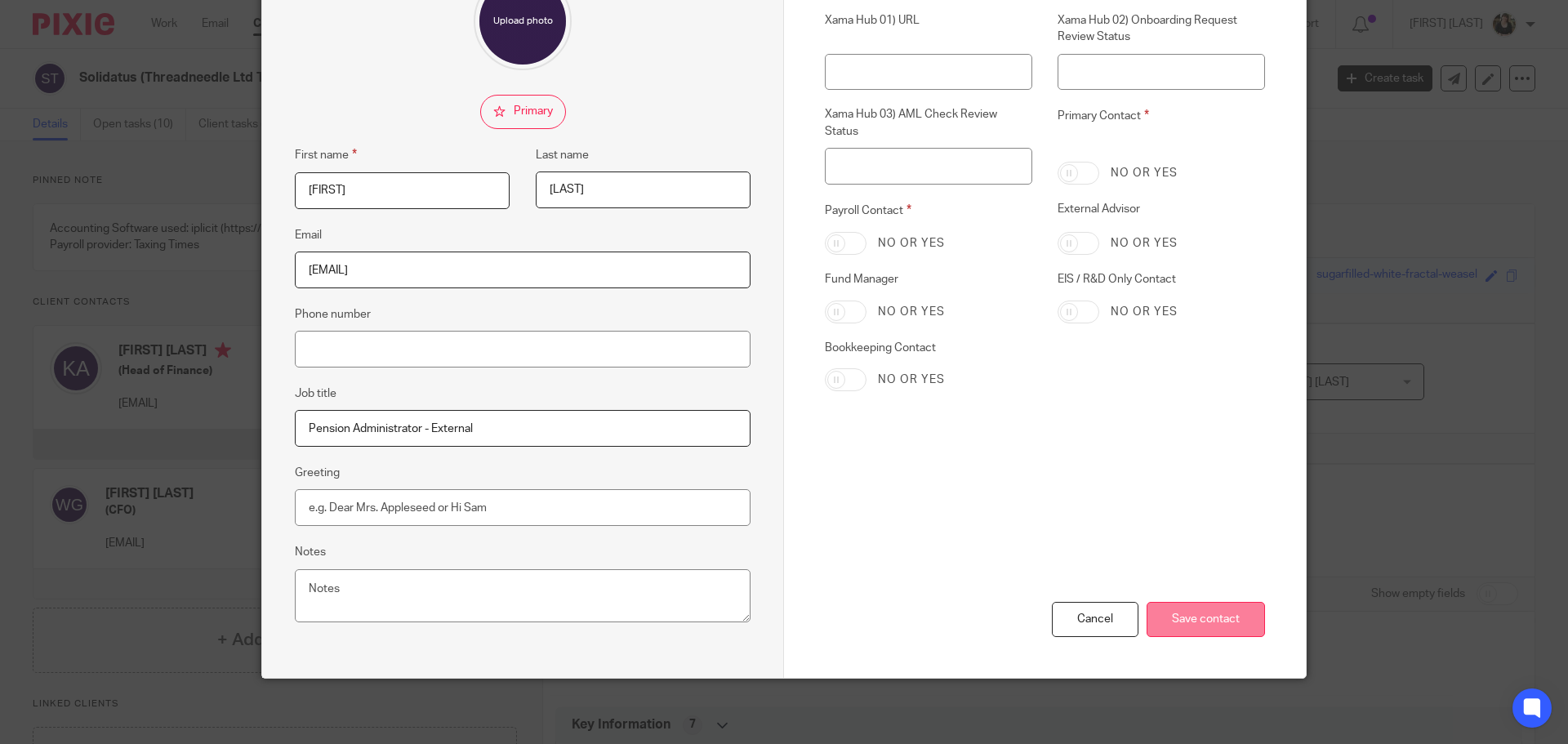 type on "Pension Administrator - External" 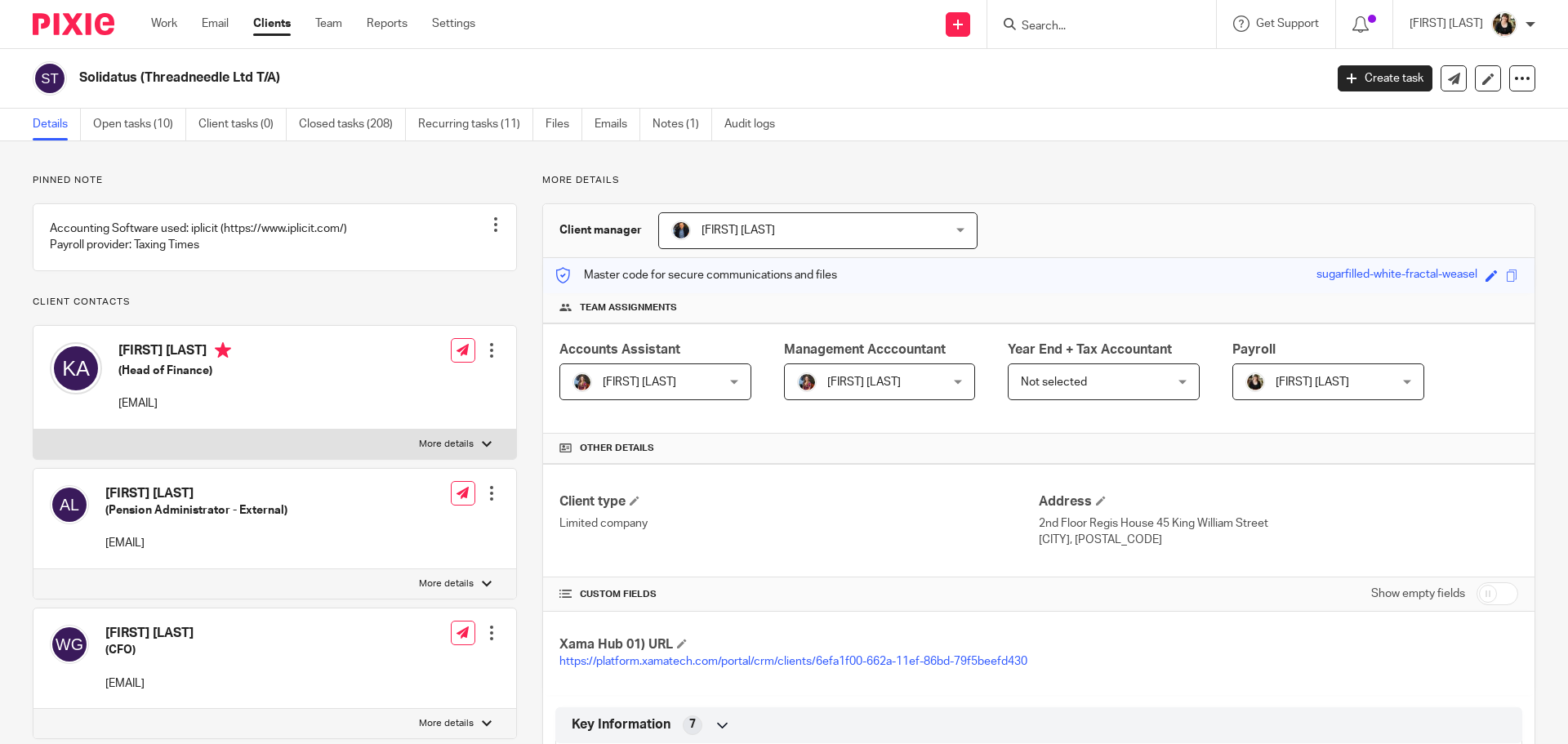 scroll, scrollTop: 0, scrollLeft: 0, axis: both 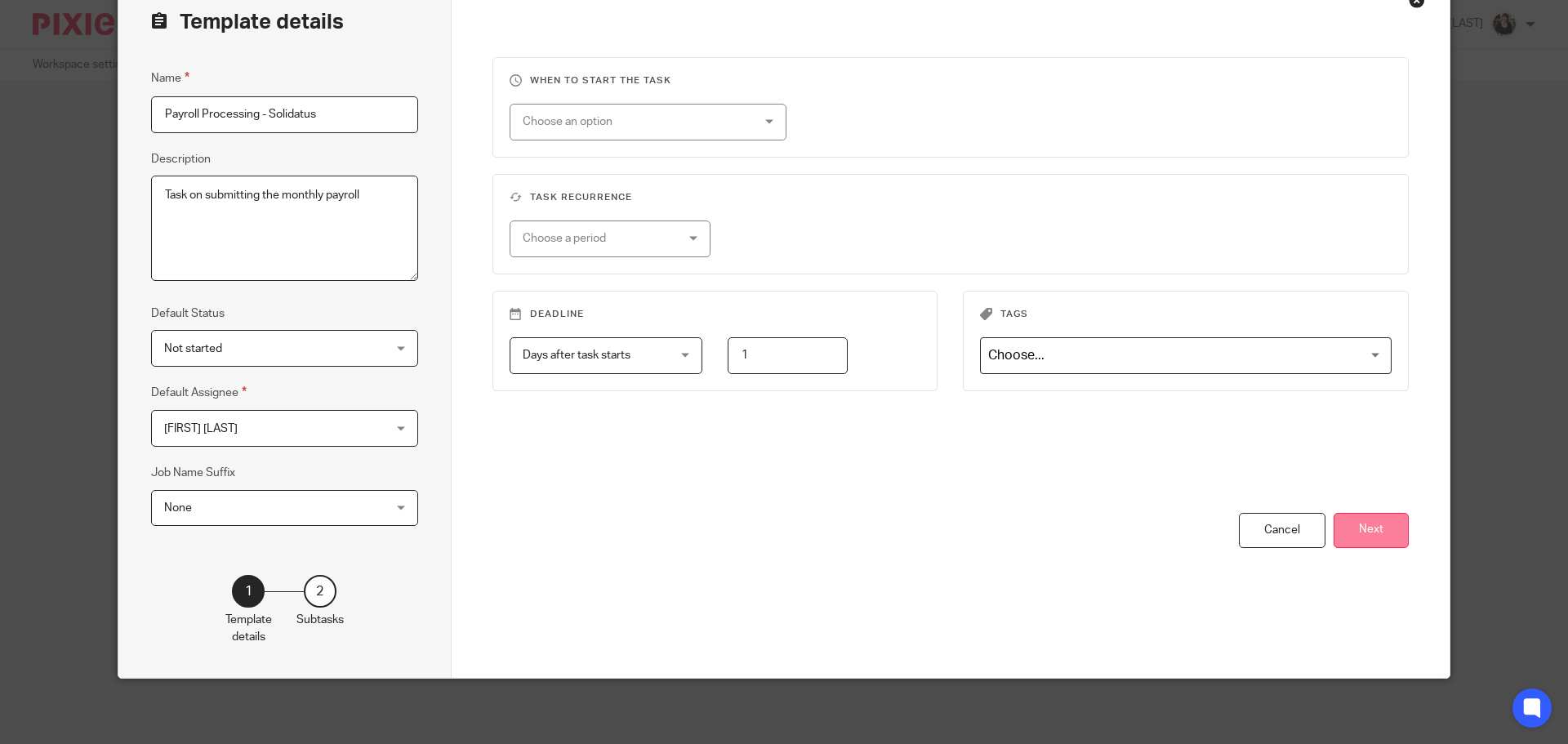 click on "Next" at bounding box center [1371, 530] 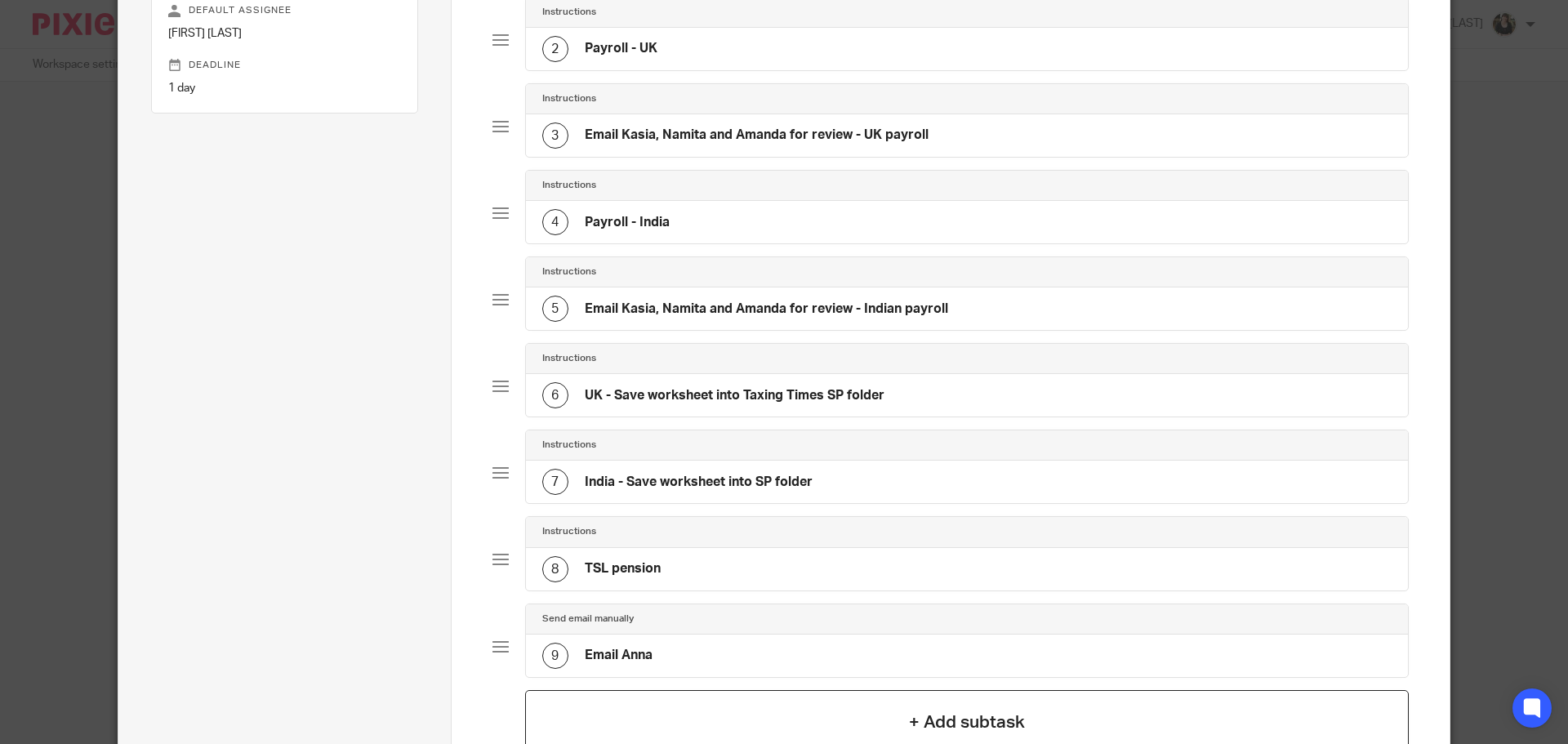 scroll, scrollTop: 433, scrollLeft: 0, axis: vertical 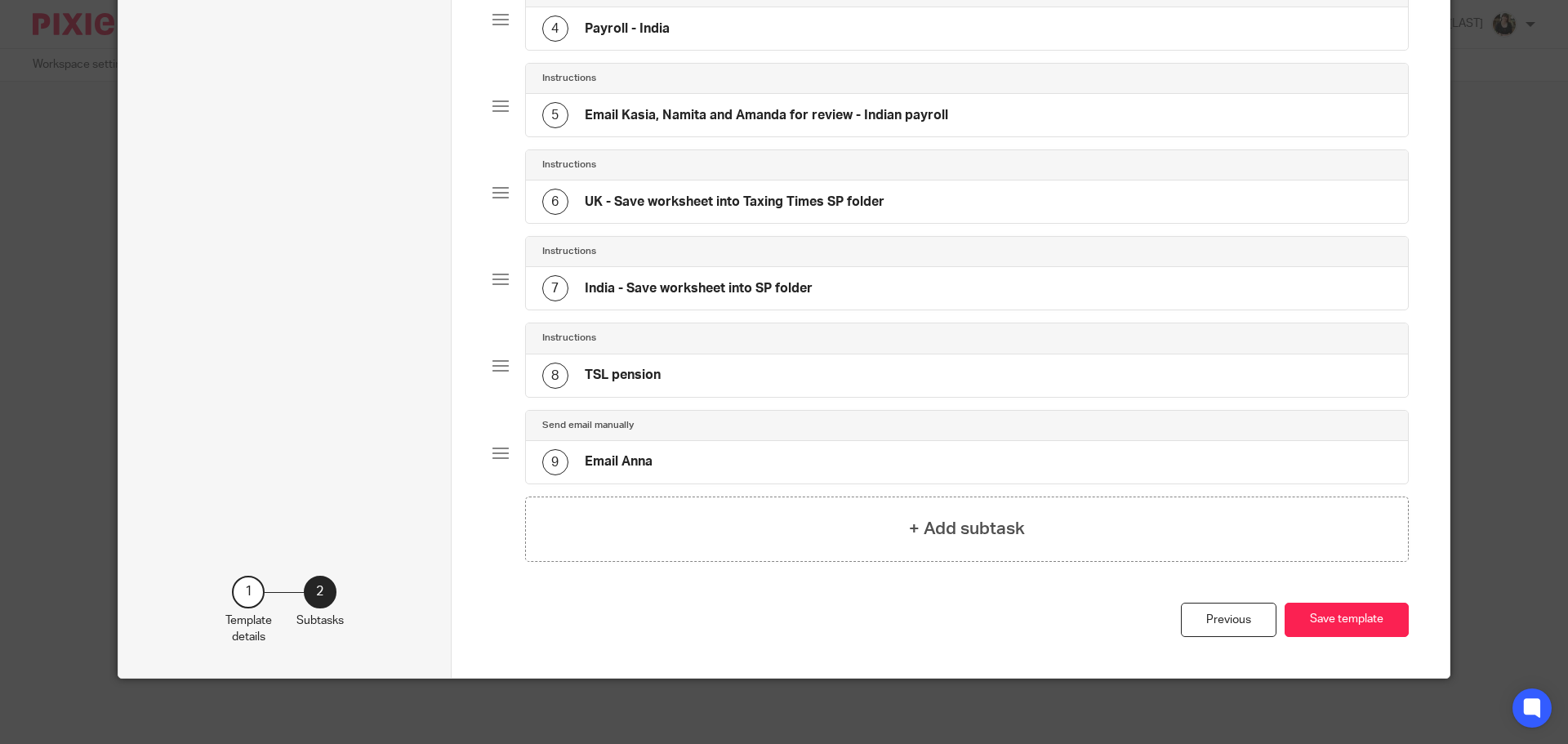 click on "9
Email [FIRST]" 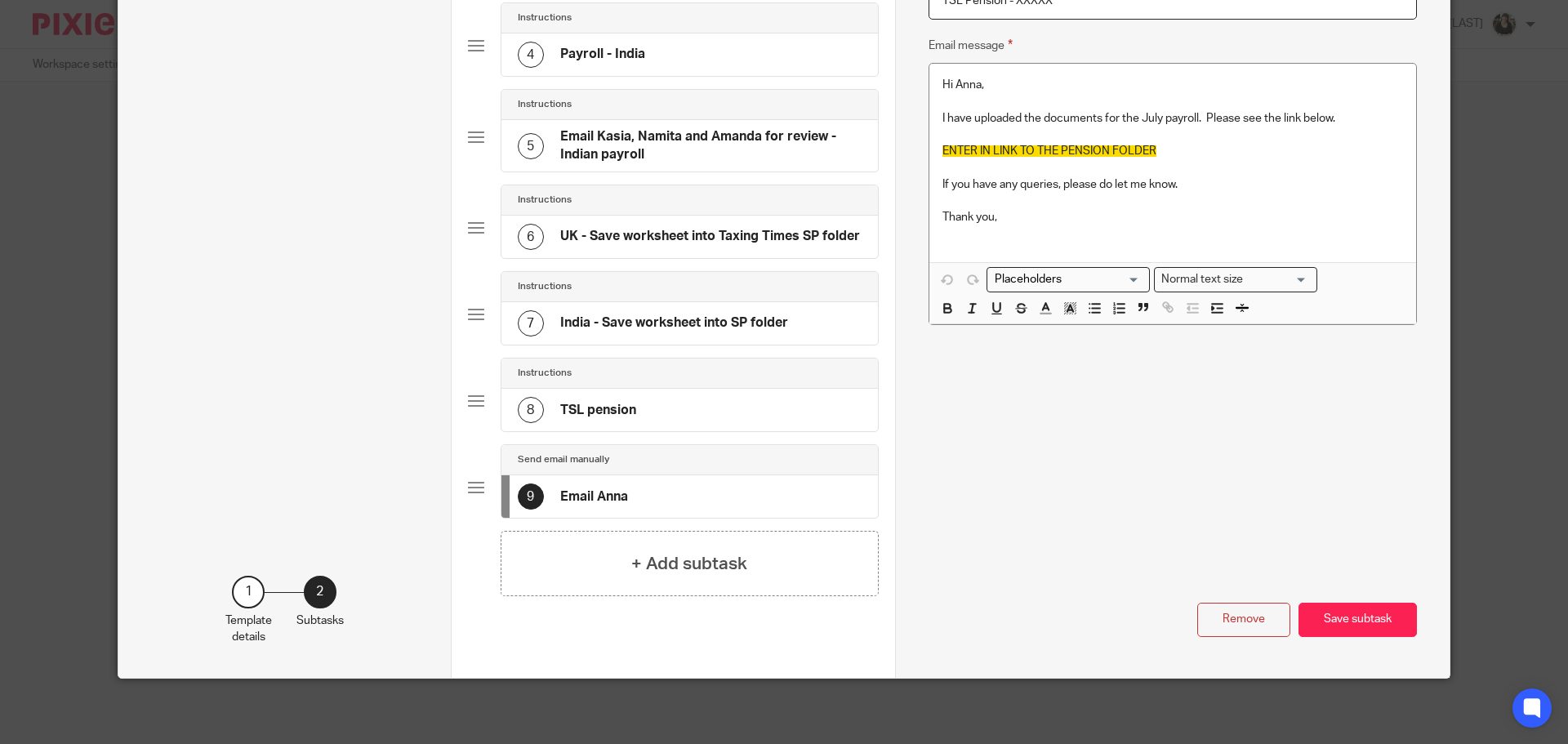 scroll, scrollTop: 0, scrollLeft: 0, axis: both 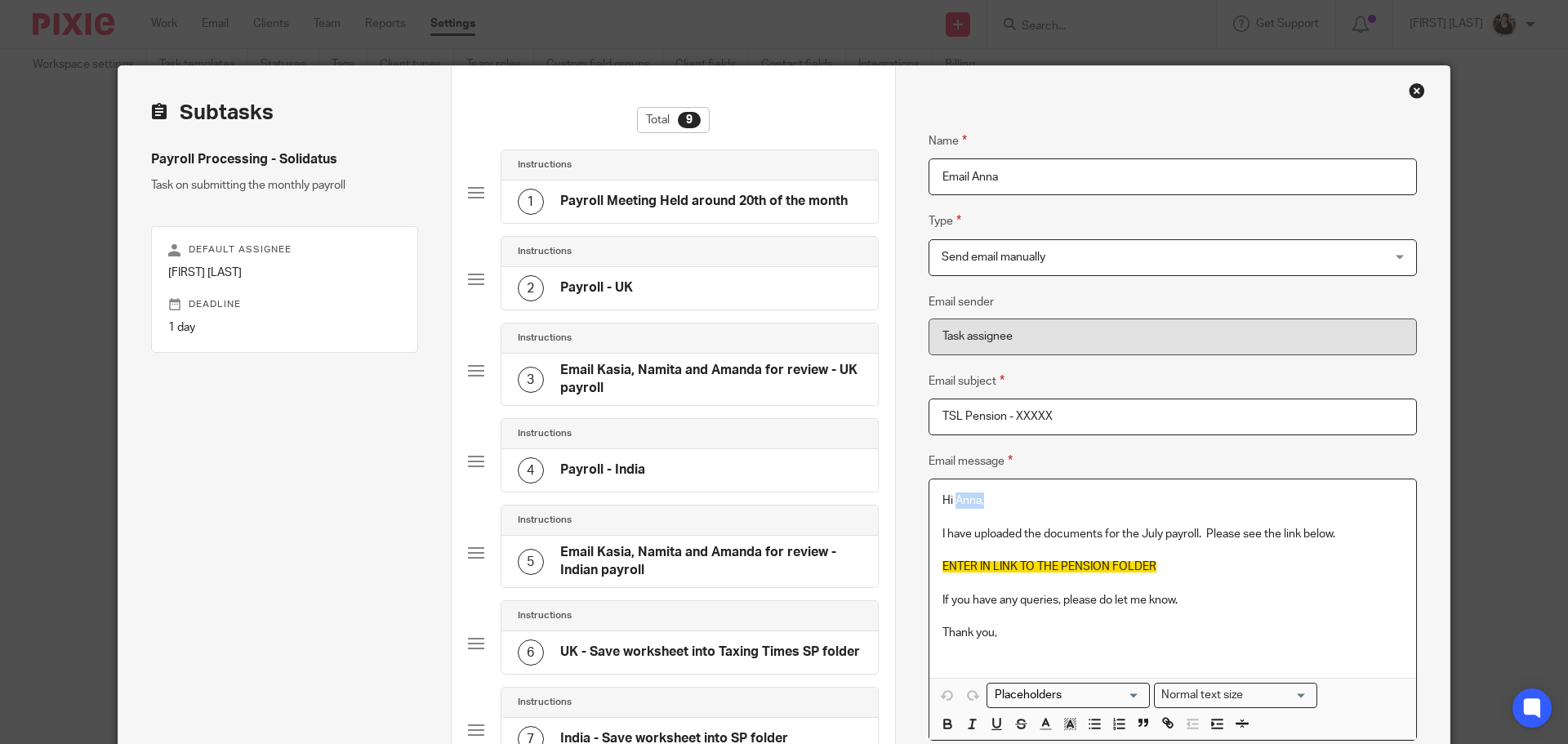drag, startPoint x: 951, startPoint y: 501, endPoint x: 979, endPoint y: 501, distance: 28 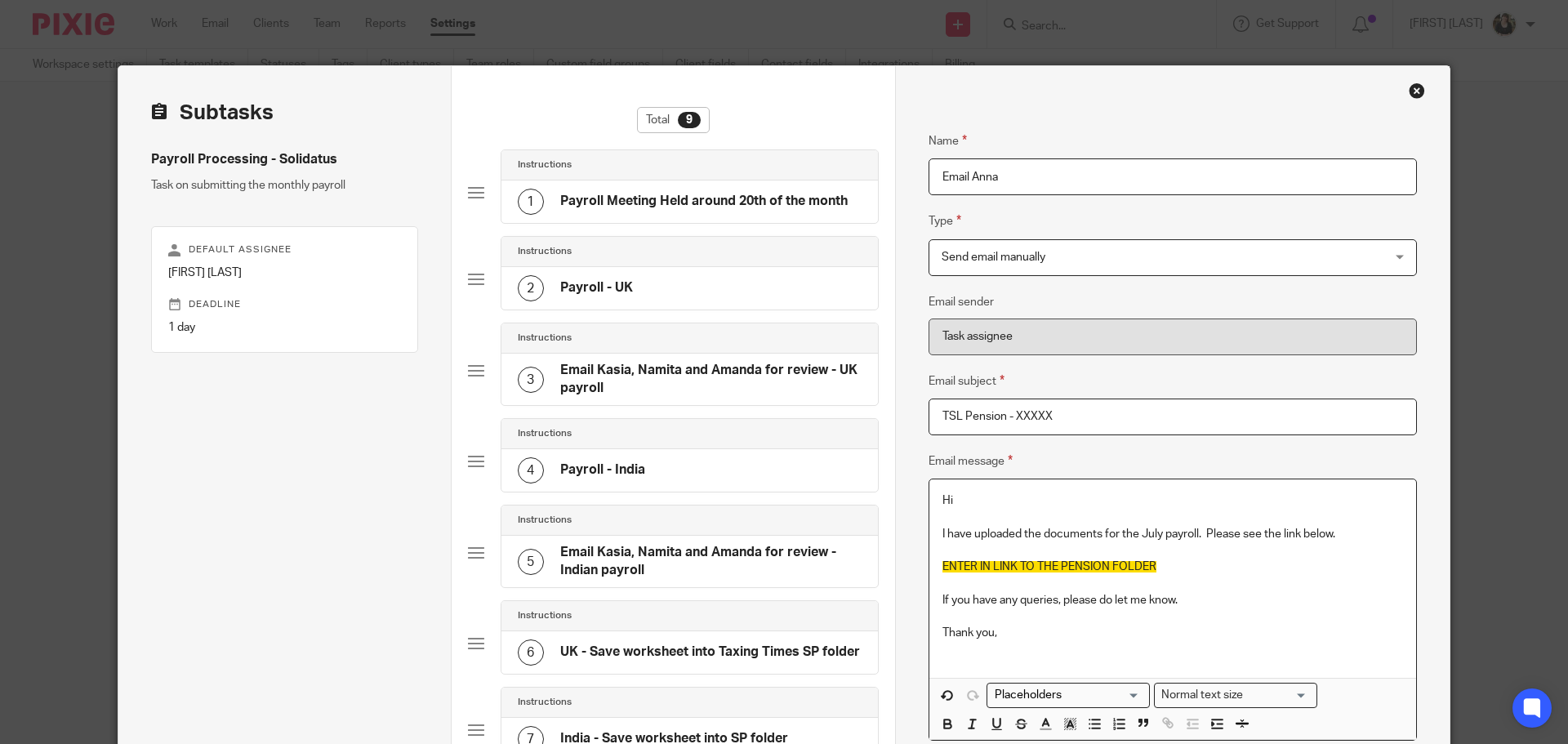 click at bounding box center [1064, 695] 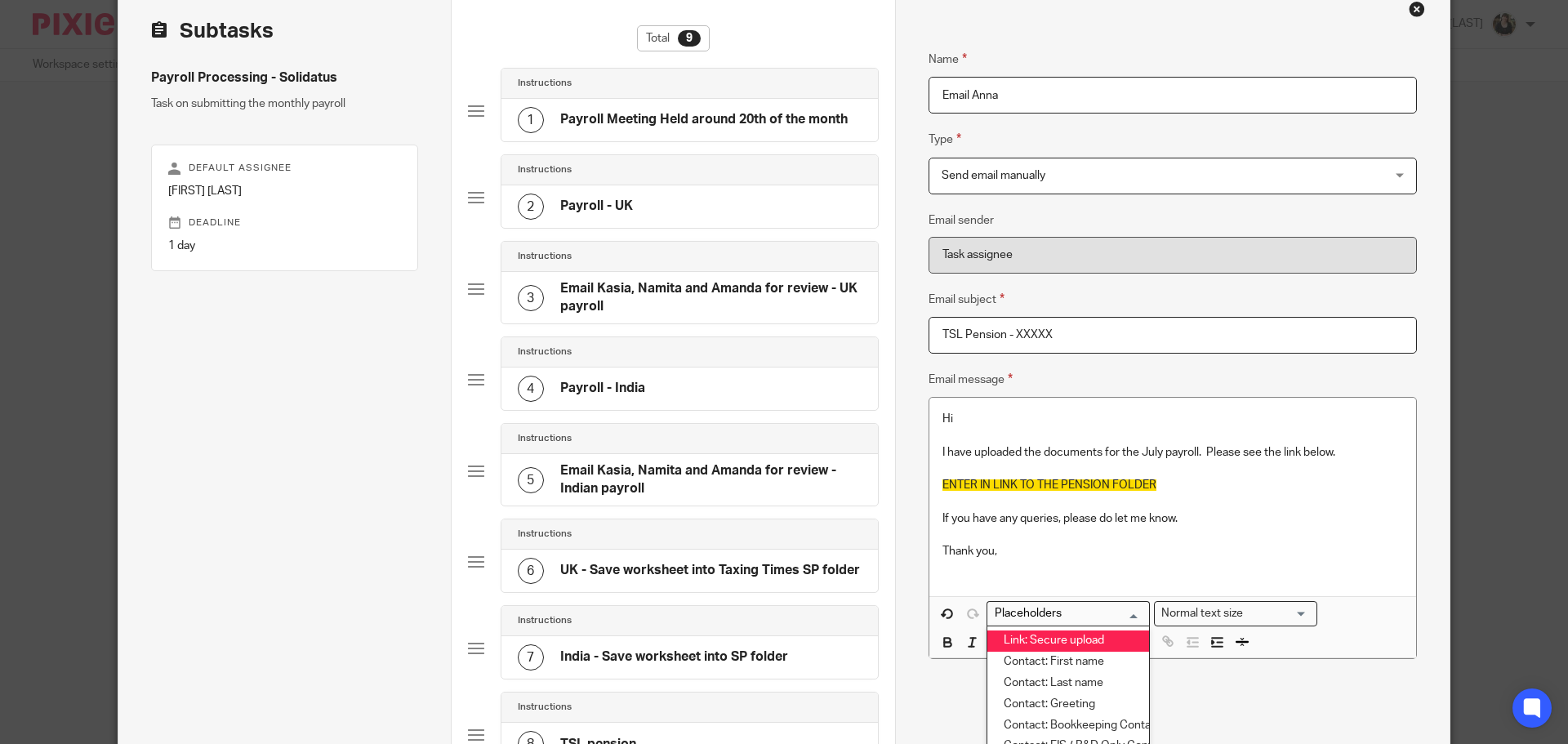 scroll, scrollTop: 163, scrollLeft: 0, axis: vertical 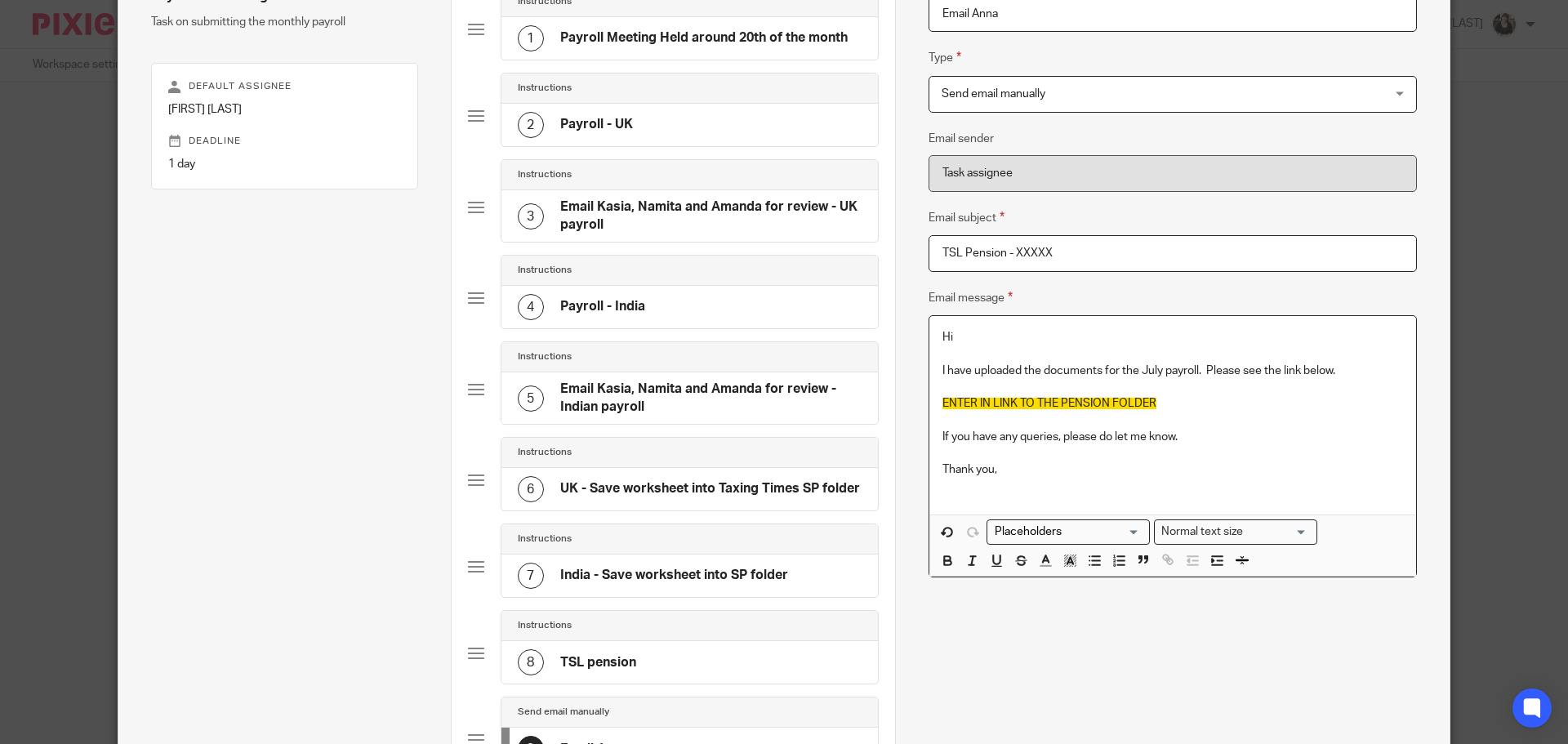 click on "Hi" at bounding box center [1173, 337] 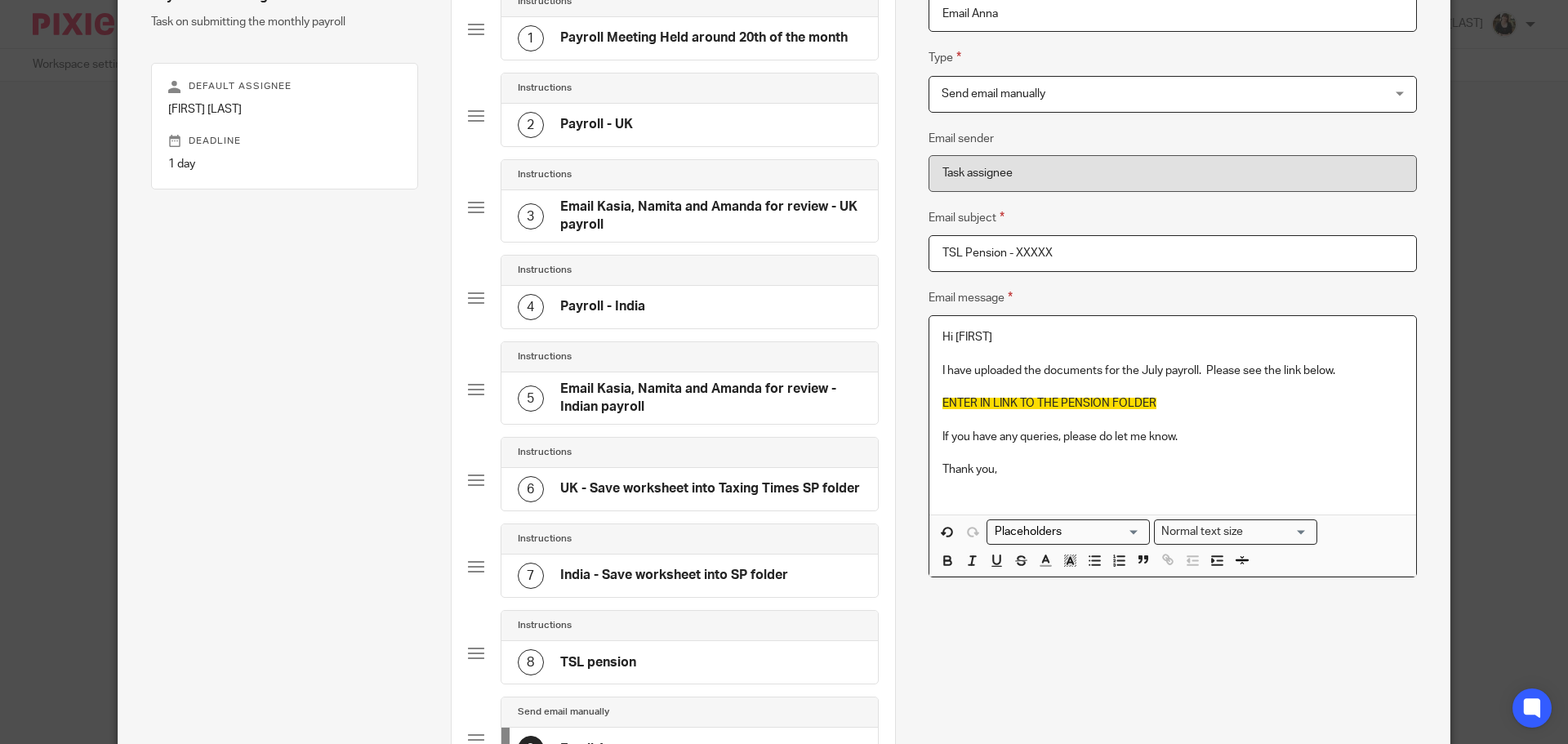 scroll, scrollTop: 408, scrollLeft: 0, axis: vertical 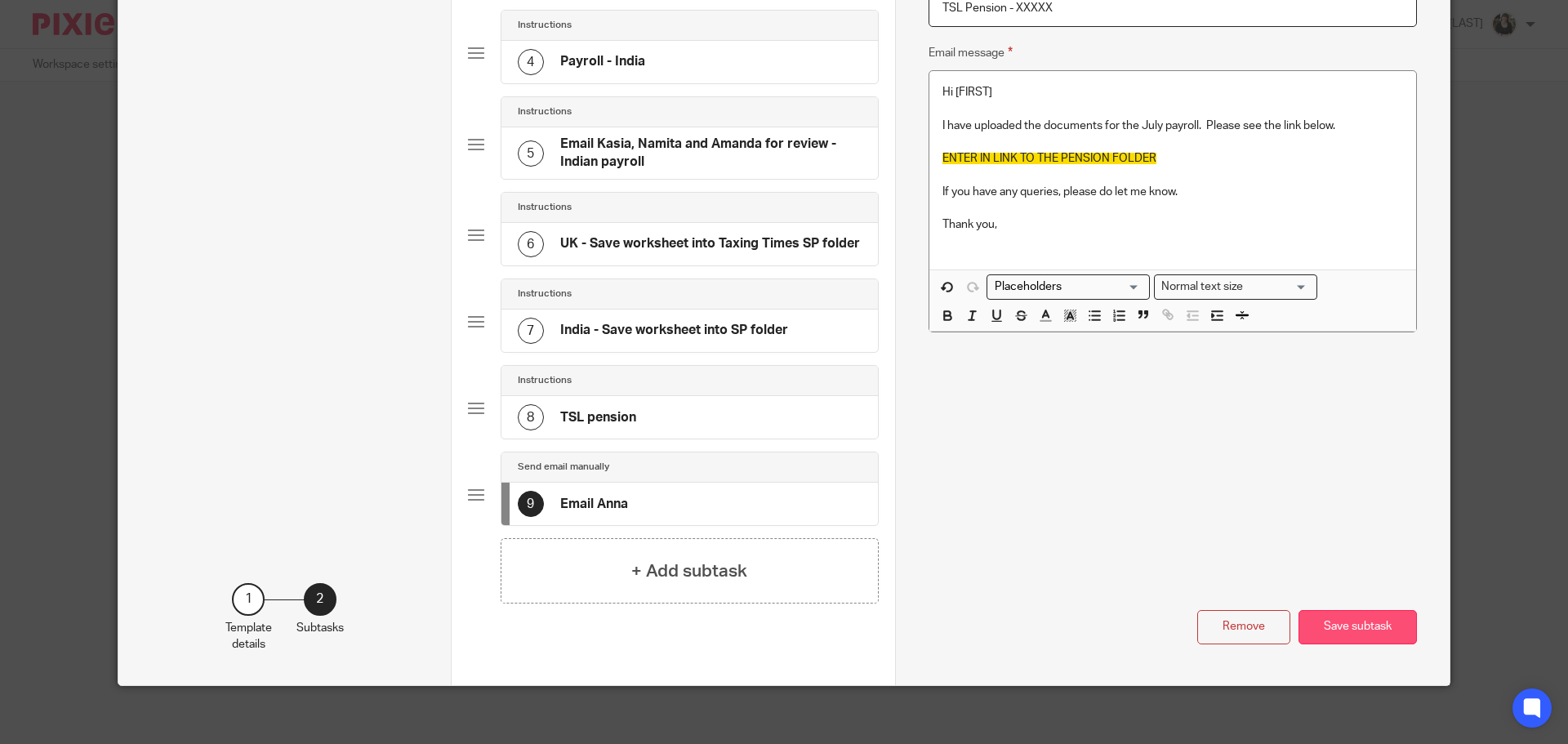 click on "Save subtask" at bounding box center (1357, 627) 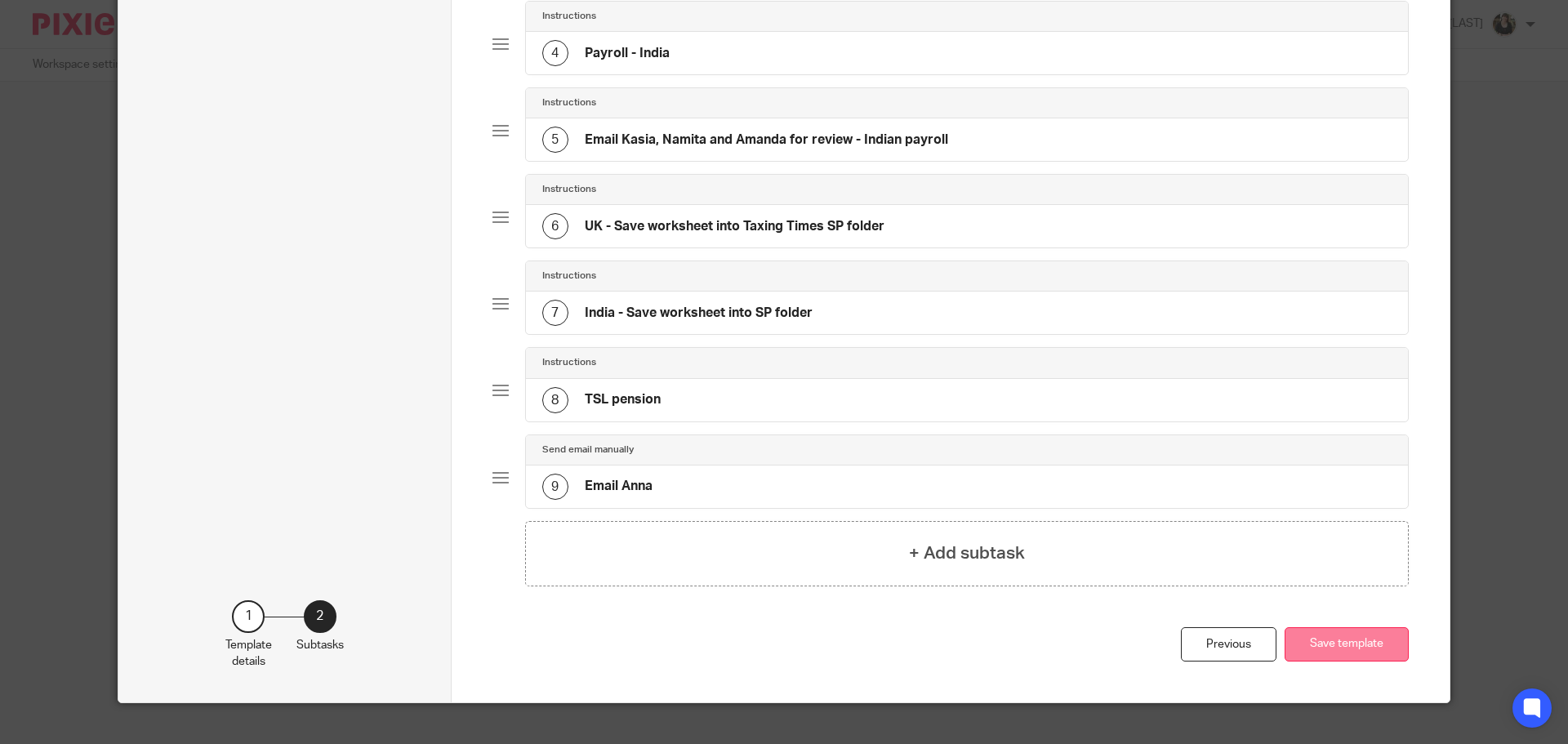 click on "Save template" at bounding box center [1347, 644] 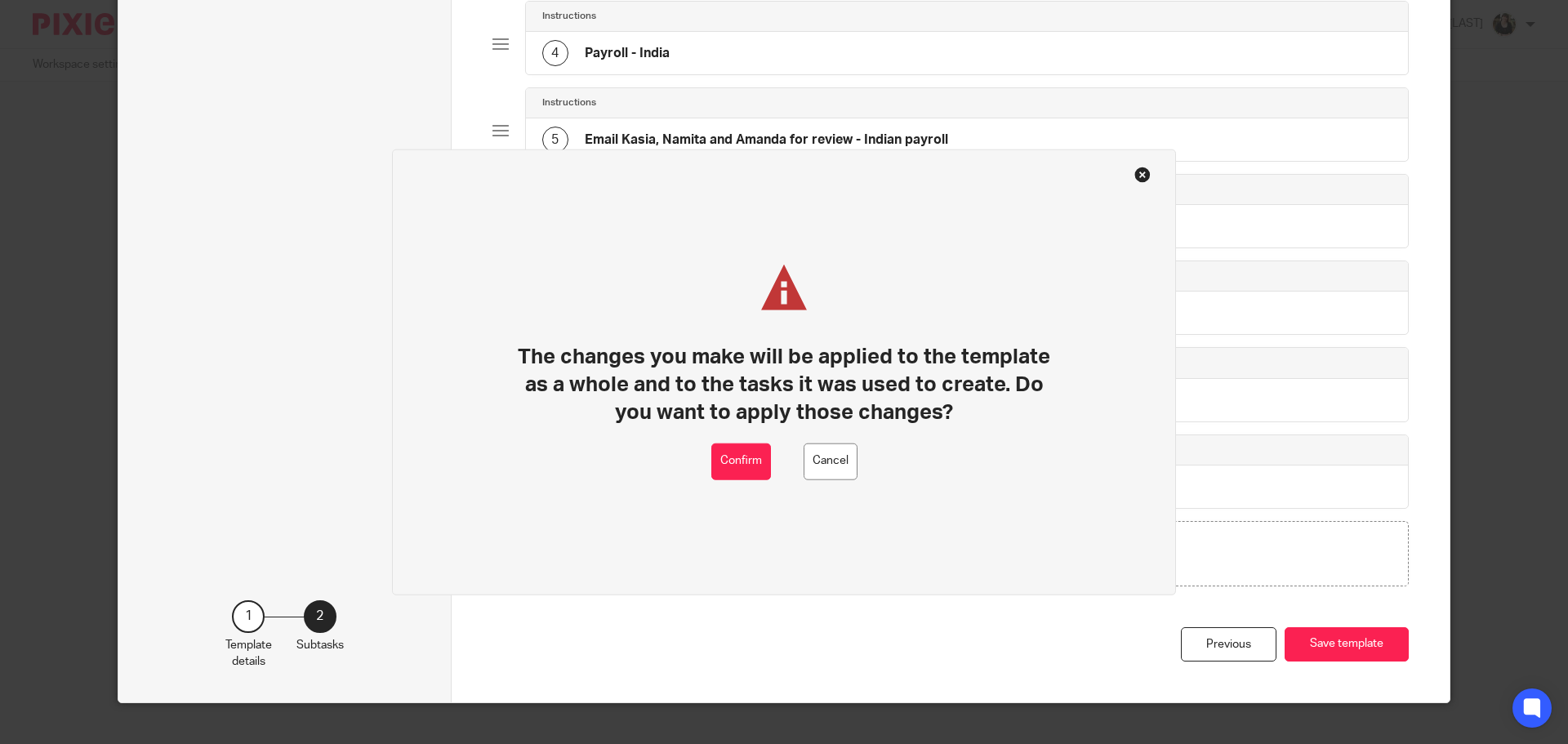 drag, startPoint x: 676, startPoint y: 451, endPoint x: 693, endPoint y: 464, distance: 21.400935 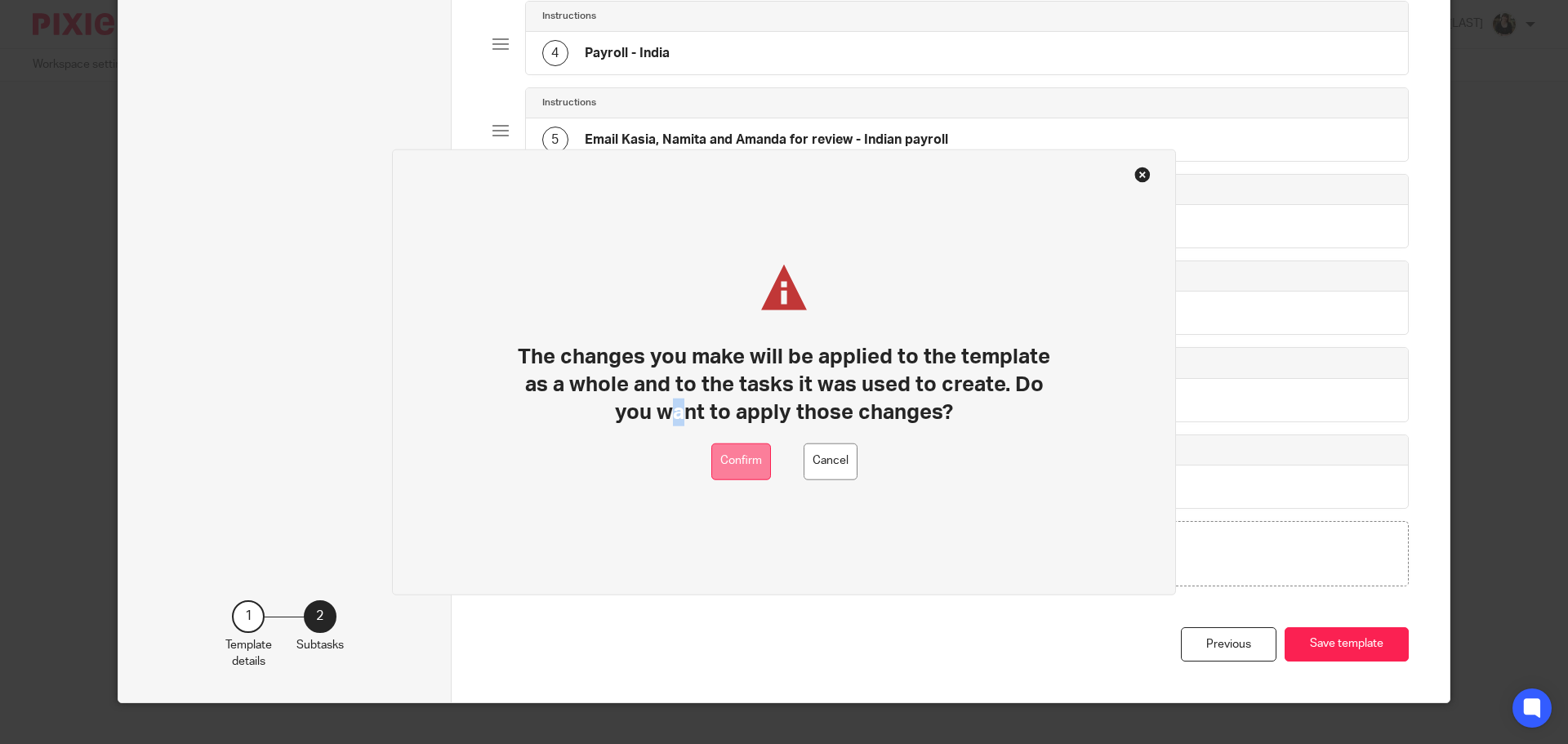 click on "Confirm" at bounding box center [741, 461] 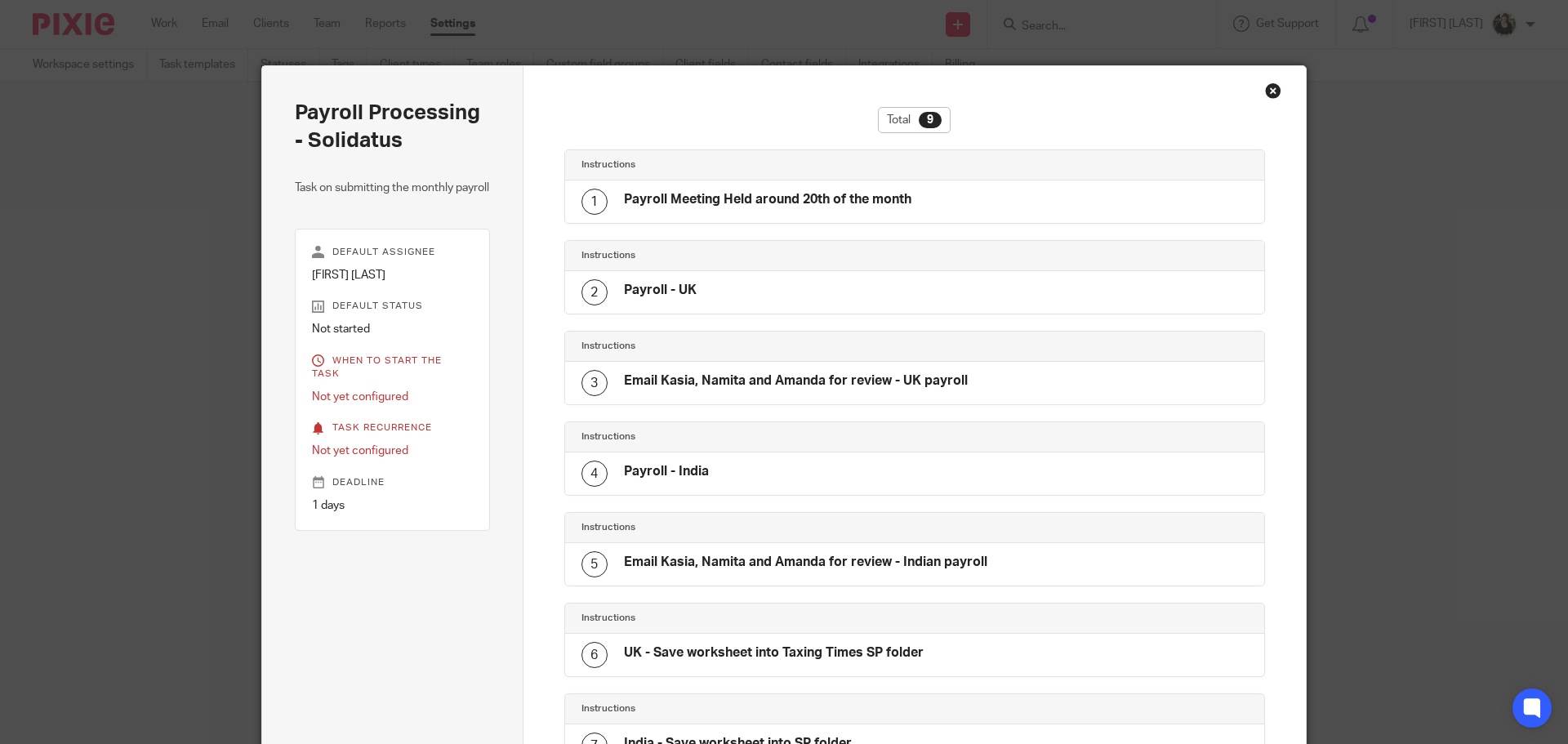 scroll, scrollTop: 0, scrollLeft: 0, axis: both 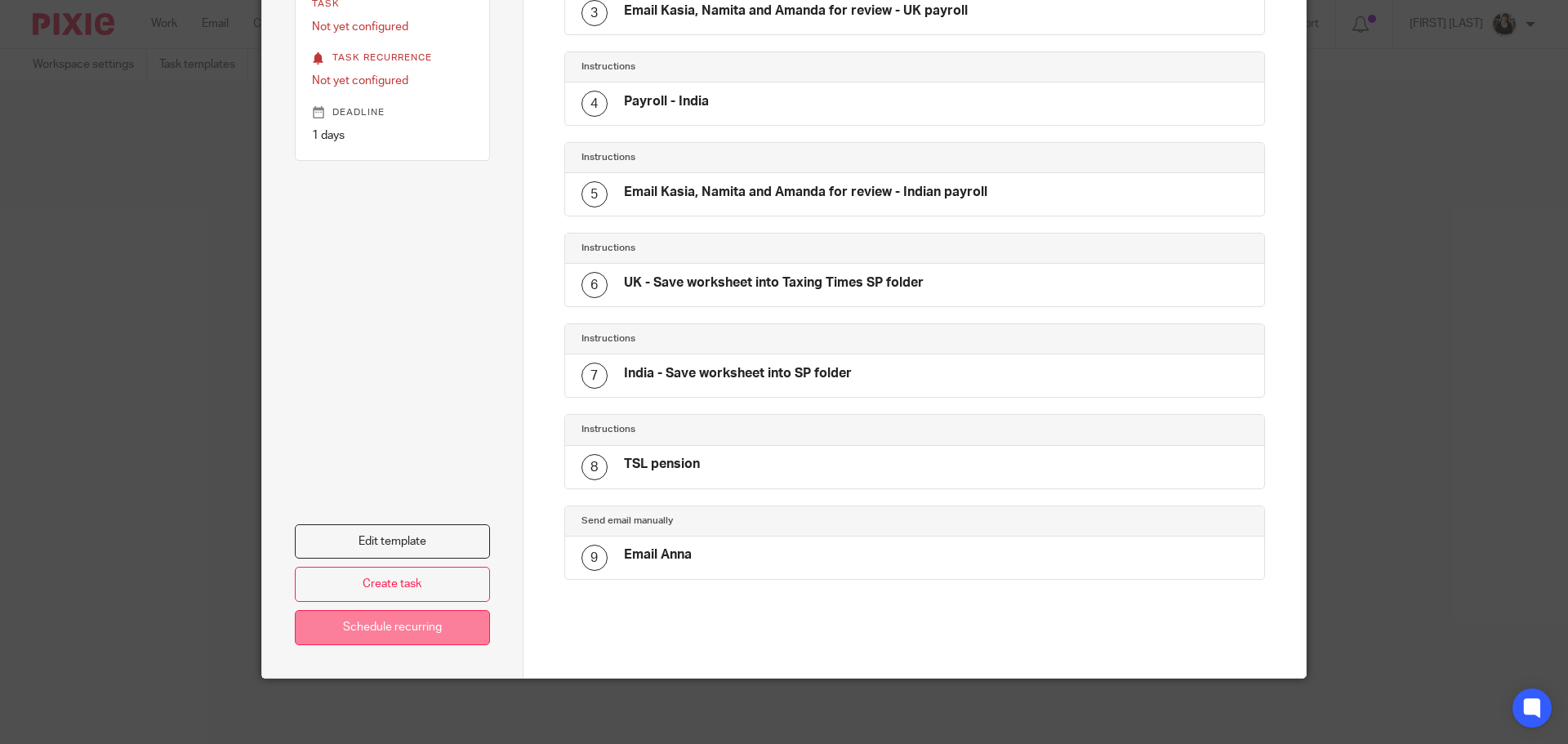click on "Schedule recurring" at bounding box center [392, 627] 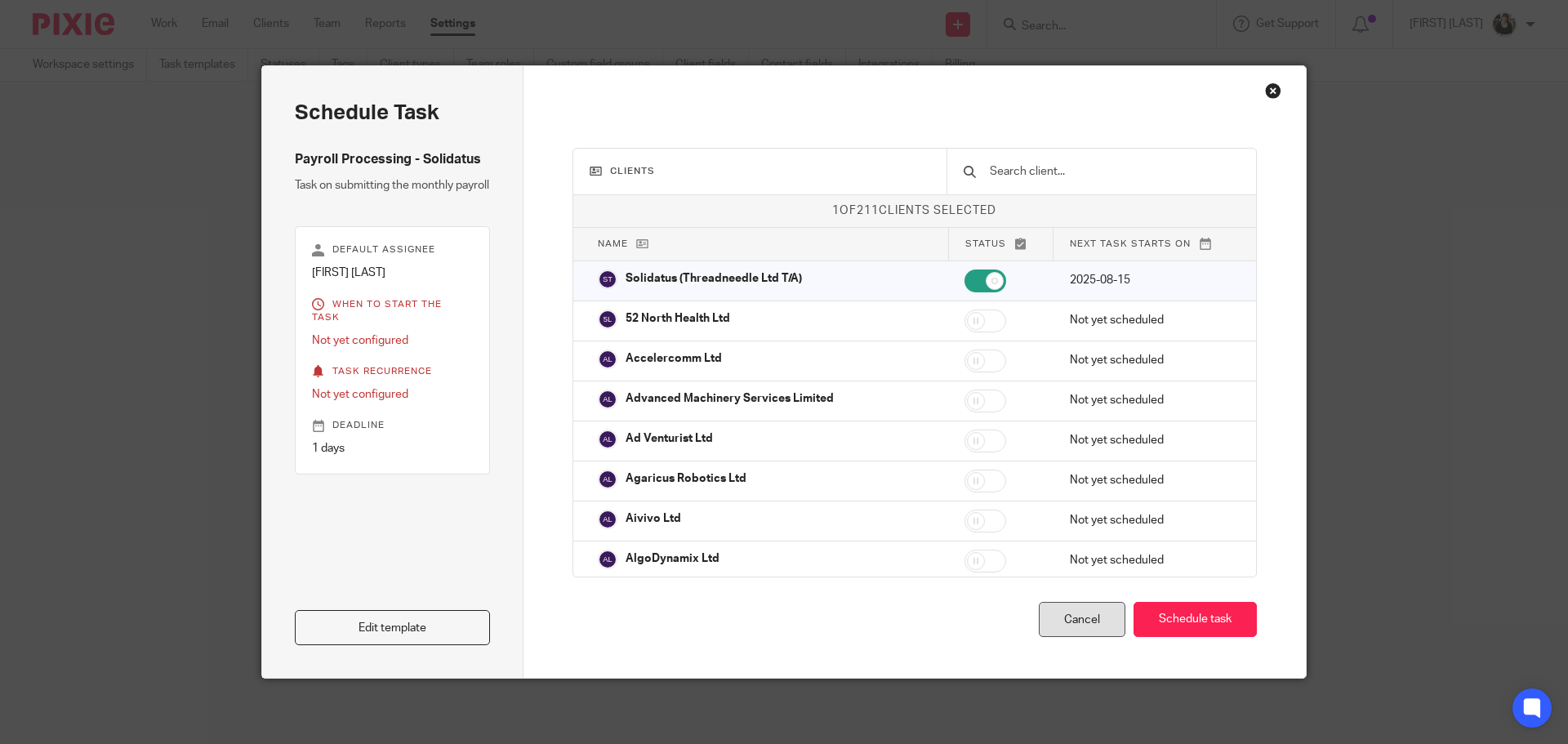 scroll, scrollTop: 0, scrollLeft: 0, axis: both 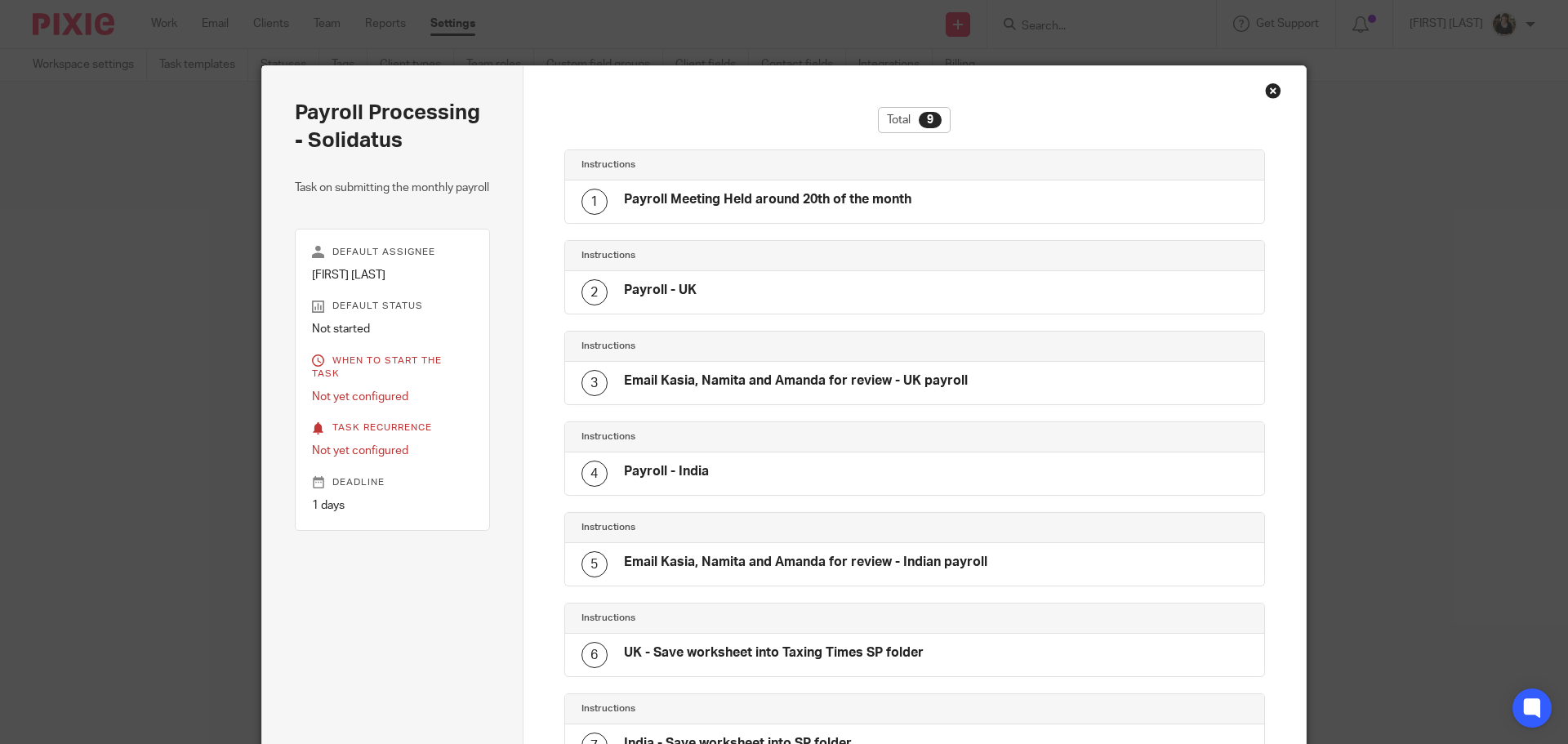 click at bounding box center [1273, 91] 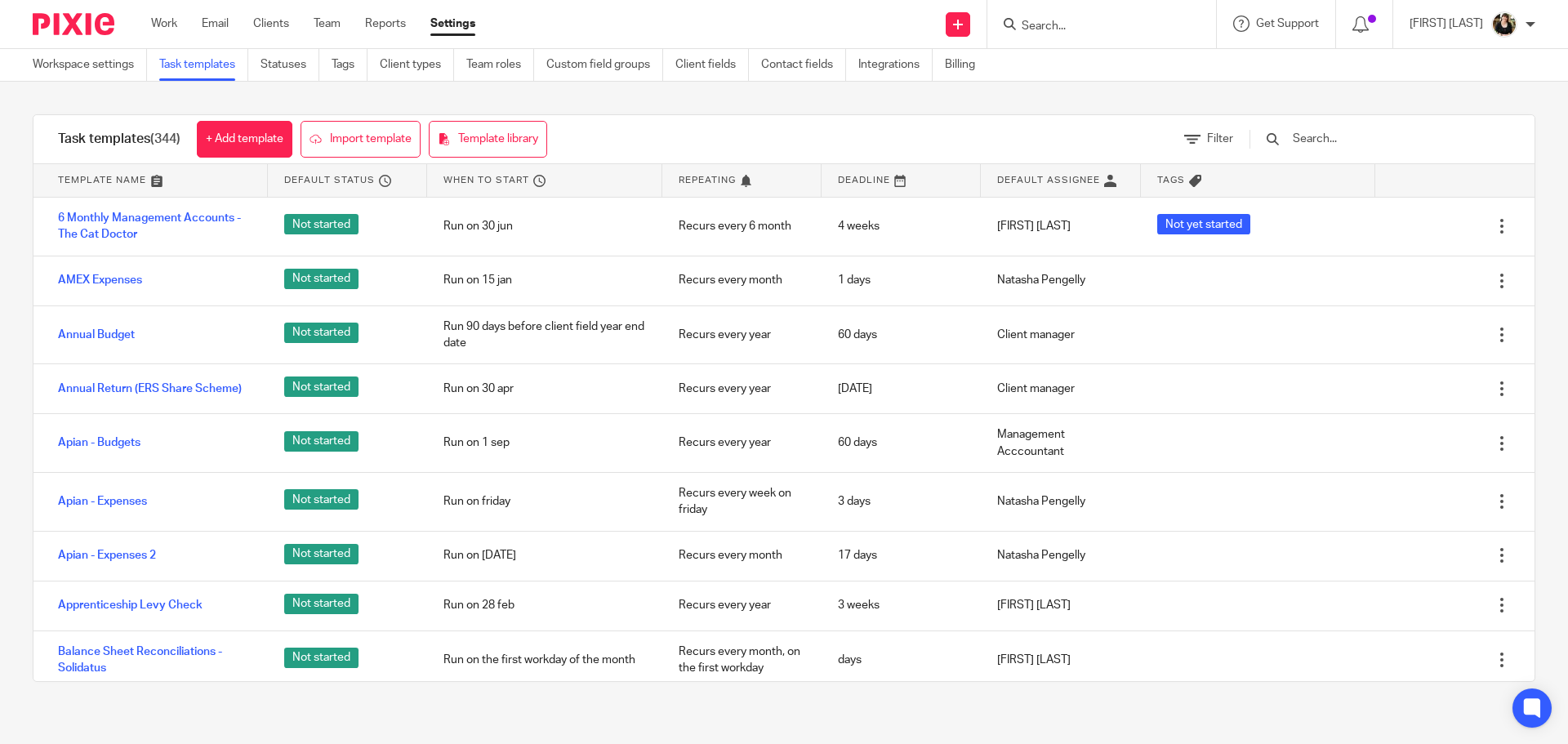 scroll, scrollTop: 0, scrollLeft: 0, axis: both 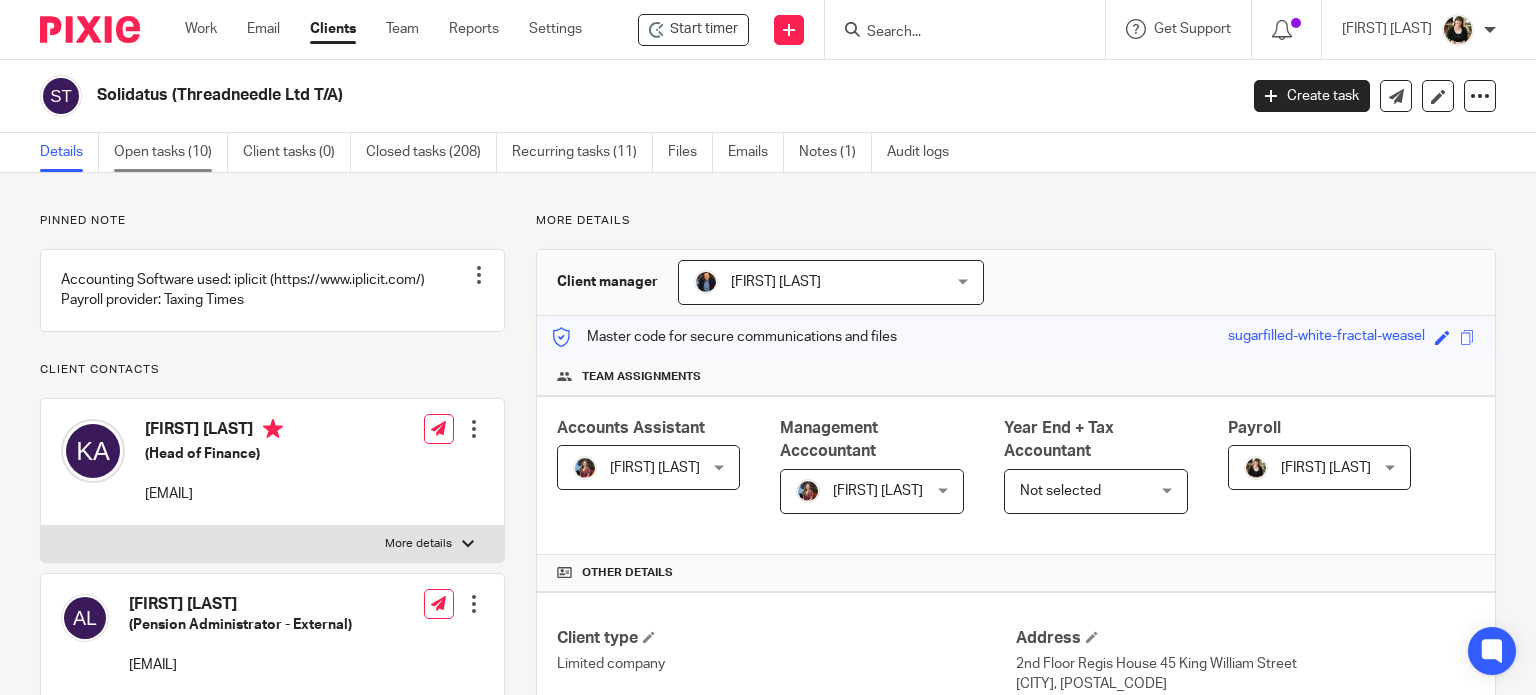 click on "Open tasks (10)" at bounding box center [171, 152] 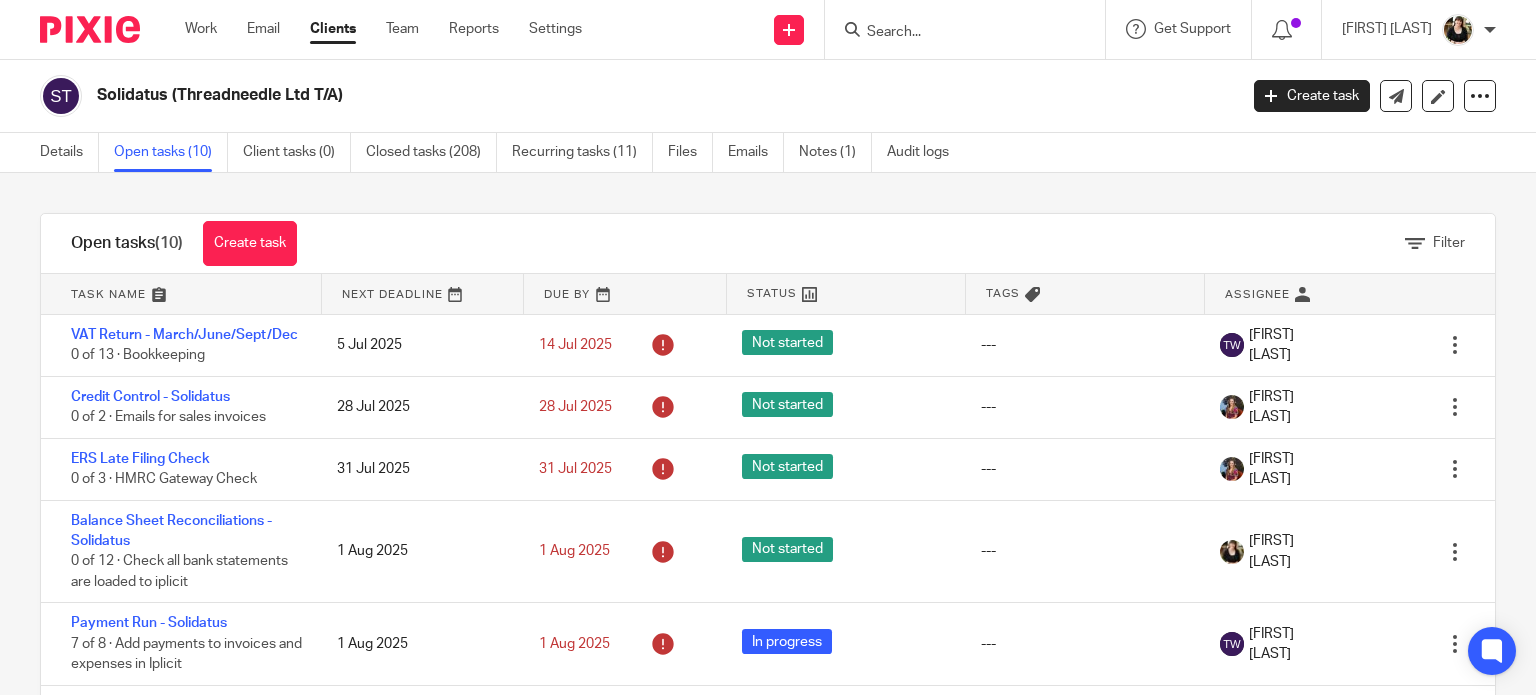 click on "Details
Open tasks (10)
Client tasks (0)
Closed tasks (208)
Recurring tasks (11)
Files
Emails
Notes (1)
Audit logs" at bounding box center [499, 152] 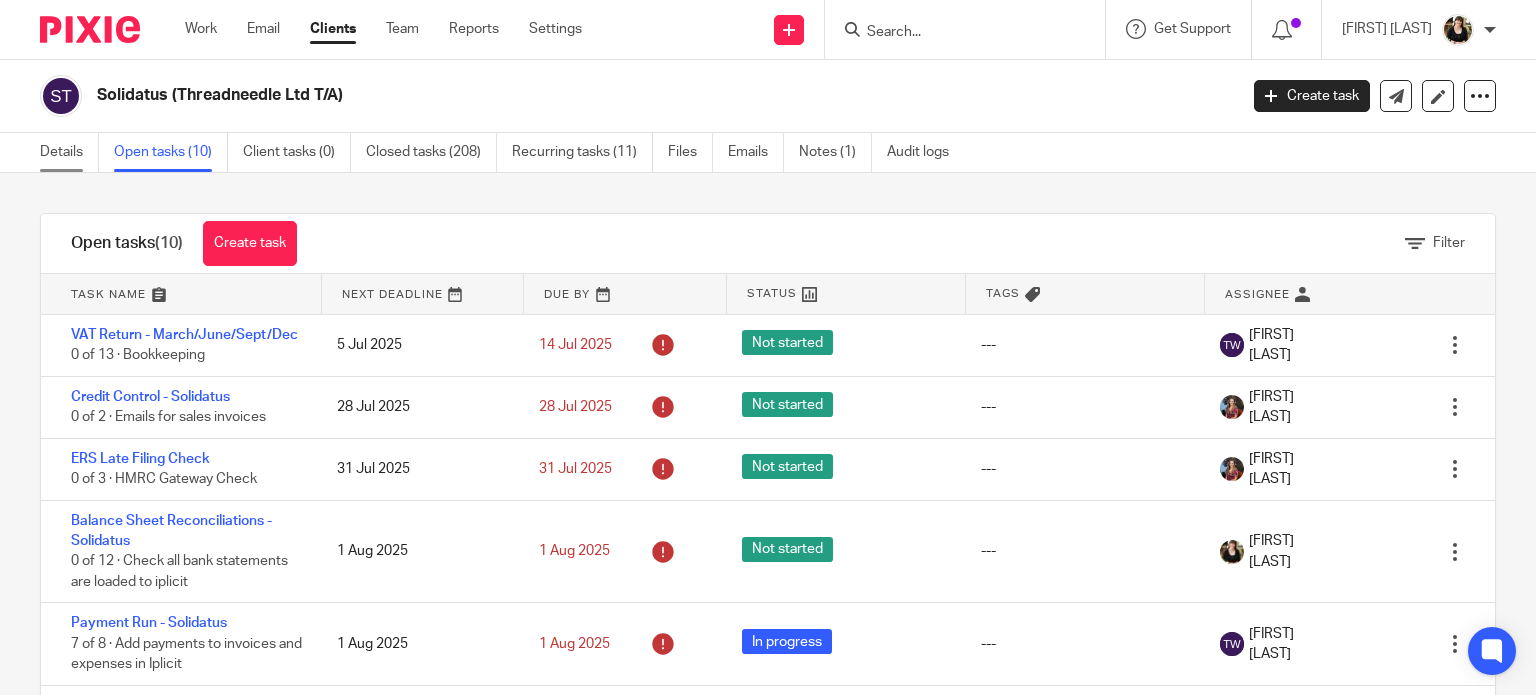 click on "Details" at bounding box center [69, 152] 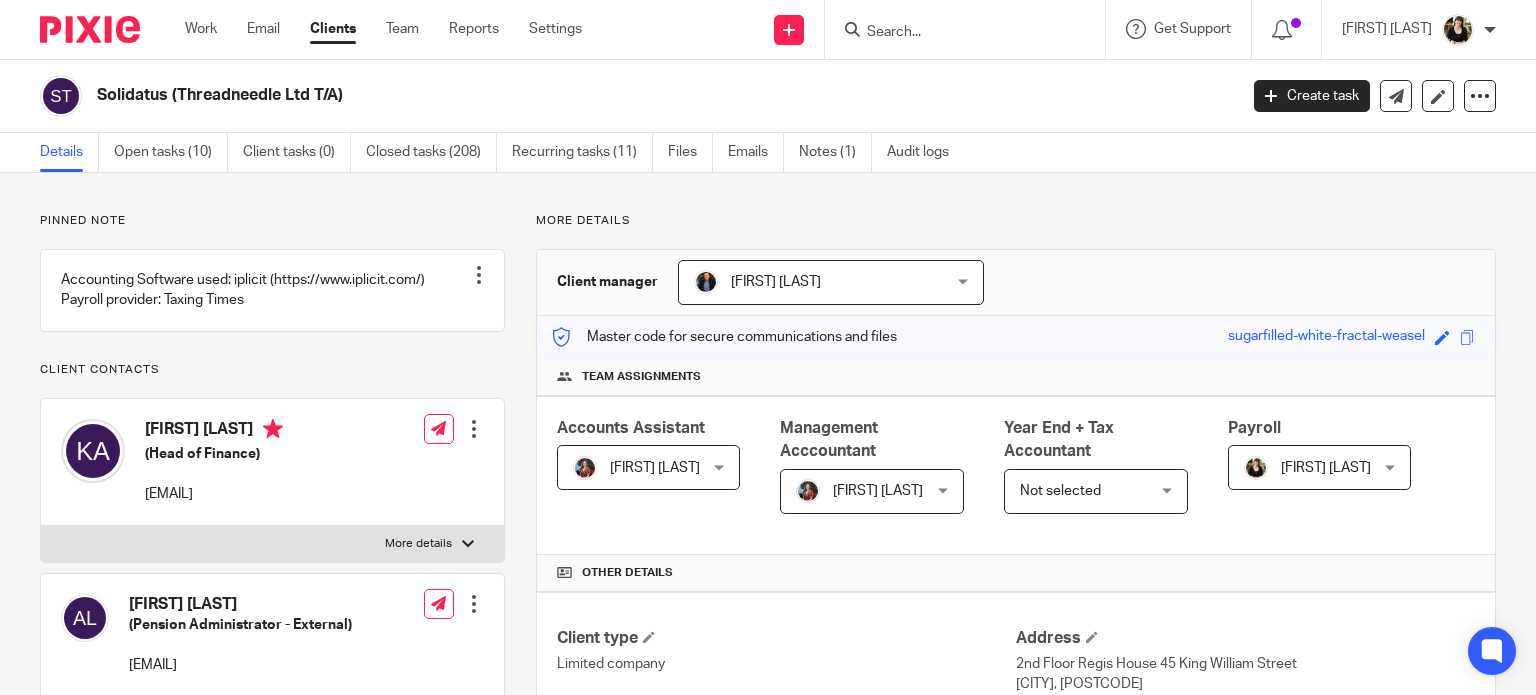 scroll, scrollTop: 0, scrollLeft: 0, axis: both 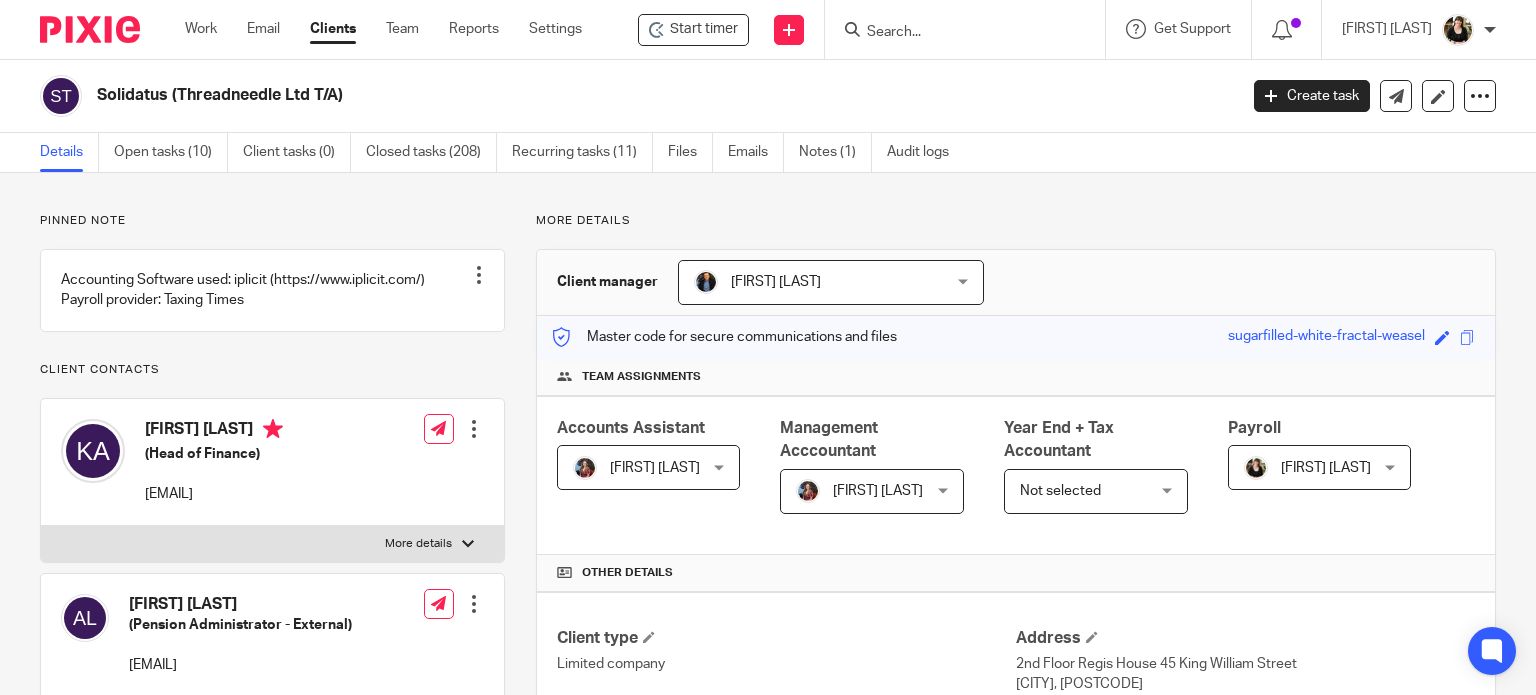 click on "[FIRST] [LAST]" at bounding box center (639, 467) 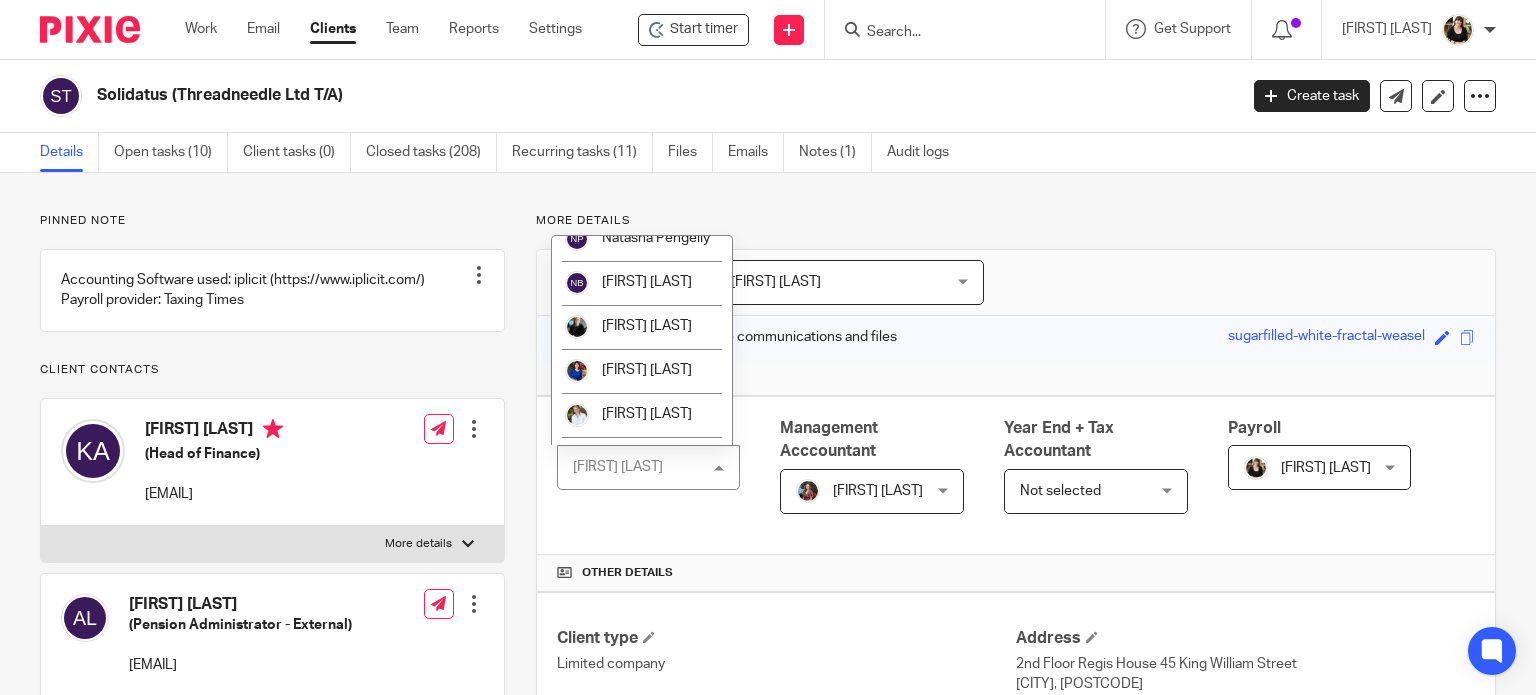 scroll, scrollTop: 882, scrollLeft: 0, axis: vertical 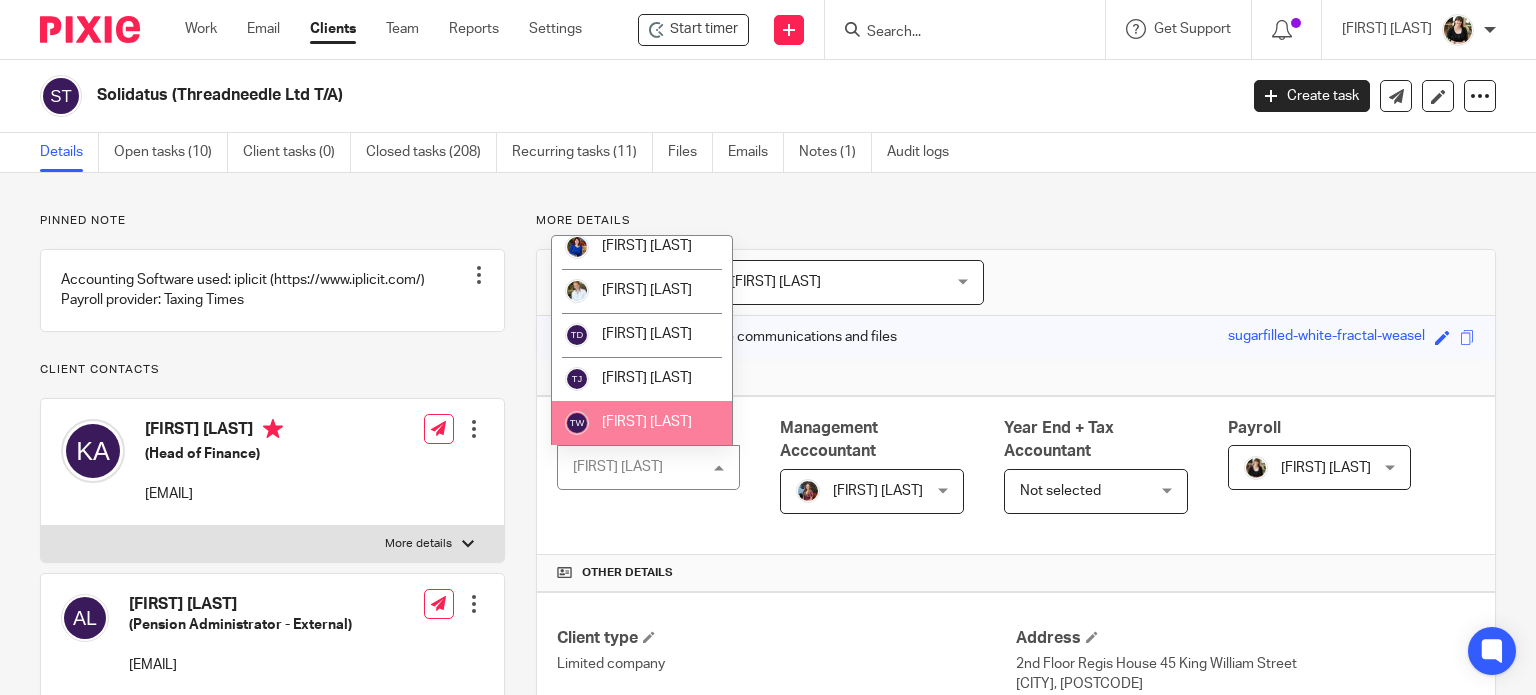 click on "[FIRST] [LAST]" at bounding box center (647, 422) 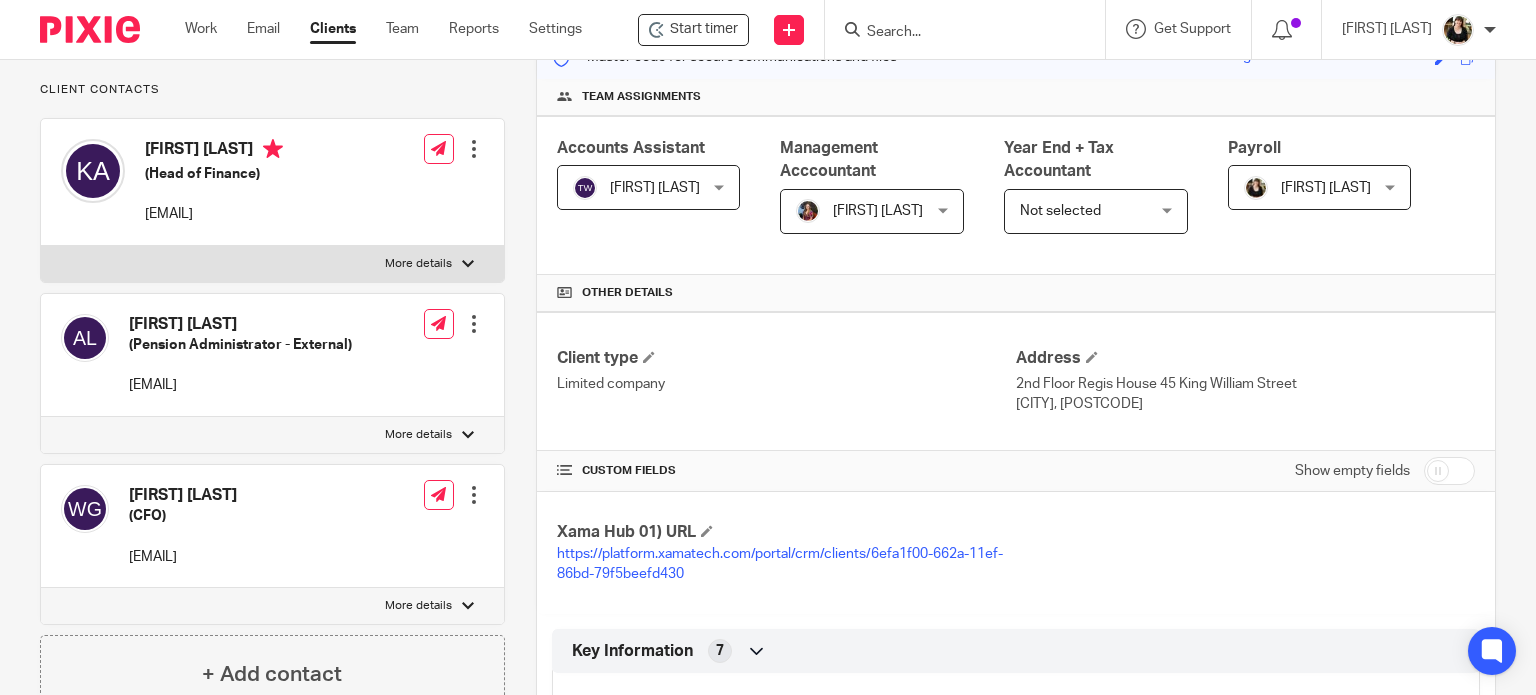 scroll, scrollTop: 100, scrollLeft: 0, axis: vertical 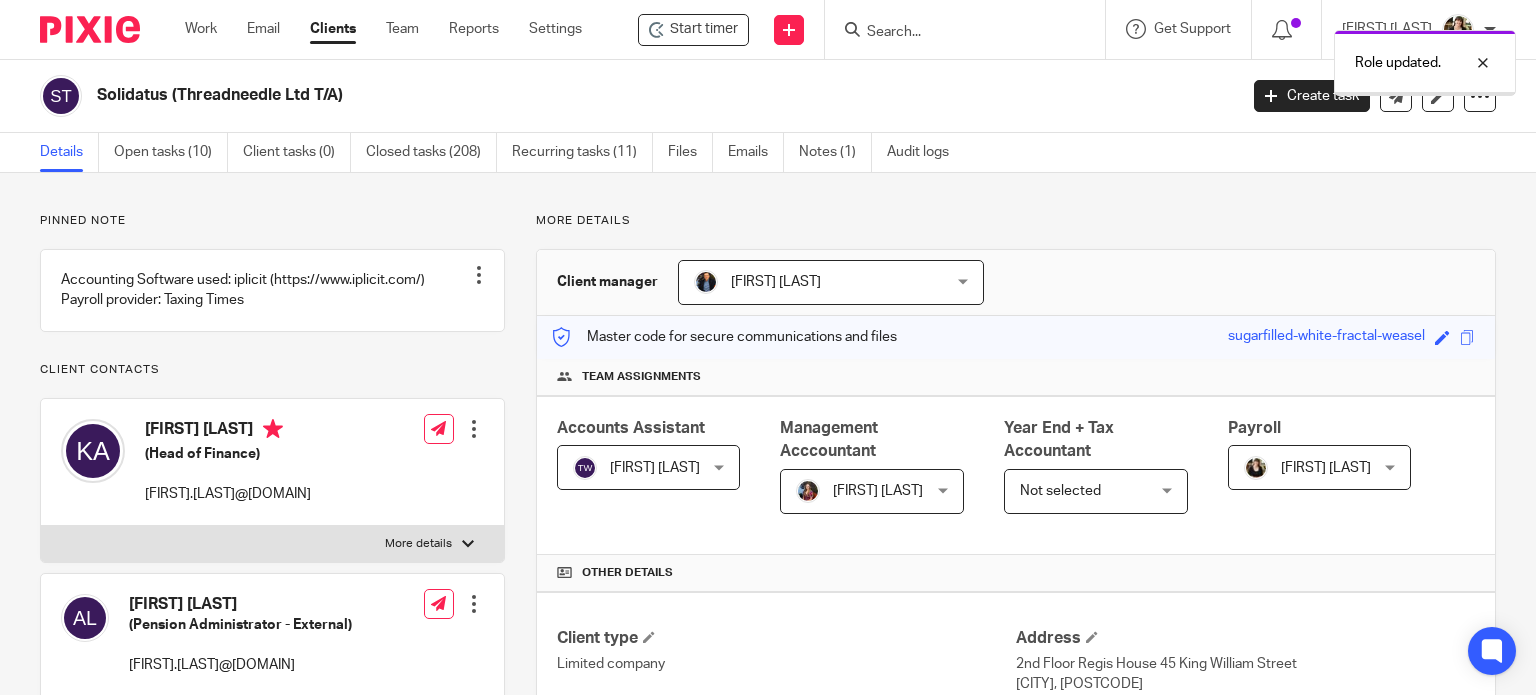 click on "[FIRST] [LAST]
[FIRST] [LAST]
Not selected
[FIRST] [LAST]
[FIRST] [LAST]
[FIRST] [LAST]
[FIRST] [LAST]
[FIRST] [LAST]
[FIRST] [LAST]
[FIRST] [LAST]
[FIRST] [LAST]
[FIRST] [LAST]
[FIRST] [LAST]
[FIRST] [LAST]
[FIRST] [LAST]
[FIRST] [LAST]
[FIRST] [LAST]
[FIRST] [LAST]
[FIRST] [LAST]
[FIRST] [LAST]
[FIRST] [LAST]
[FIRST] [LAST]" at bounding box center [872, 465] 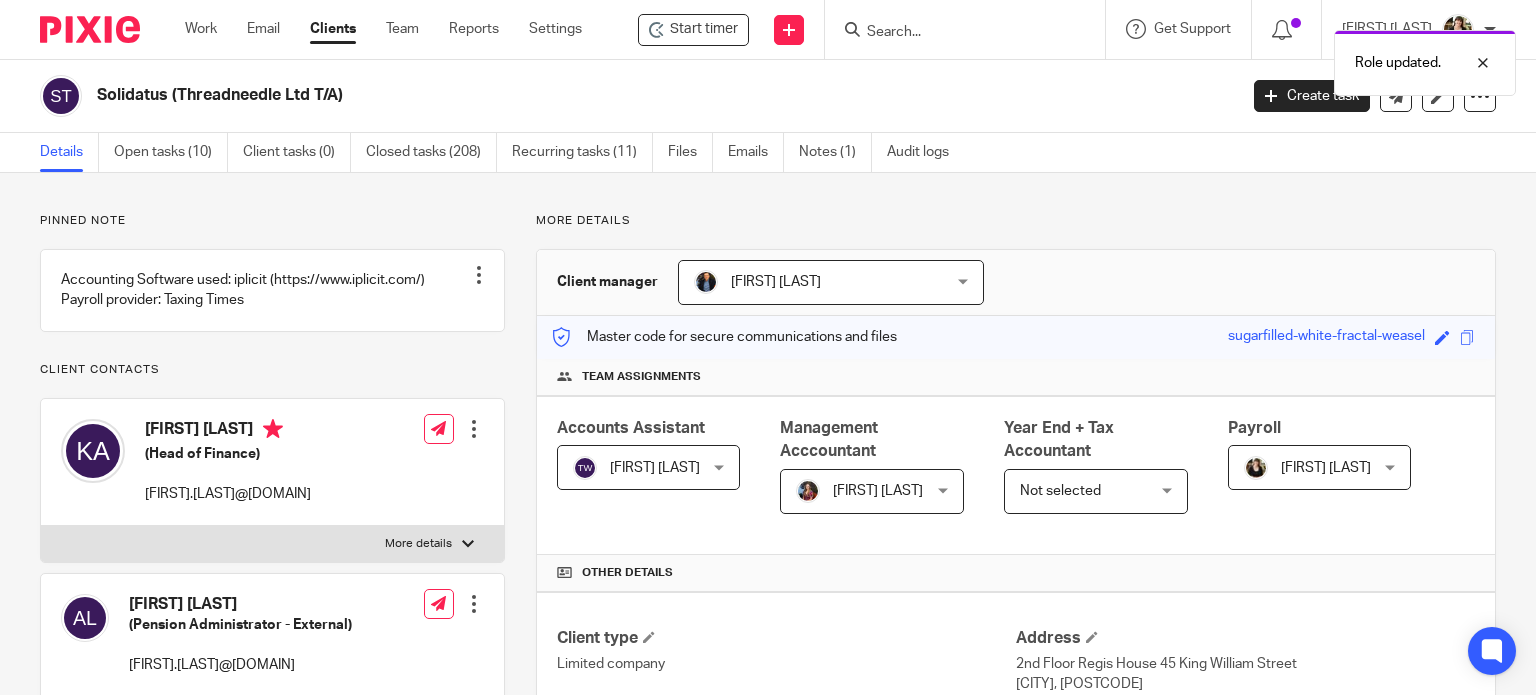 click on "[FIRST] [LAST]" at bounding box center [878, 491] 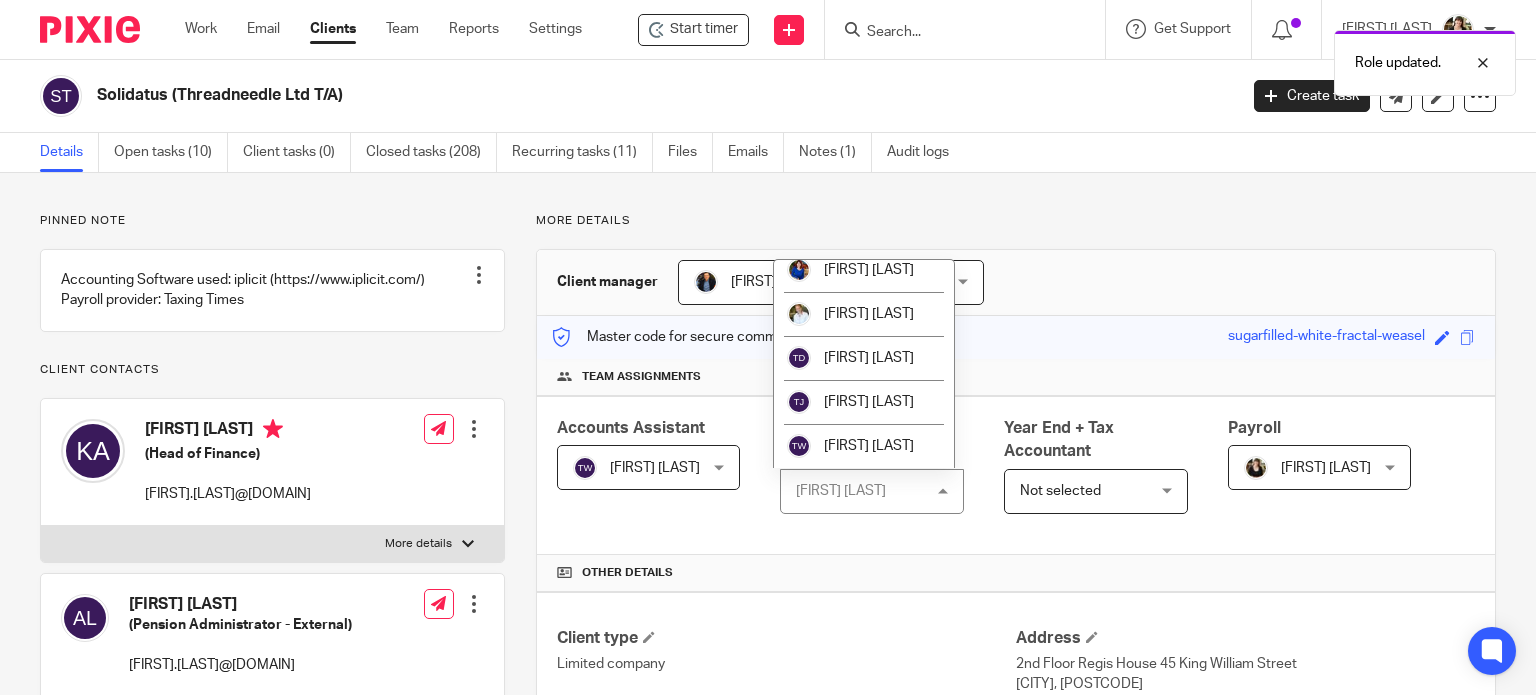 scroll, scrollTop: 882, scrollLeft: 0, axis: vertical 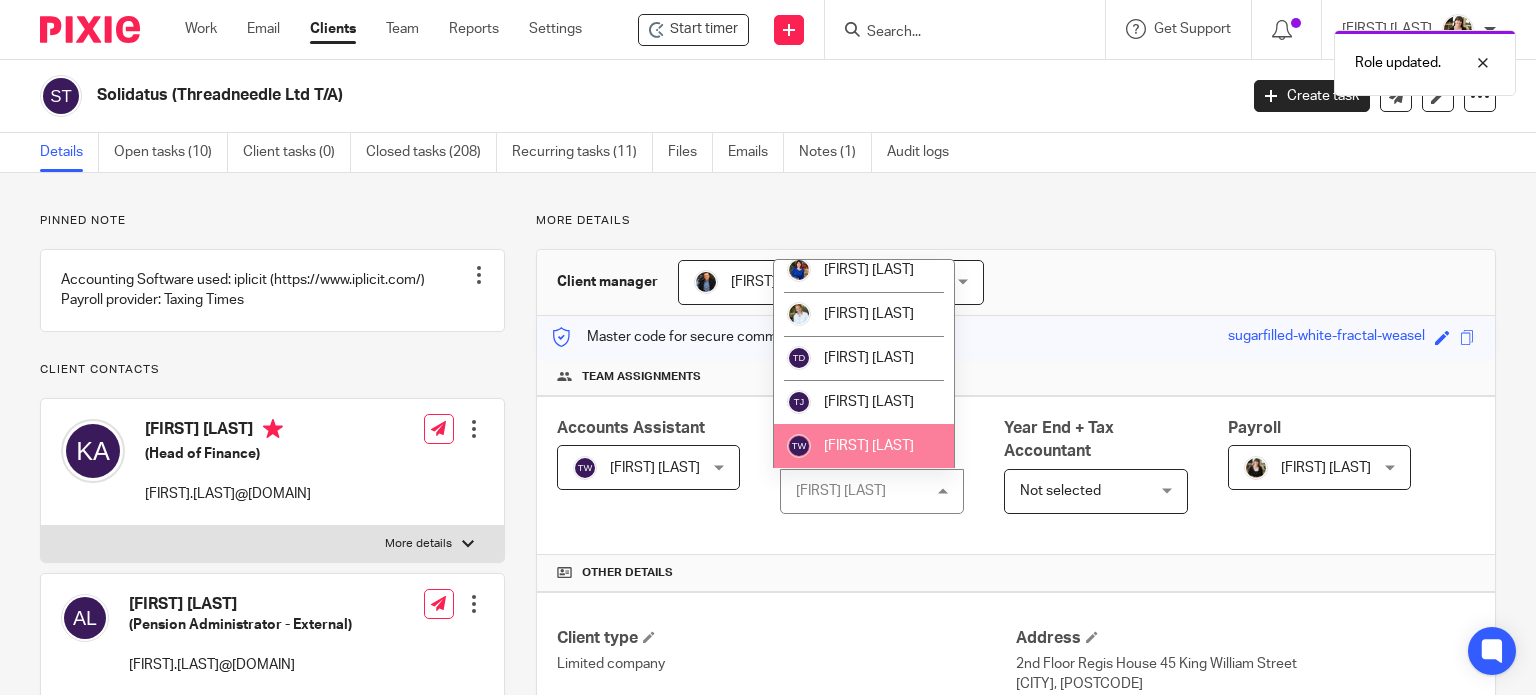 click on "[FIRST] [LAST]" at bounding box center [864, 446] 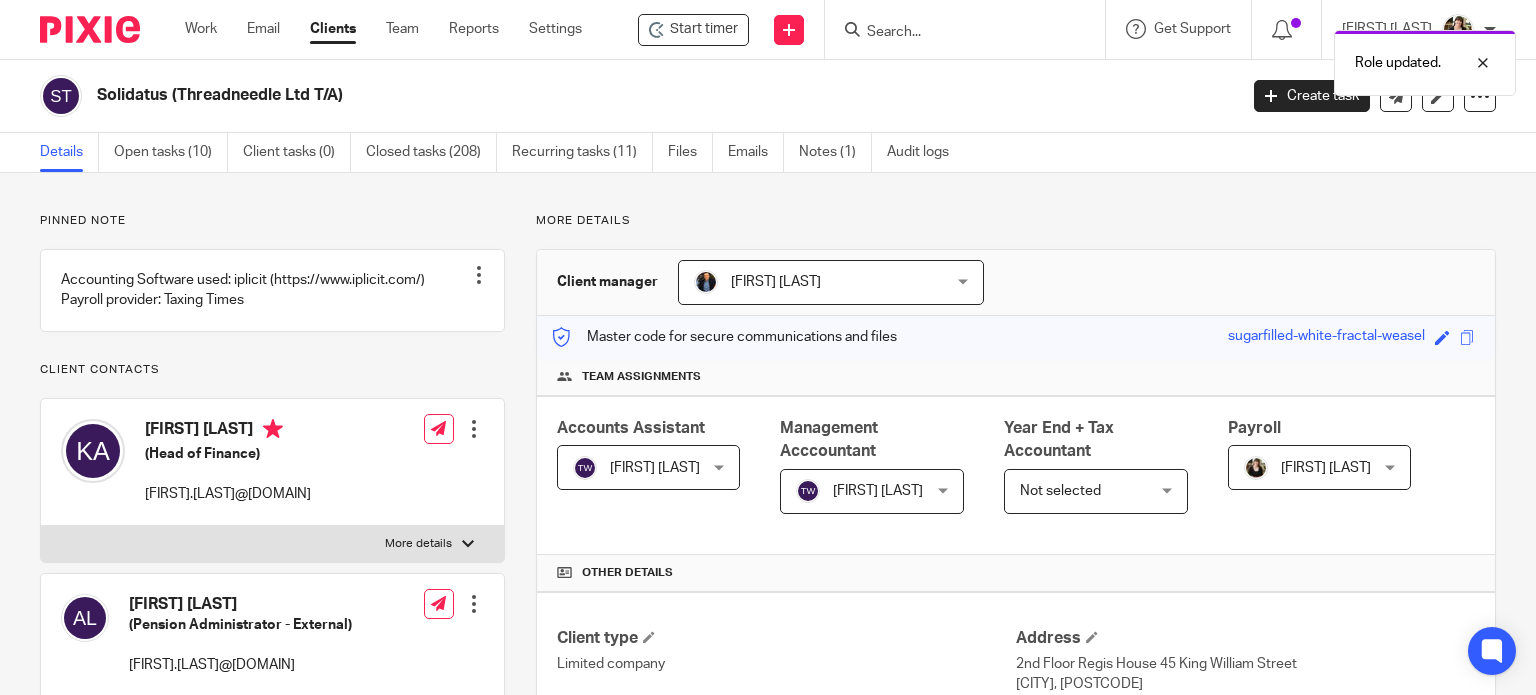 click on "2nd Floor Regis House 45 King William Street
[CITY], [POSTCODE]" at bounding box center (1016, 661) 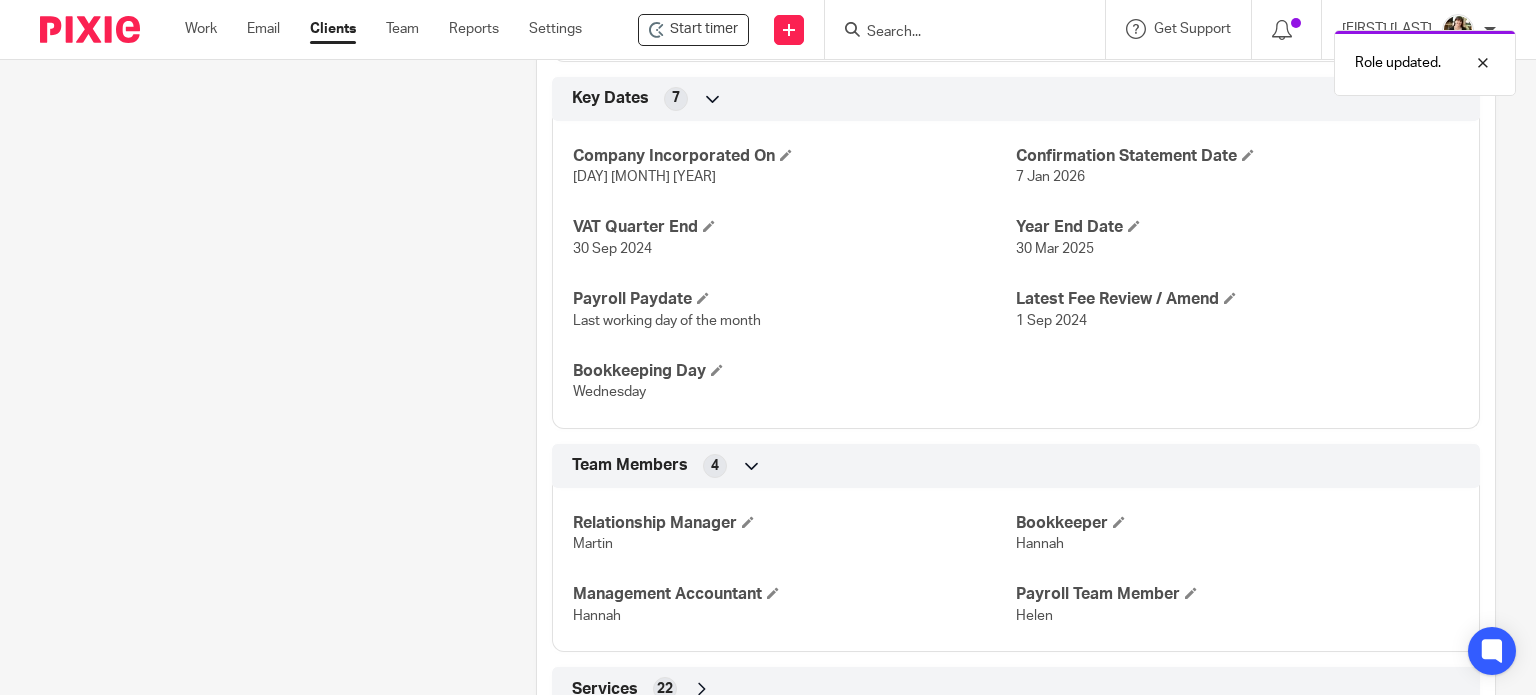 scroll, scrollTop: 1300, scrollLeft: 0, axis: vertical 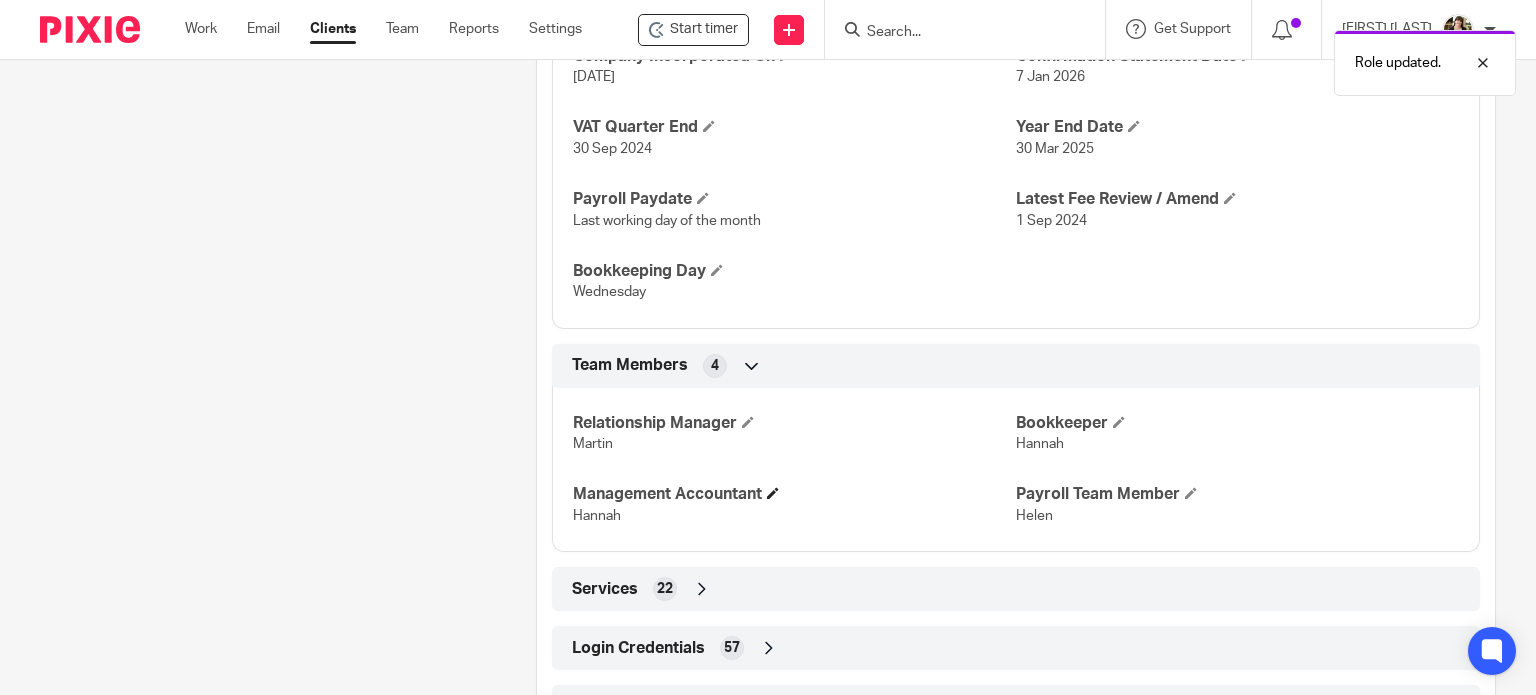 click at bounding box center [773, 493] 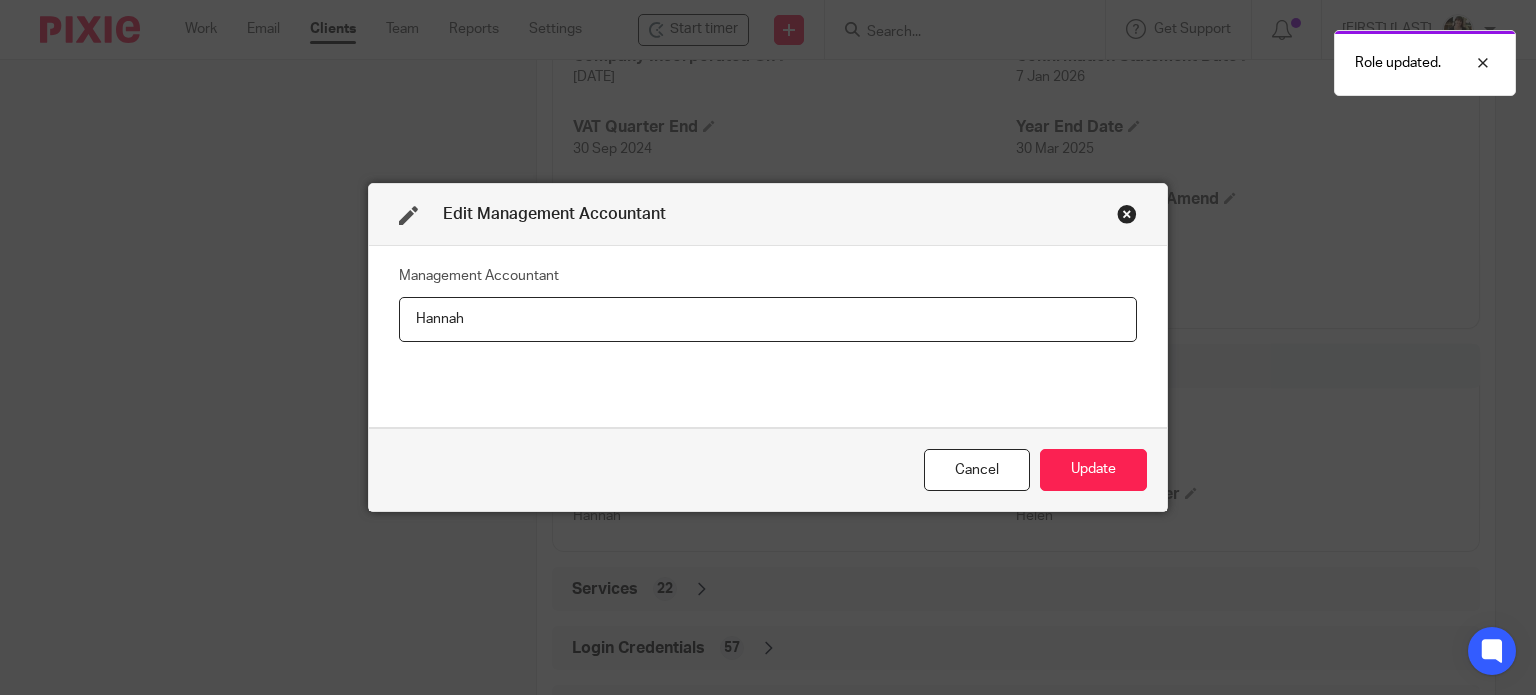 drag, startPoint x: 430, startPoint y: 309, endPoint x: 294, endPoint y: 318, distance: 136.29747 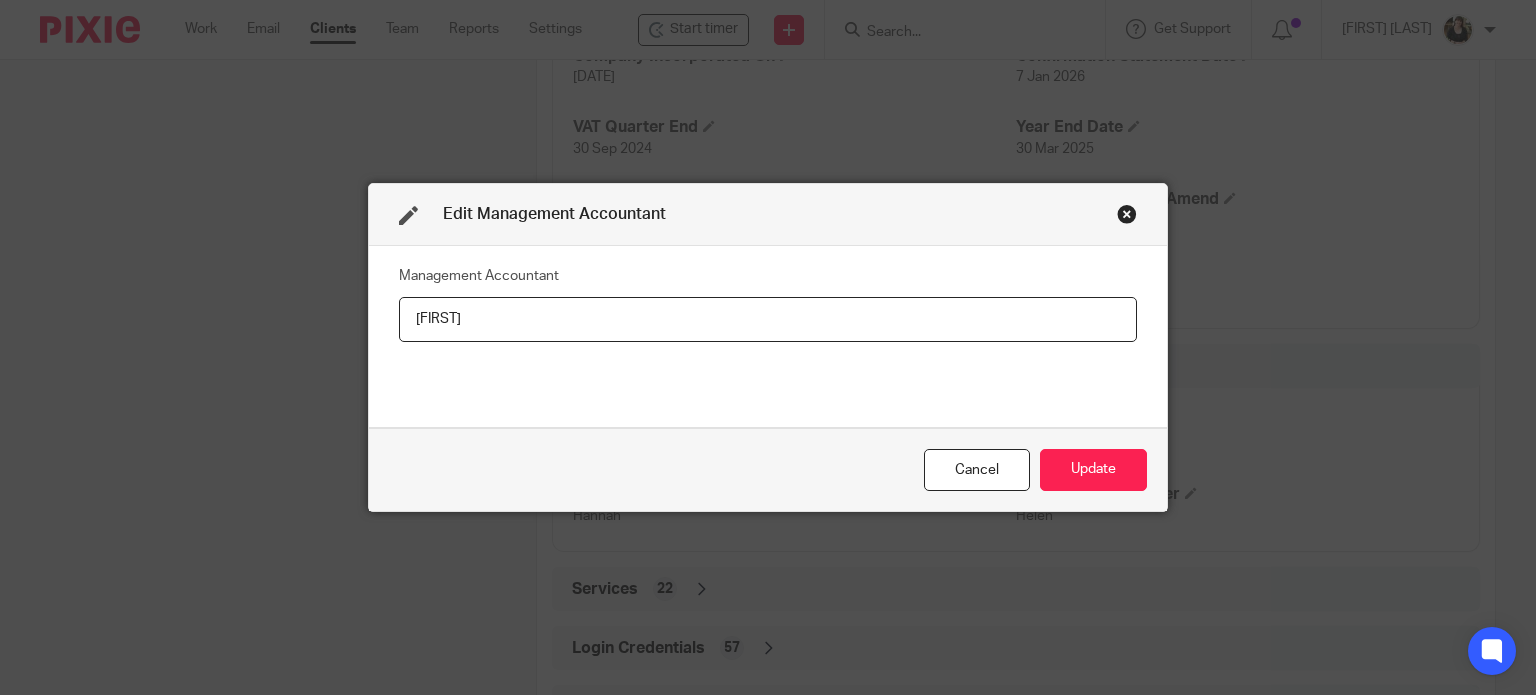 type on "[FIRST]" 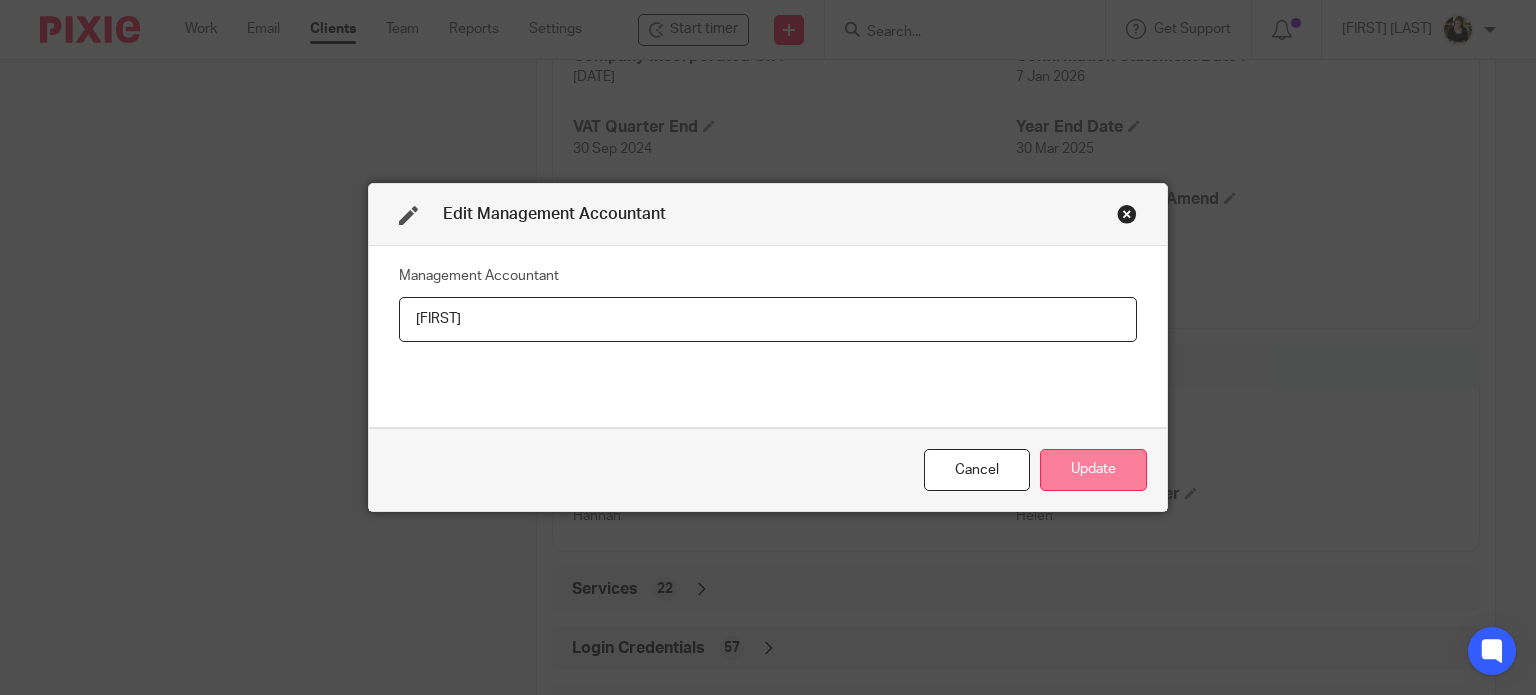 click on "Update" at bounding box center [1093, 470] 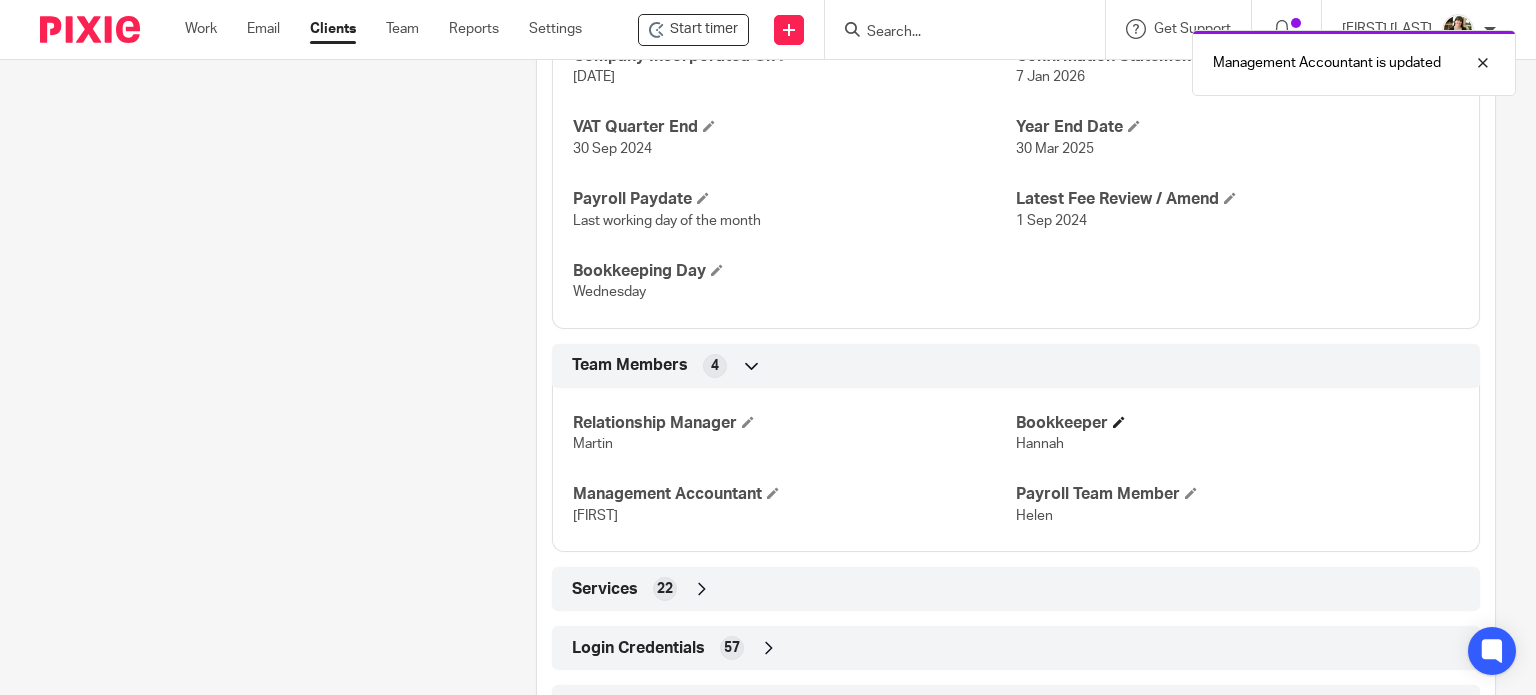click at bounding box center (1119, 422) 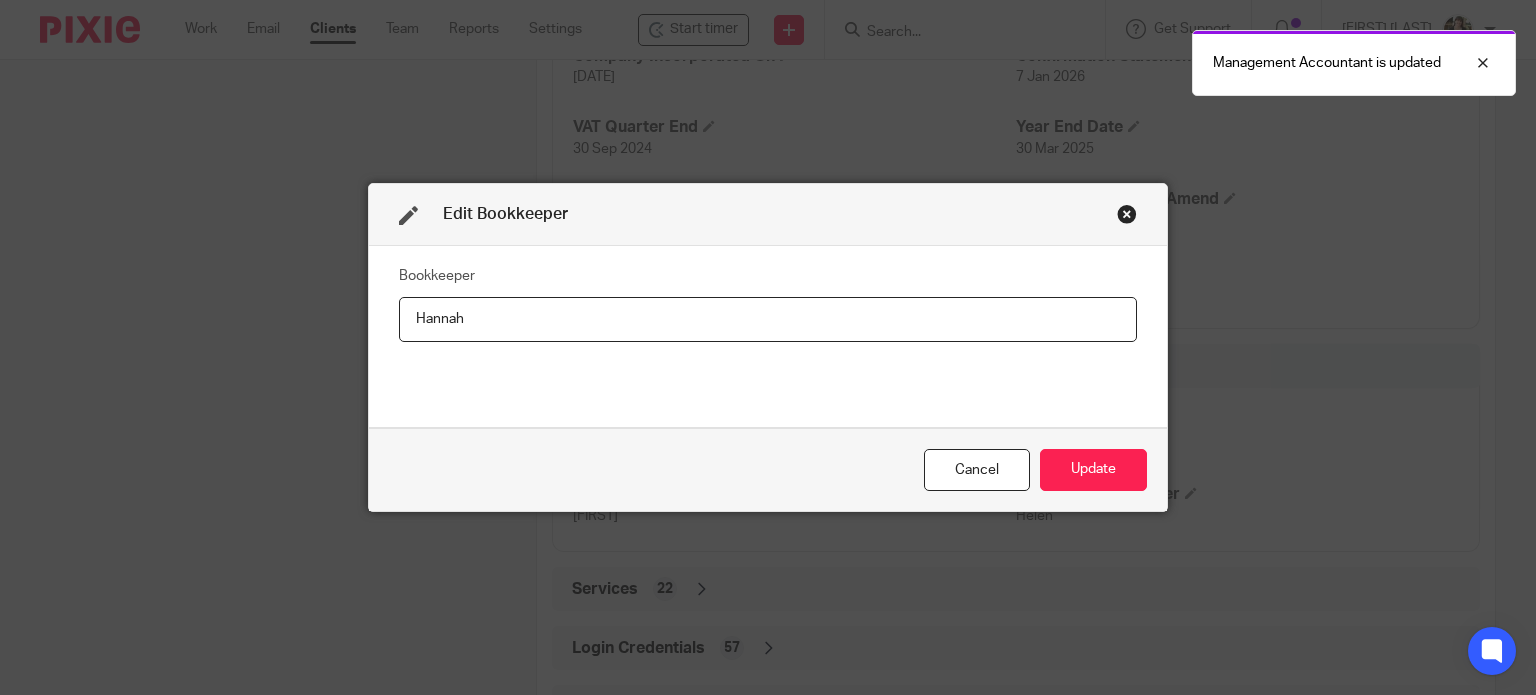 drag, startPoint x: 509, startPoint y: 319, endPoint x: 304, endPoint y: 319, distance: 205 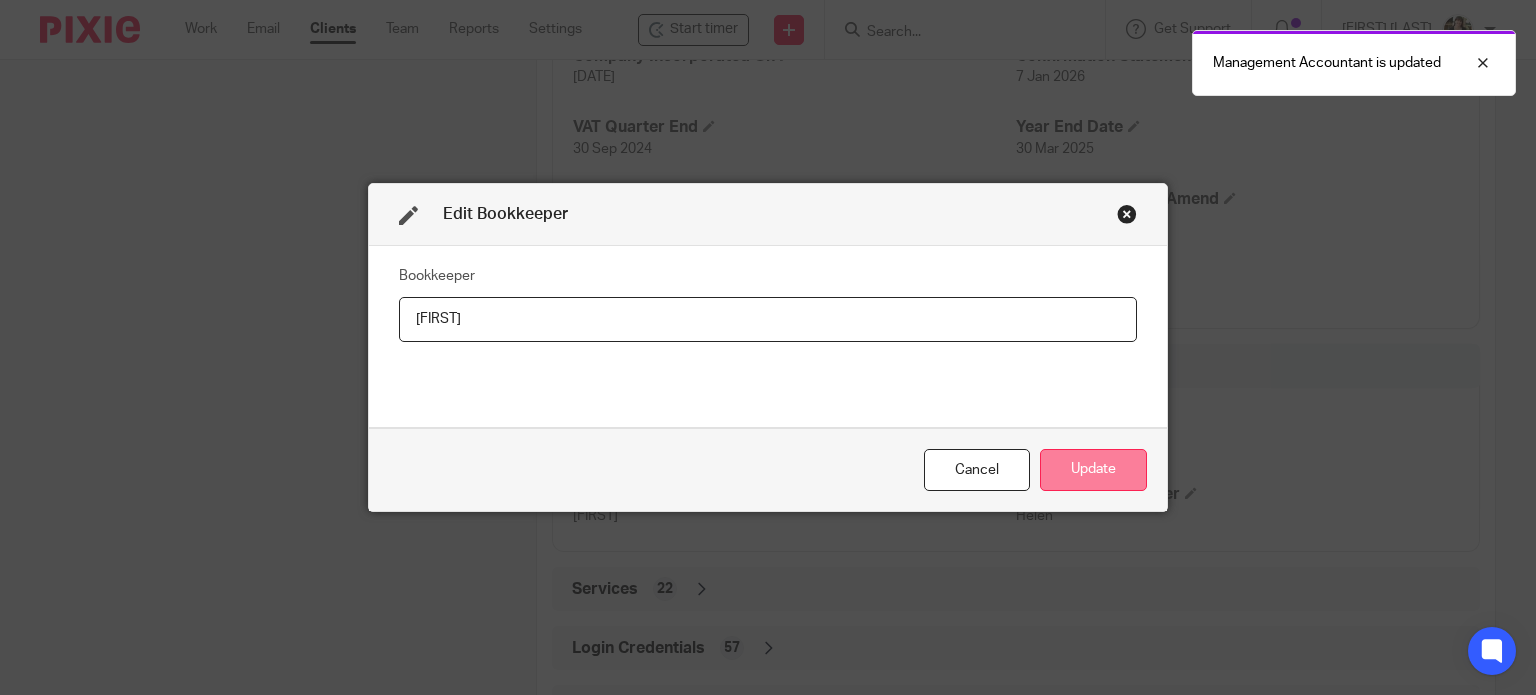 type on "[FIRST]" 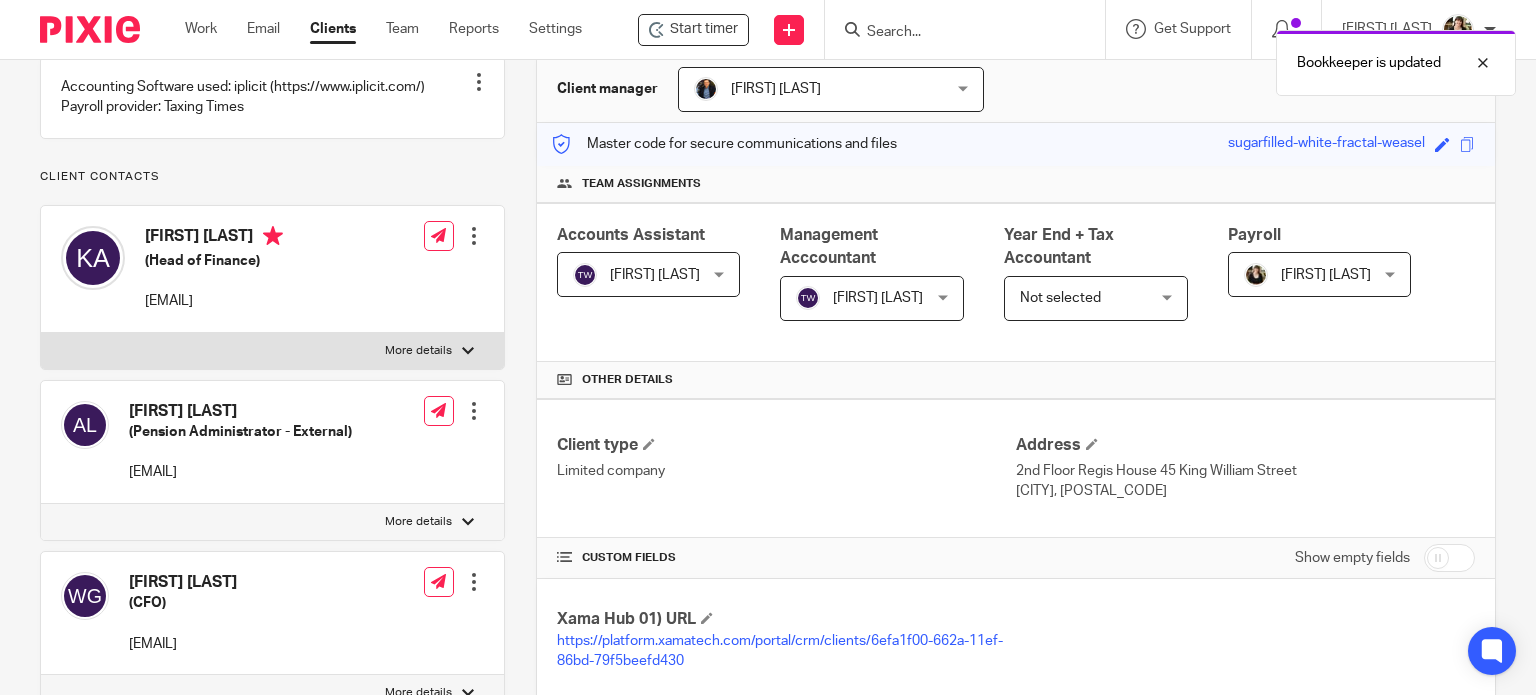 scroll, scrollTop: 0, scrollLeft: 0, axis: both 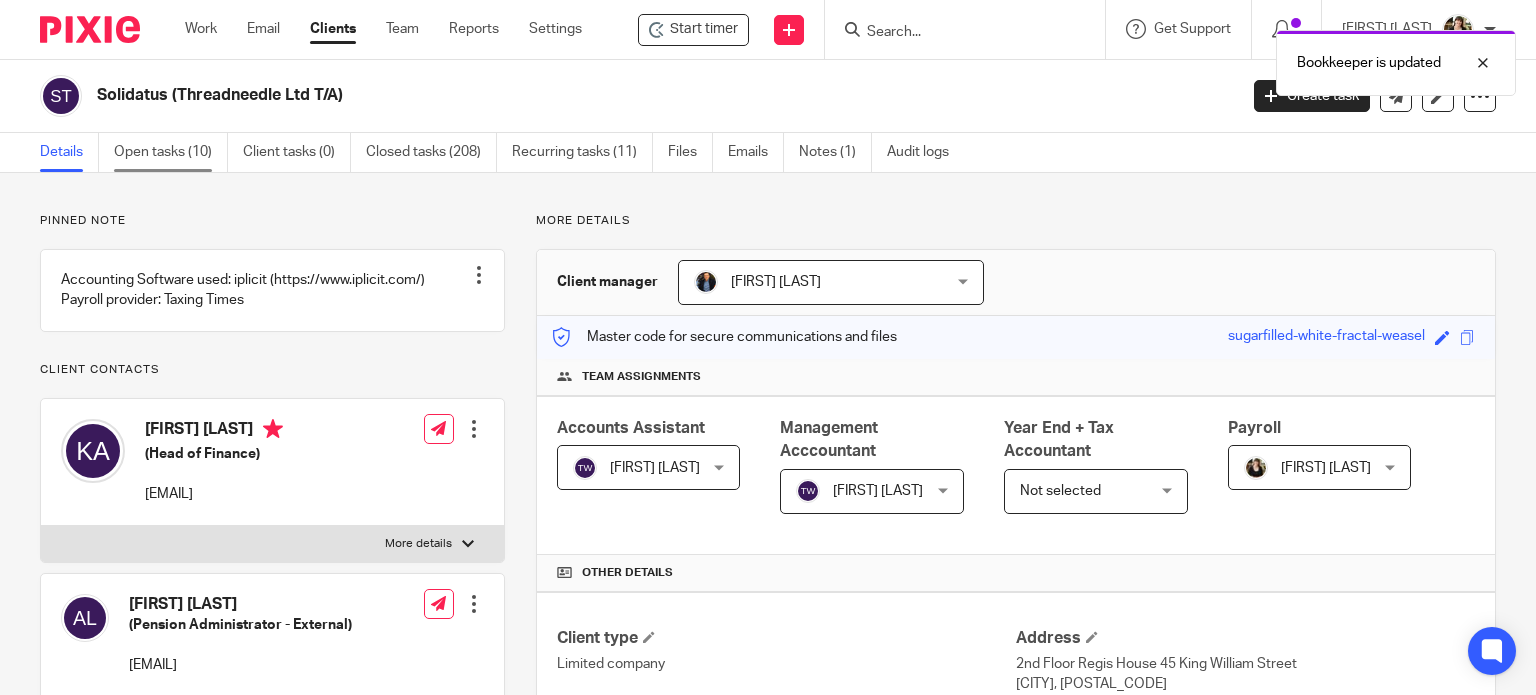 click on "Open tasks (10)" at bounding box center (171, 152) 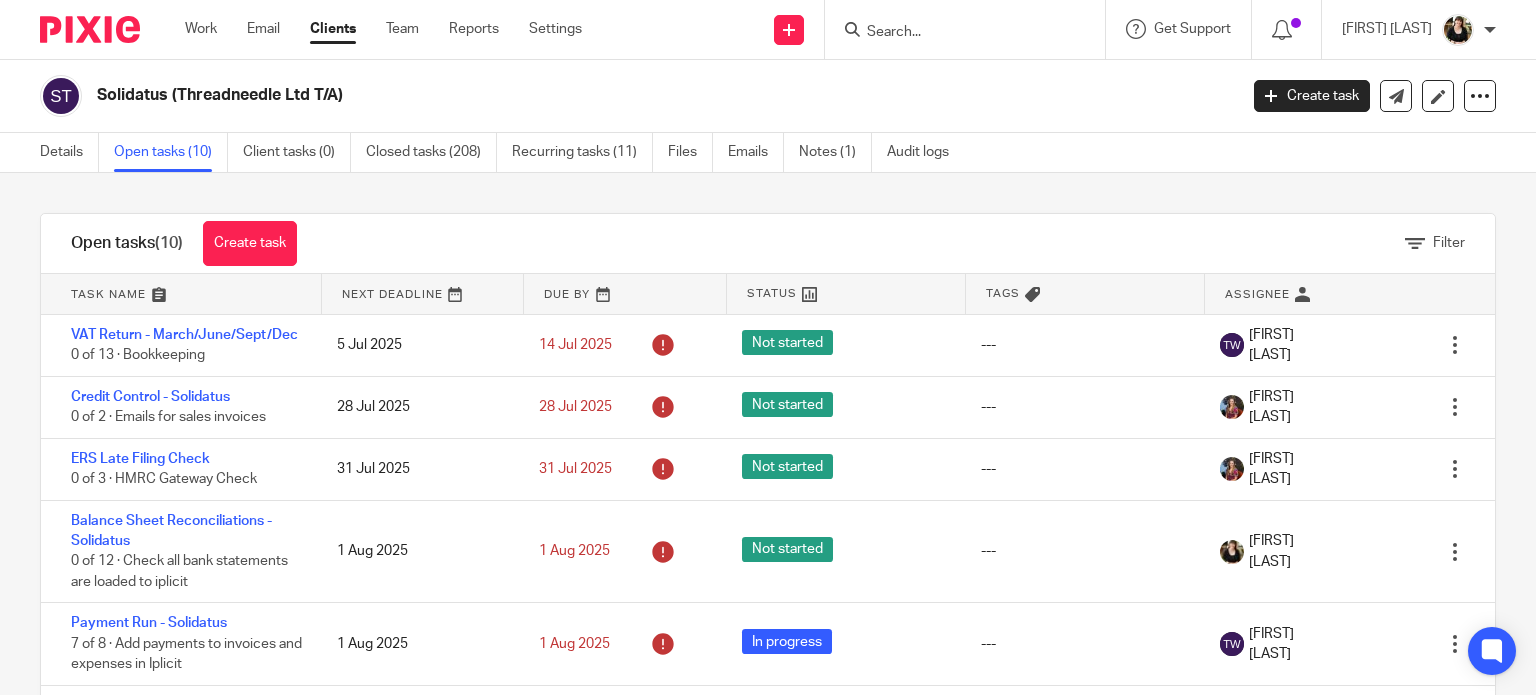 scroll, scrollTop: 0, scrollLeft: 0, axis: both 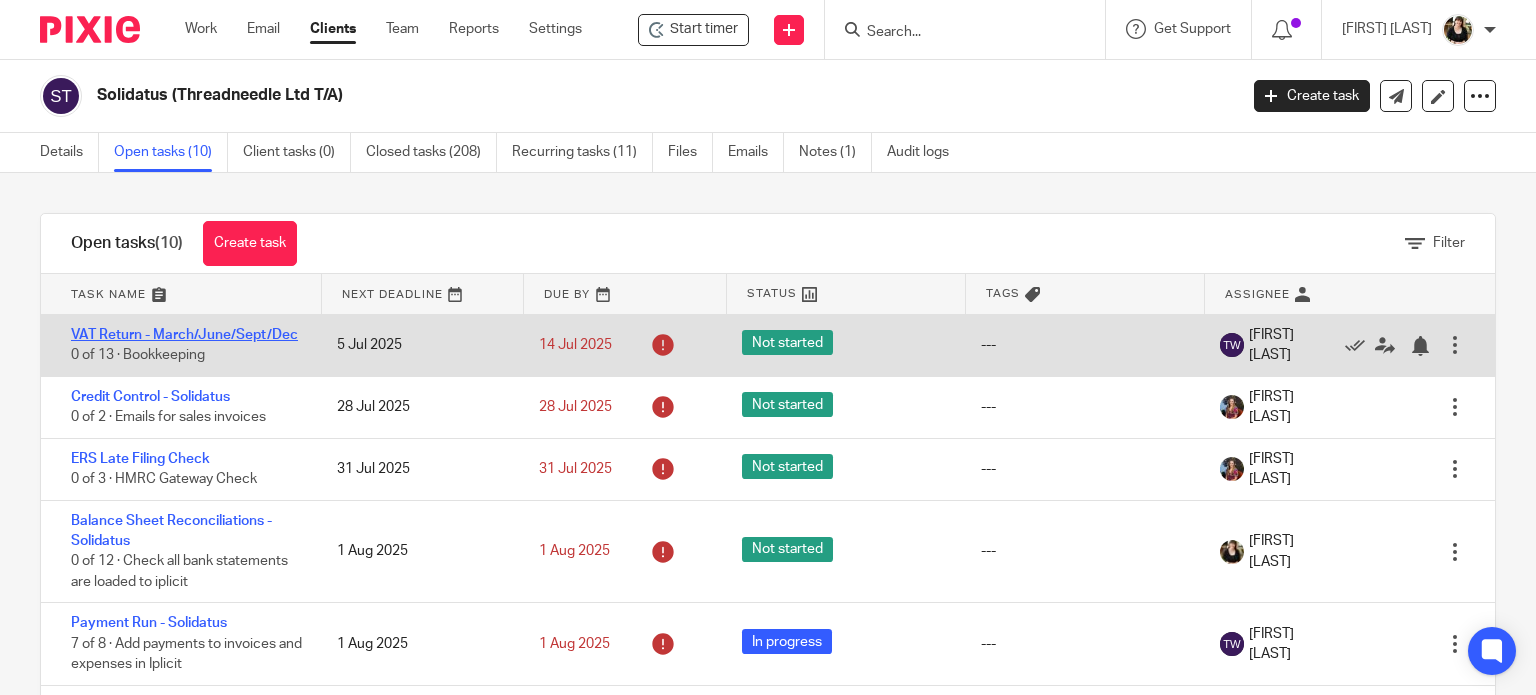click on "VAT Return - March/June/Sept/Dec" at bounding box center (184, 335) 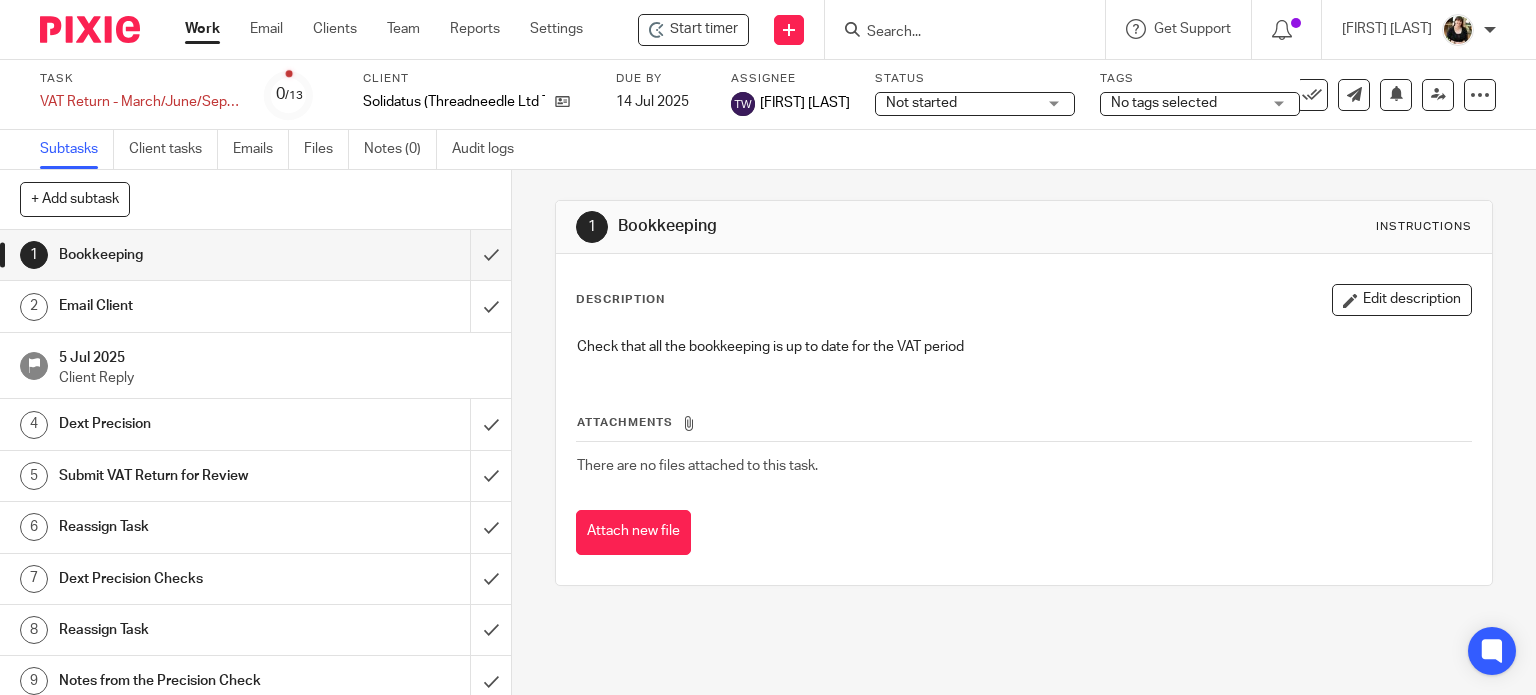 scroll, scrollTop: 0, scrollLeft: 0, axis: both 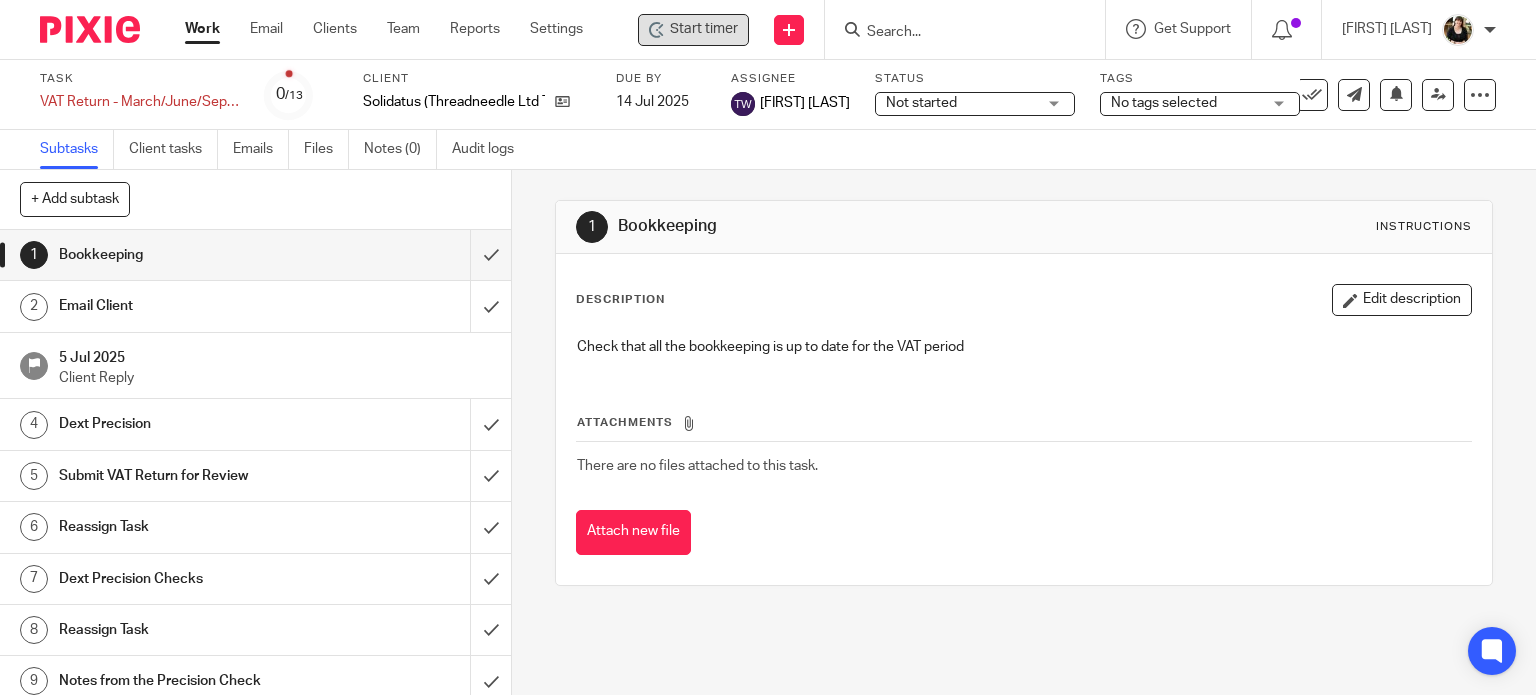 click on "Start timer" at bounding box center [693, 30] 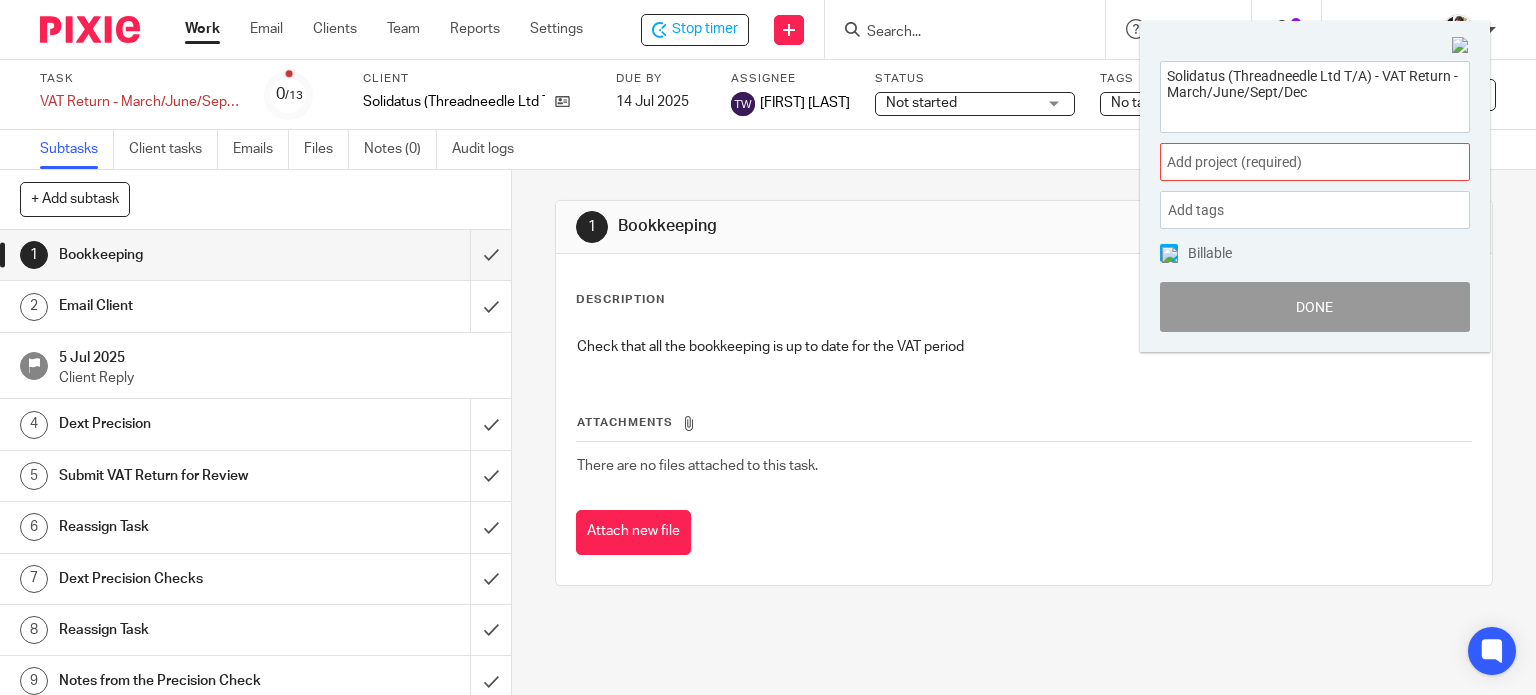 click on "Add project (required) :" at bounding box center (1293, 162) 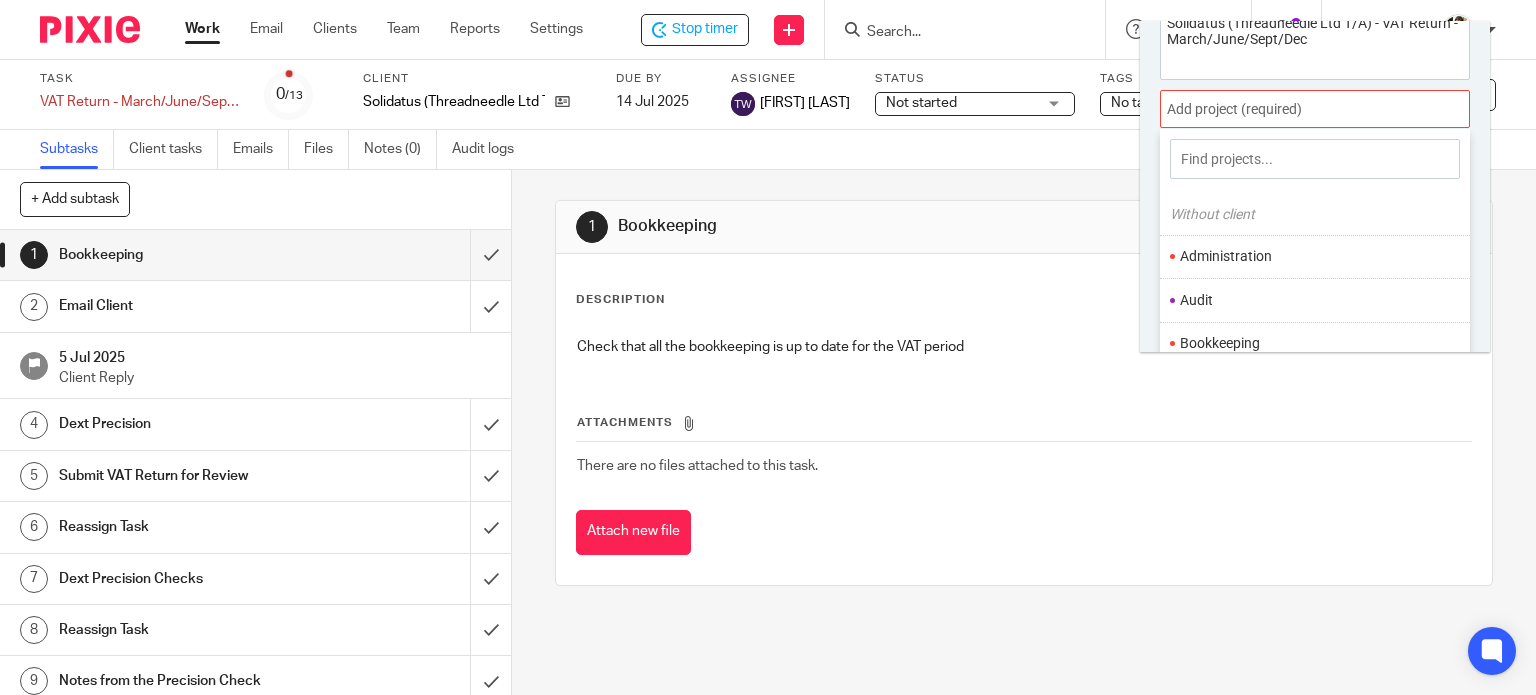 scroll, scrollTop: 98, scrollLeft: 0, axis: vertical 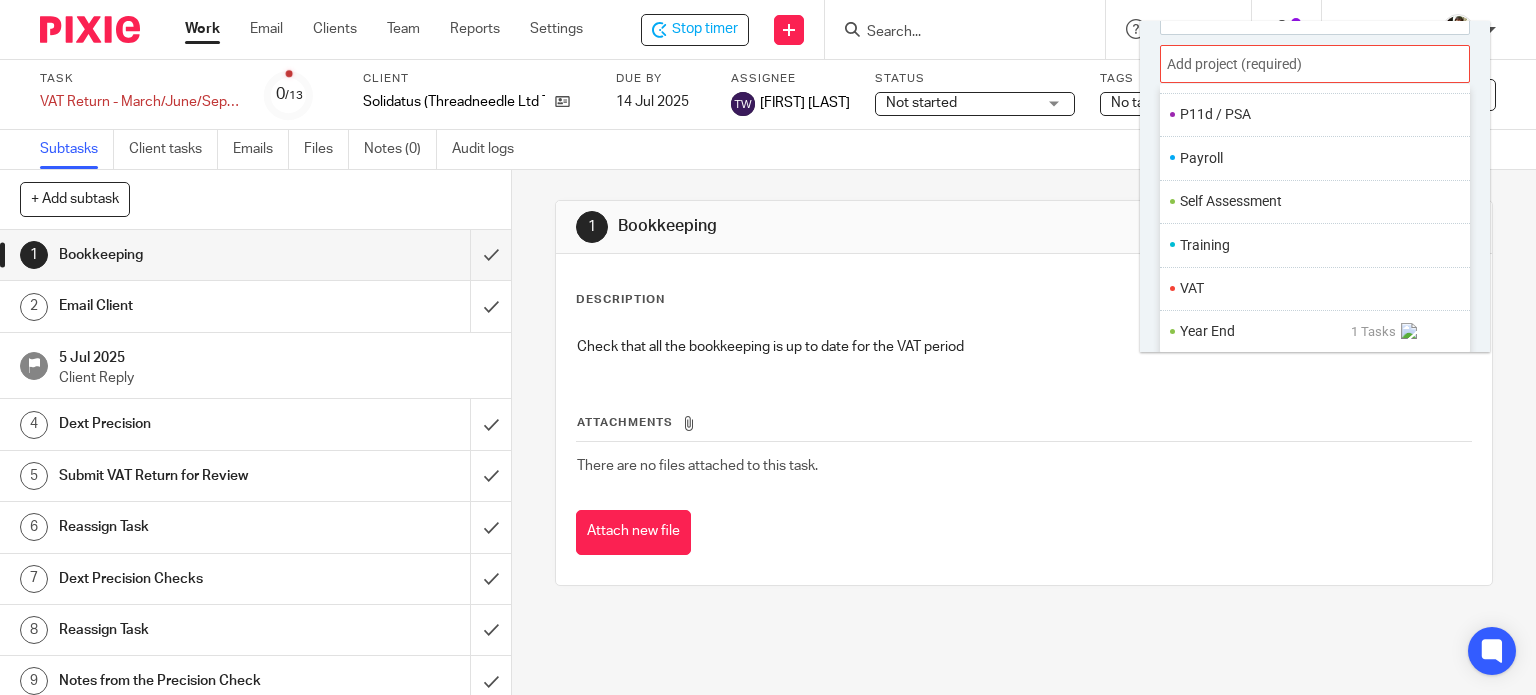 click on "VAT" at bounding box center (1310, 288) 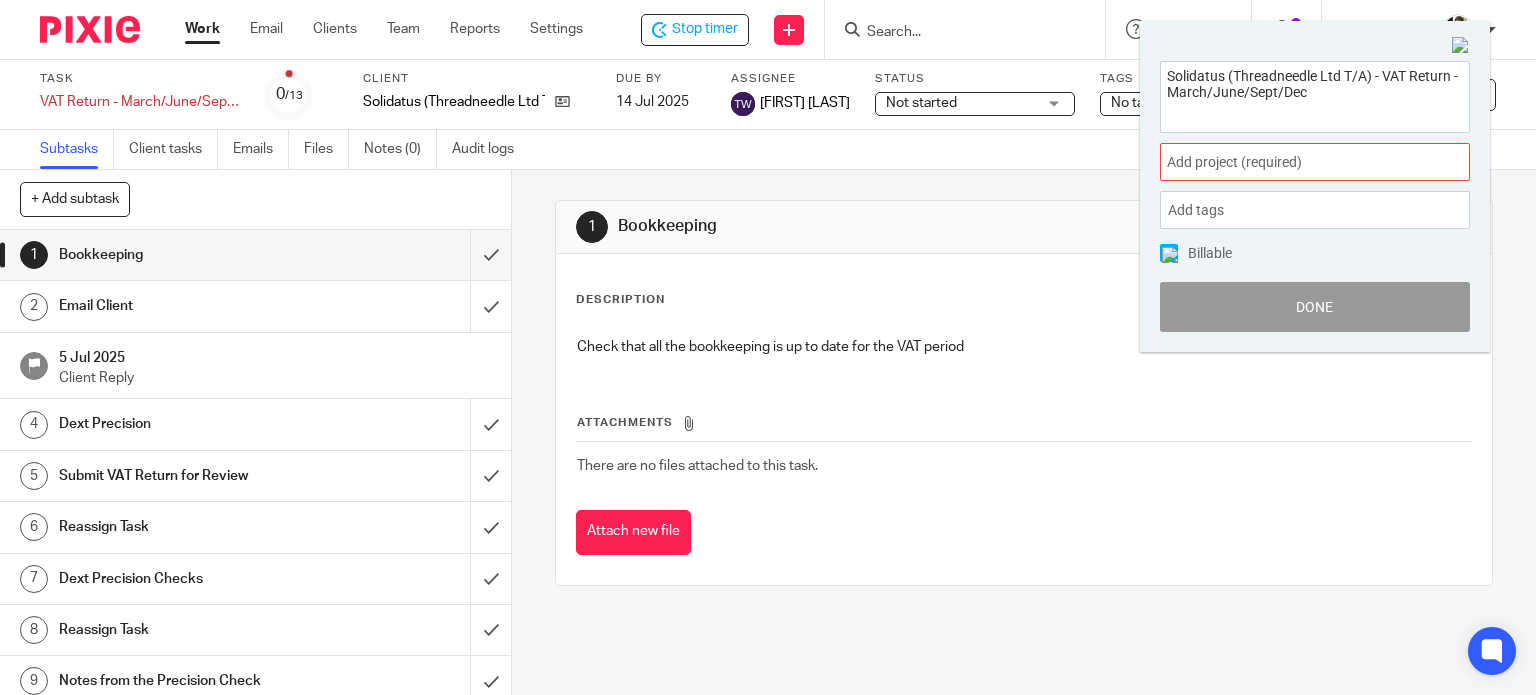 scroll, scrollTop: 0, scrollLeft: 0, axis: both 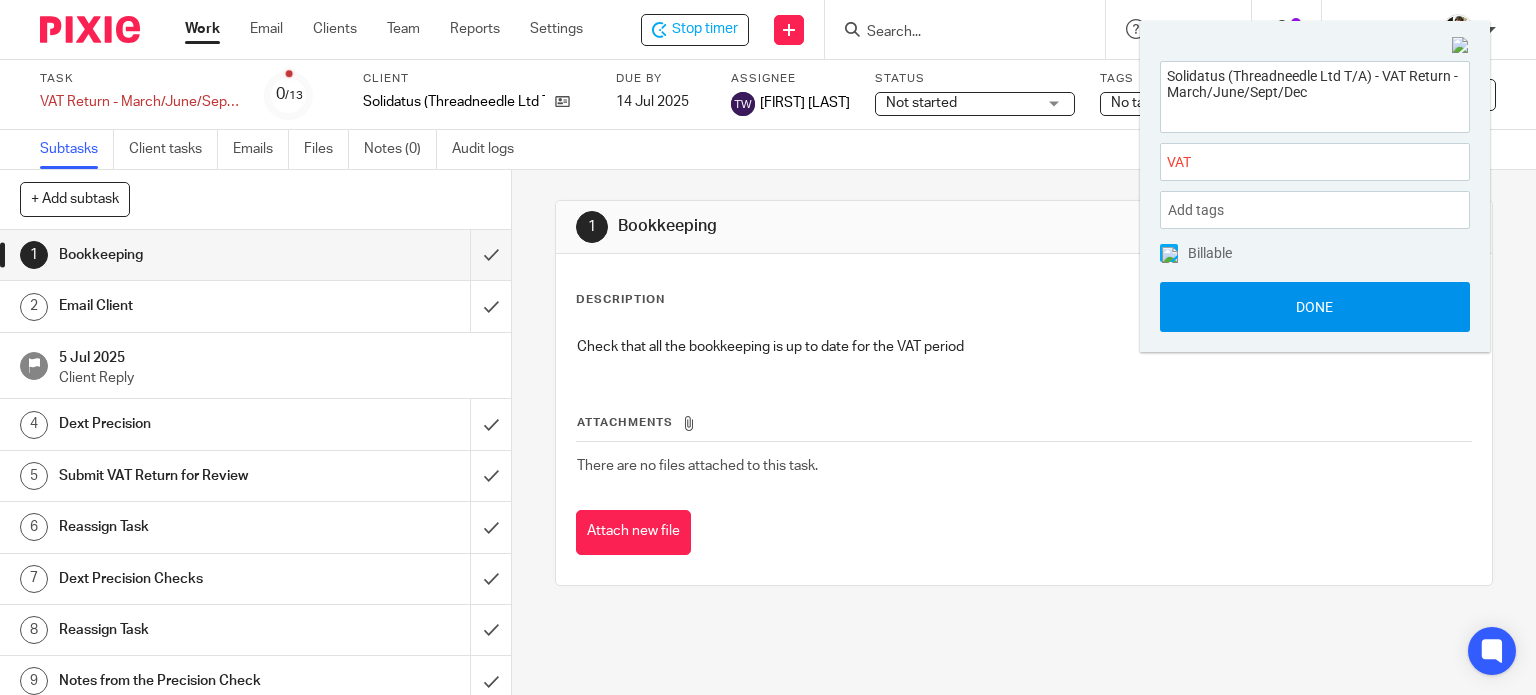 click on "Done" at bounding box center [1315, 307] 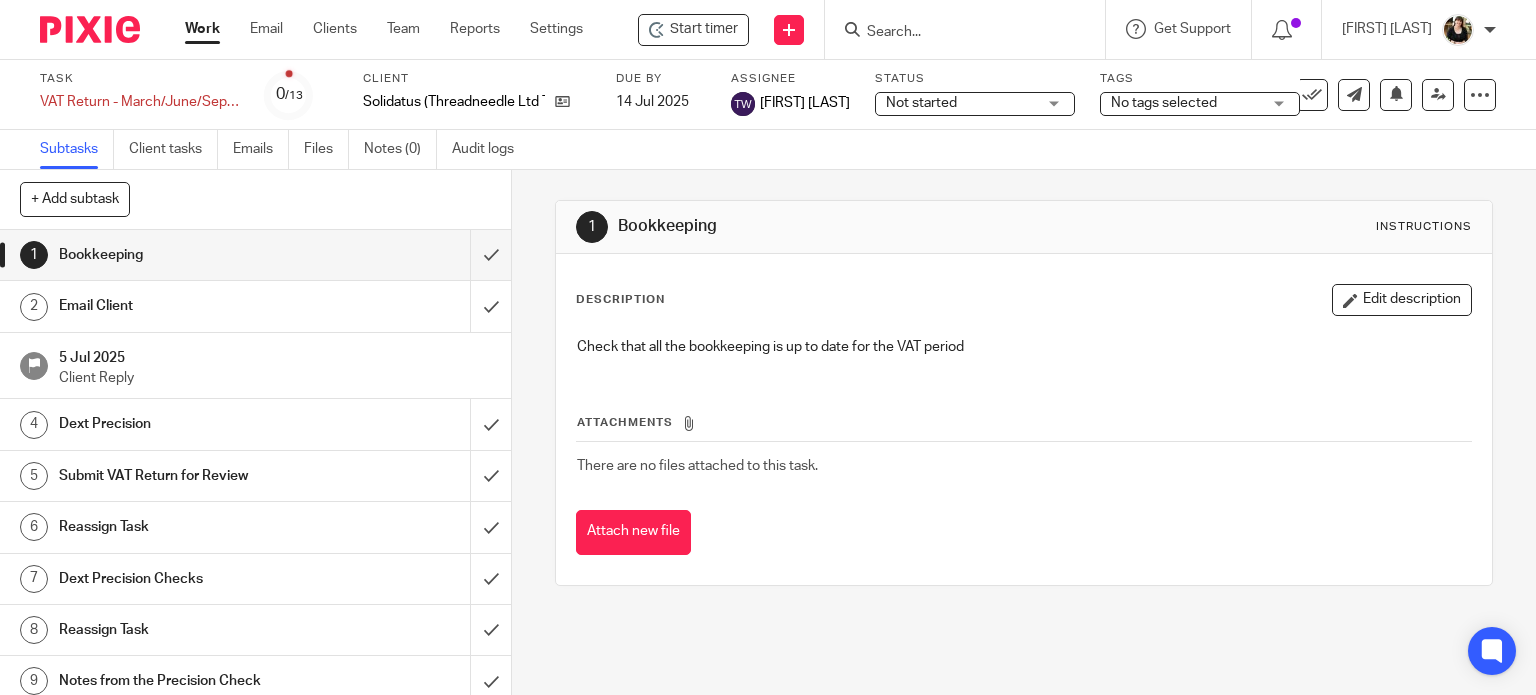 scroll, scrollTop: 0, scrollLeft: 0, axis: both 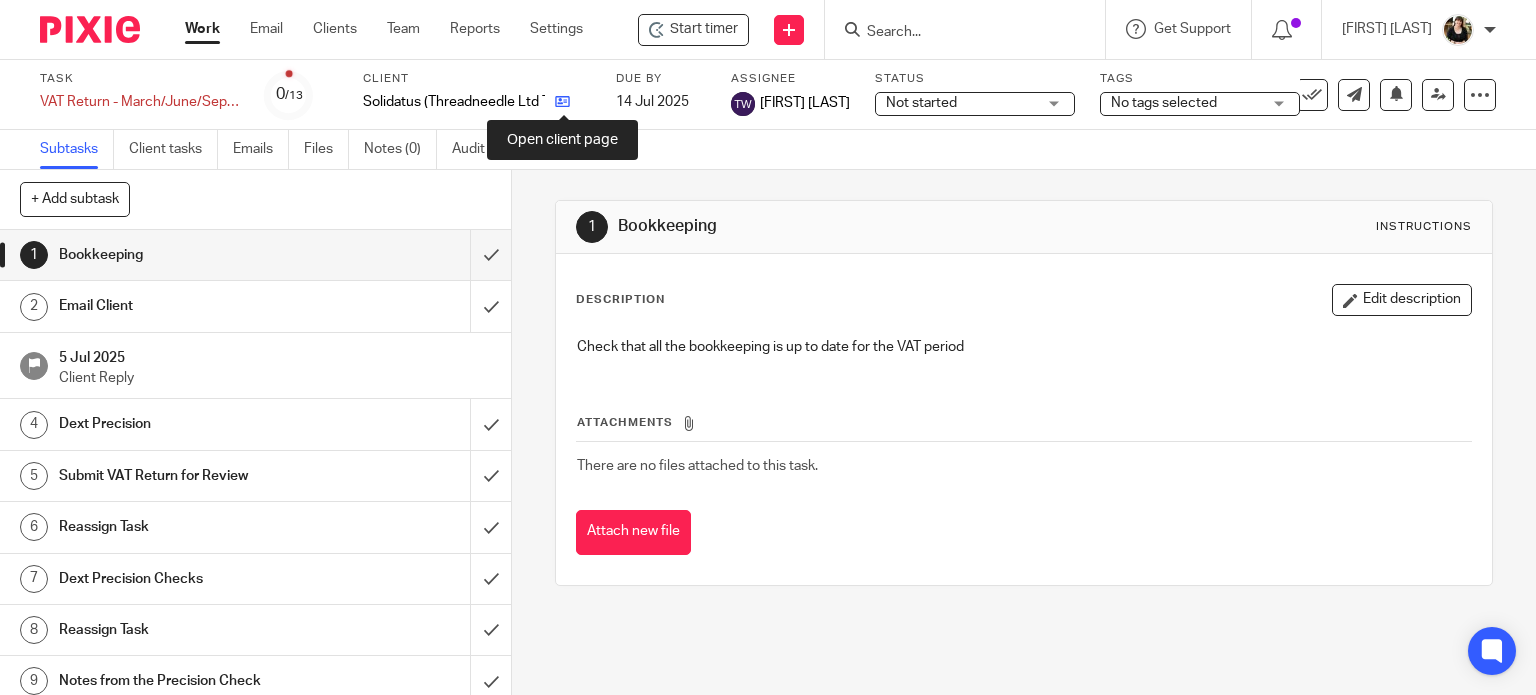 click at bounding box center [562, 101] 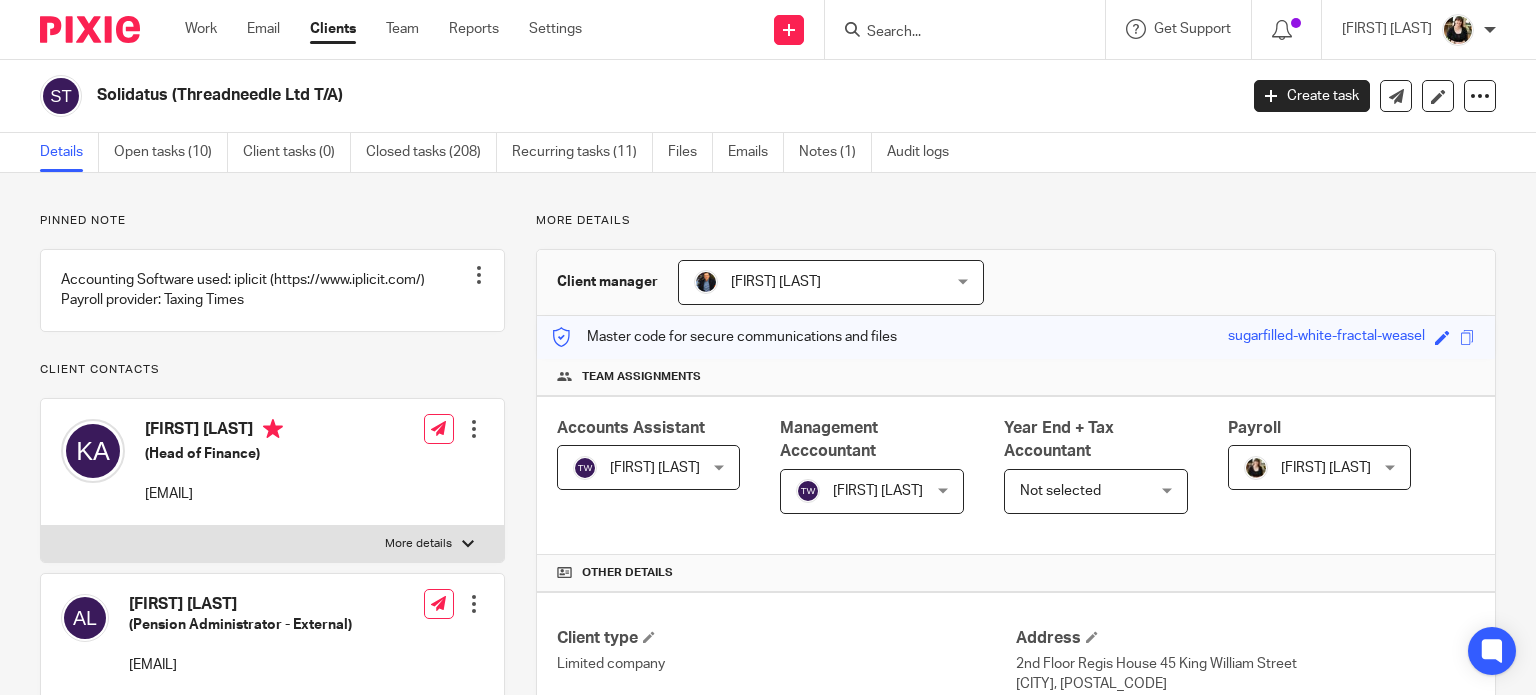 scroll, scrollTop: 0, scrollLeft: 0, axis: both 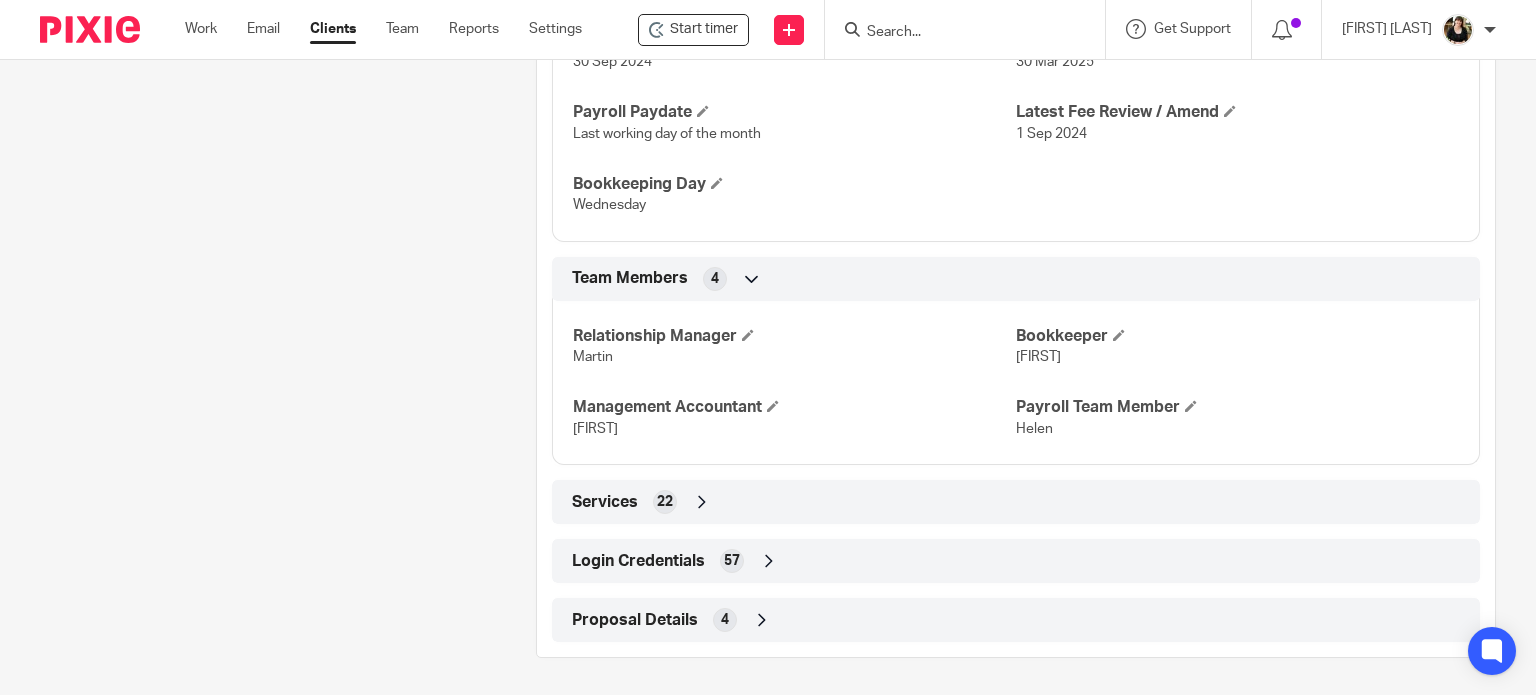 click on "Login Credentials" at bounding box center (638, 561) 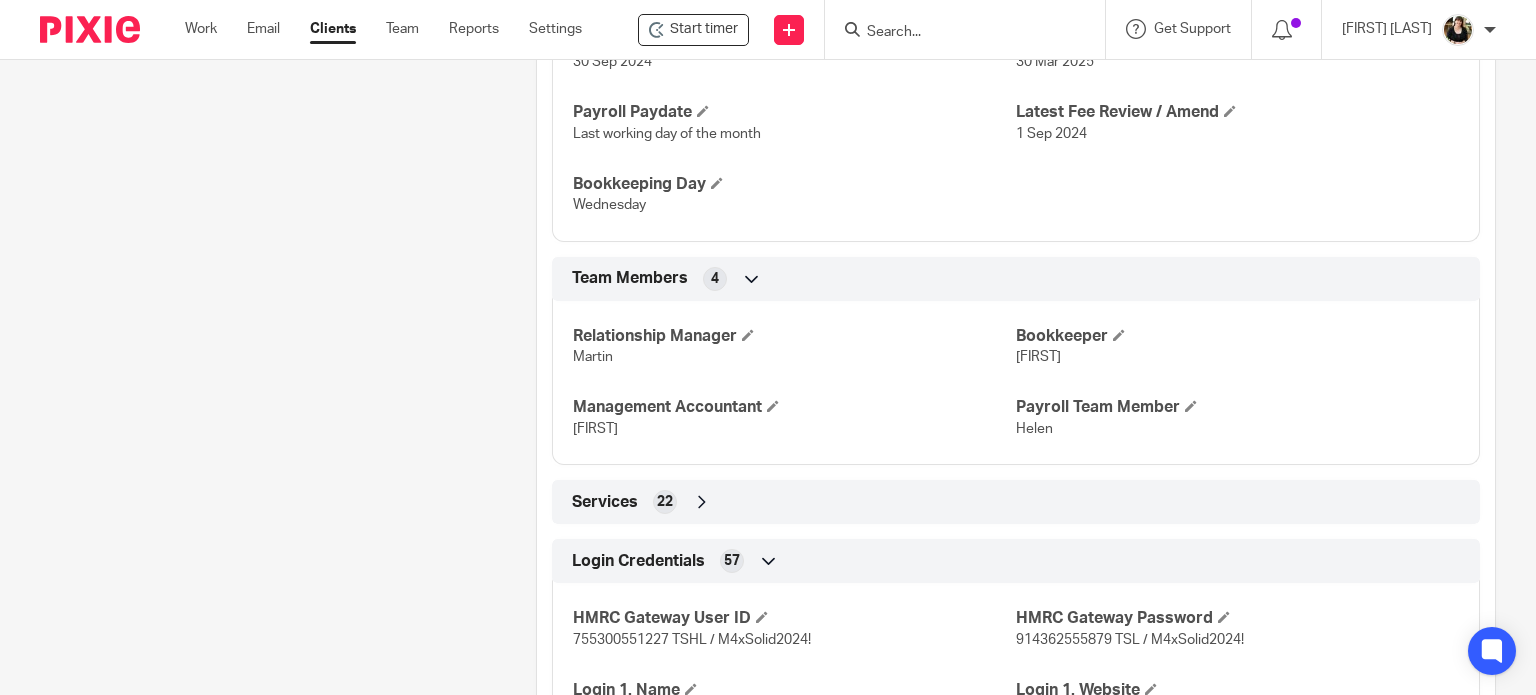 scroll, scrollTop: 1787, scrollLeft: 0, axis: vertical 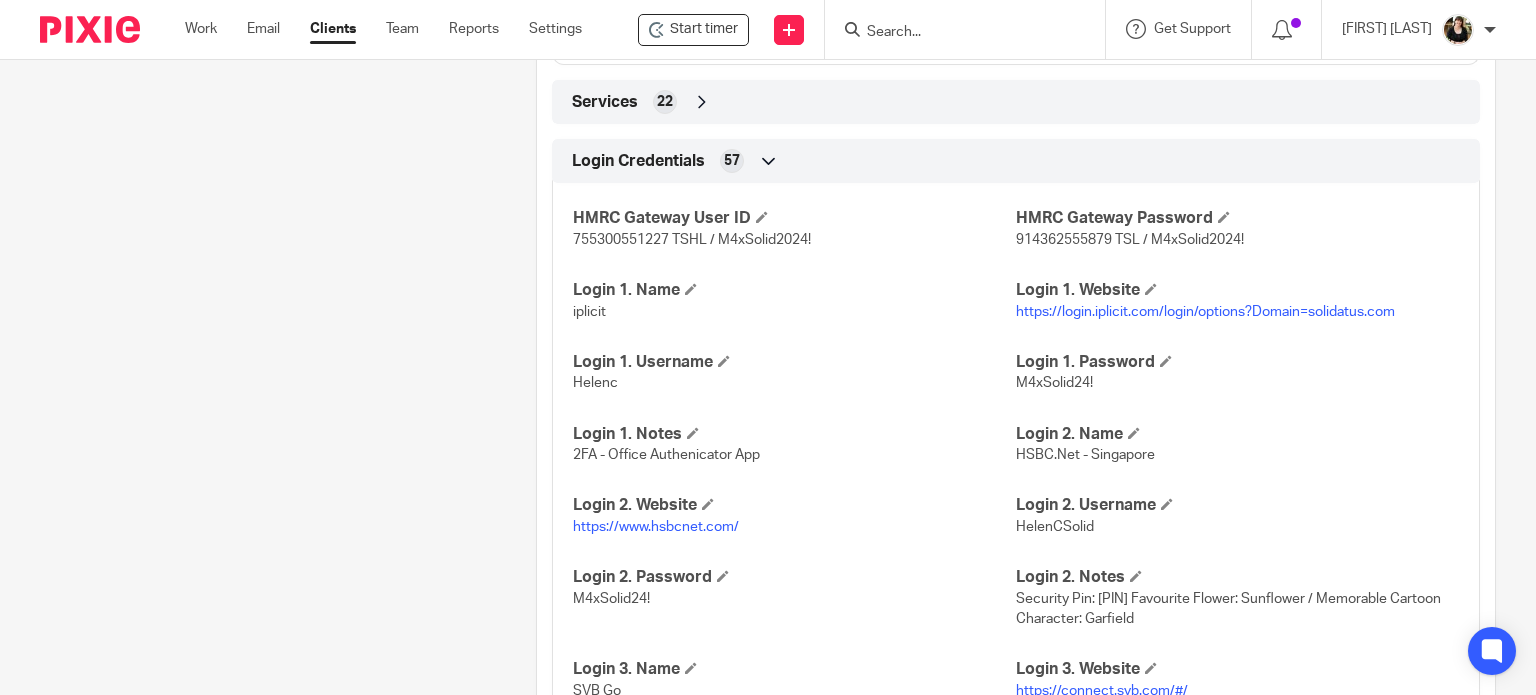 click on "https://login.iplicit.com/login/options?Domain=solidatus.com" at bounding box center (1205, 312) 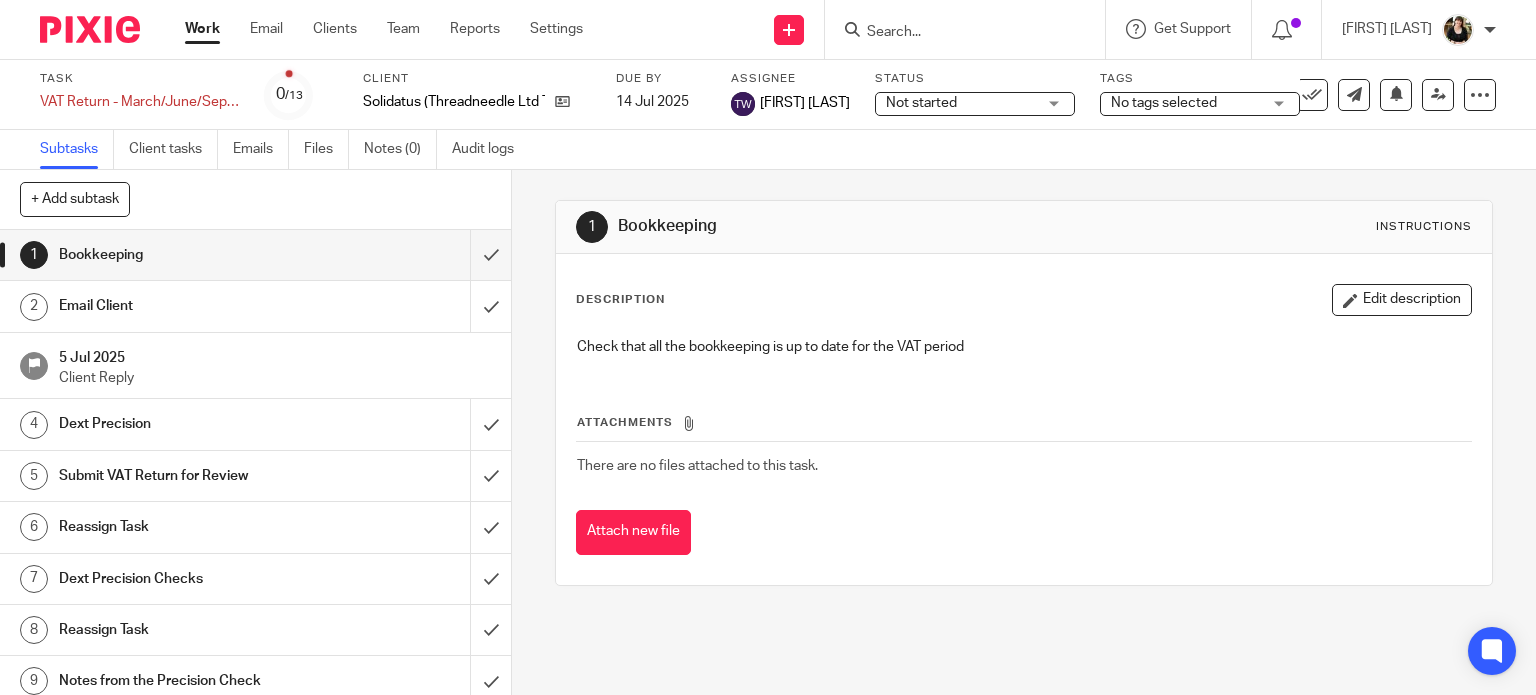 scroll, scrollTop: 0, scrollLeft: 0, axis: both 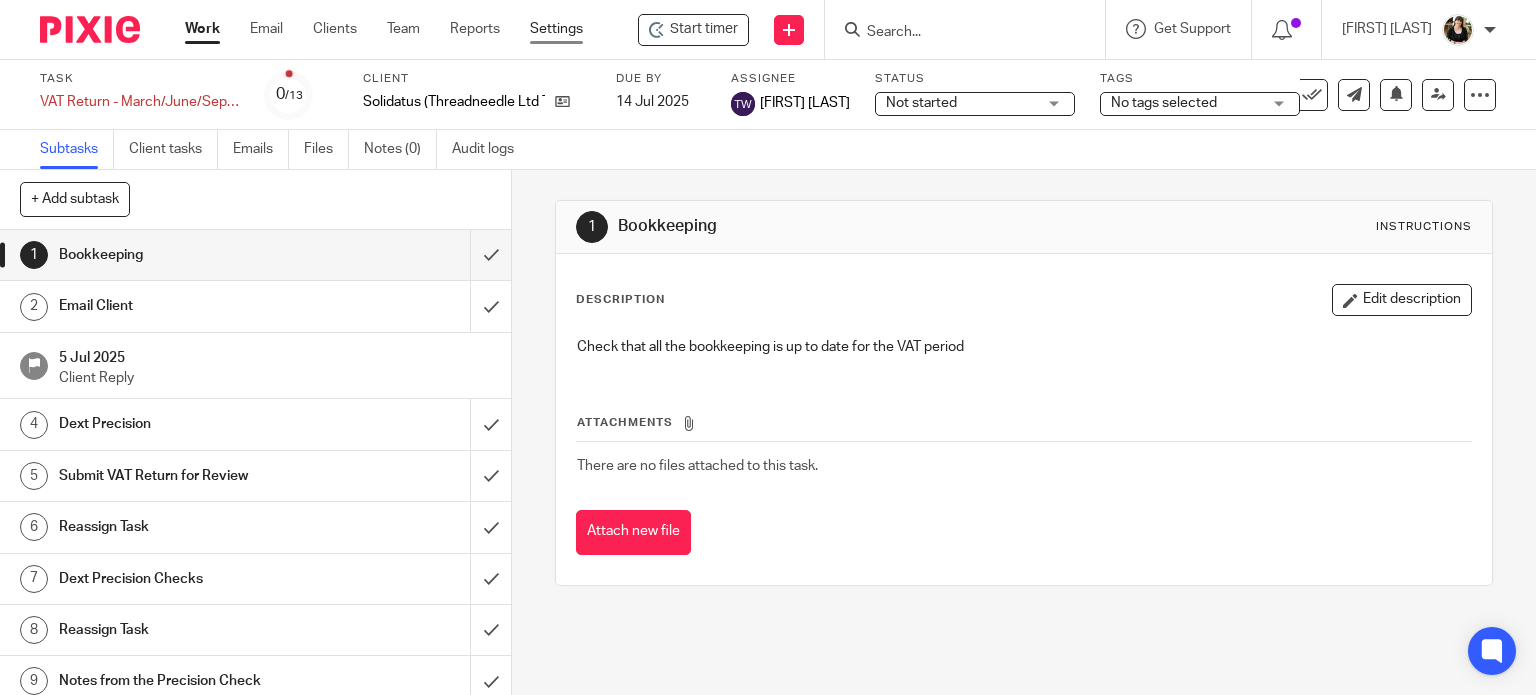 click on "Settings" at bounding box center (556, 29) 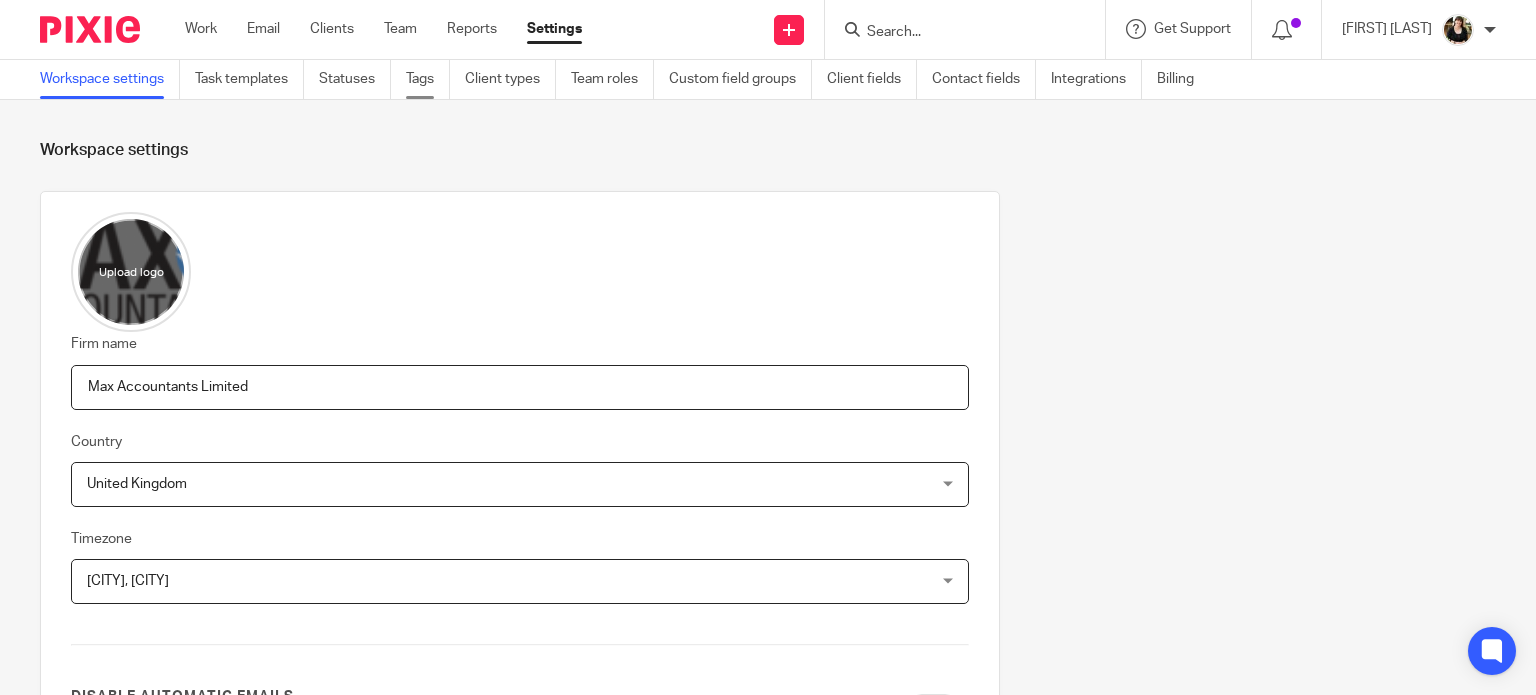 scroll, scrollTop: 0, scrollLeft: 0, axis: both 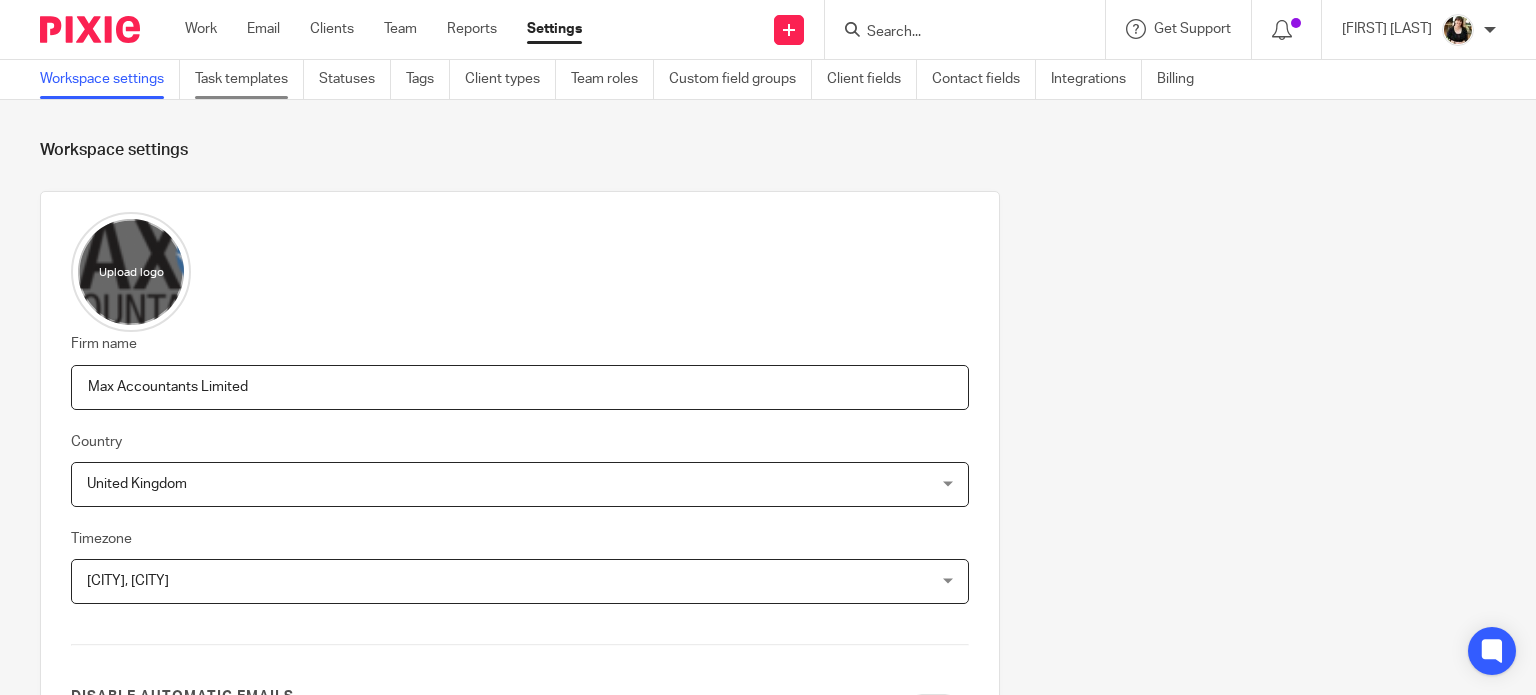 click on "Task templates" at bounding box center (249, 79) 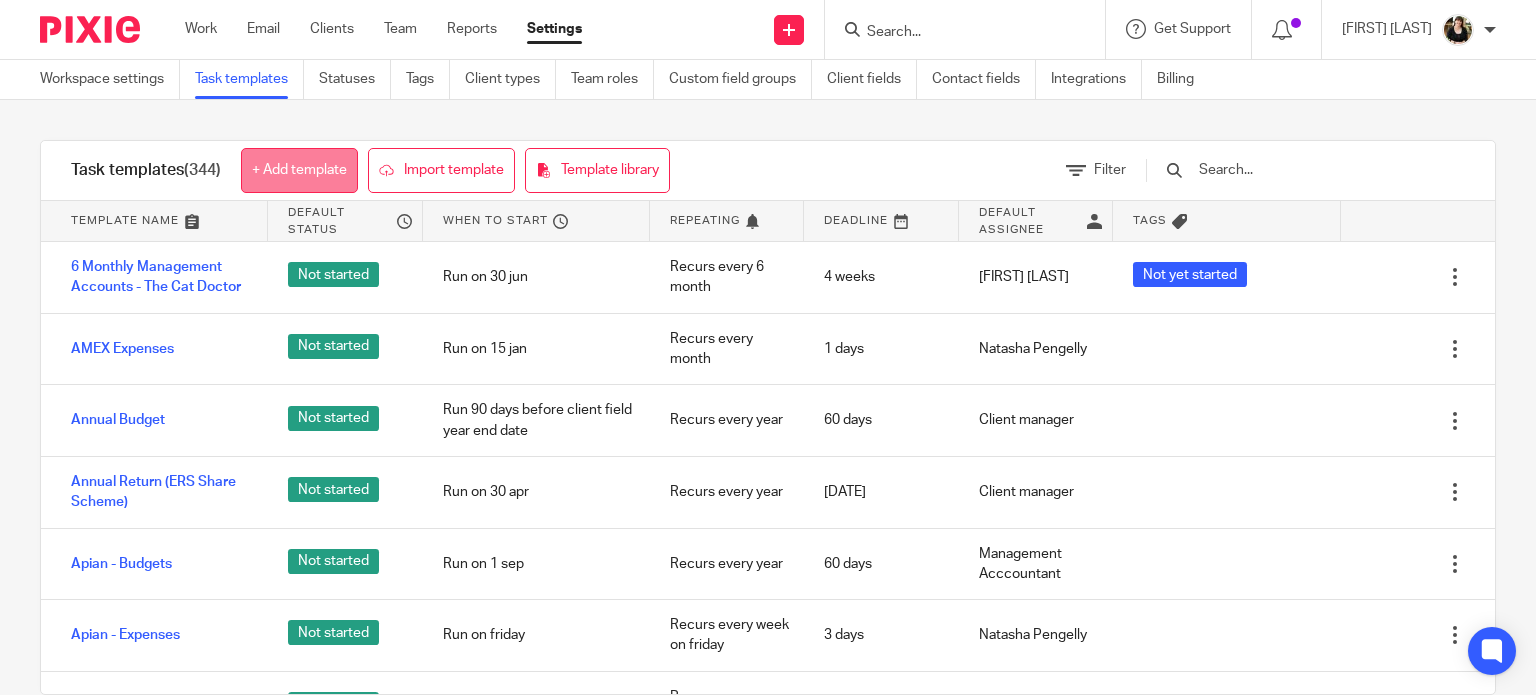 scroll, scrollTop: 0, scrollLeft: 0, axis: both 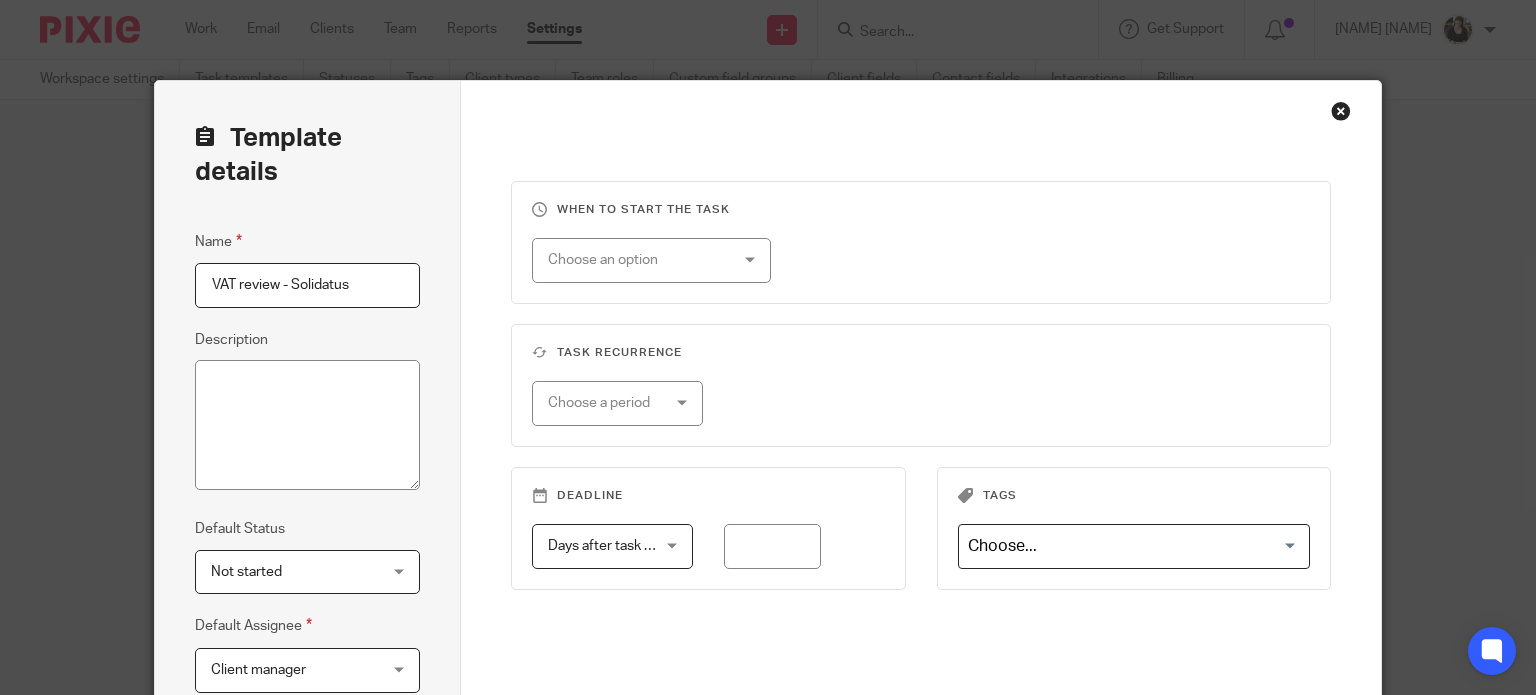 type on "VAT review - Solidatus" 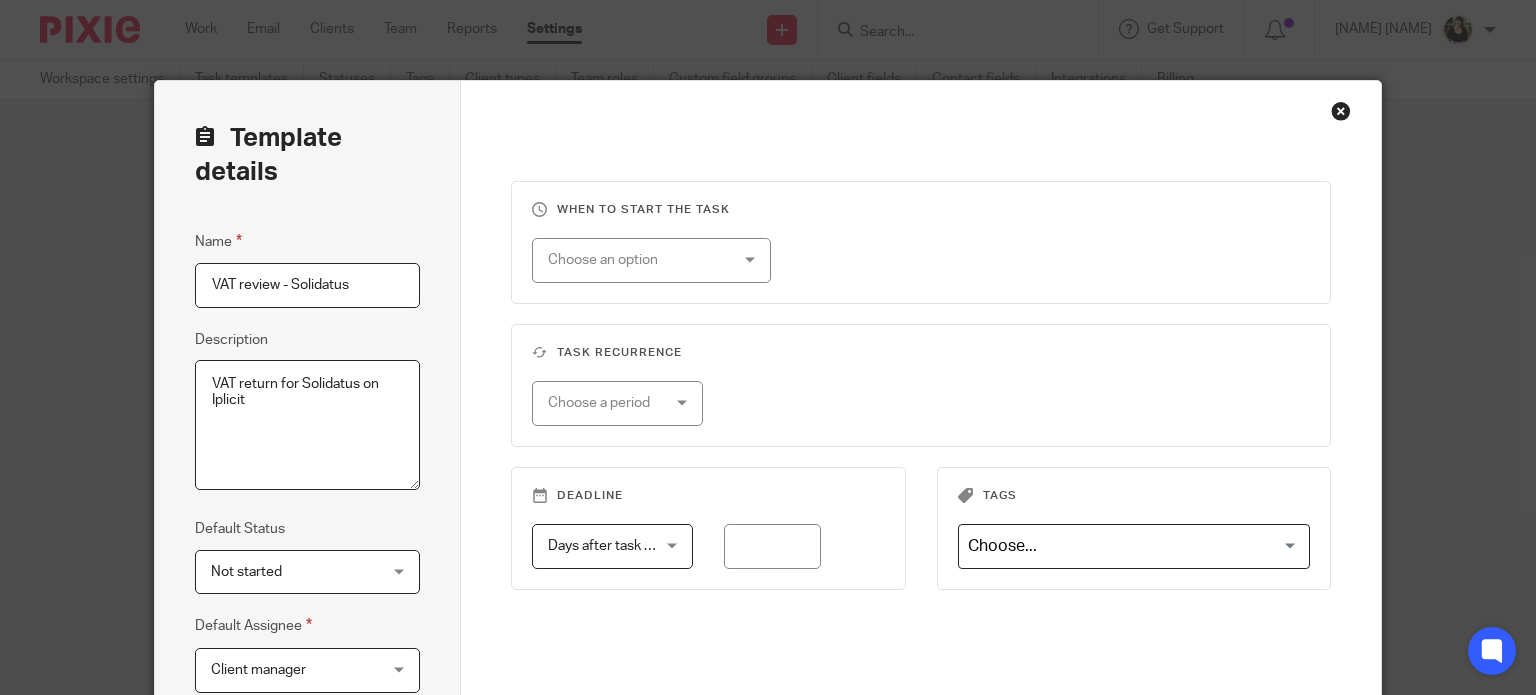 type on "VAT return for Solidatus on Iplicit" 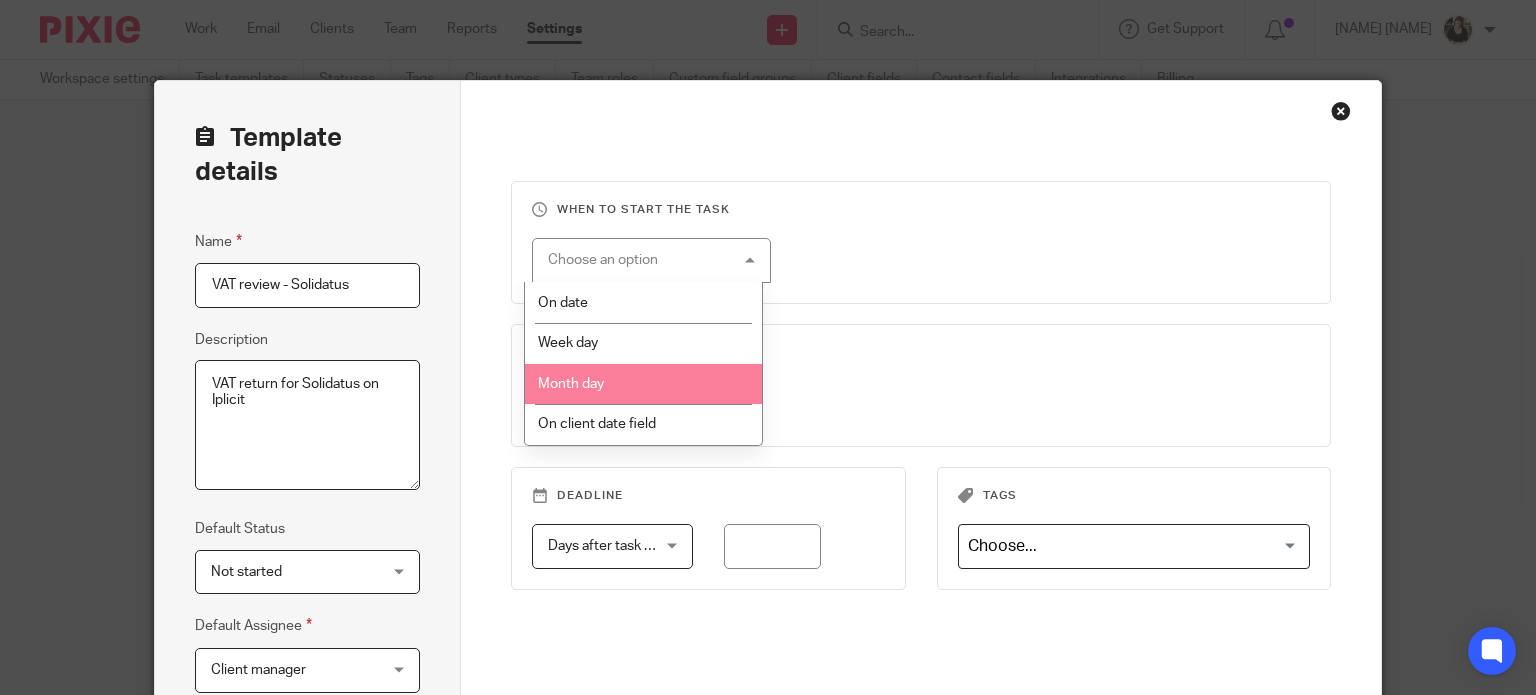 click on "Month day" at bounding box center (571, 384) 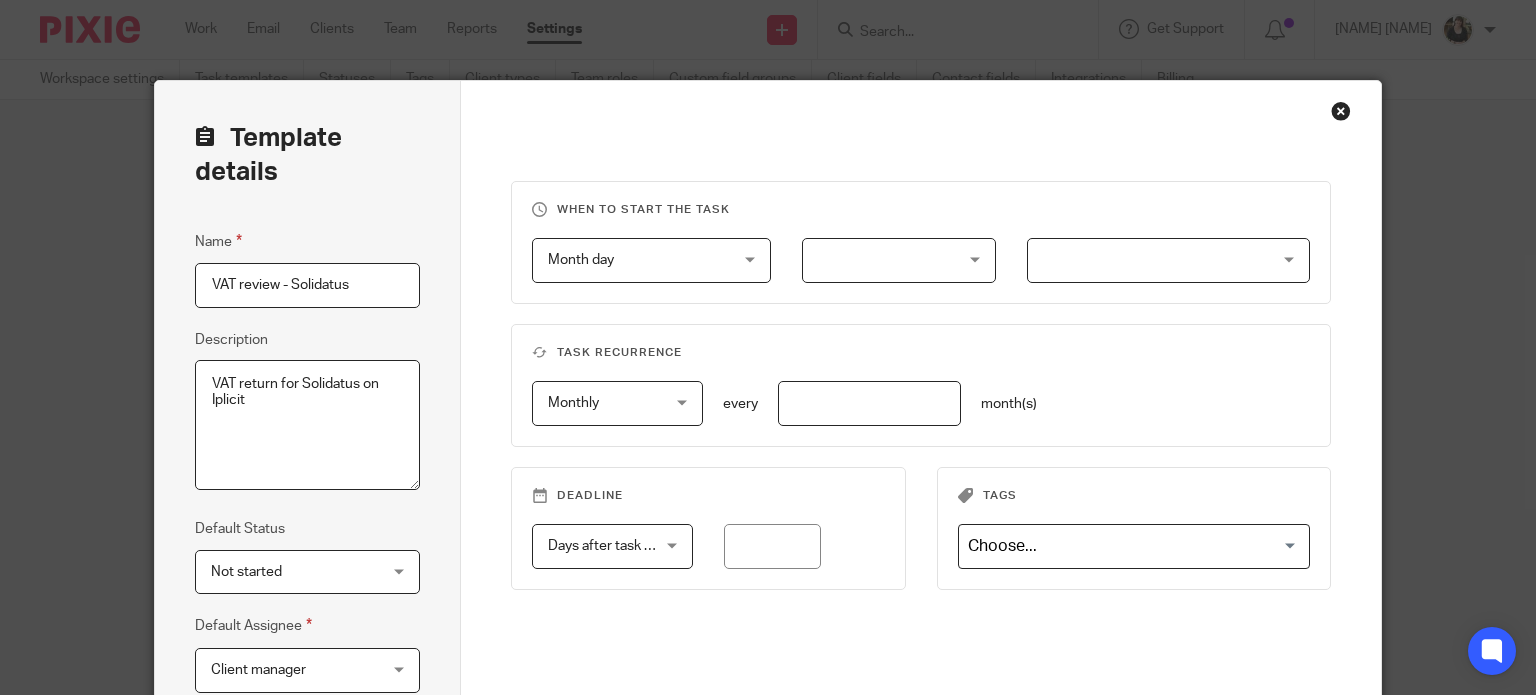 click on "Month day
Month day" at bounding box center (651, 260) 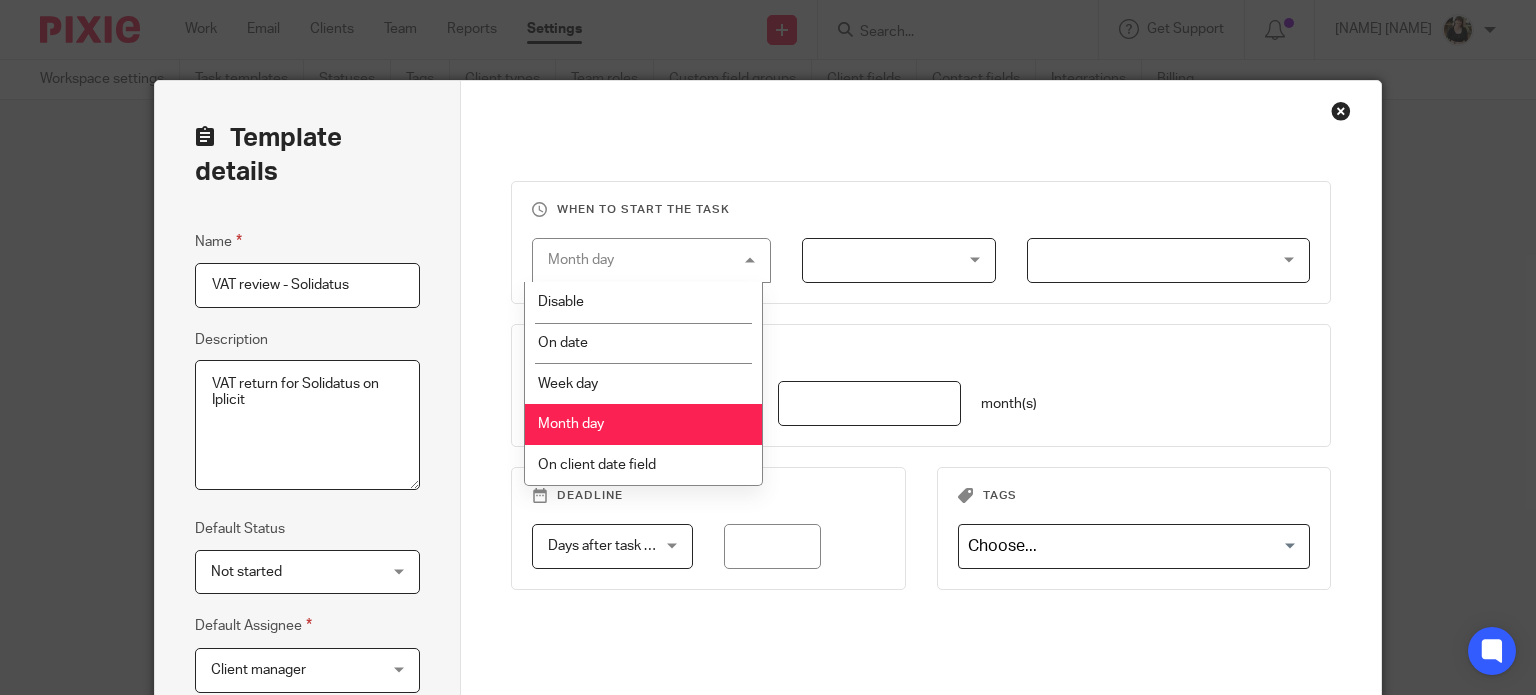 click on "Month day" at bounding box center (643, 424) 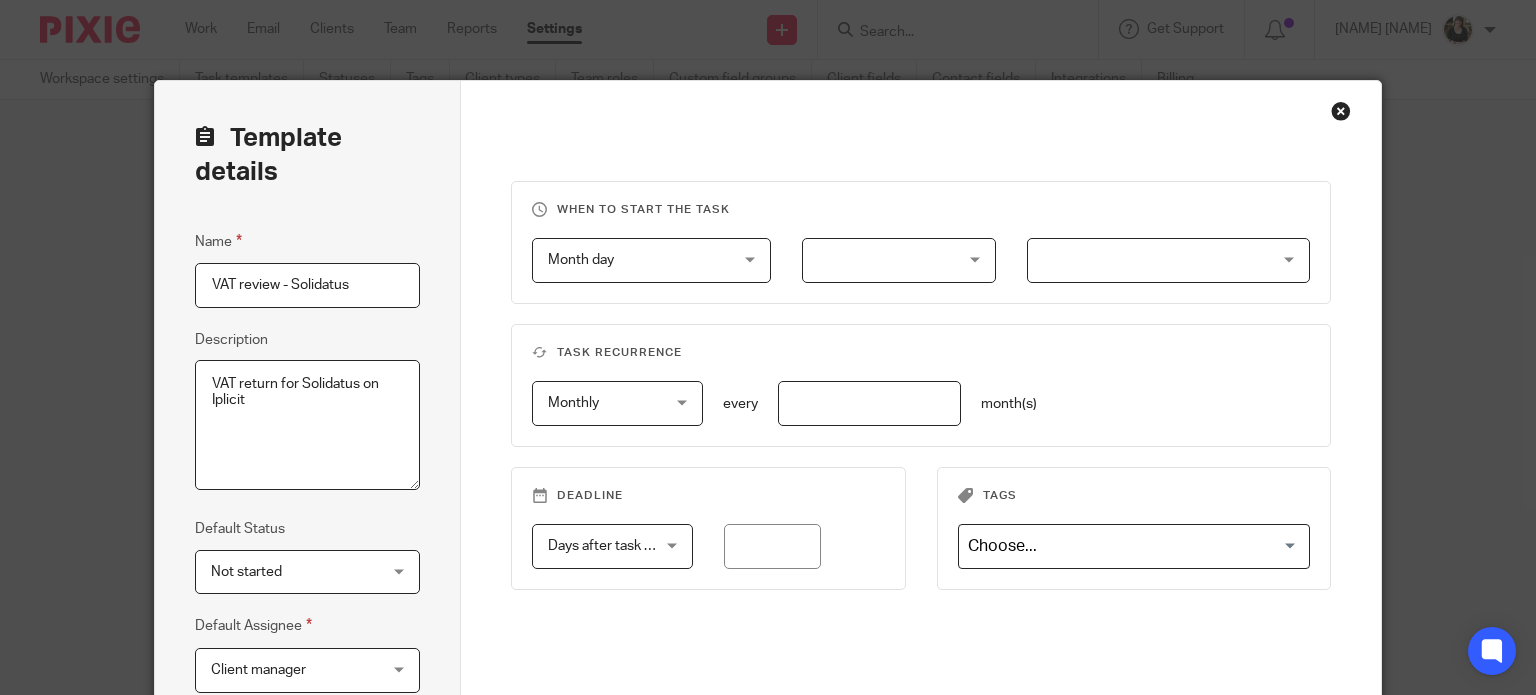 click at bounding box center (899, 260) 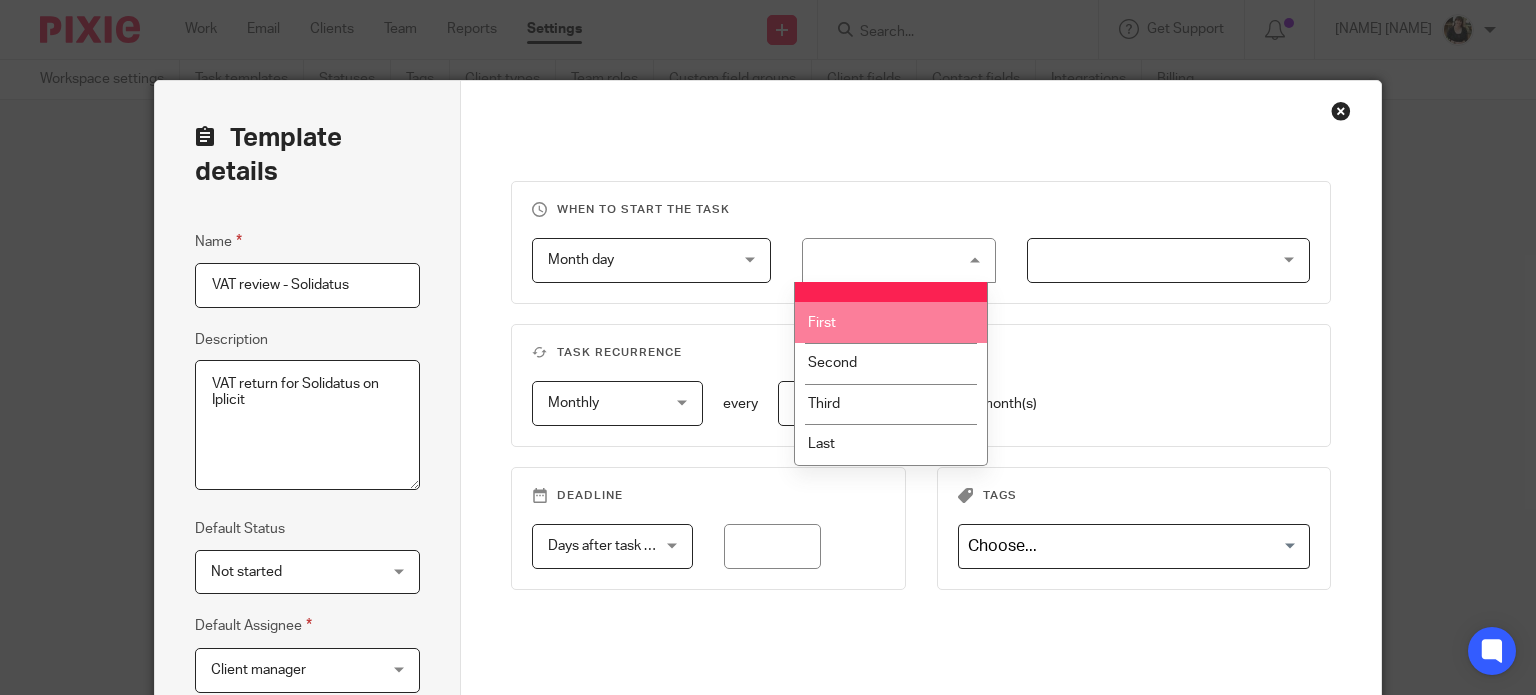 click on "Month day
Month day" at bounding box center [651, 260] 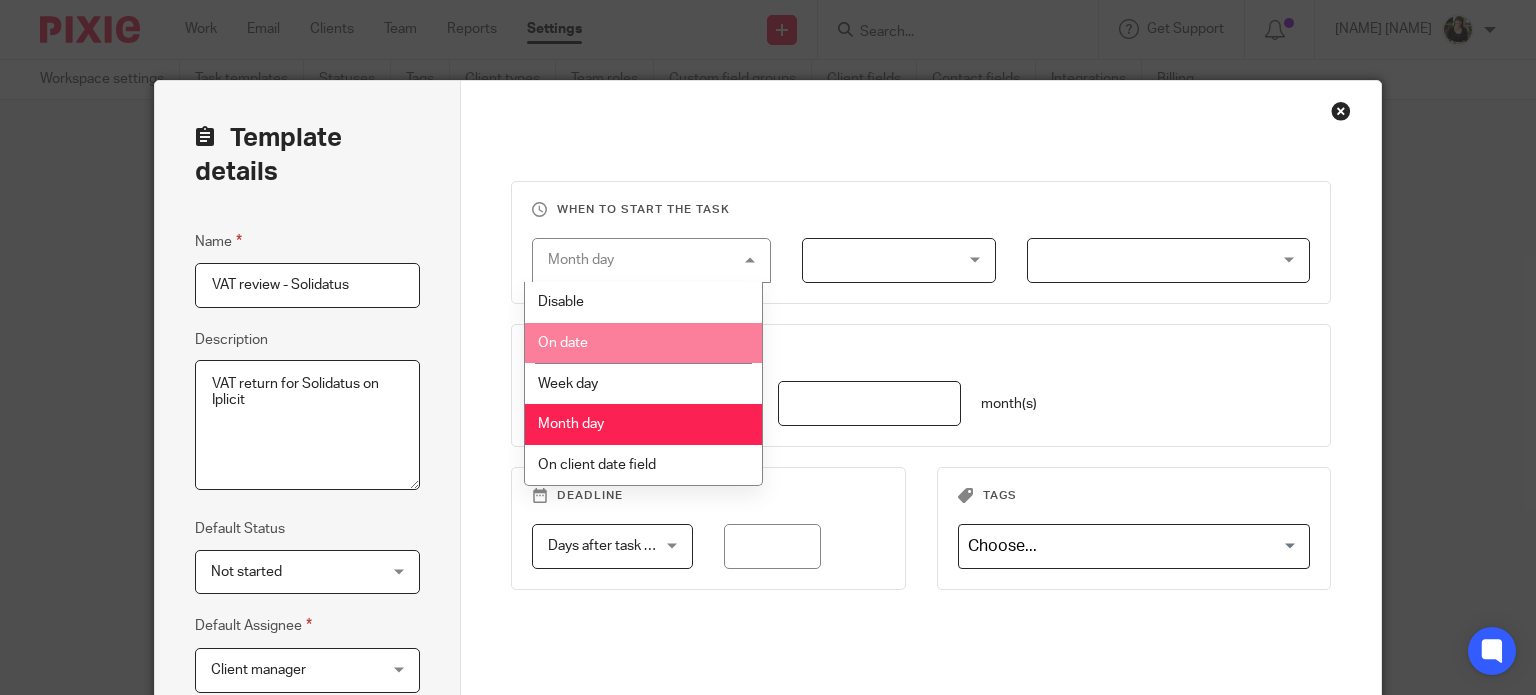 click on "On date" at bounding box center (643, 343) 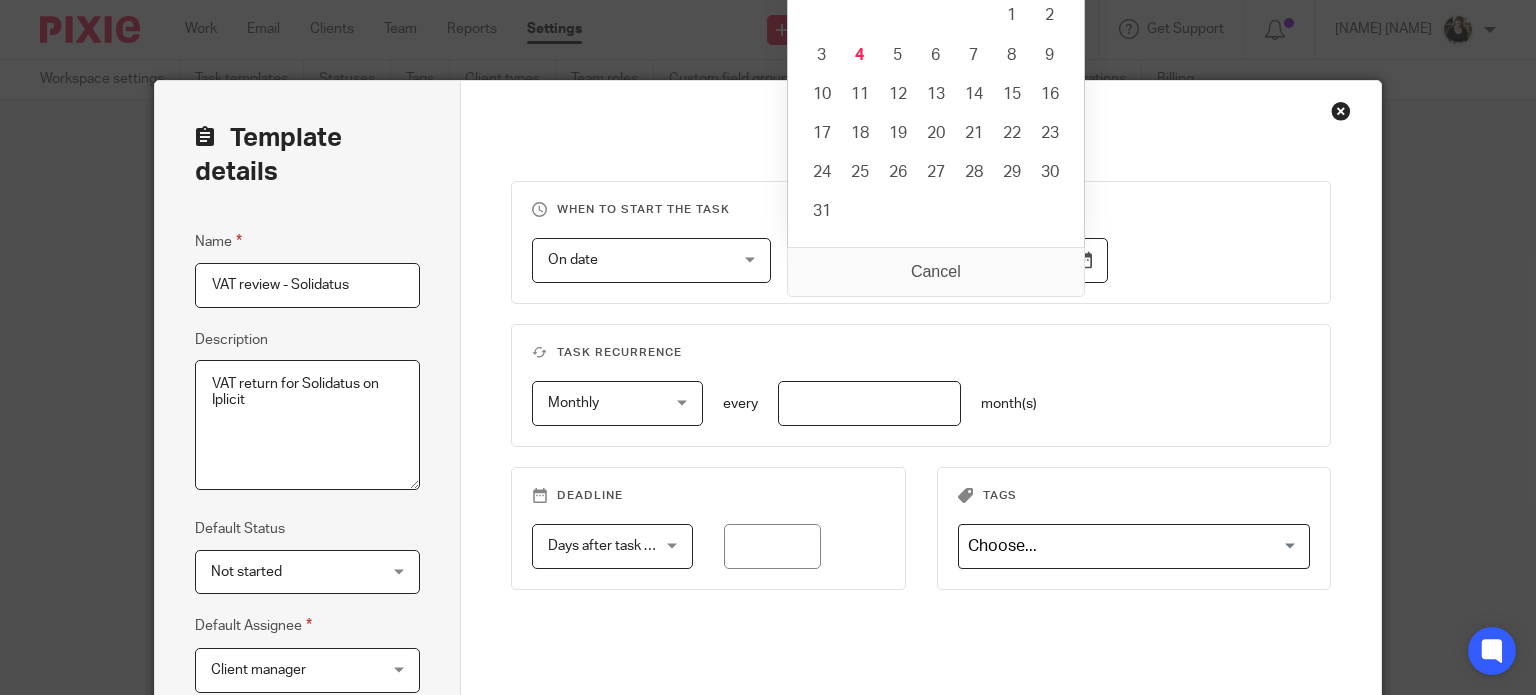 click at bounding box center (955, 260) 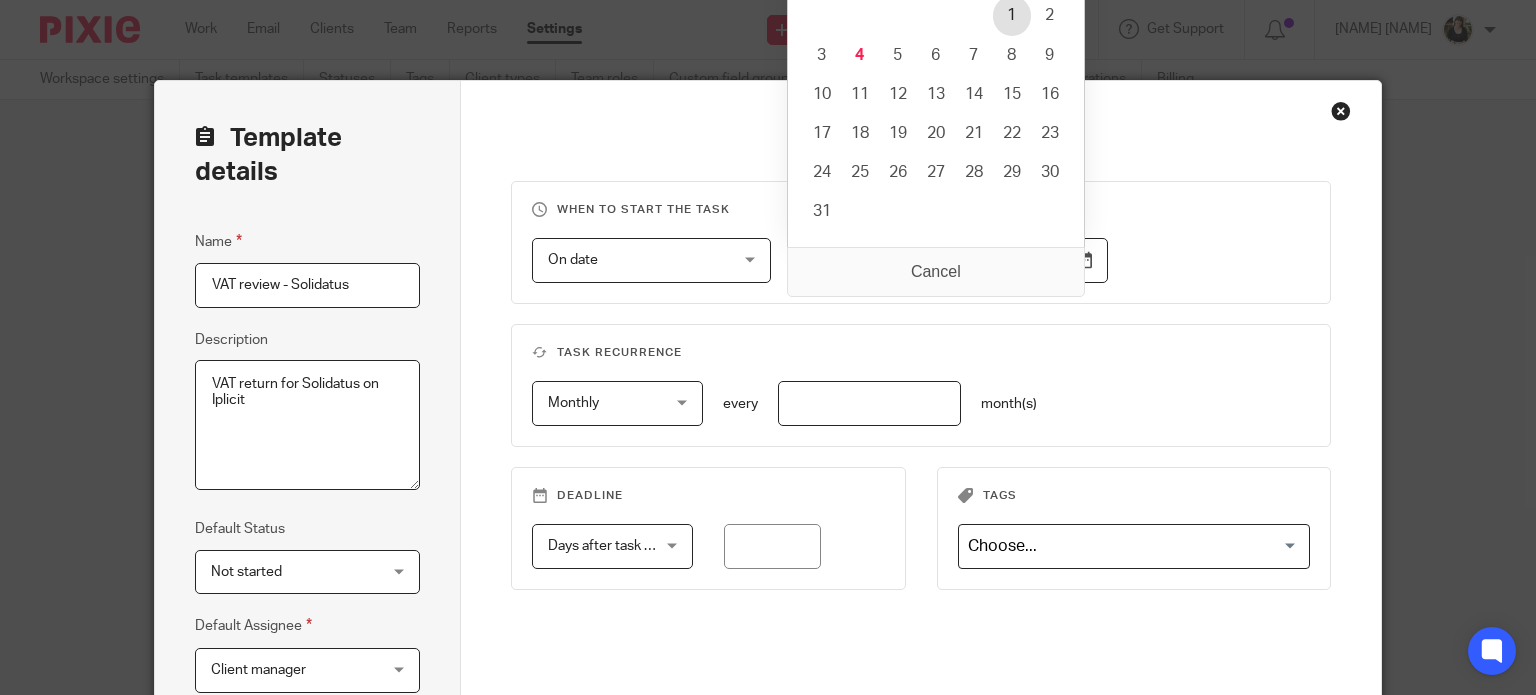 type on "2025-08-01" 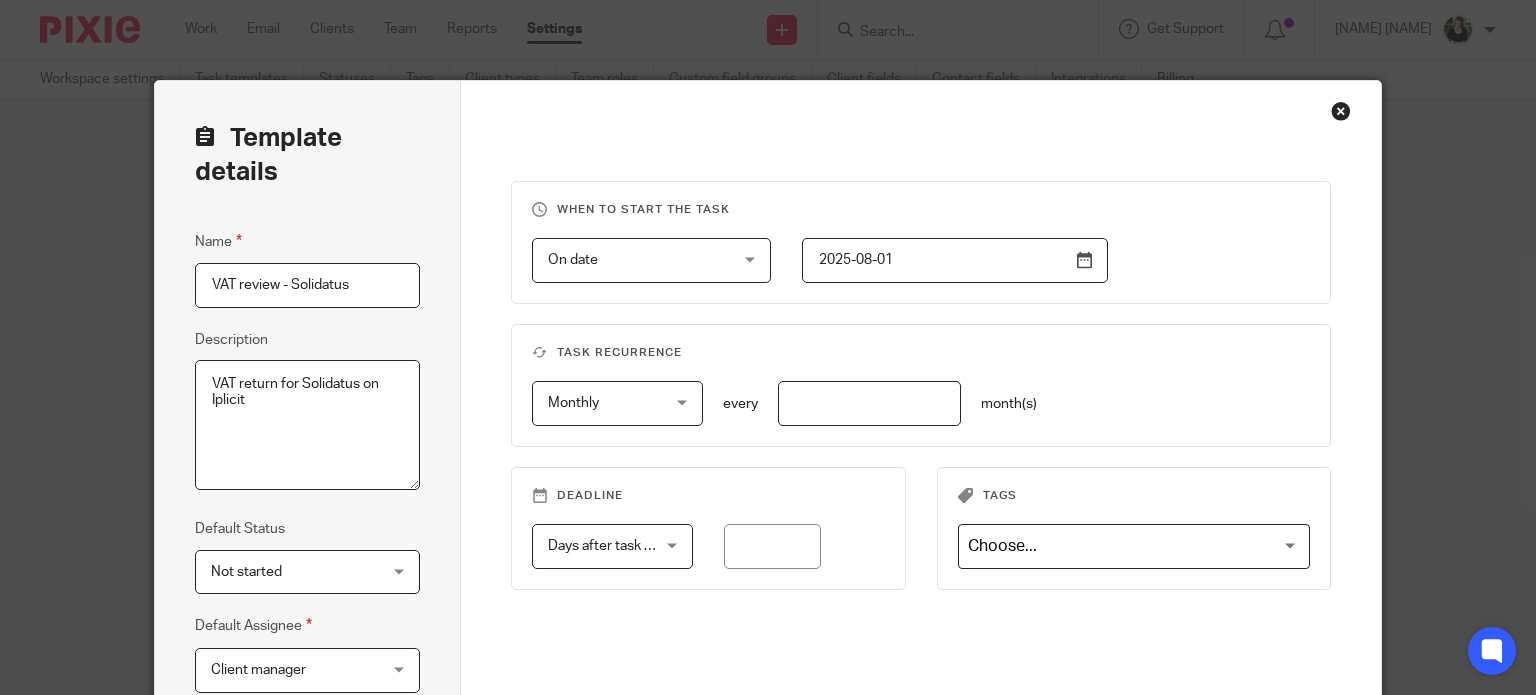click on "Monthly" at bounding box center (609, 403) 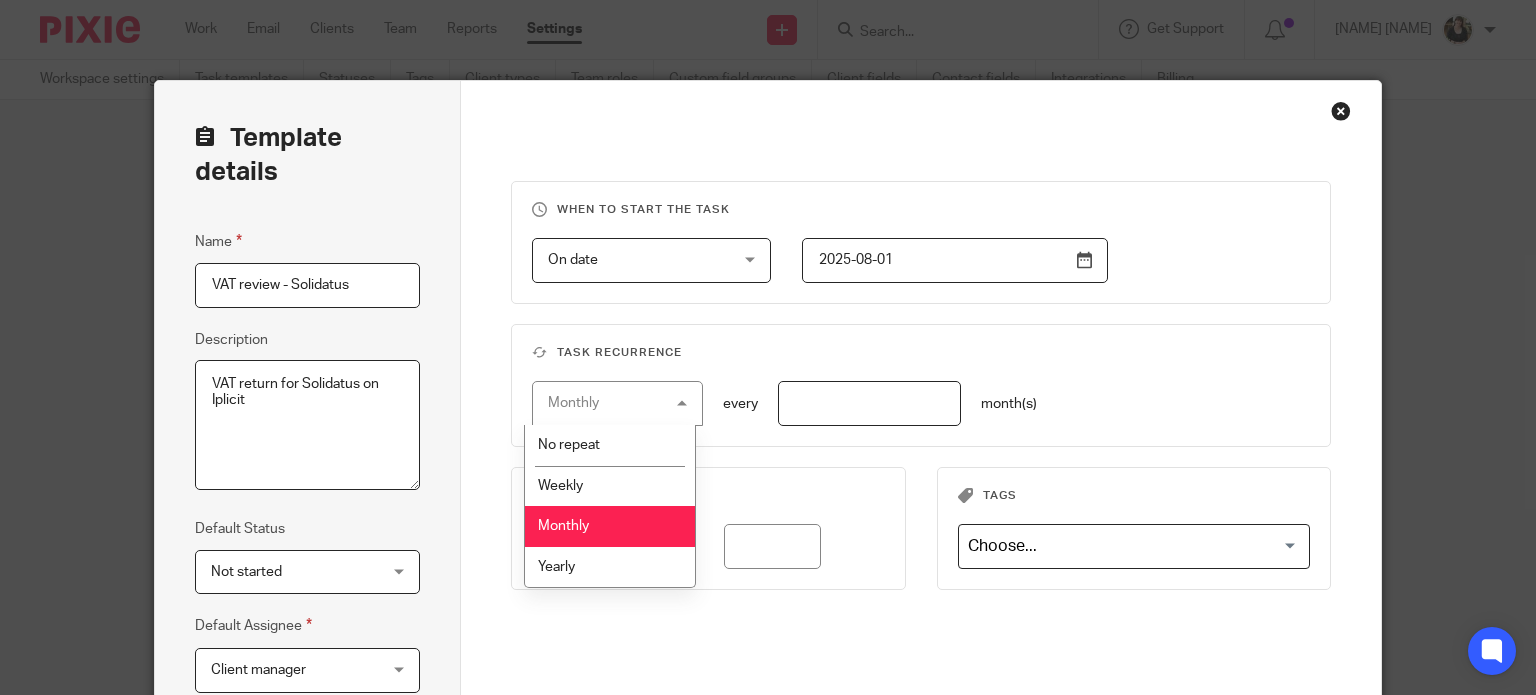 click on "Monthly" at bounding box center (563, 526) 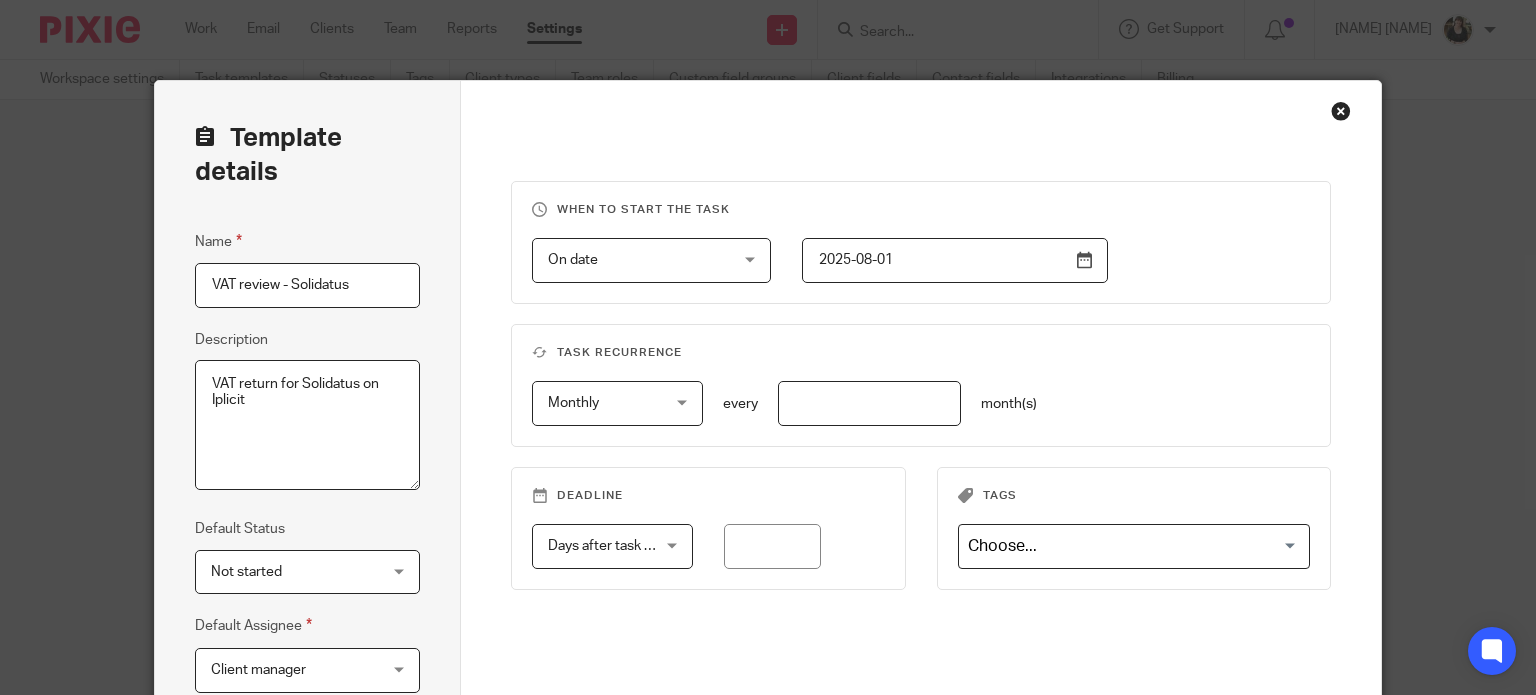 click on "Task recurrence
Monthly
Monthly
No repeat
Weekly
Monthly
Yearly
monthly   every       month(s)" at bounding box center [921, 385] 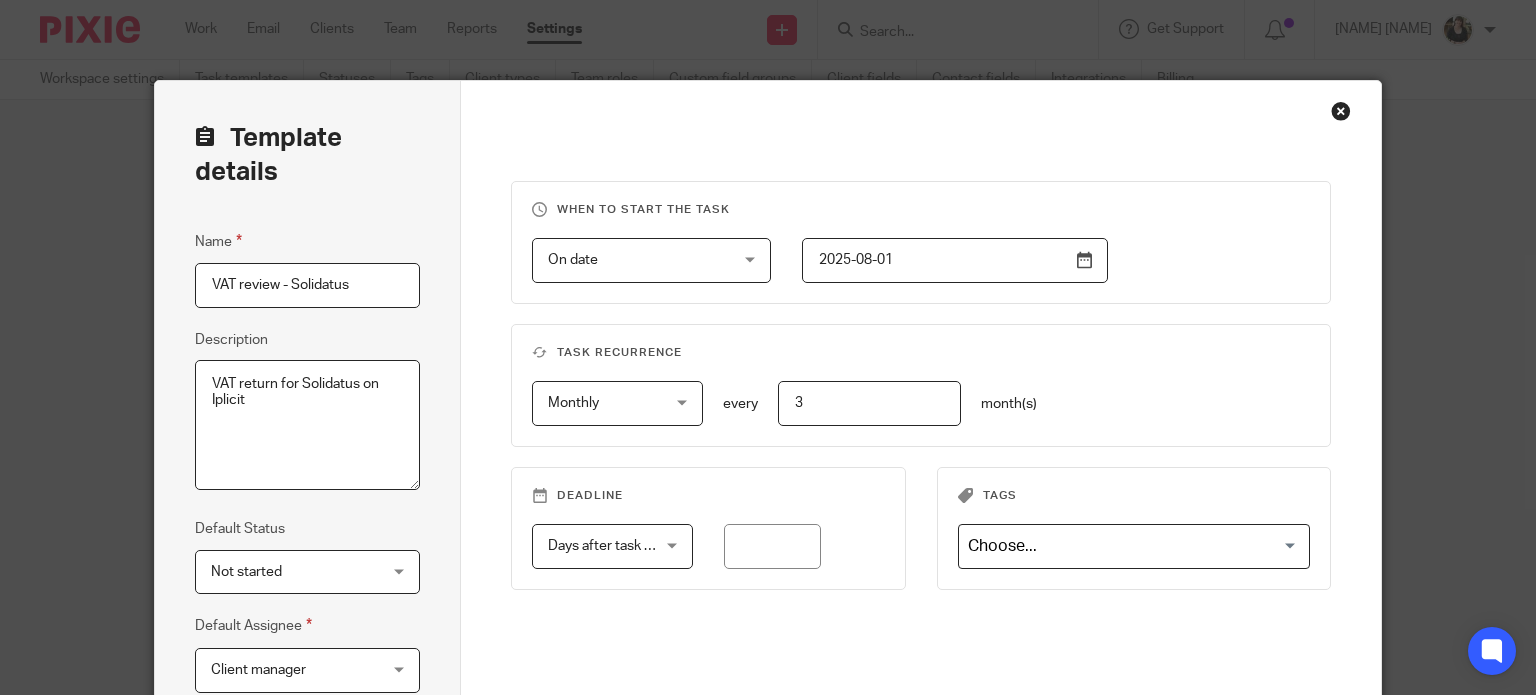 type on "3" 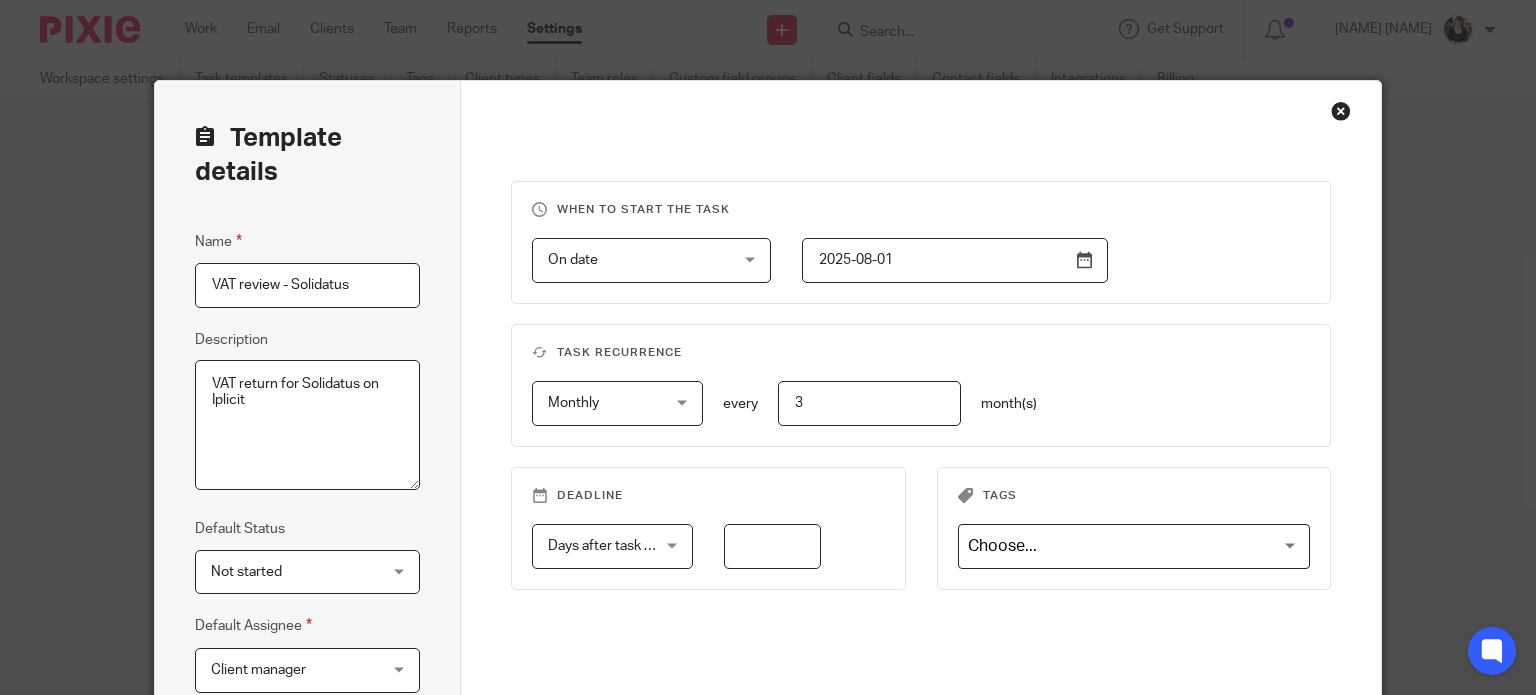 click at bounding box center [772, 546] 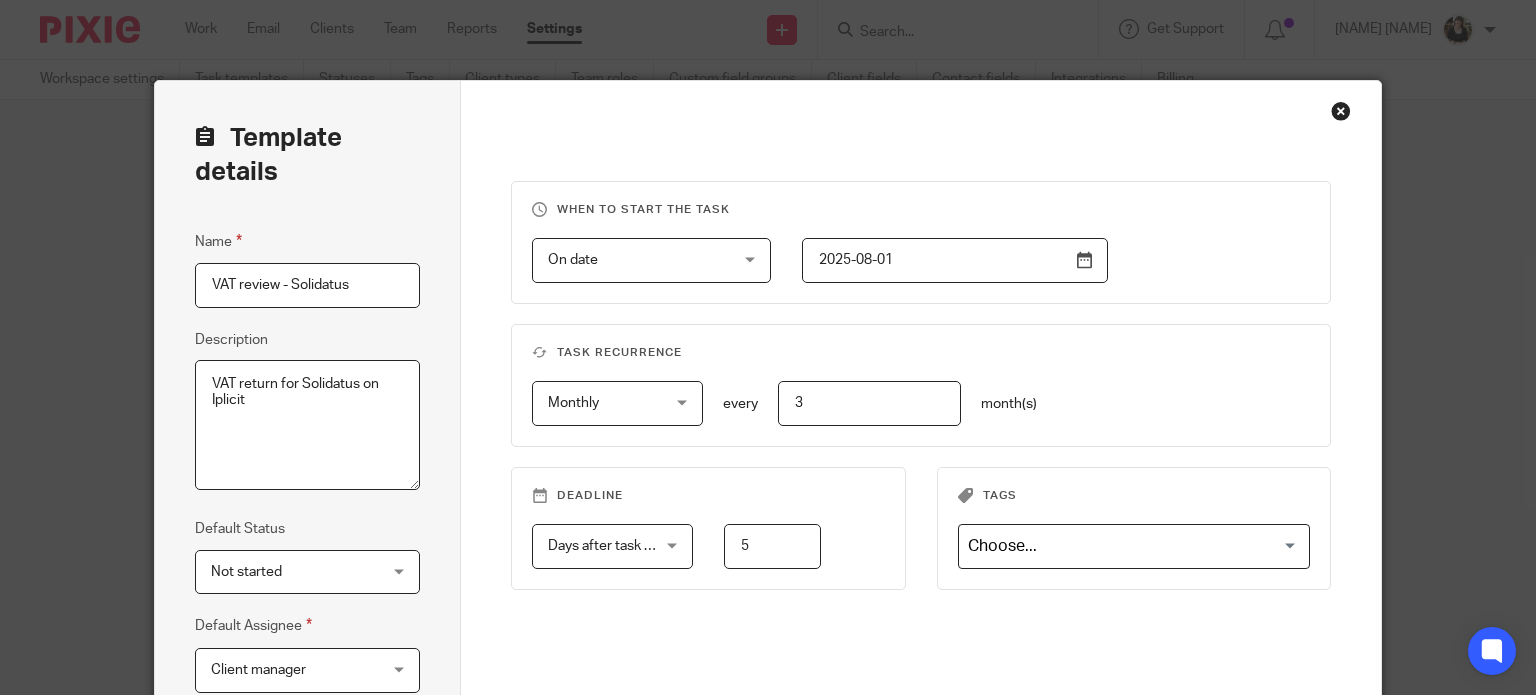 type on "5" 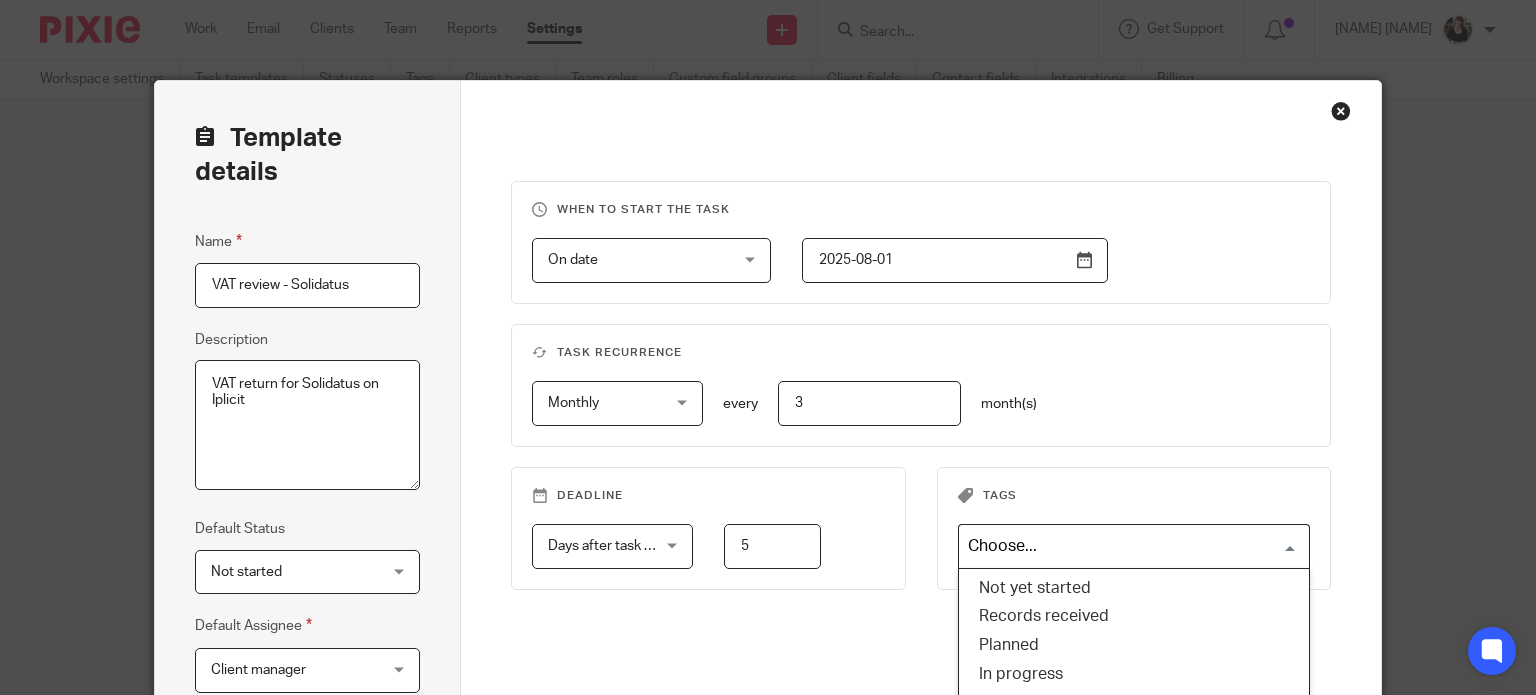 scroll, scrollTop: 359, scrollLeft: 0, axis: vertical 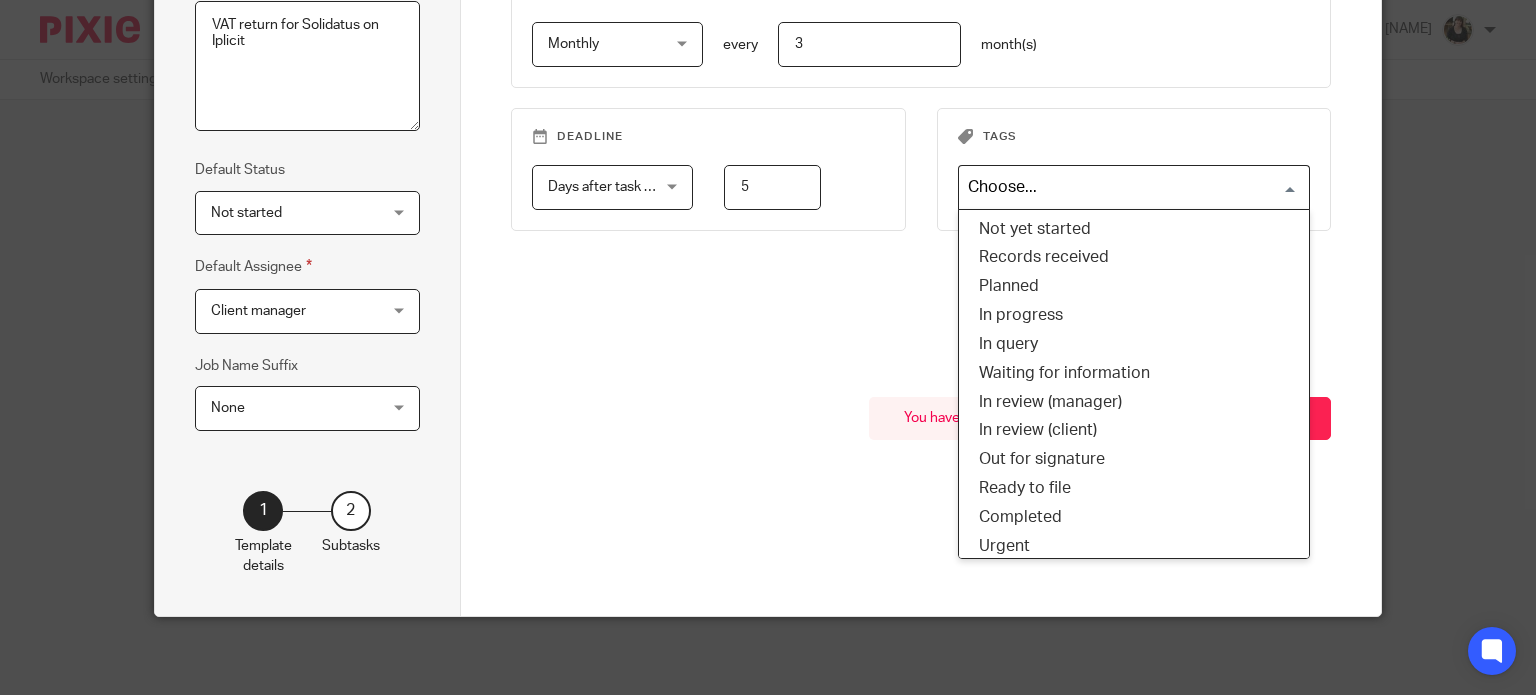 type 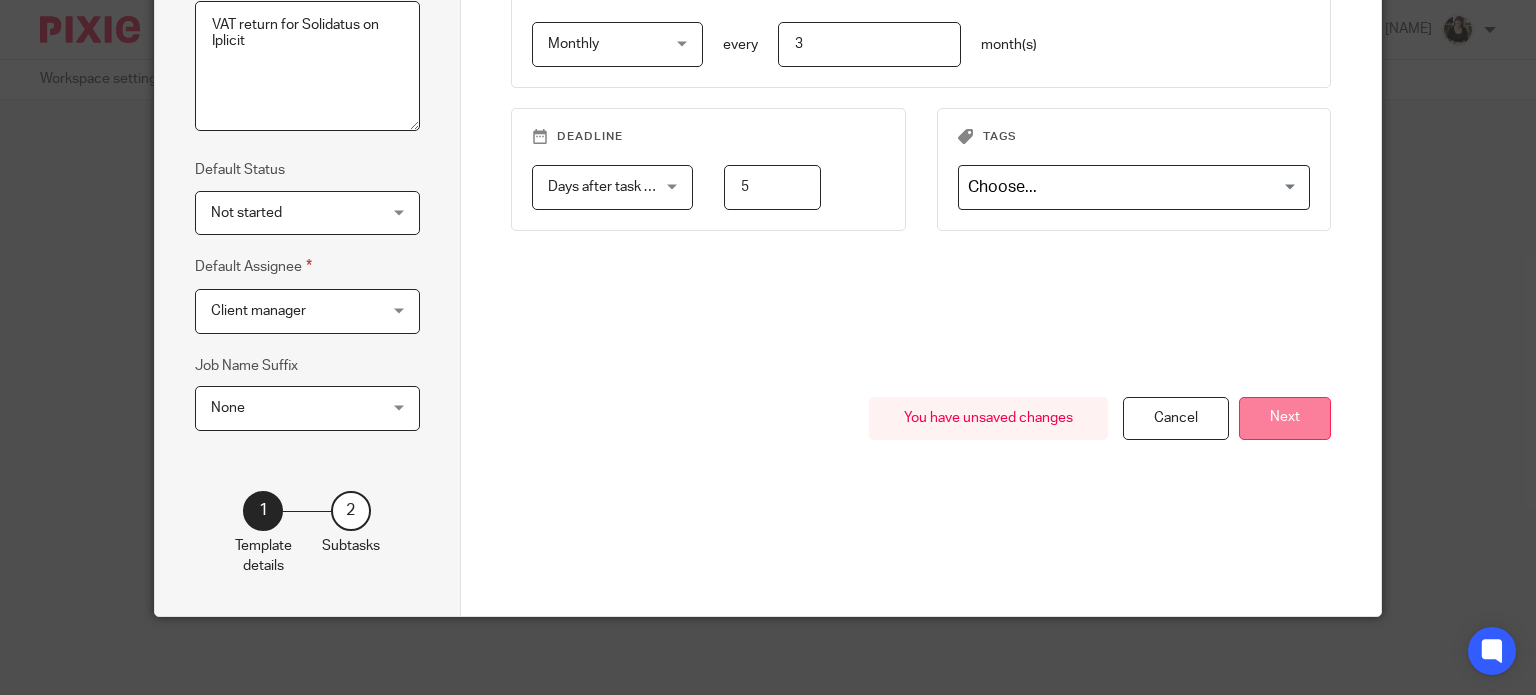 click on "Next" at bounding box center [1285, 418] 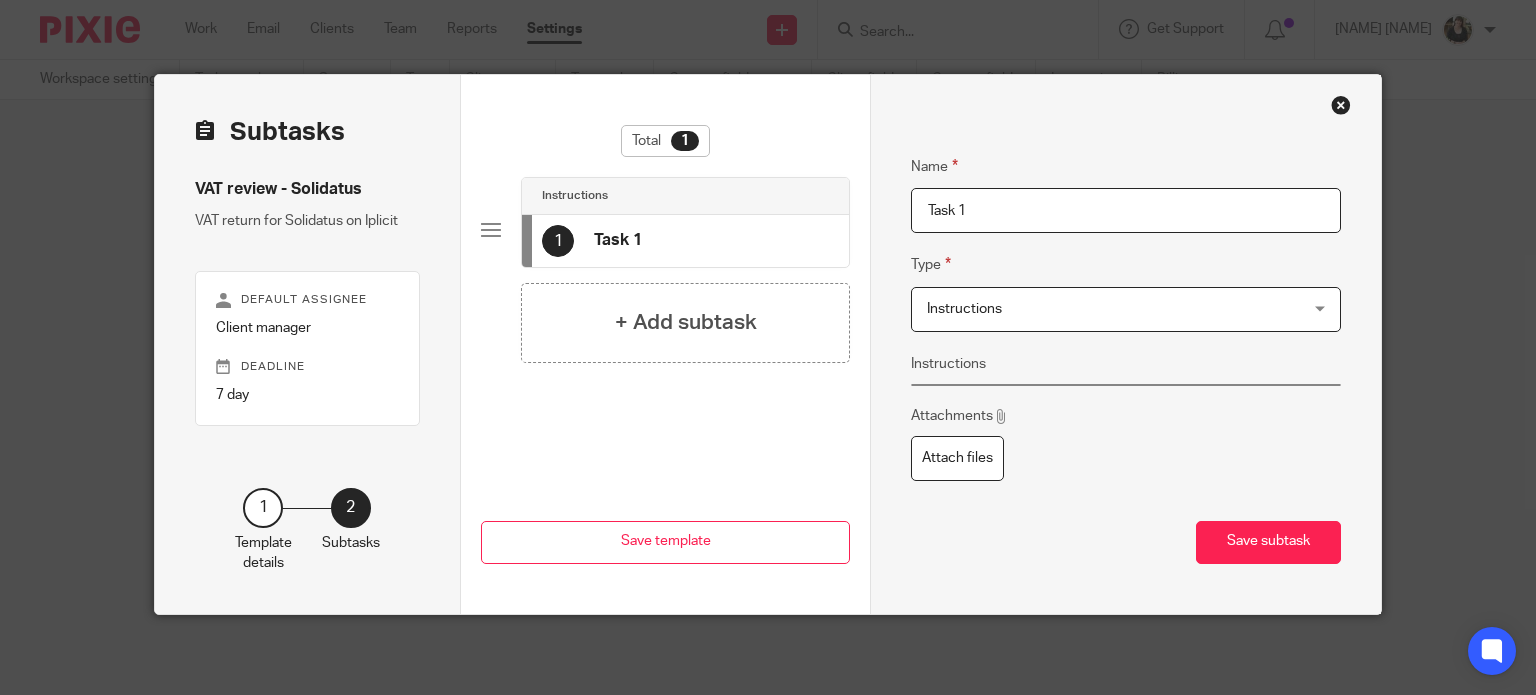 scroll, scrollTop: 0, scrollLeft: 0, axis: both 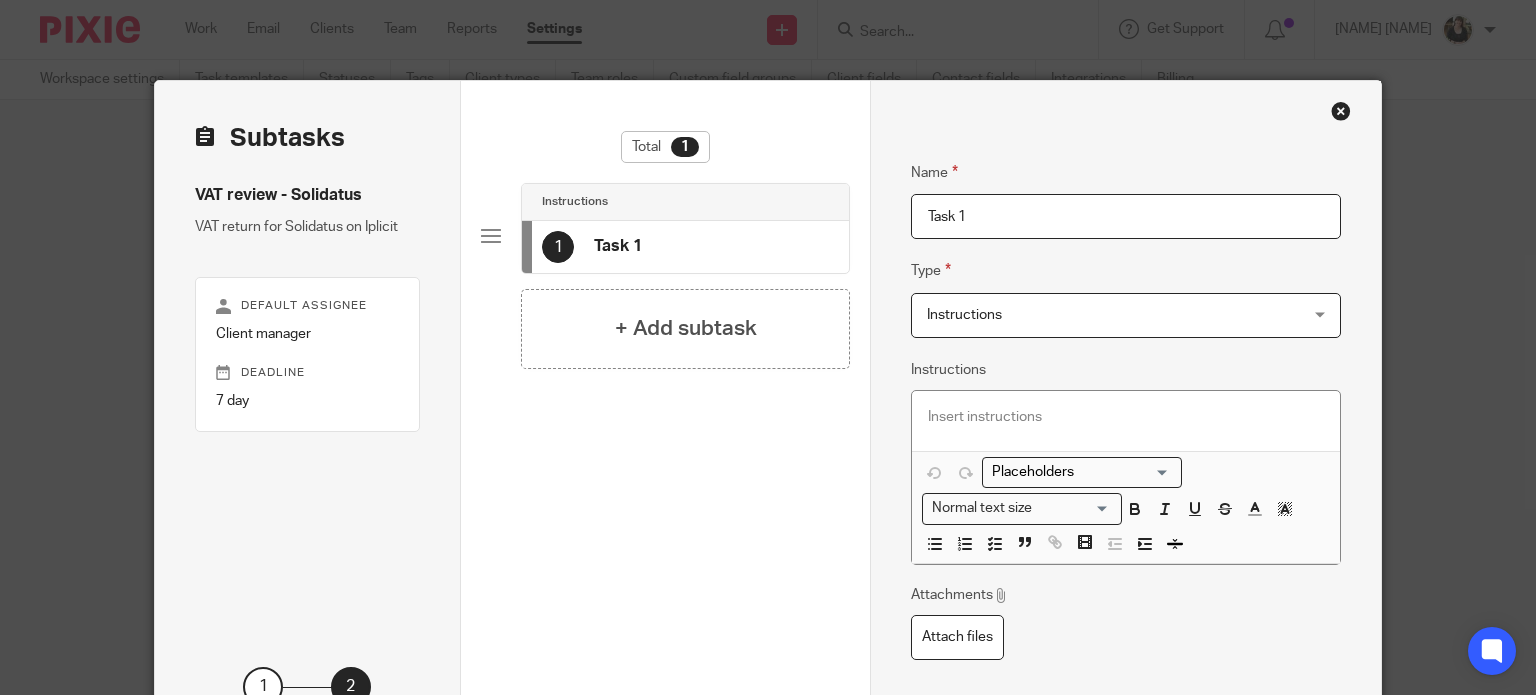 drag, startPoint x: 1002, startPoint y: 224, endPoint x: 813, endPoint y: 187, distance: 192.58765 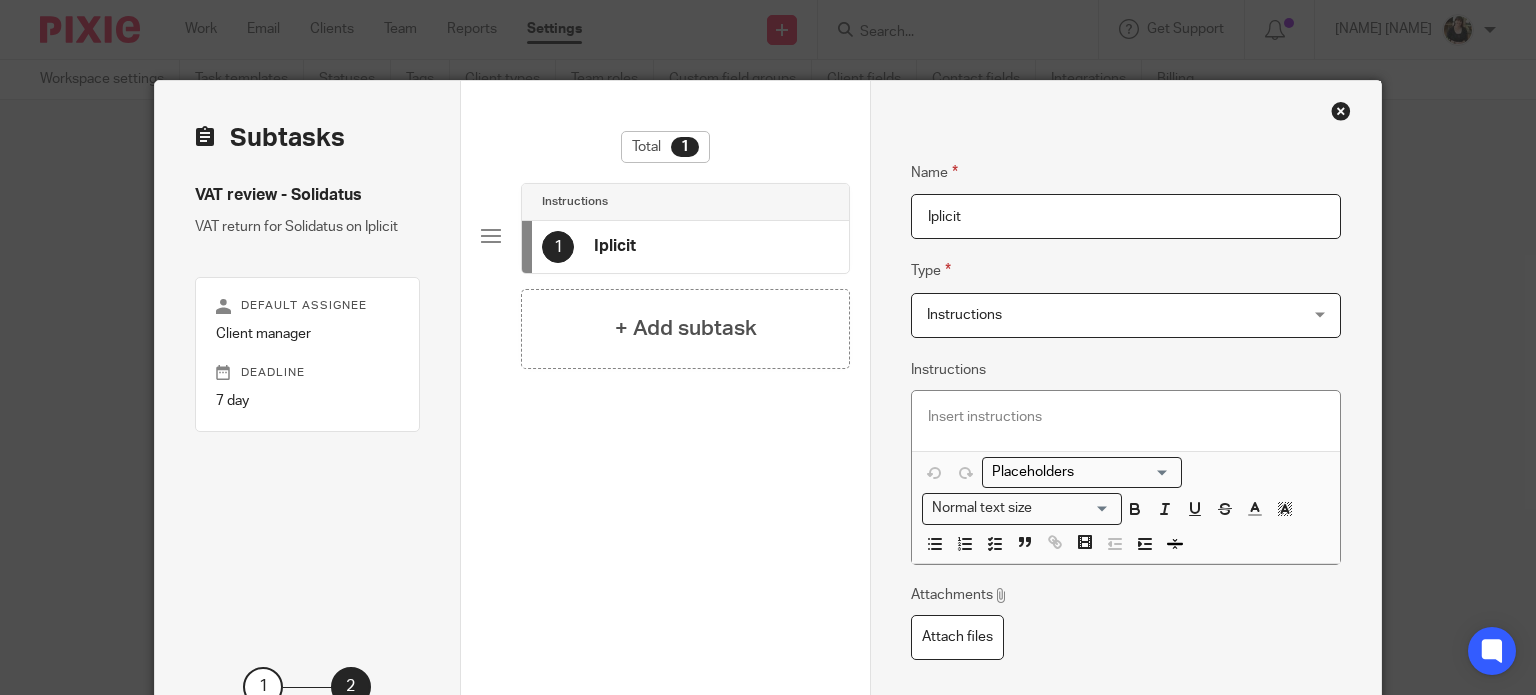 type on "Iplicit" 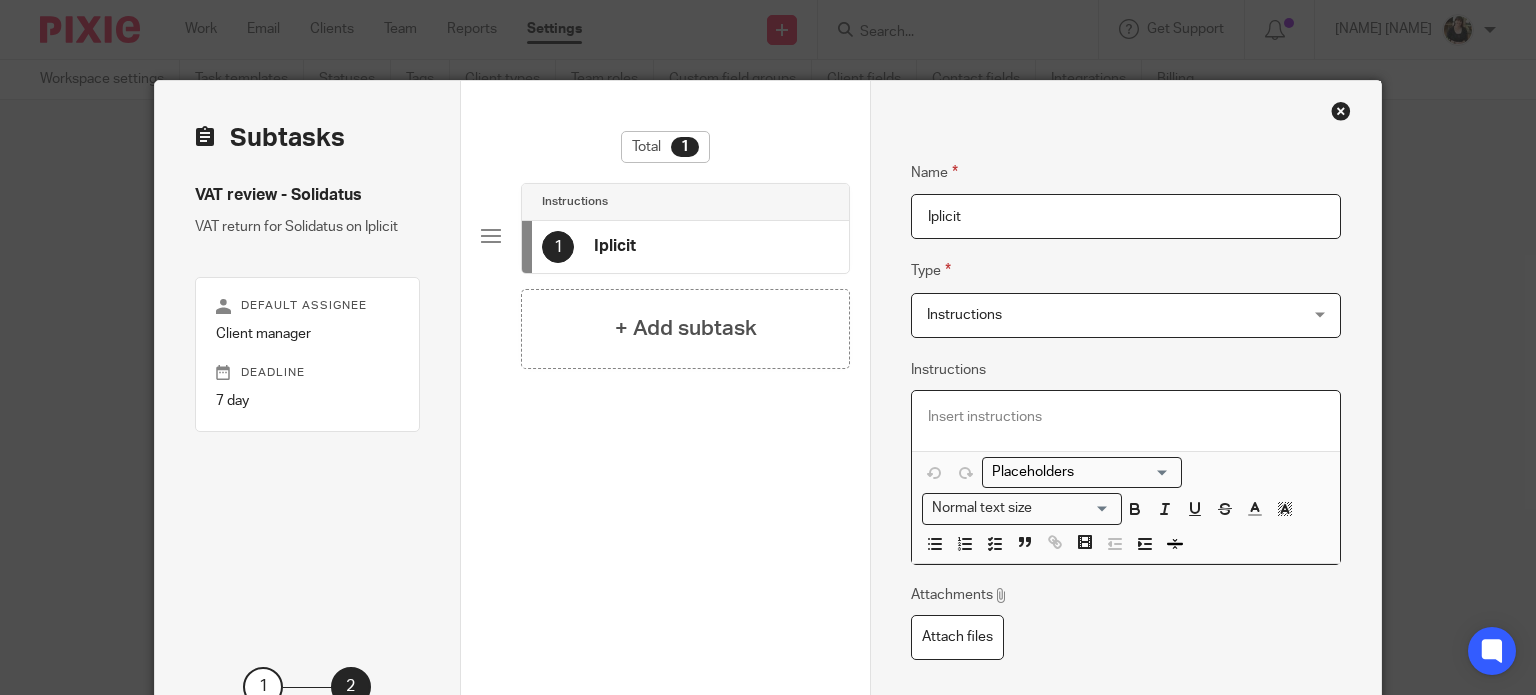 type 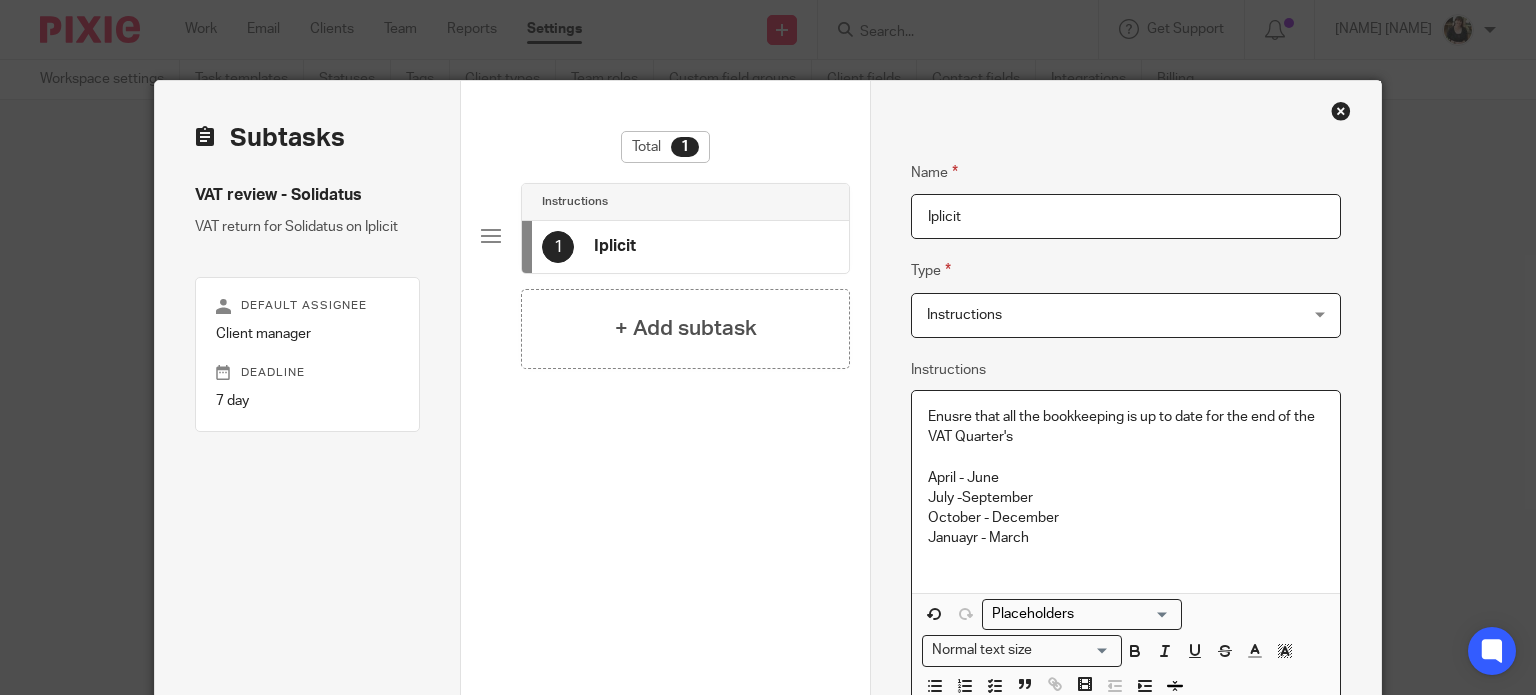 click on "Enusre that all the bookkeeping is up to date for the end of the VAT Quarter's" at bounding box center [1126, 427] 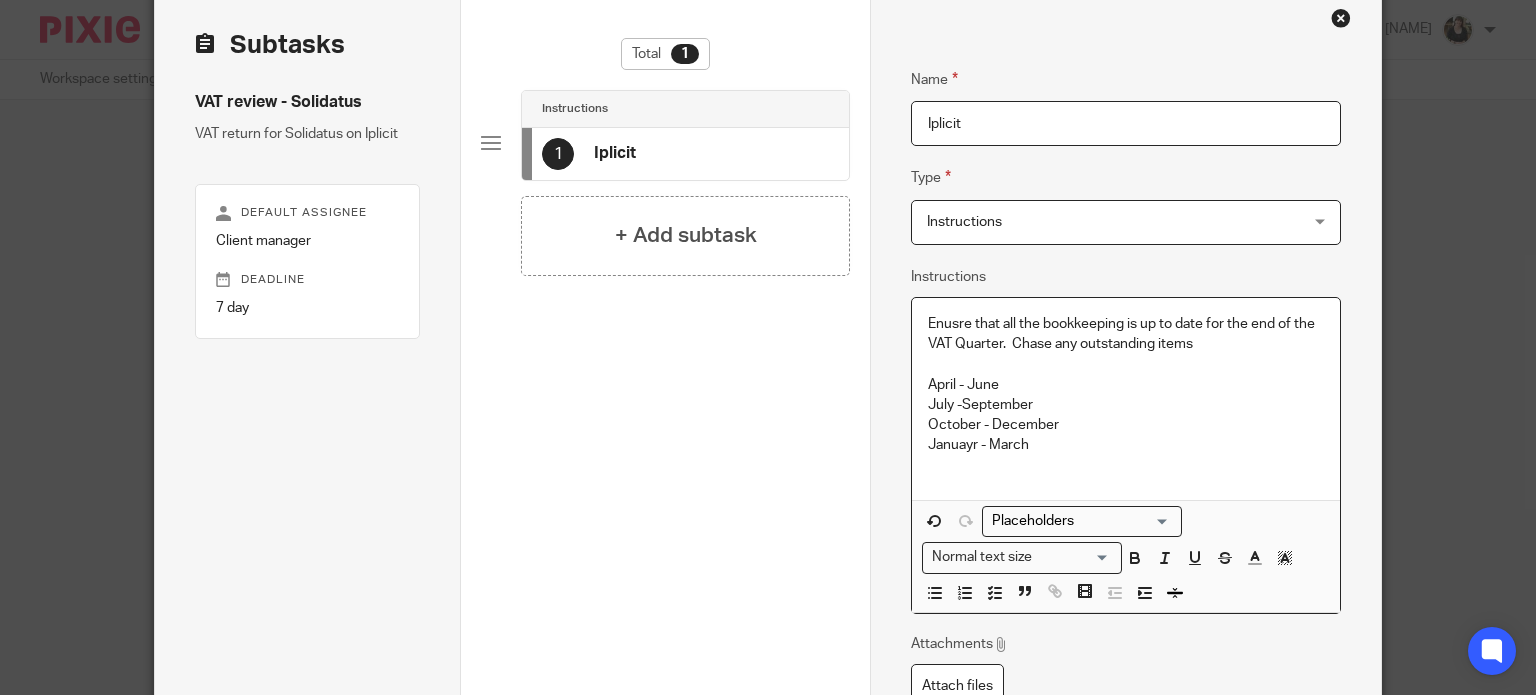 scroll, scrollTop: 300, scrollLeft: 0, axis: vertical 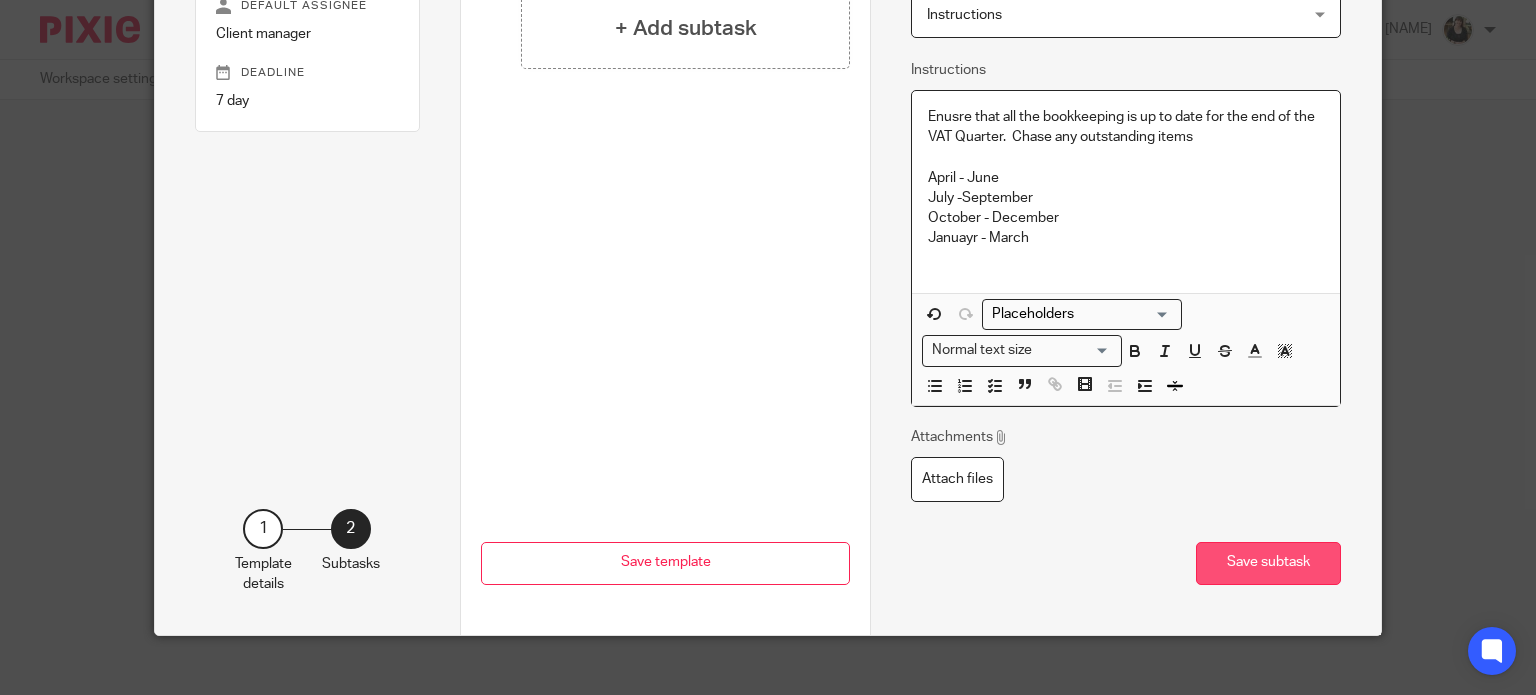 click on "Save subtask" at bounding box center [1268, 563] 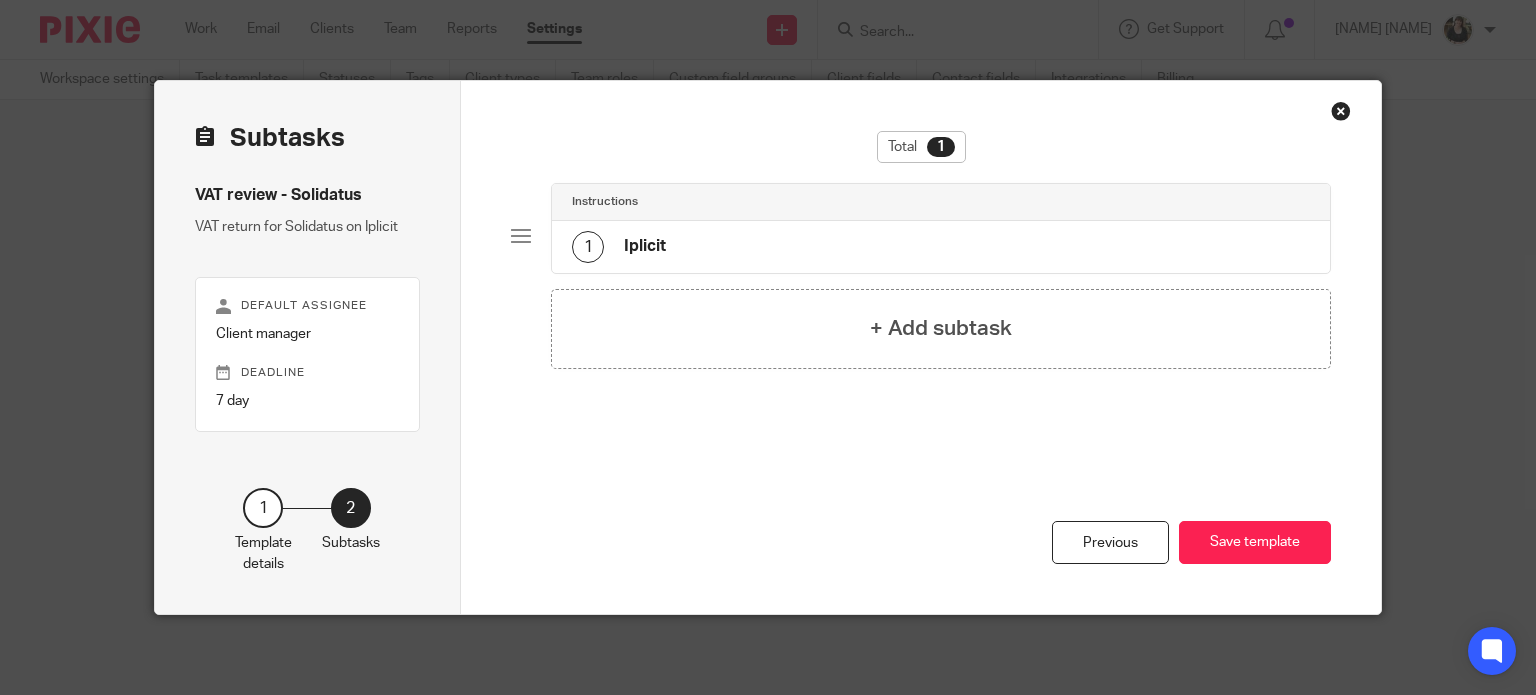 click on "1
Iplicit" at bounding box center (941, 247) 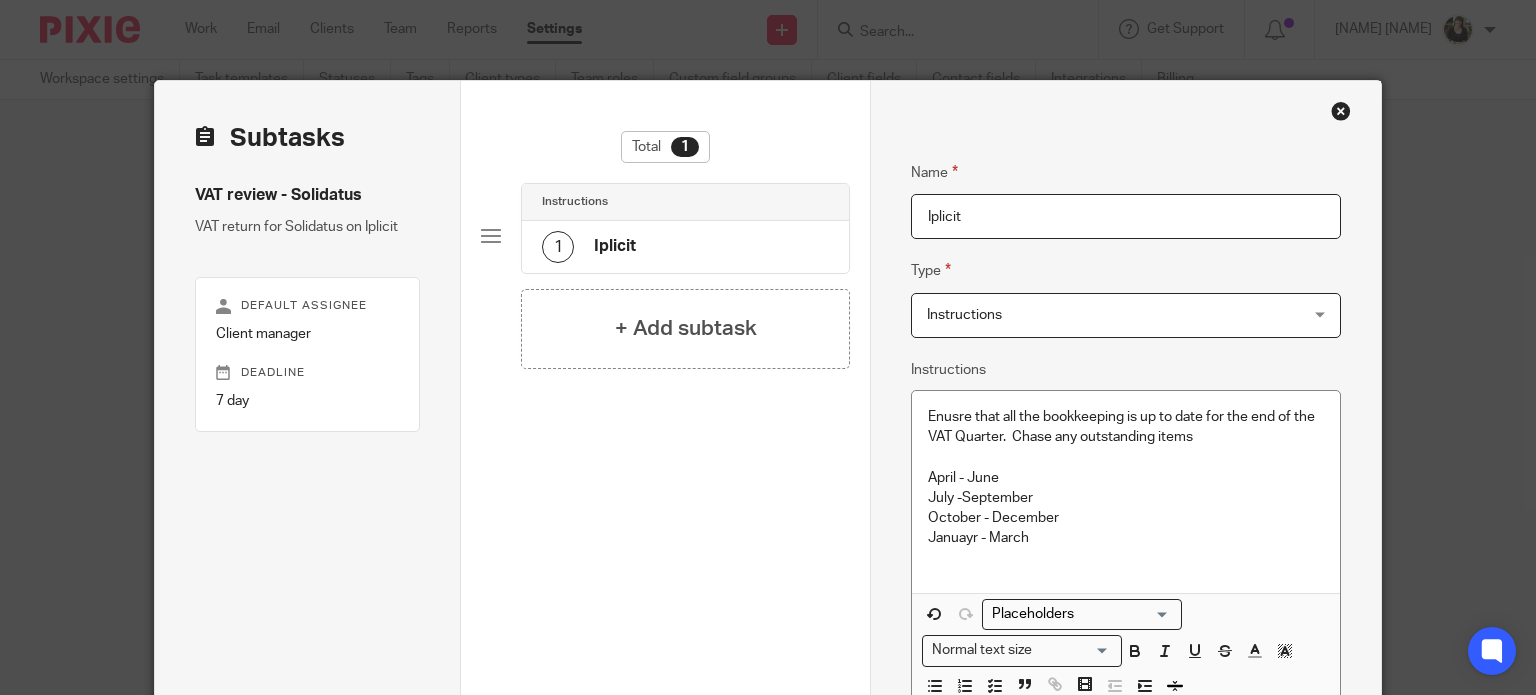 drag, startPoint x: 1088, startPoint y: 231, endPoint x: 720, endPoint y: 199, distance: 369.38867 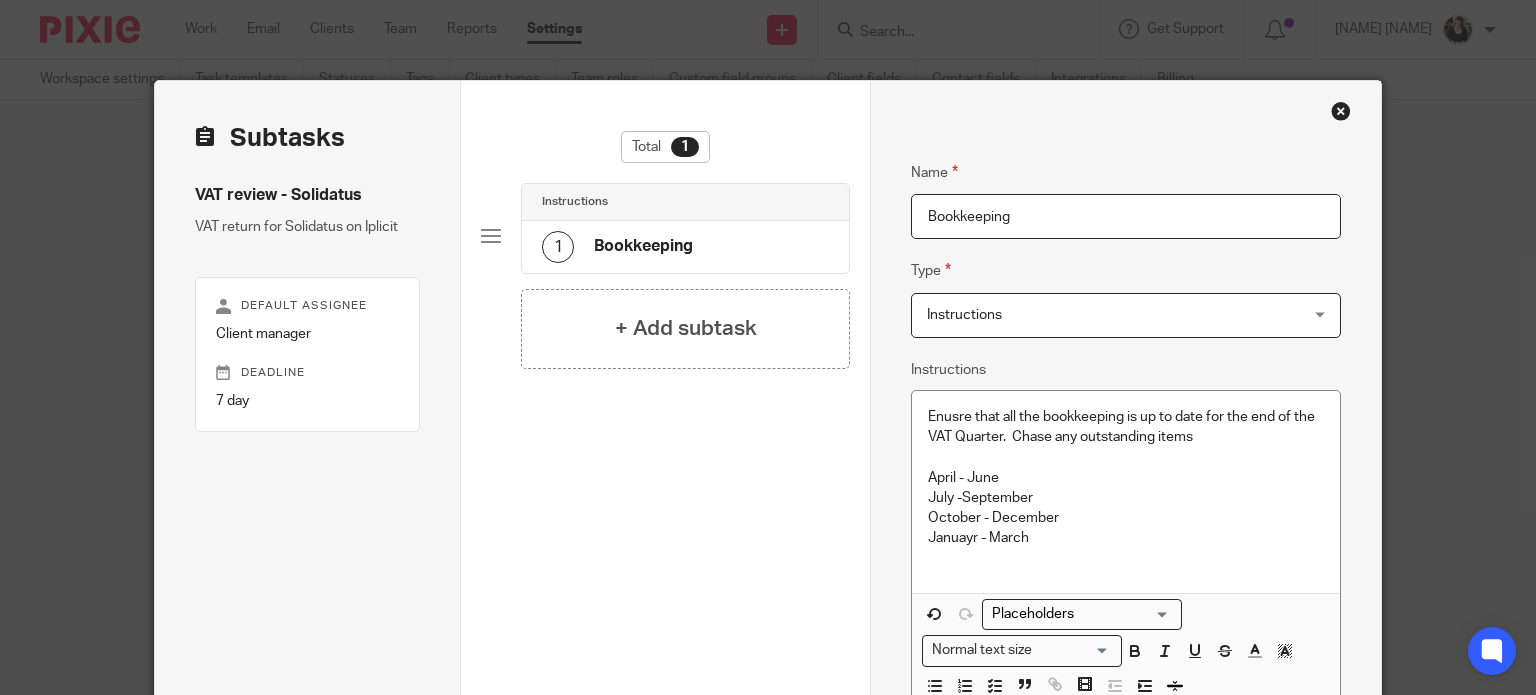 type on "Bookkeeping" 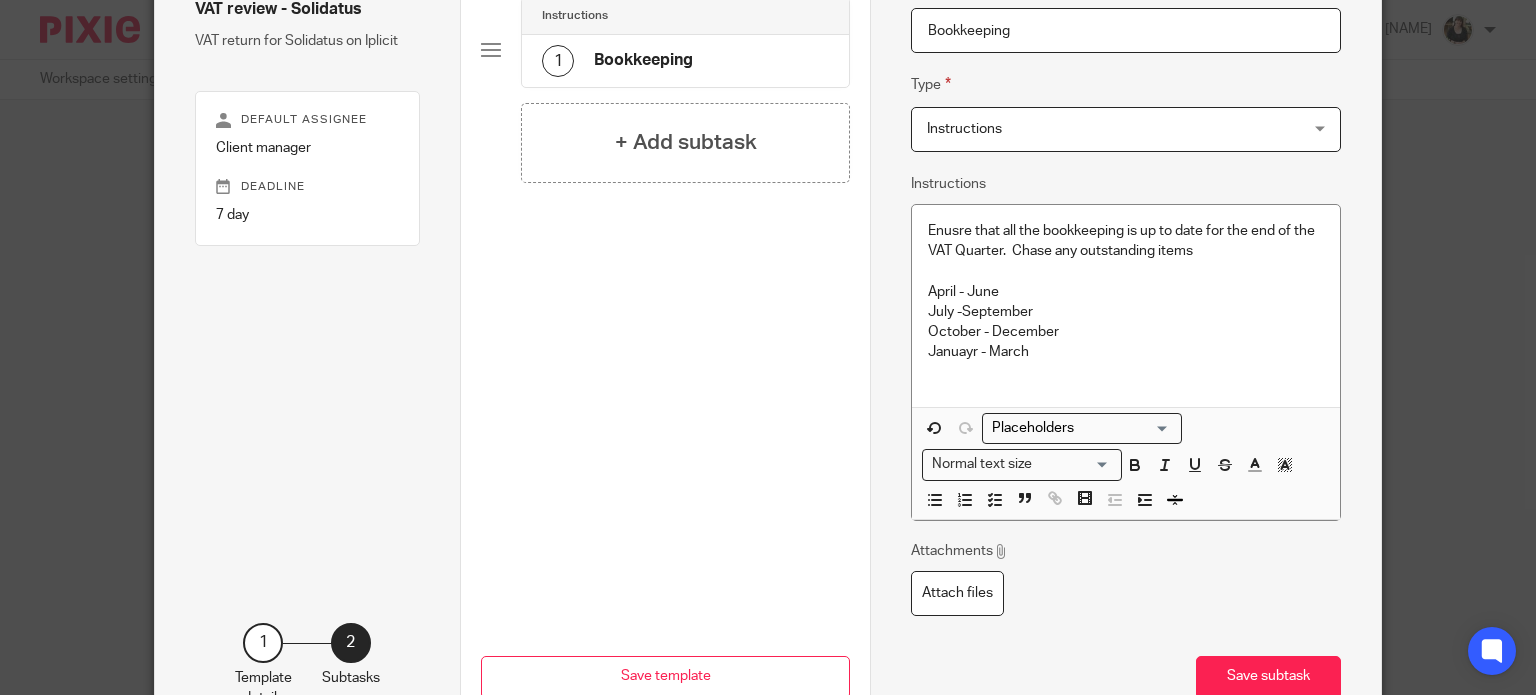 scroll, scrollTop: 316, scrollLeft: 0, axis: vertical 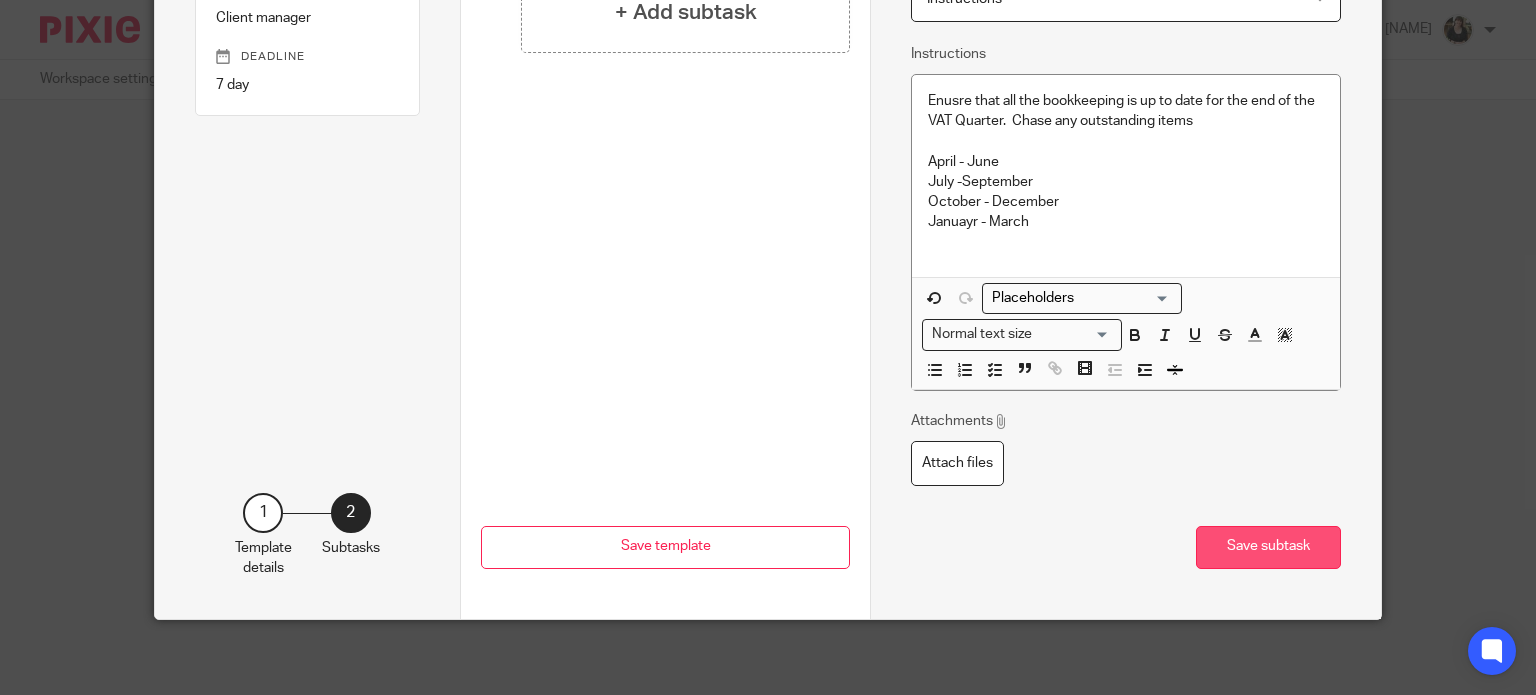 click on "Save subtask" at bounding box center (1268, 547) 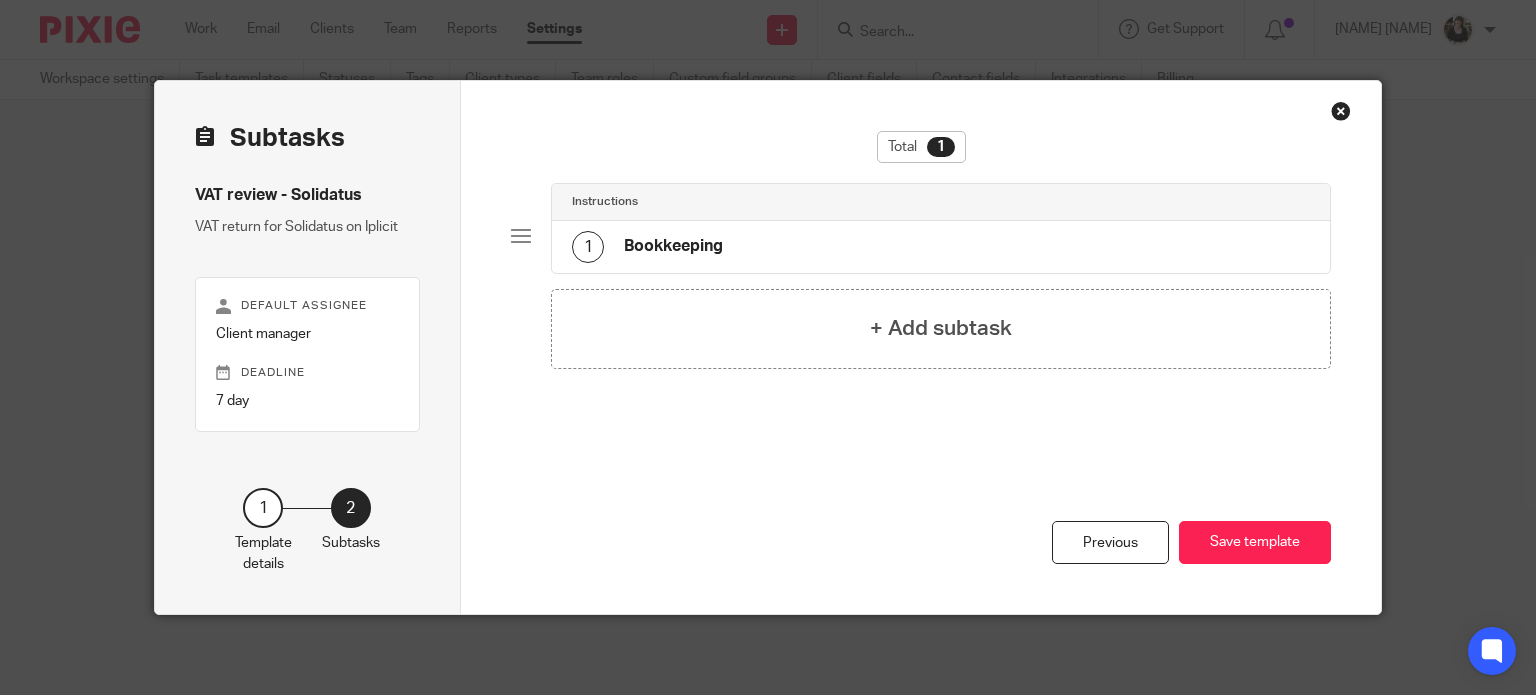 scroll, scrollTop: 0, scrollLeft: 0, axis: both 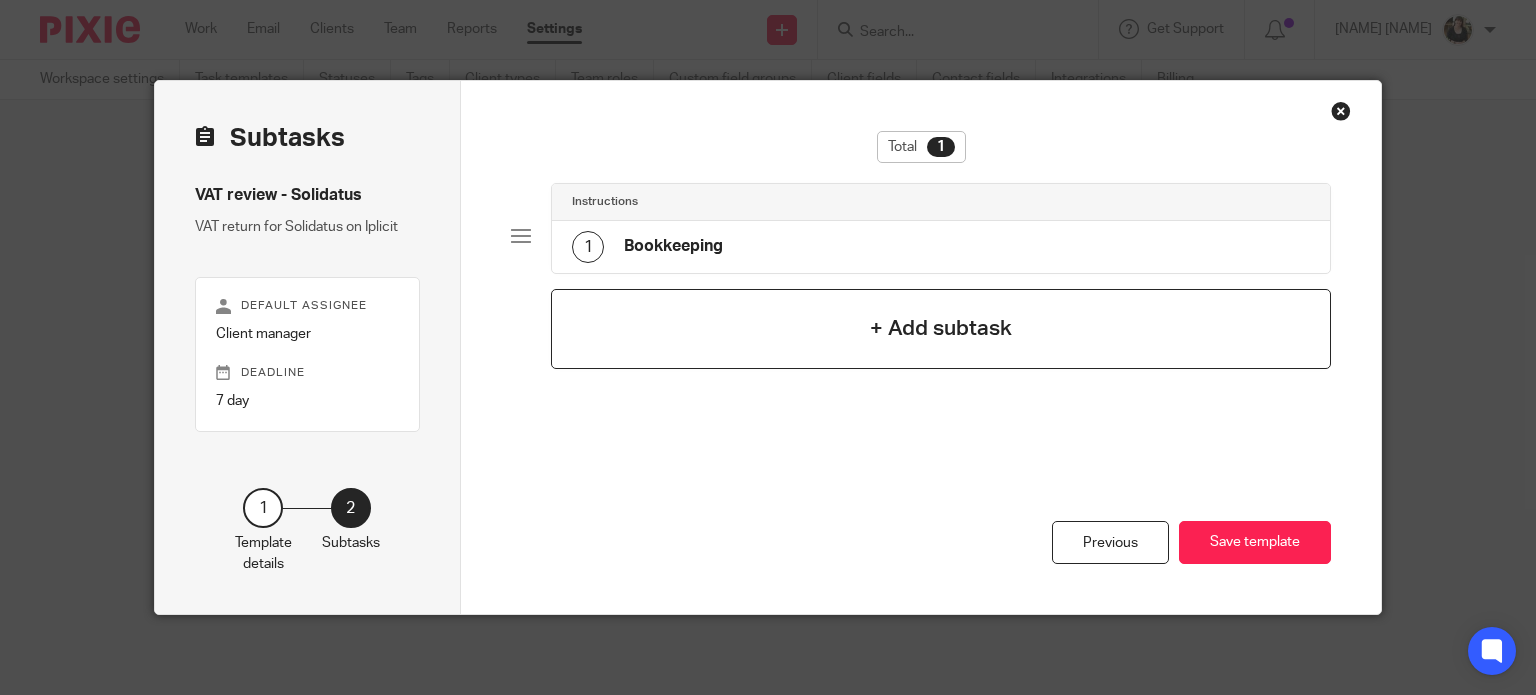 click on "+ Add subtask" at bounding box center [941, 328] 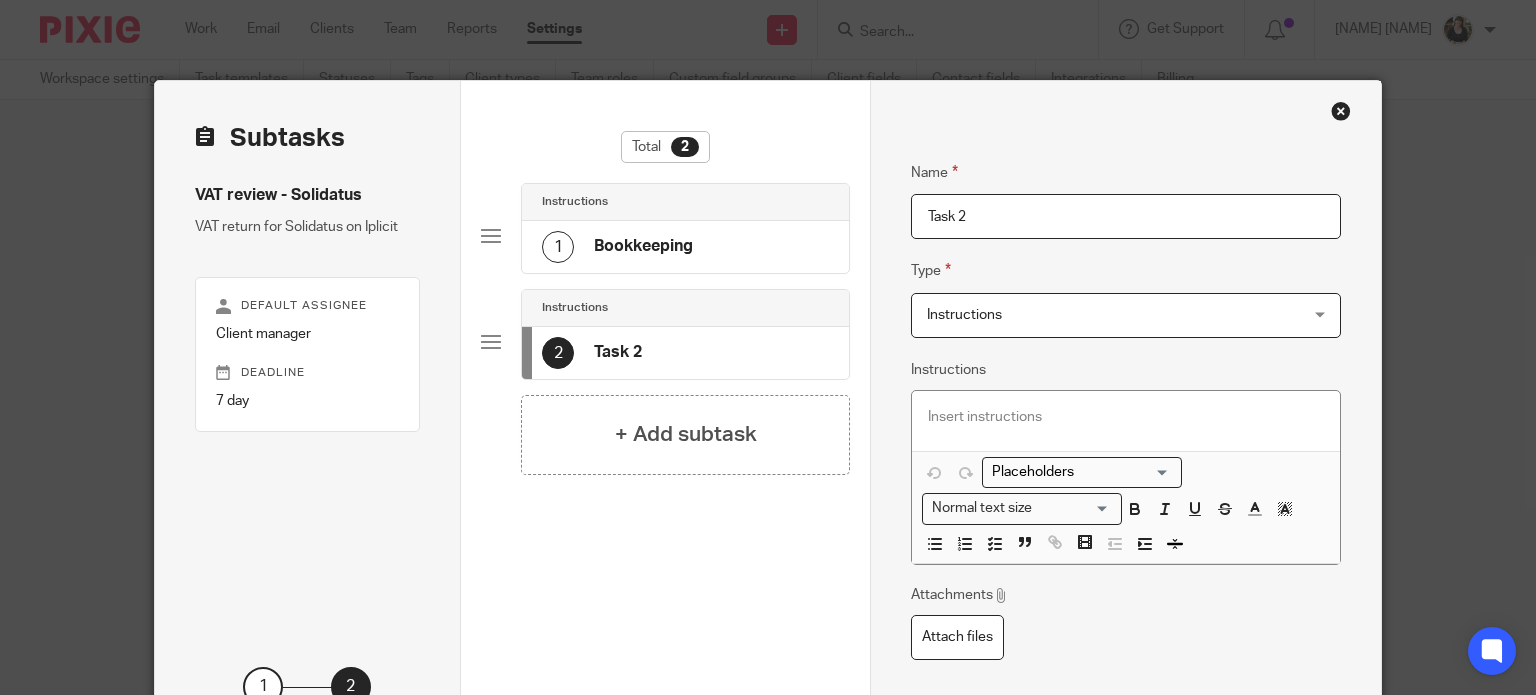 drag, startPoint x: 992, startPoint y: 216, endPoint x: 889, endPoint y: 217, distance: 103.00485 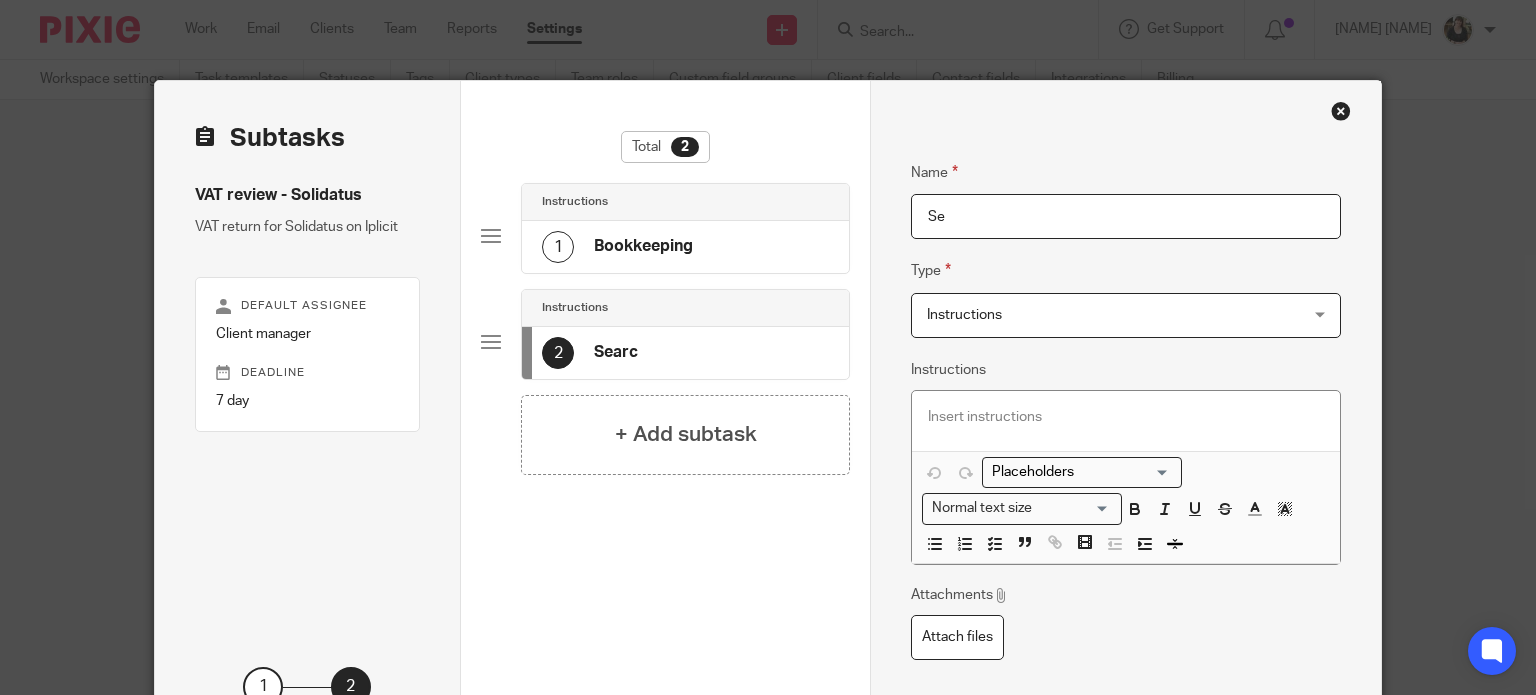 type on "S" 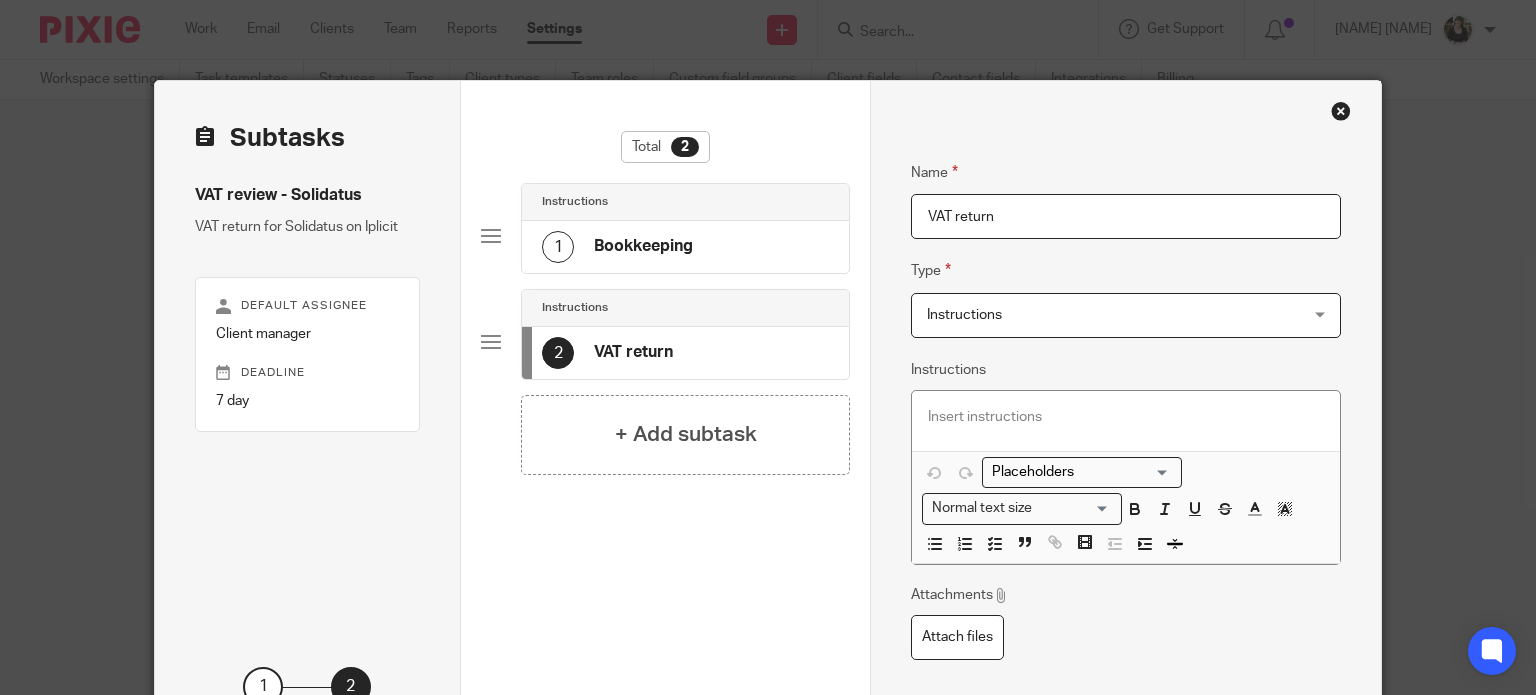 type on "VAT return" 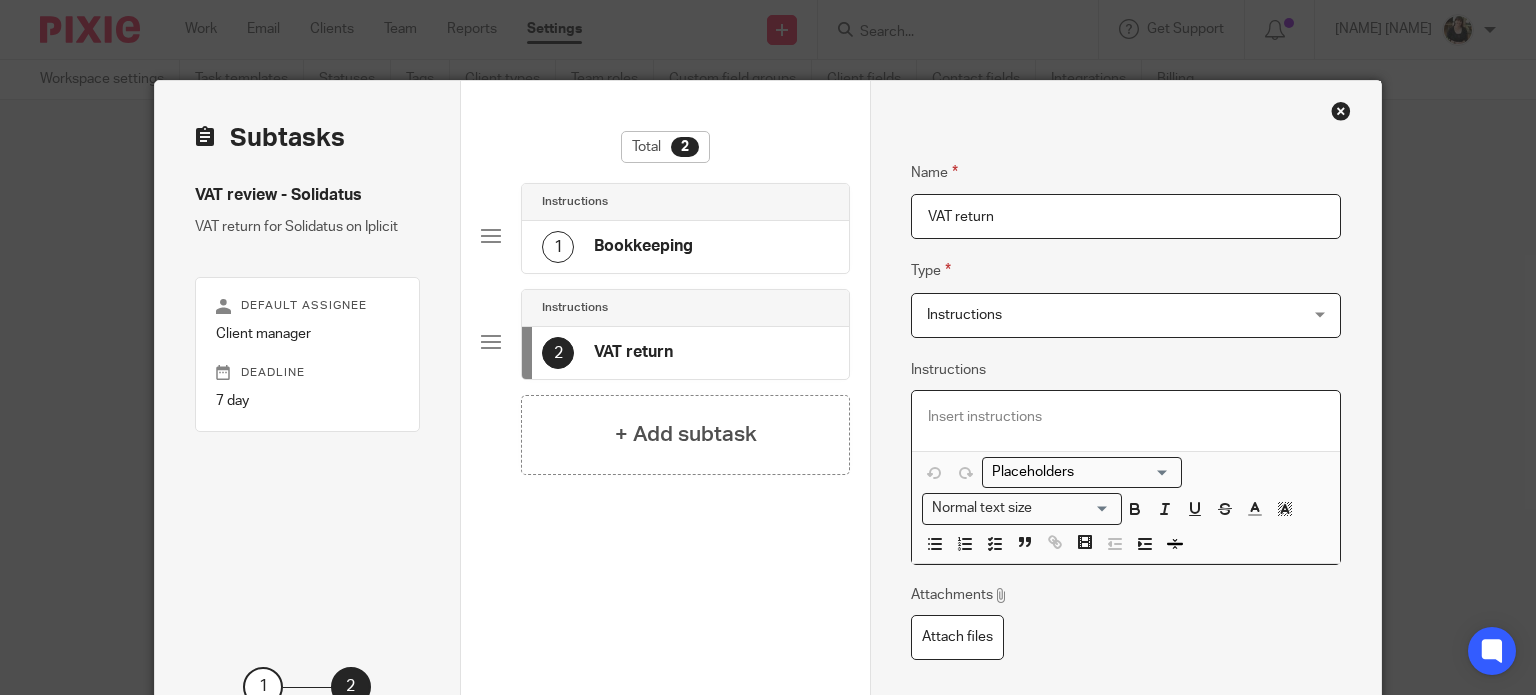 click at bounding box center [1126, 421] 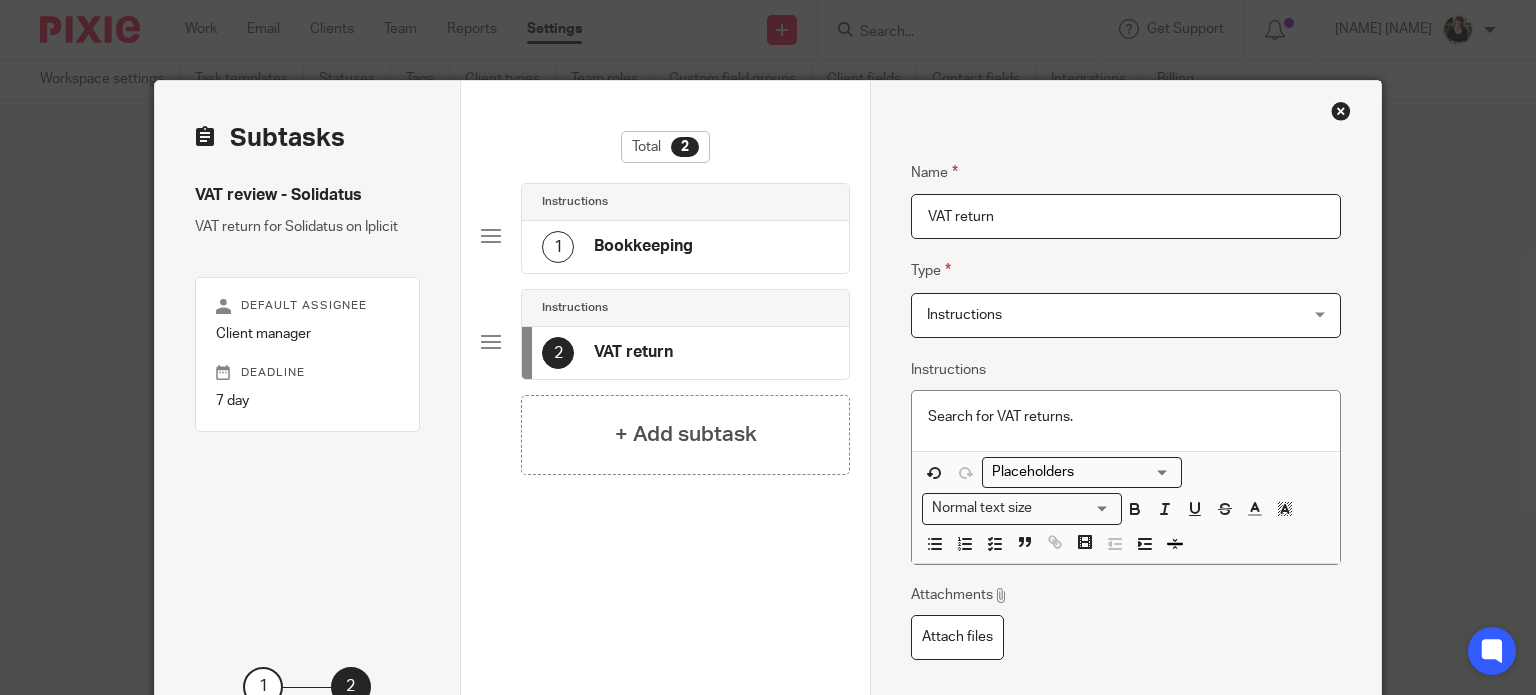 click on "Search for VAT returns." at bounding box center (1126, 417) 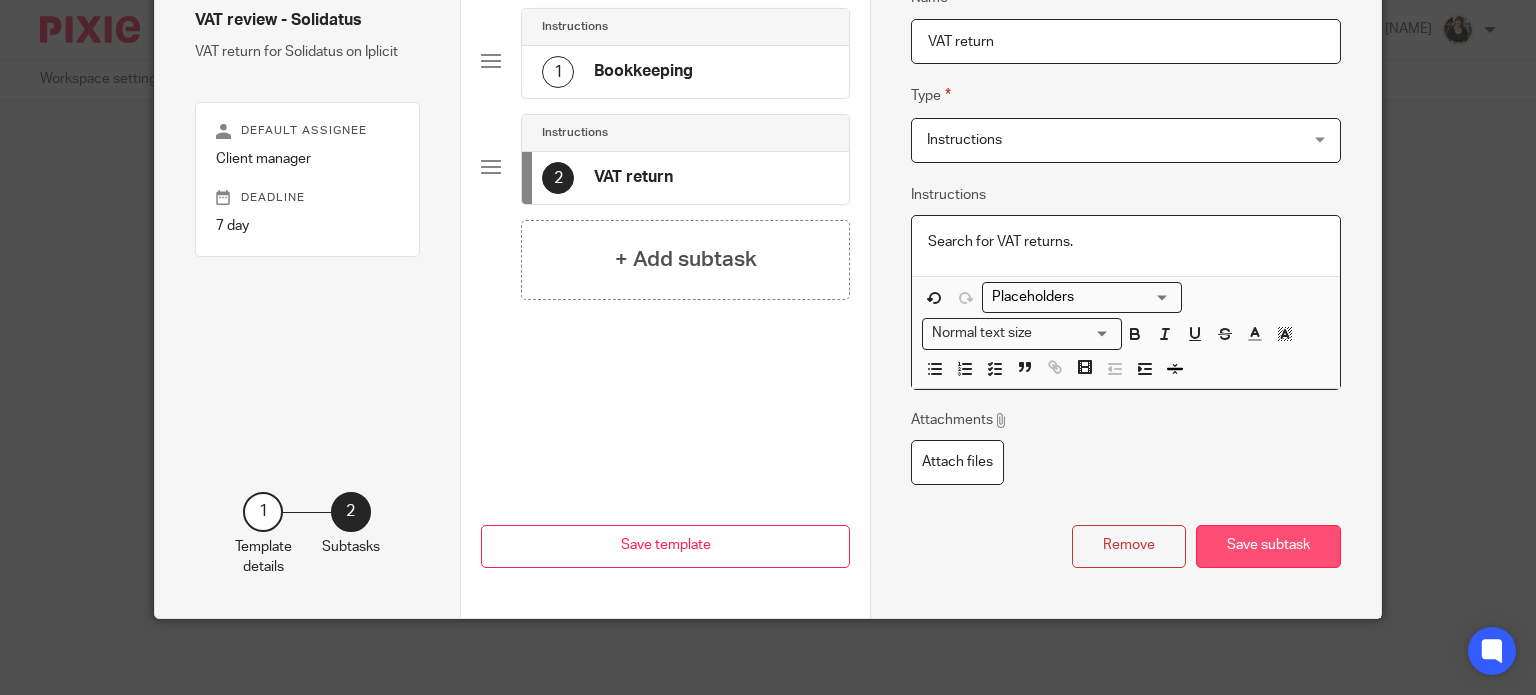 click on "Save subtask" at bounding box center (1268, 546) 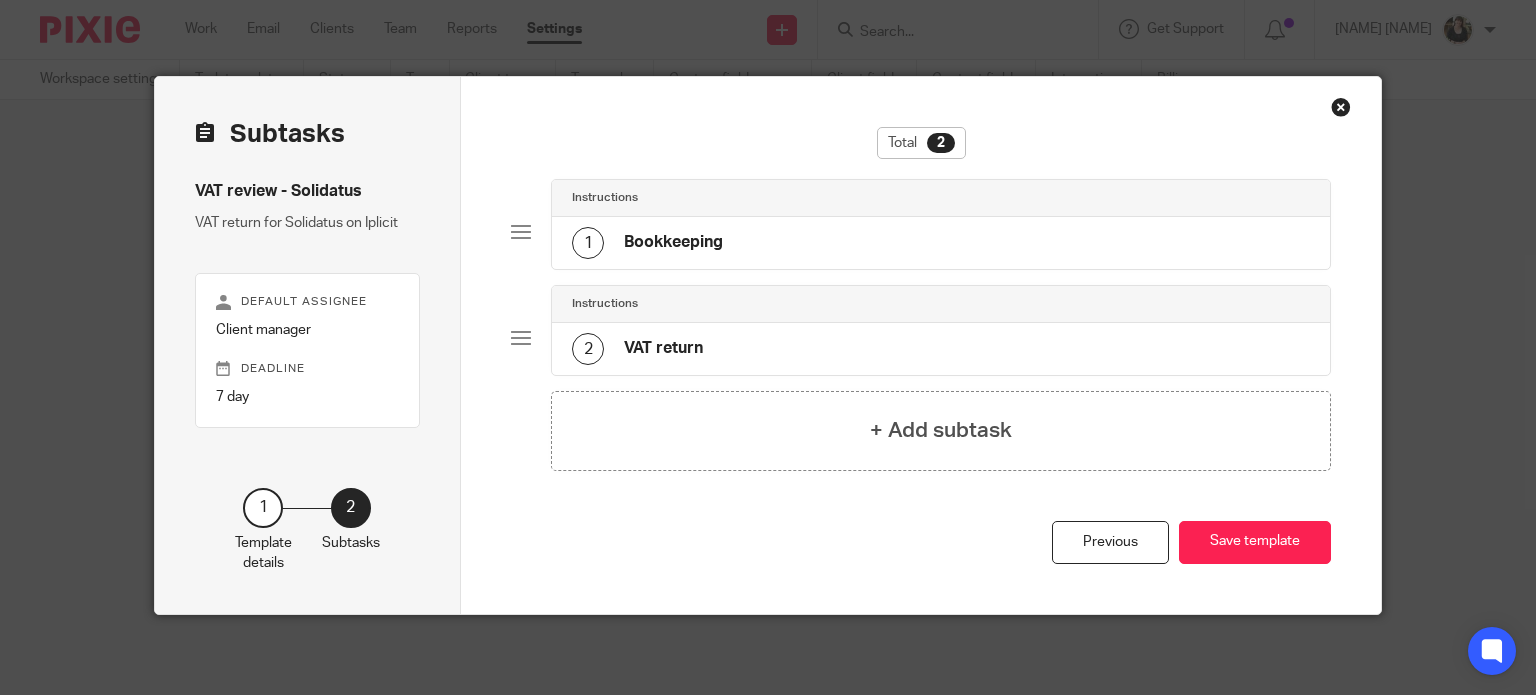 scroll, scrollTop: 2, scrollLeft: 0, axis: vertical 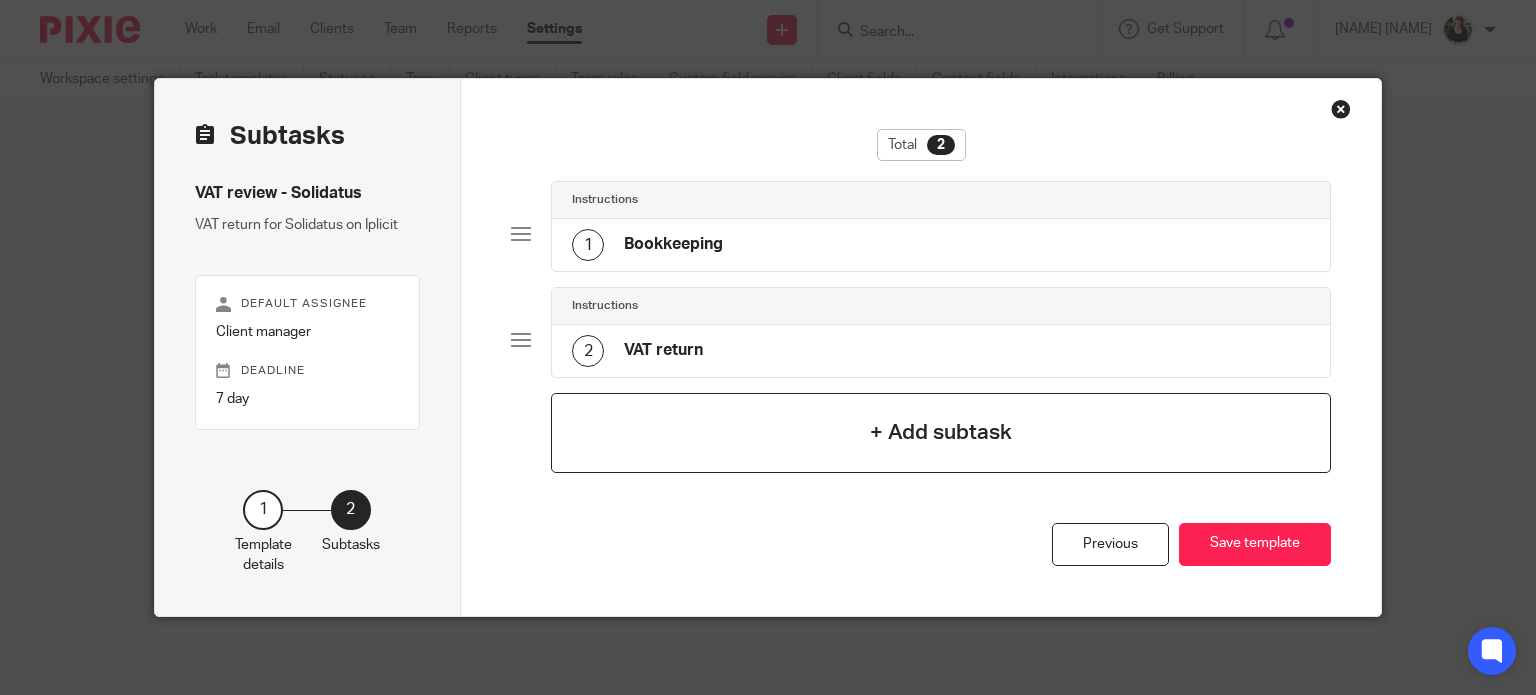 click on "+ Add subtask" at bounding box center [941, 432] 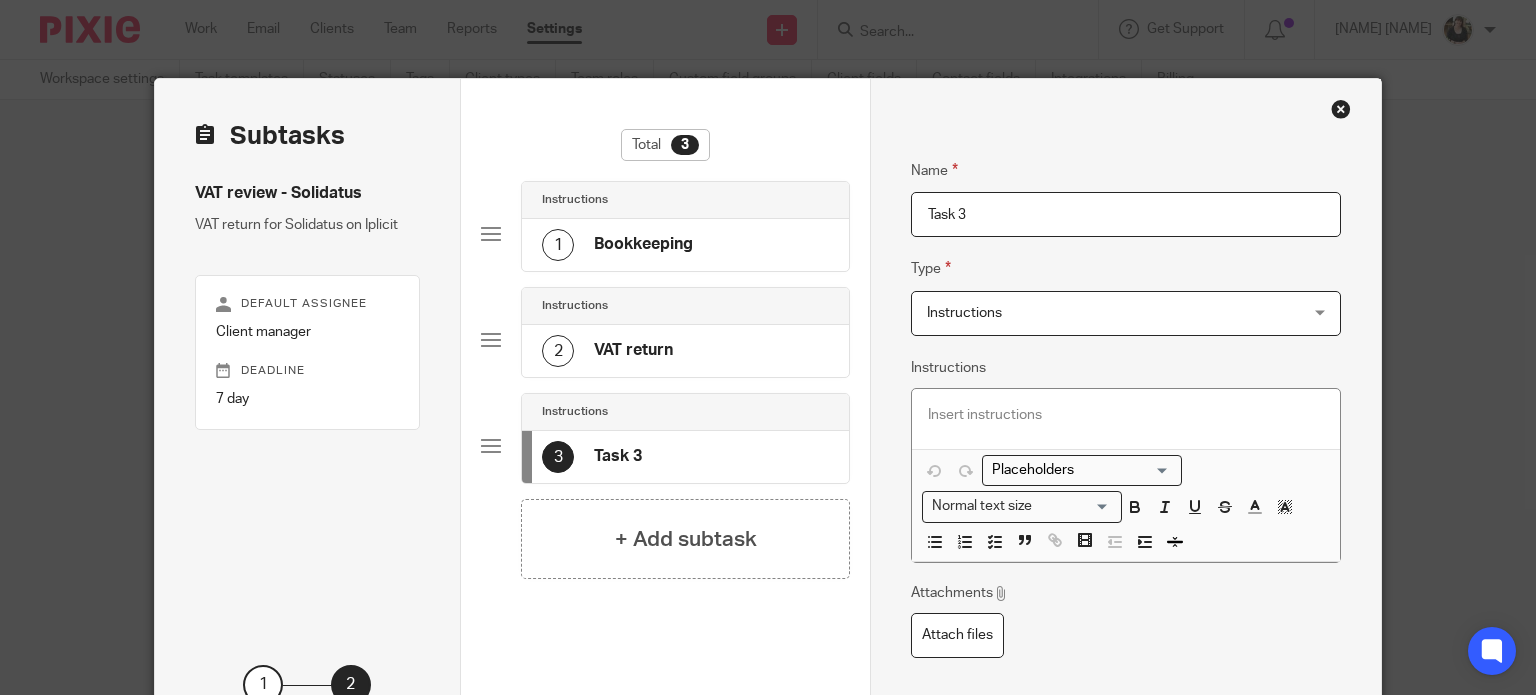 drag, startPoint x: 976, startPoint y: 214, endPoint x: 835, endPoint y: 183, distance: 144.36758 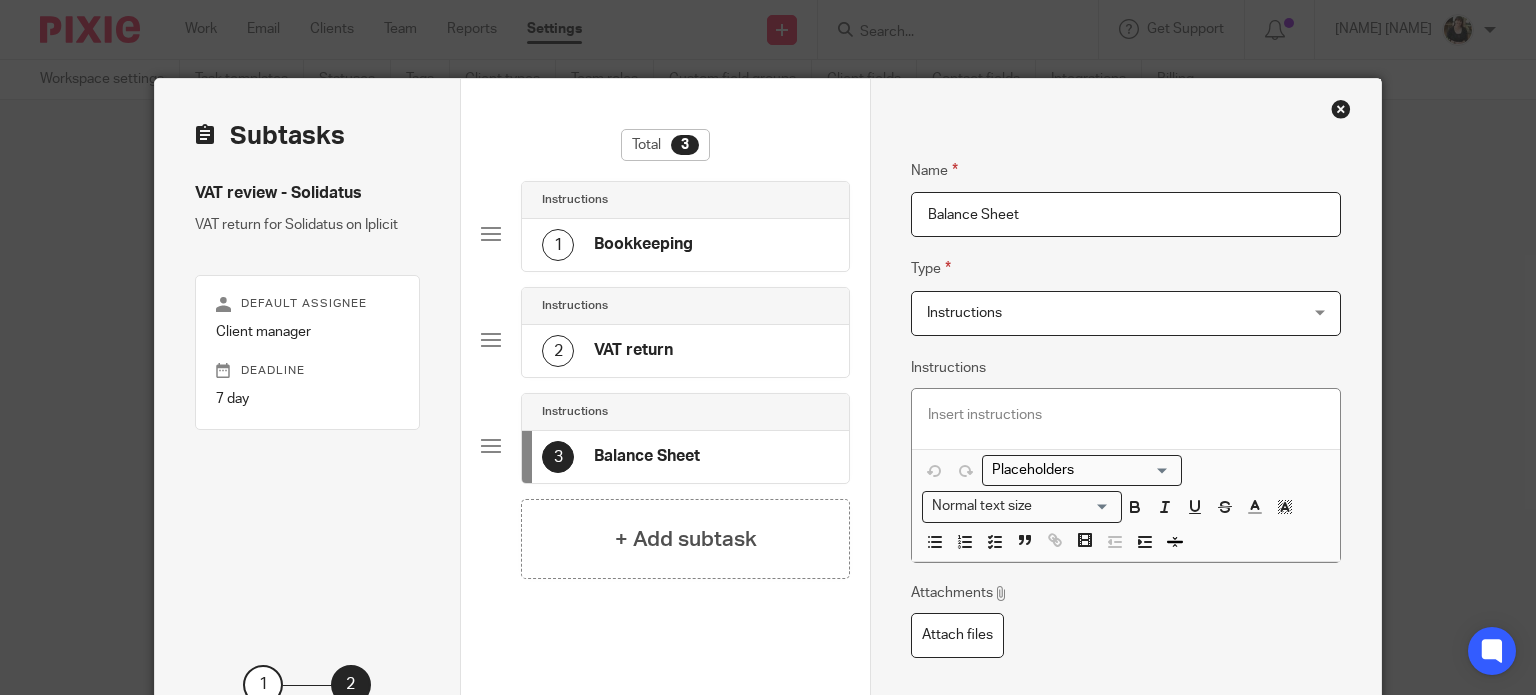 type on "Balance Sheet" 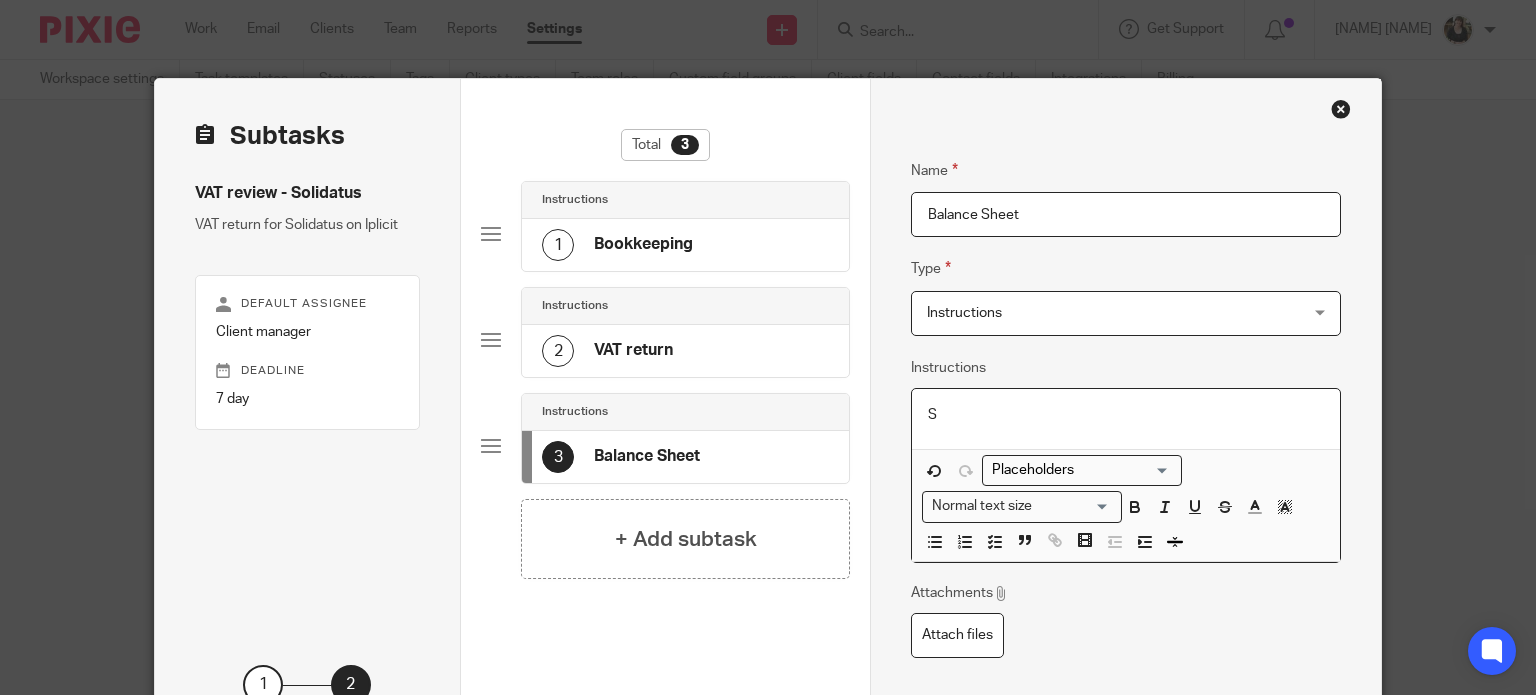 type 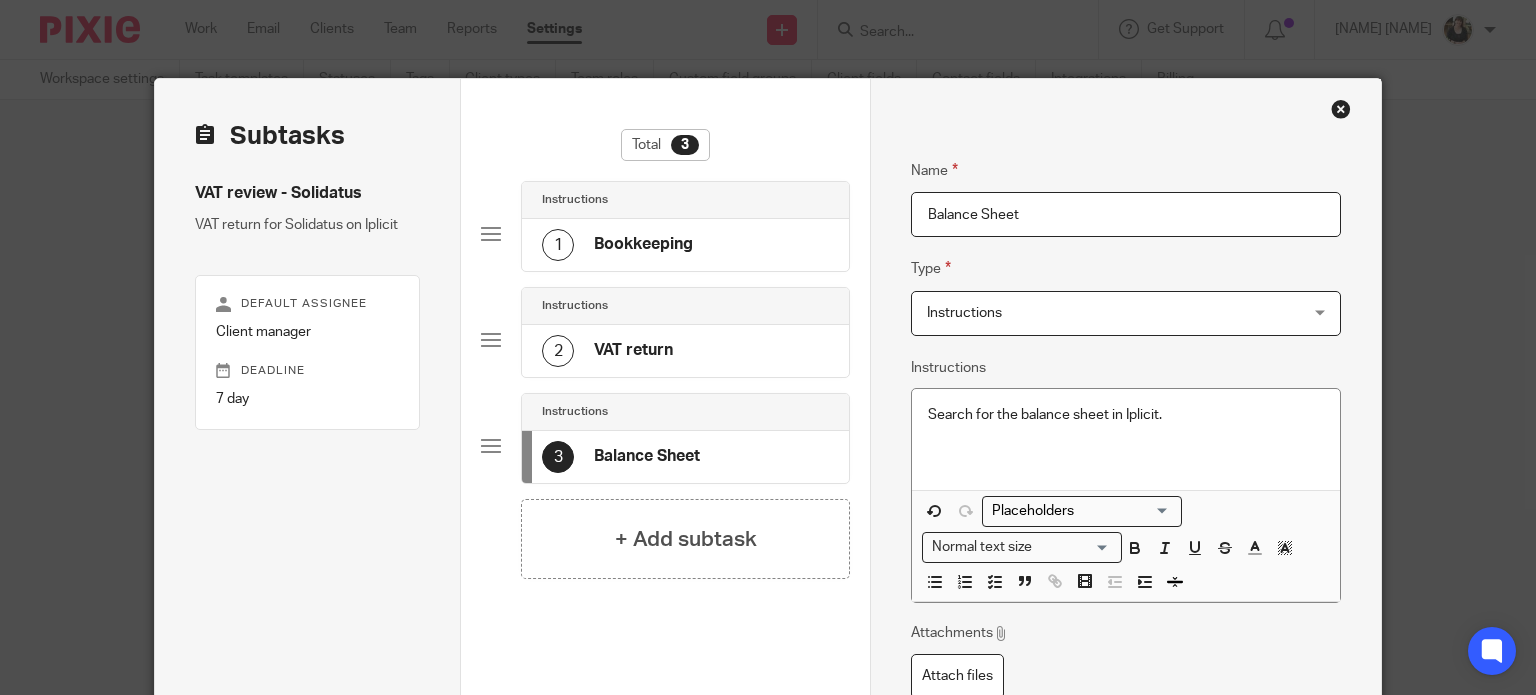 click at bounding box center (1126, 455) 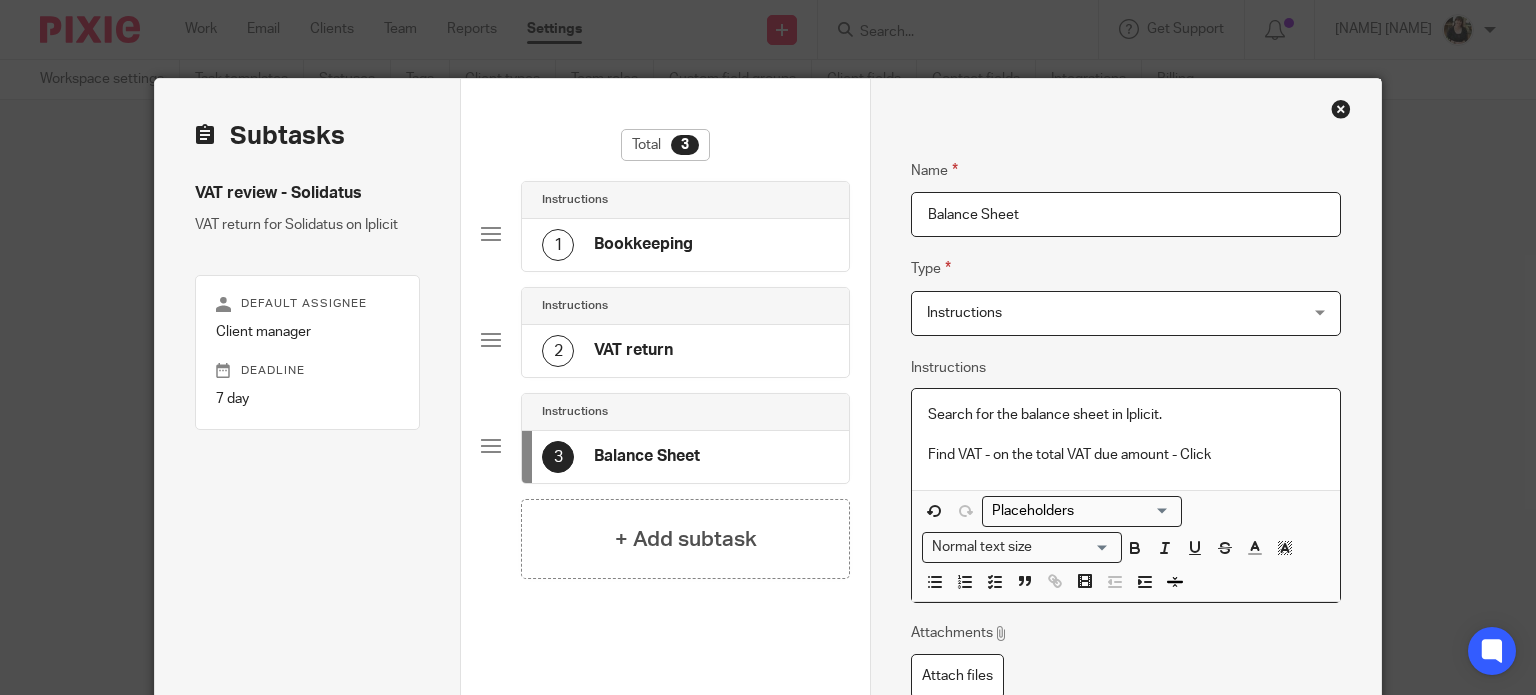 click on "Find VAT - on the total VAT due amount - Click" at bounding box center [1126, 455] 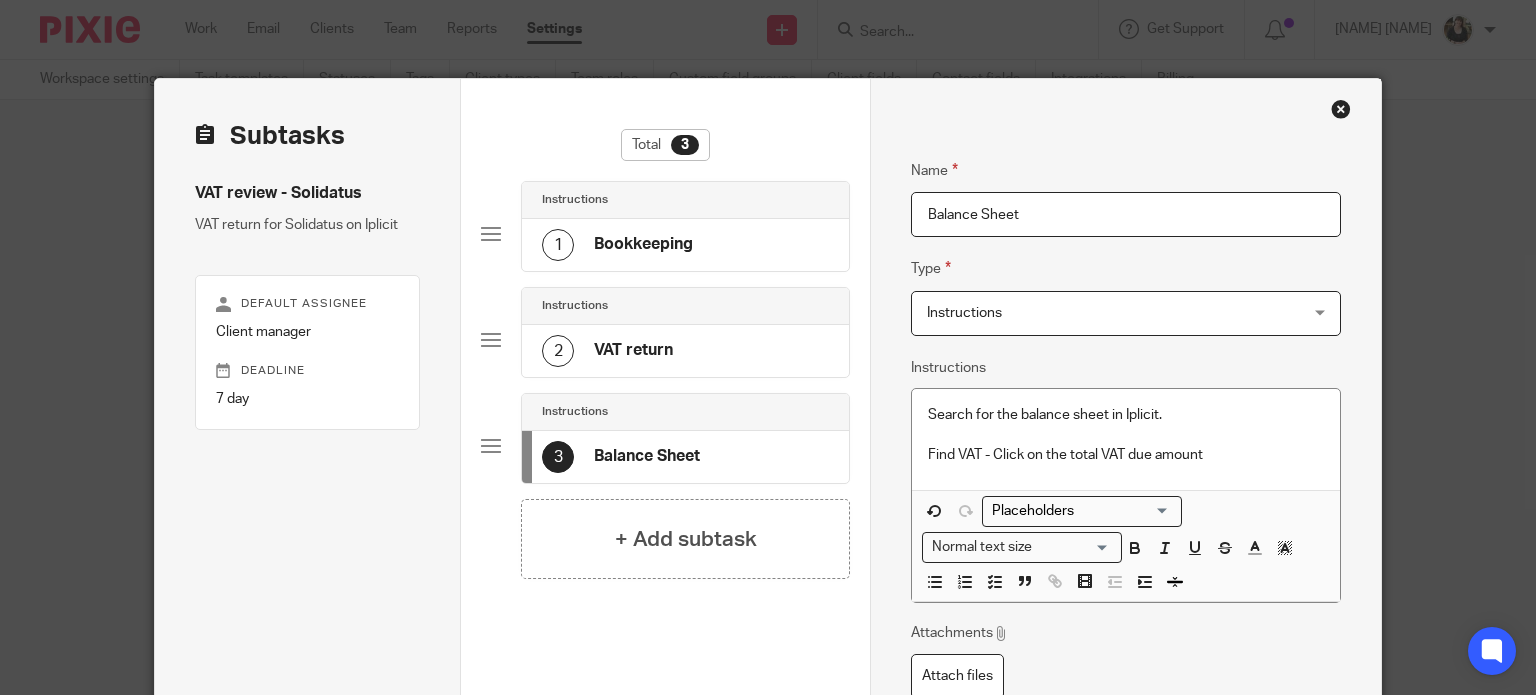 click on "Search for the balance sheet in Iplicit. Find VAT - Click on the total VAT due amount" at bounding box center (1126, 439) 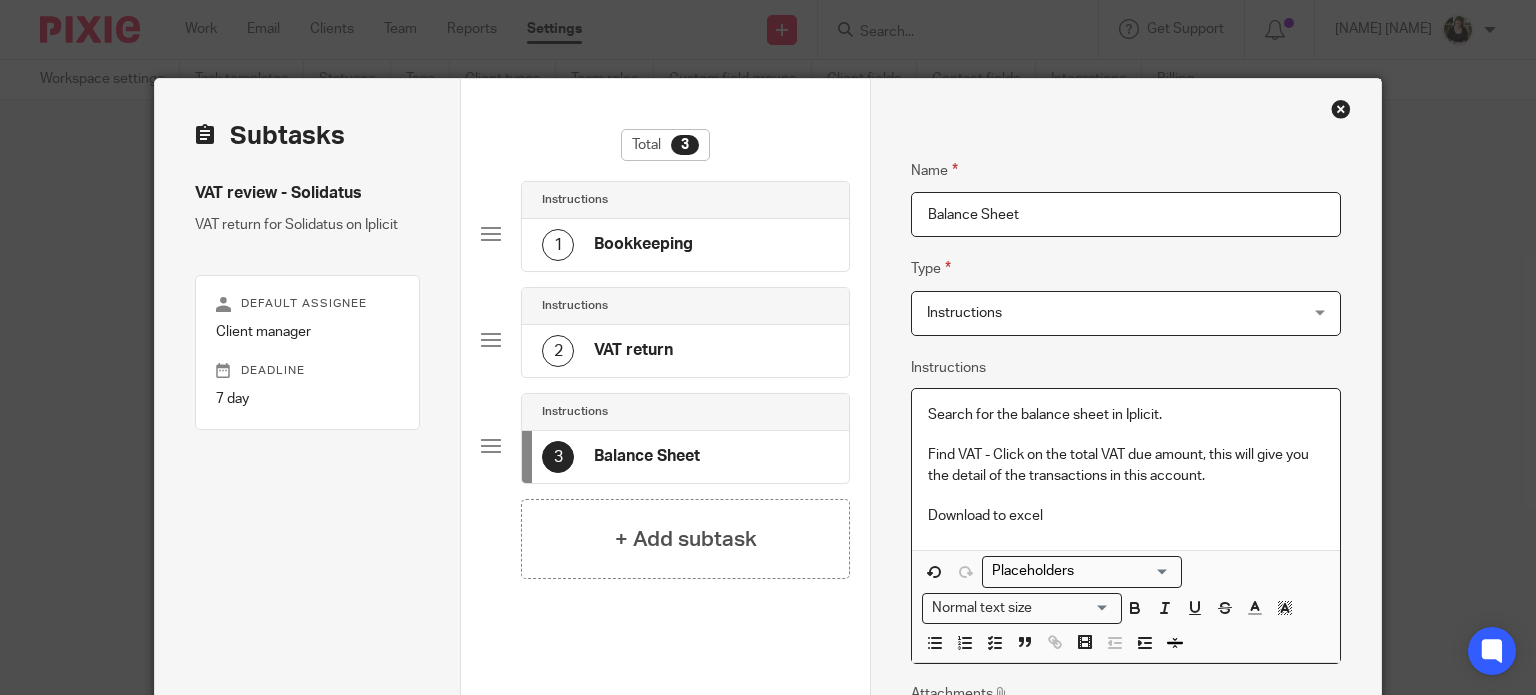 scroll, scrollTop: 102, scrollLeft: 0, axis: vertical 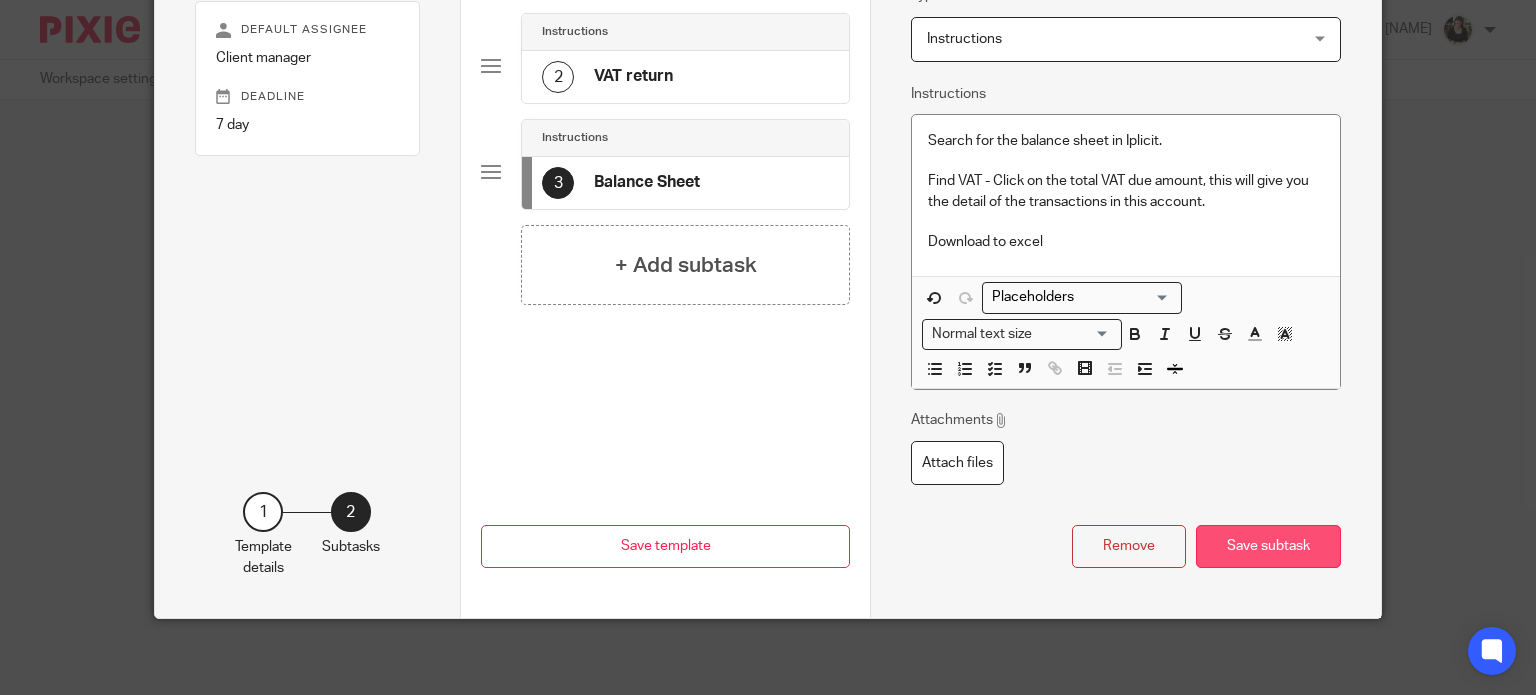 click on "Save subtask" at bounding box center [1268, 546] 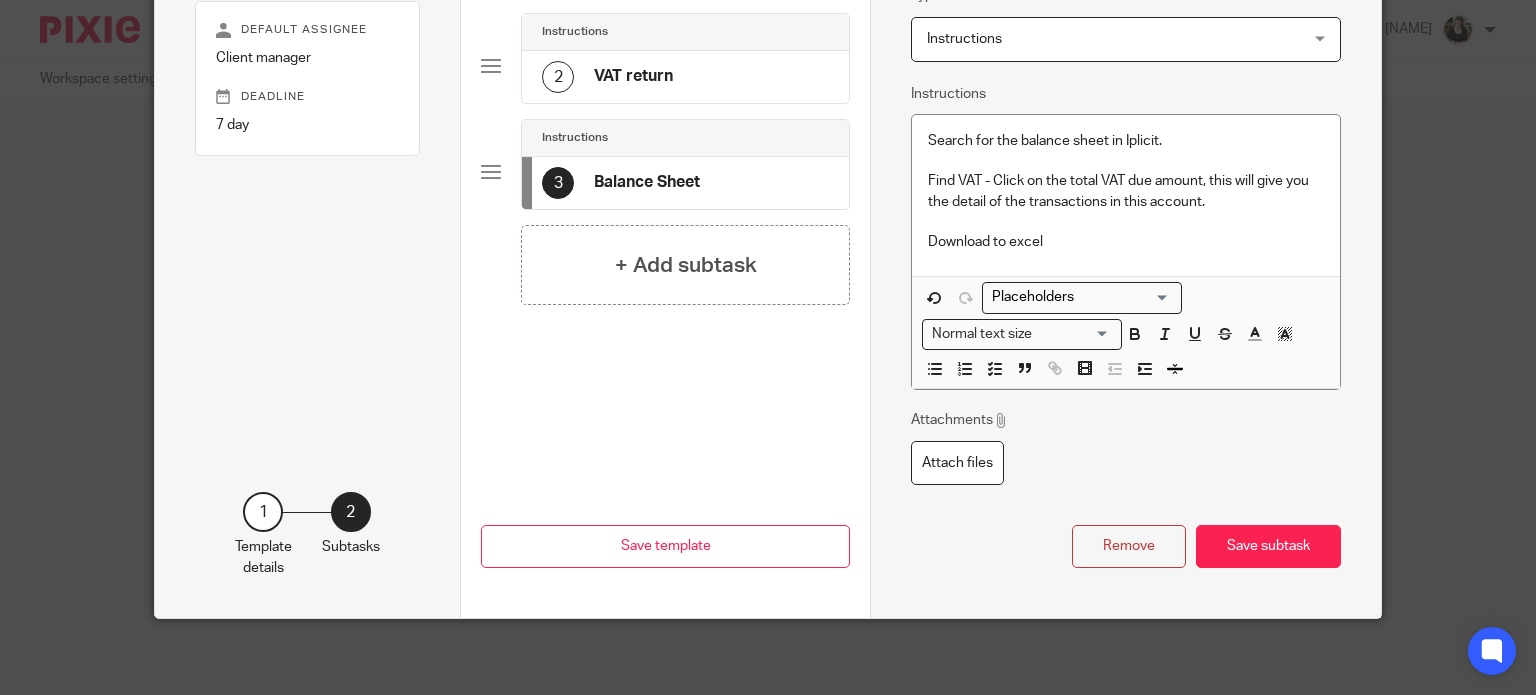 scroll, scrollTop: 107, scrollLeft: 0, axis: vertical 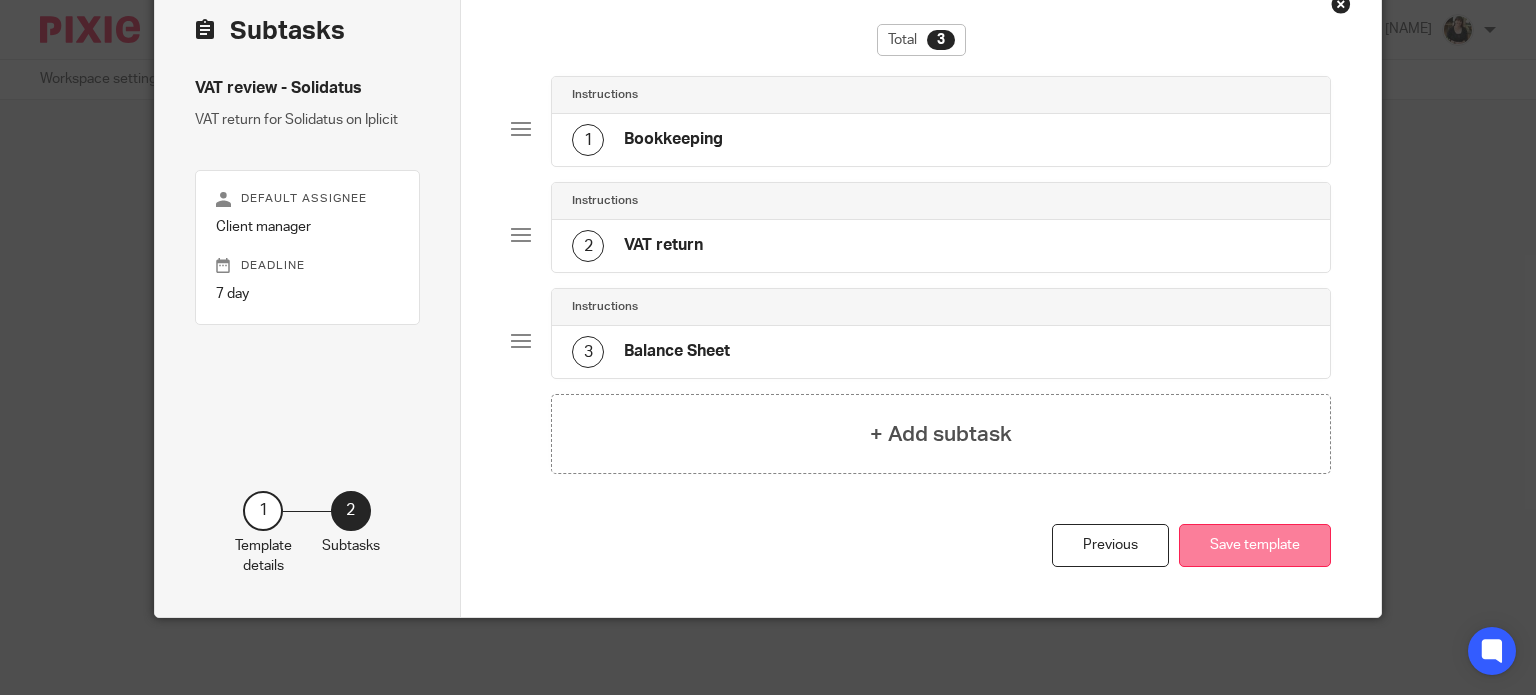 click on "Save template" at bounding box center [1255, 545] 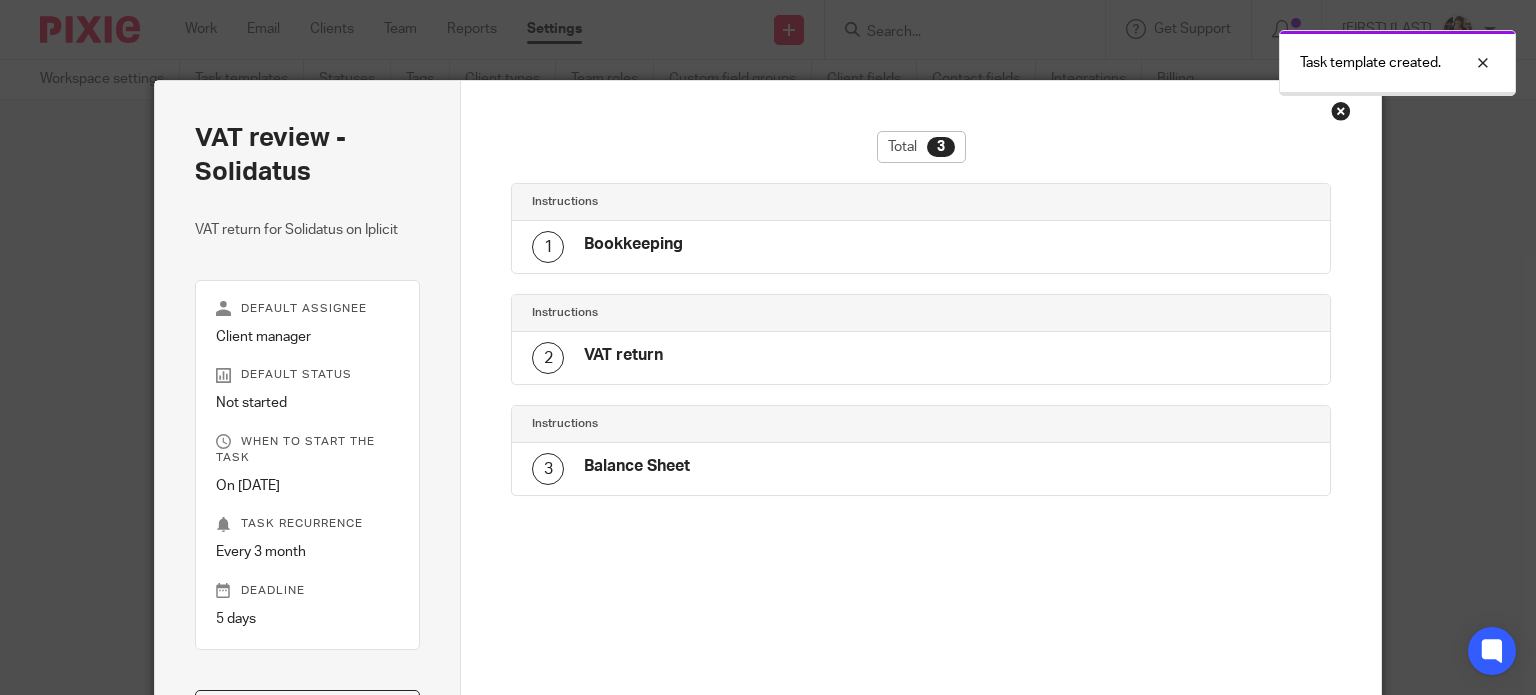 scroll, scrollTop: 0, scrollLeft: 0, axis: both 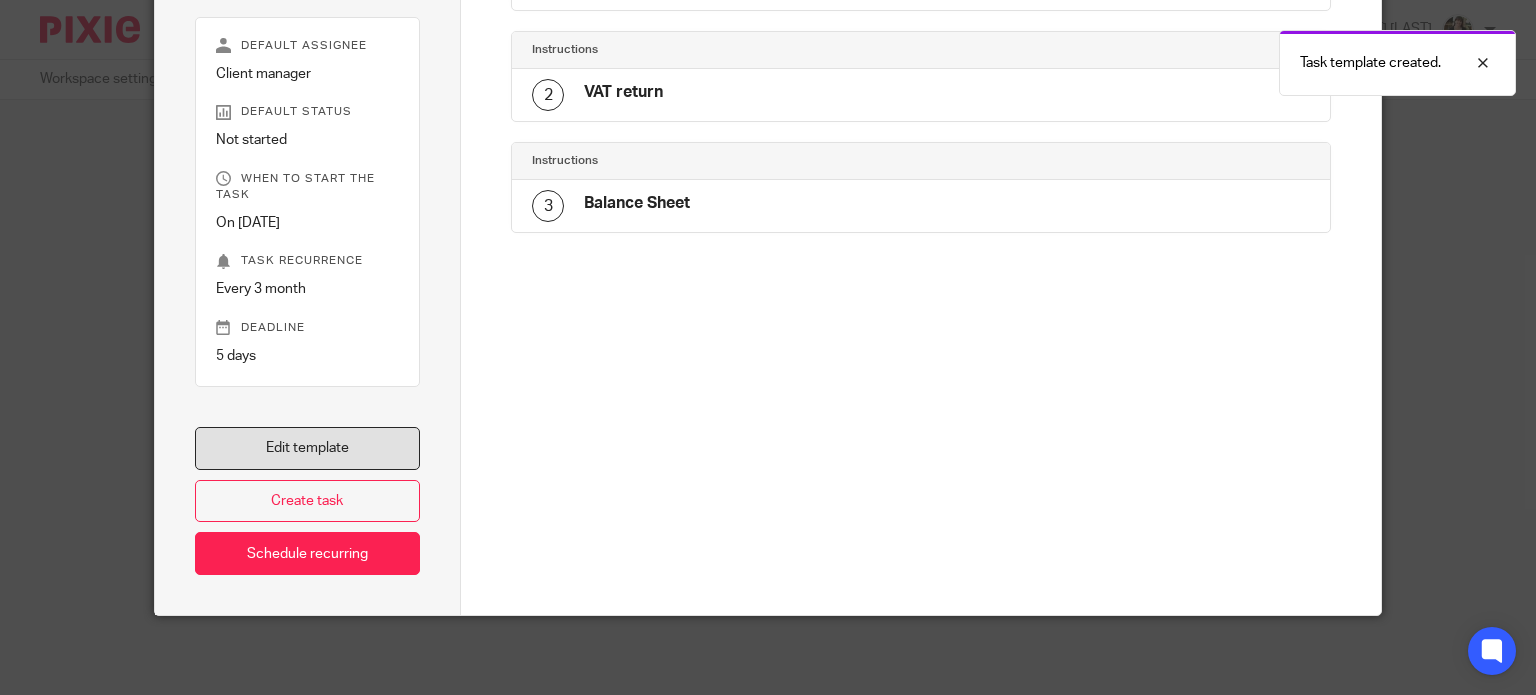 click on "Edit template" at bounding box center (308, 448) 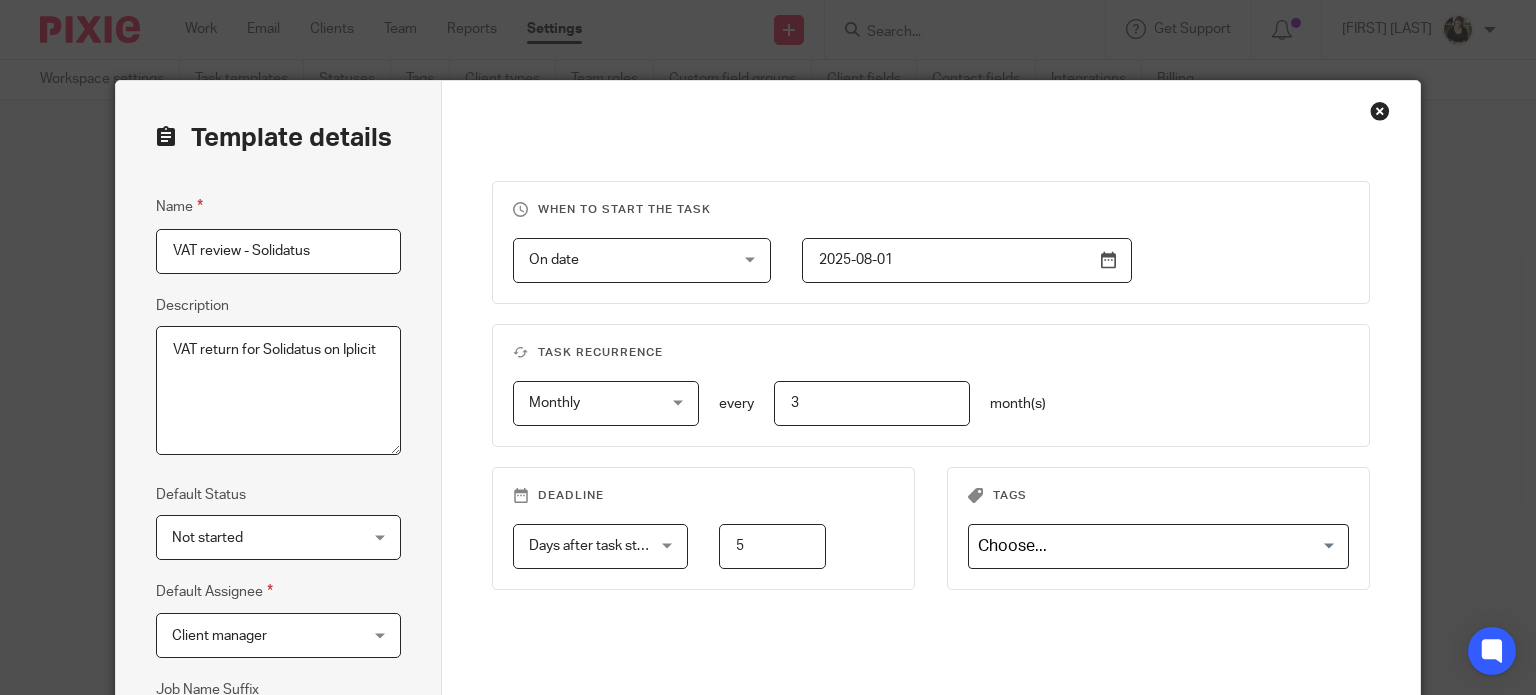 scroll, scrollTop: 0, scrollLeft: 0, axis: both 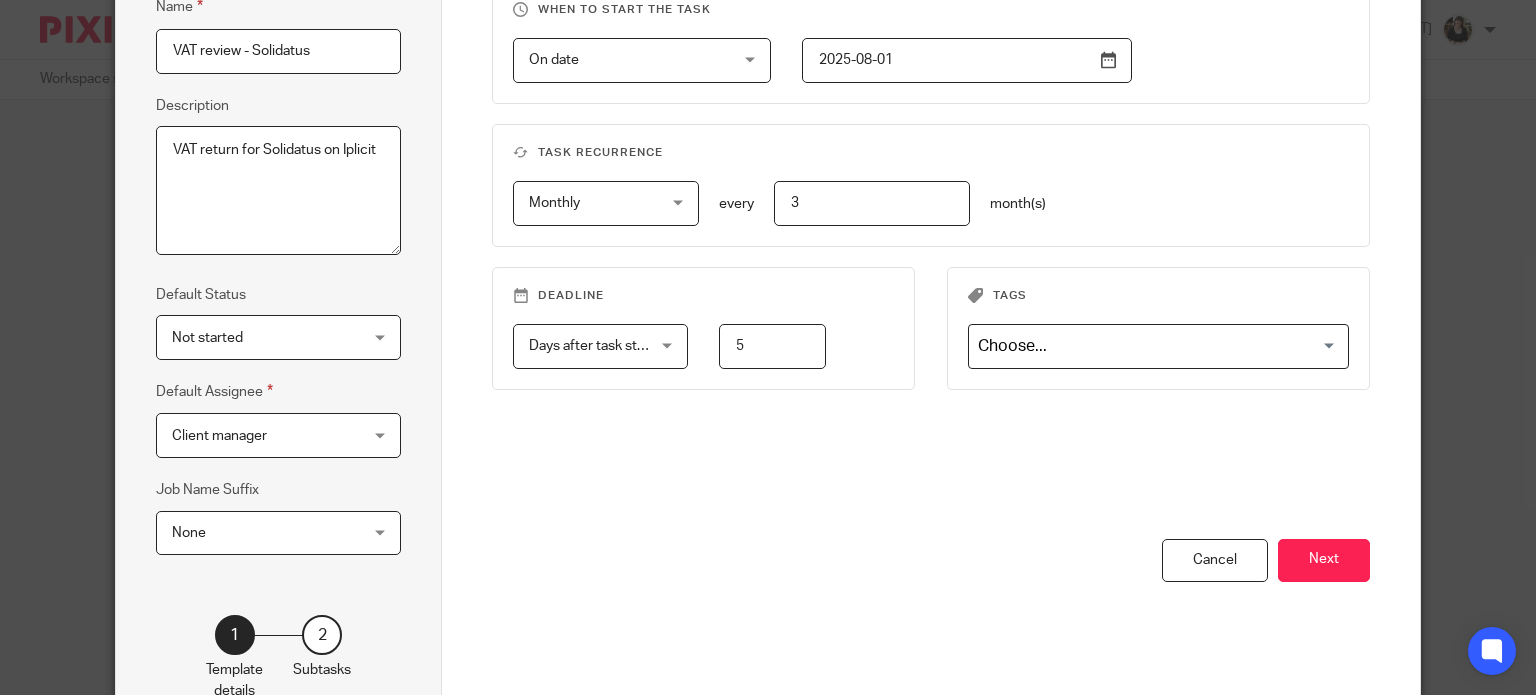 click on "Next" at bounding box center [1324, 560] 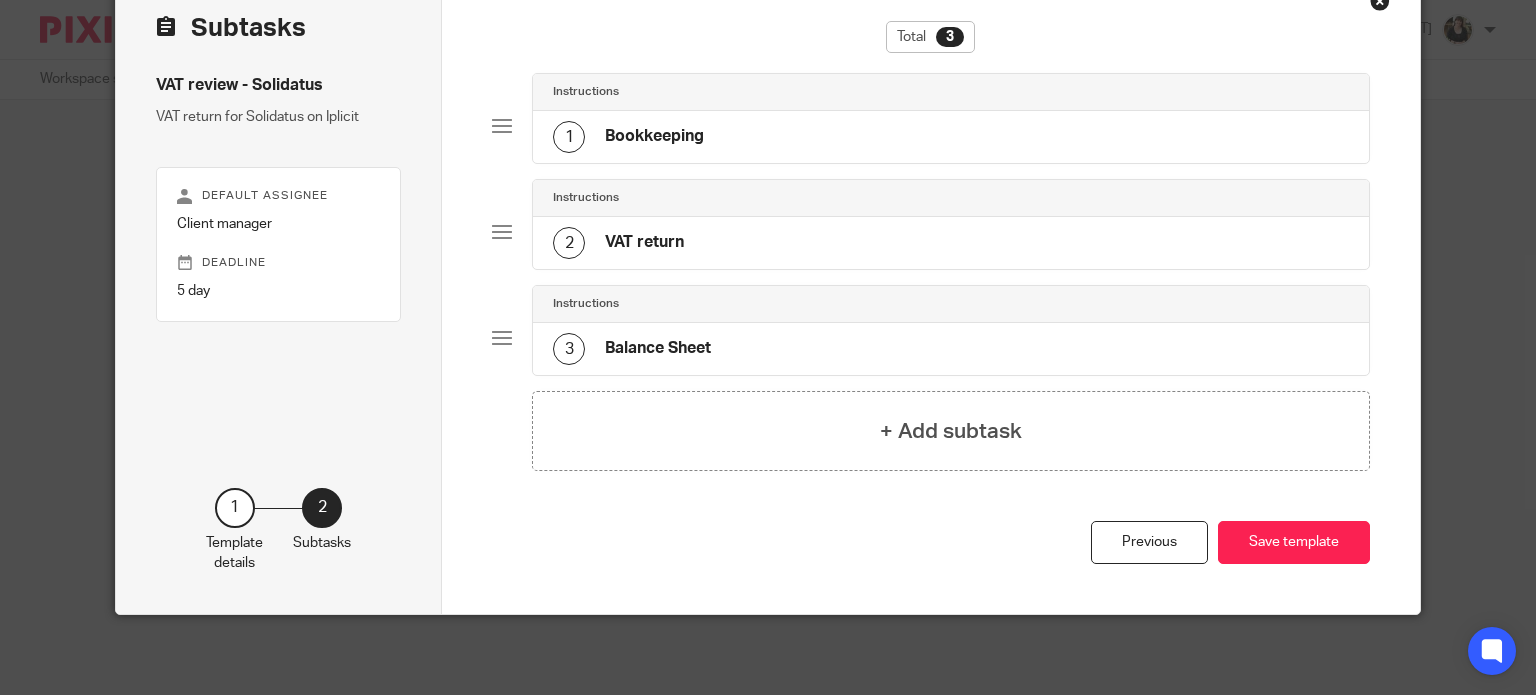 scroll, scrollTop: 107, scrollLeft: 0, axis: vertical 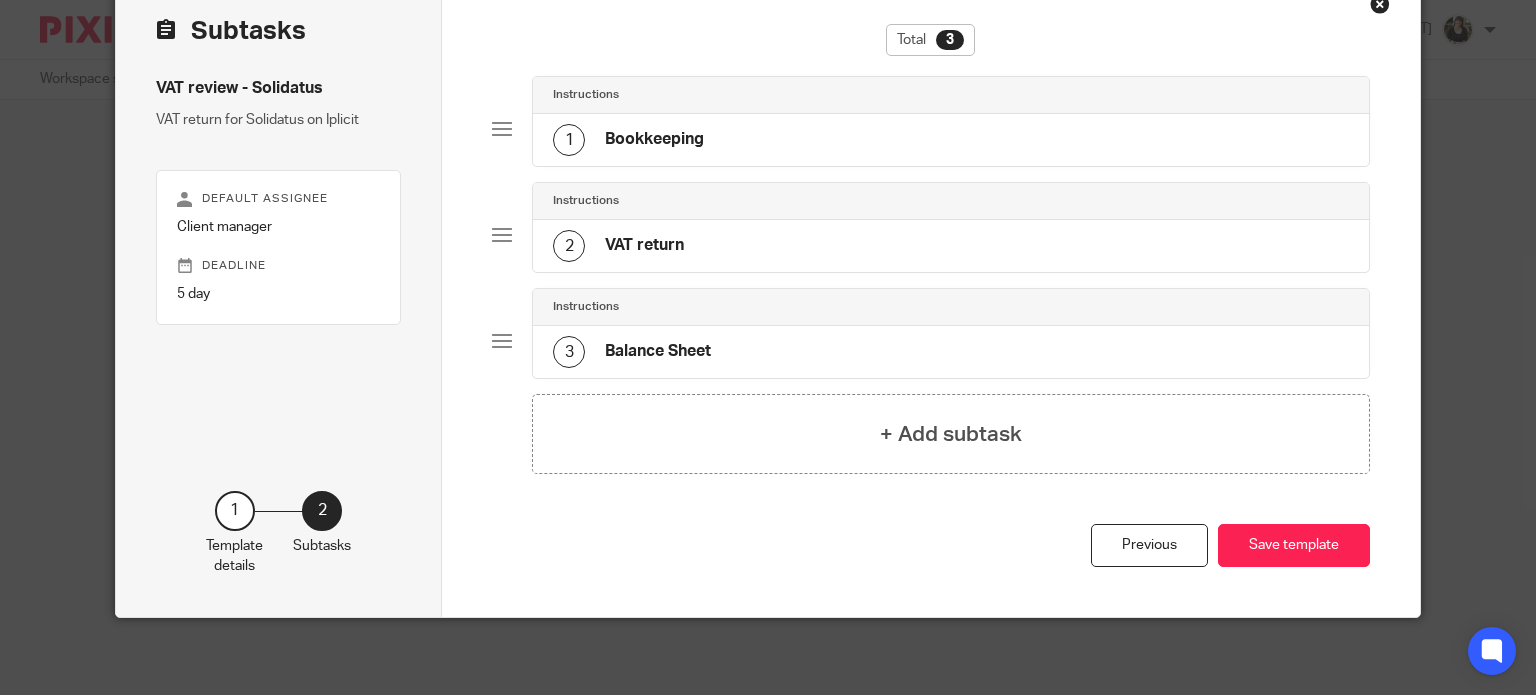 click on "Balance Sheet" at bounding box center (658, 351) 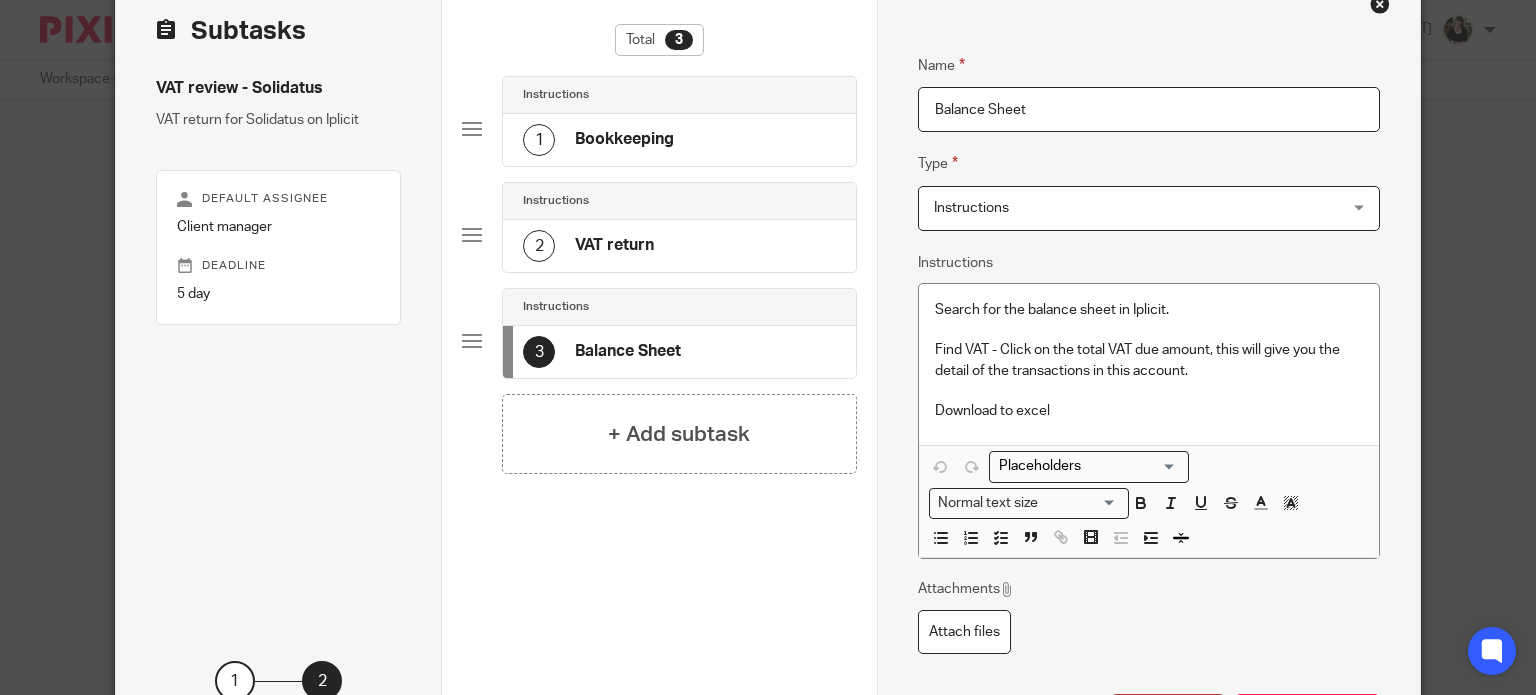 click on "Download to excel" at bounding box center [1149, 411] 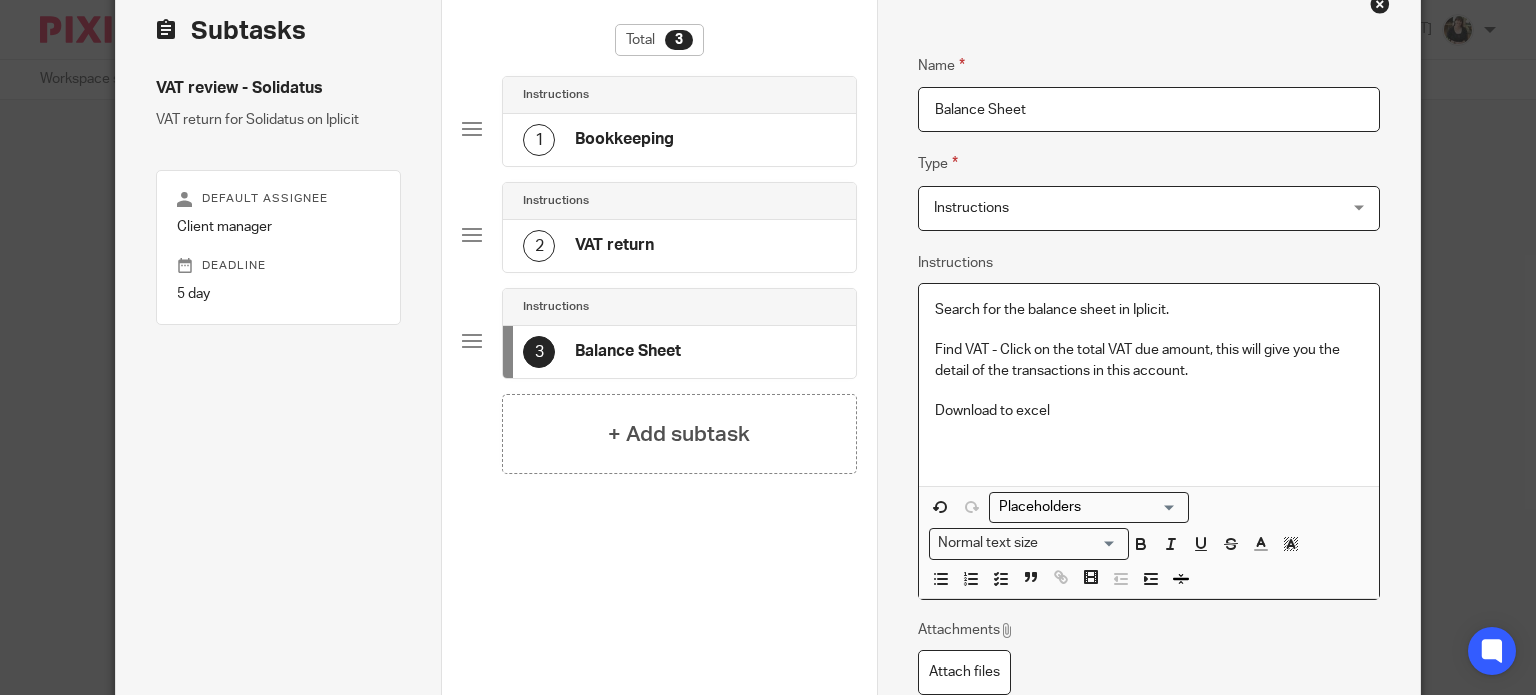 type 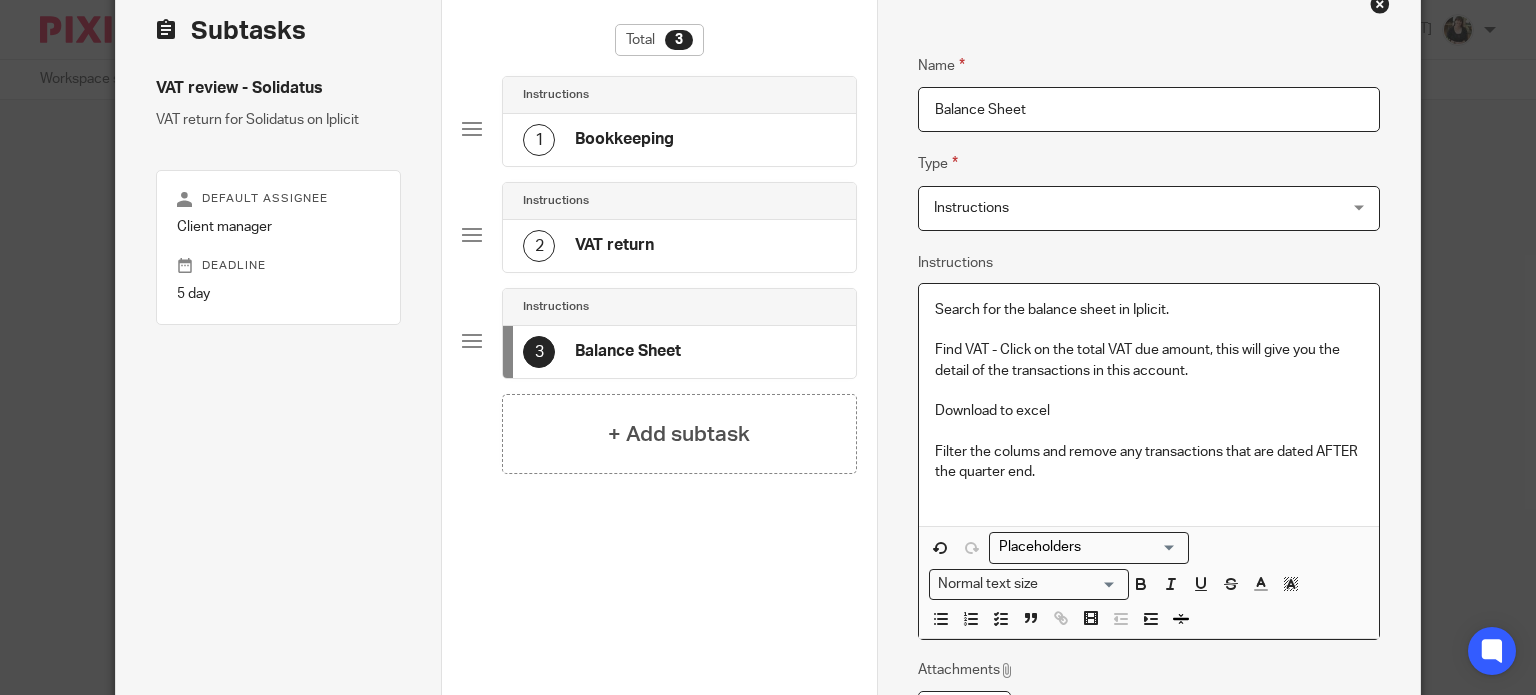 click on "Search for the balance sheet in Iplicit. Find VAT - Click on the total VAT due amount, this will give you the detail of the transactions in this account. Download to excel Filter the colums and remove any transactions that are dated AFTER the quarter end." at bounding box center (1149, 405) 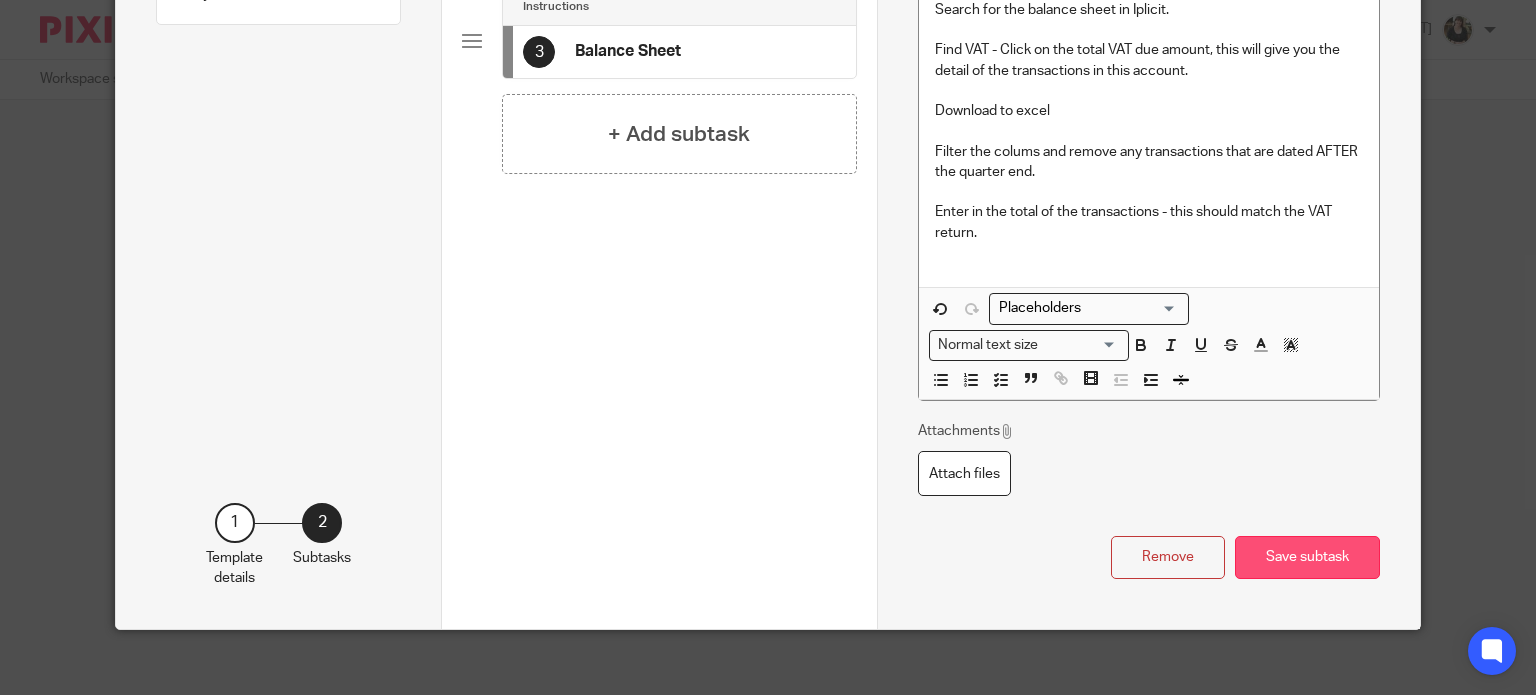 click on "Save subtask" at bounding box center [1307, 557] 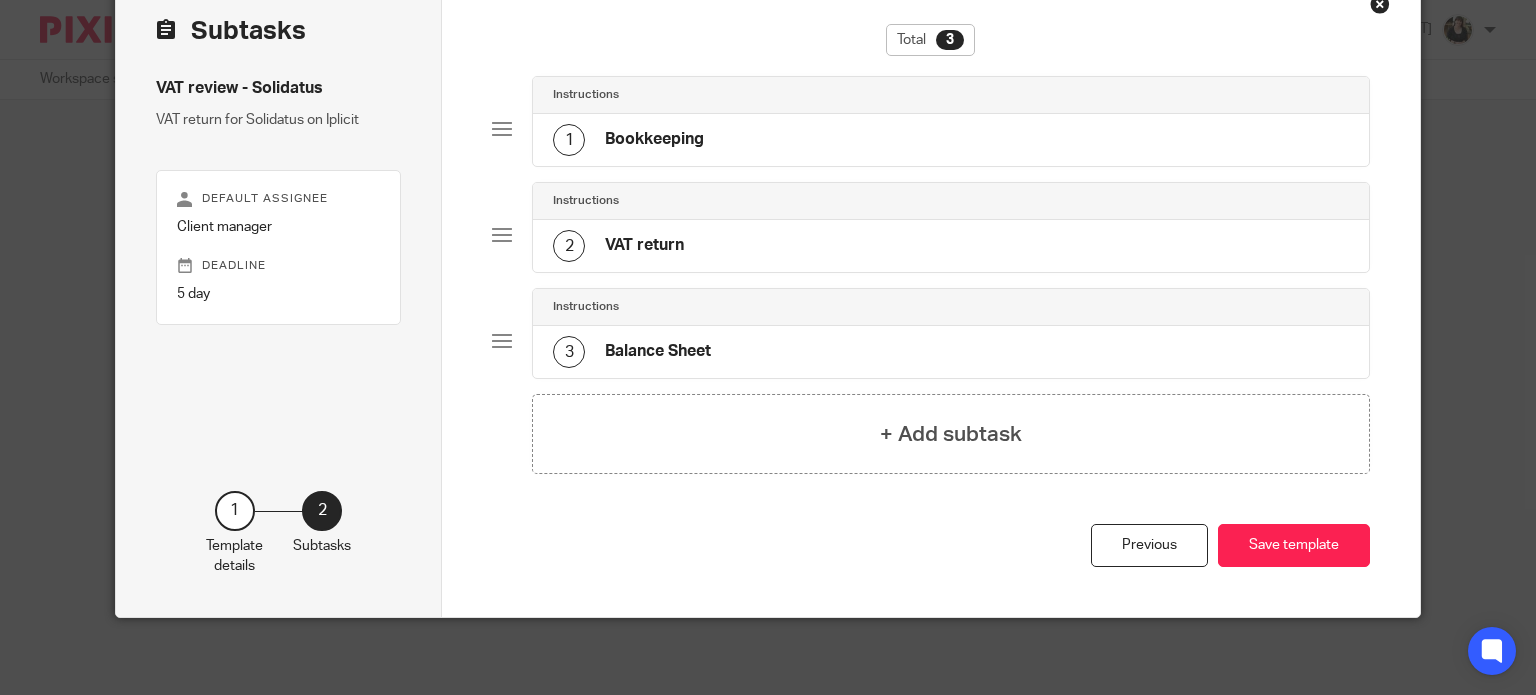 type 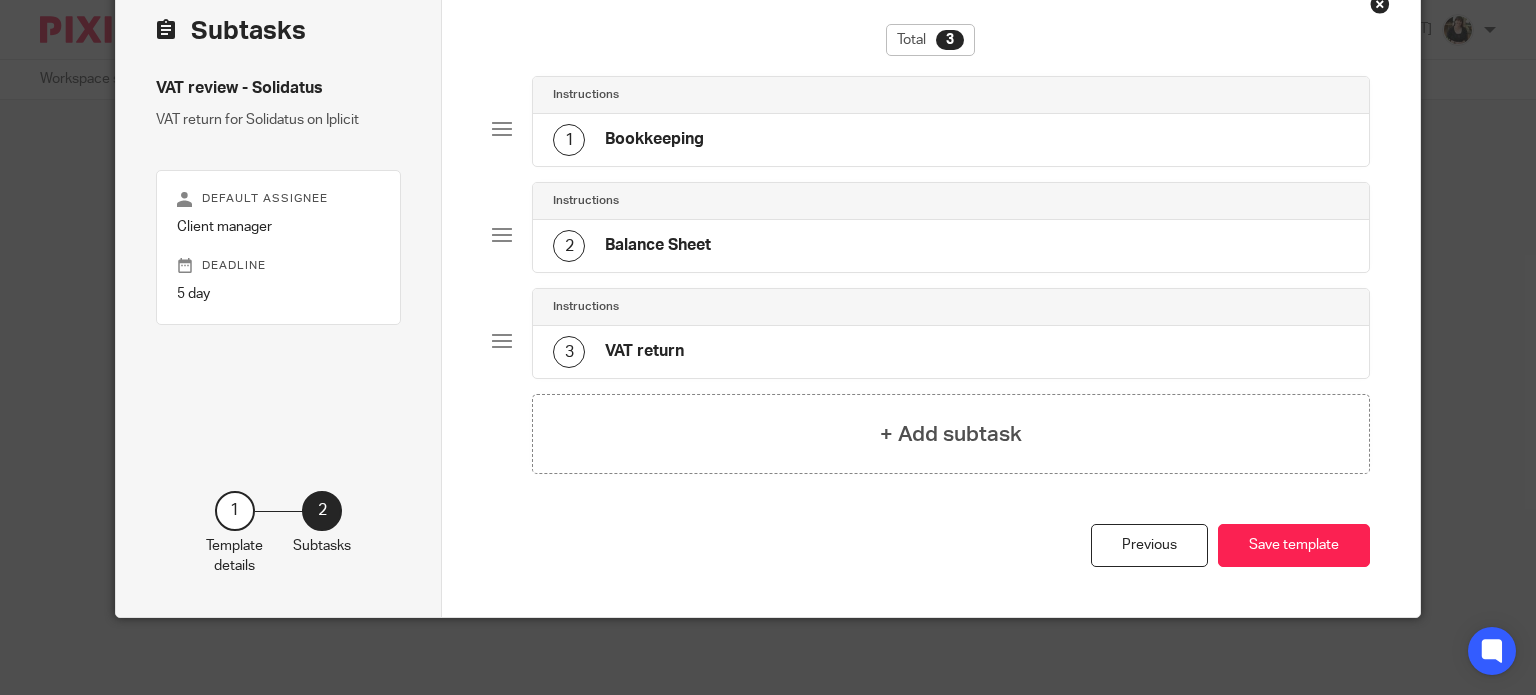 click on "3
VAT return" at bounding box center [951, 352] 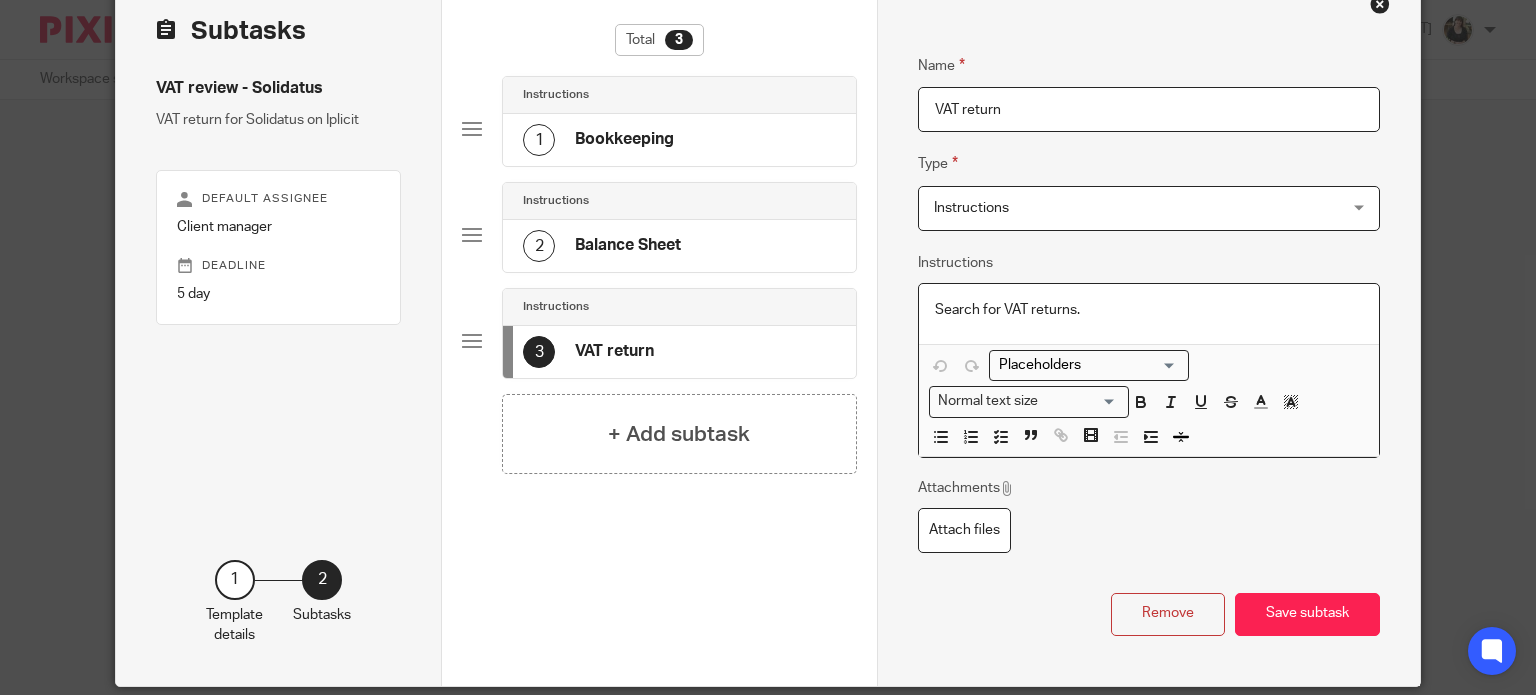 click on "Search for VAT returns." at bounding box center (1149, 310) 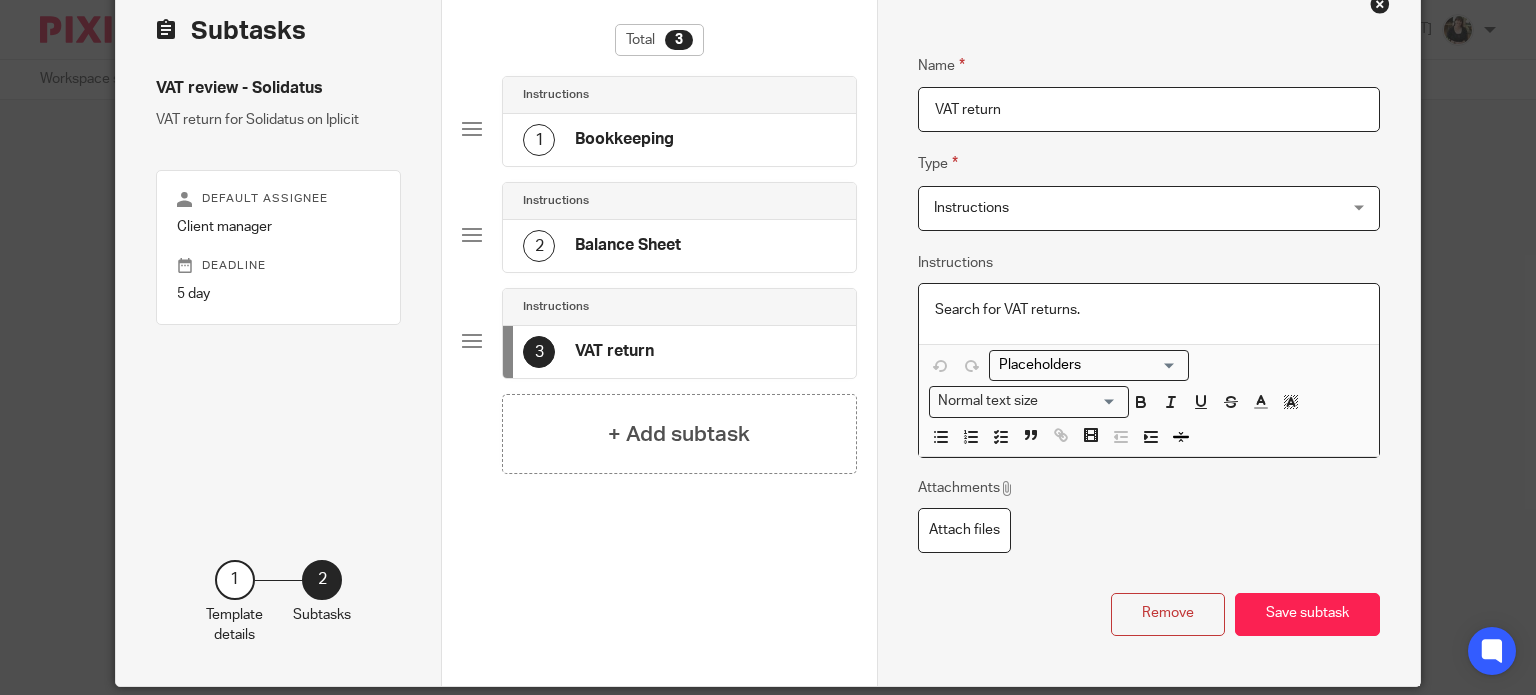 click on "Search for VAT returns." at bounding box center [1149, 310] 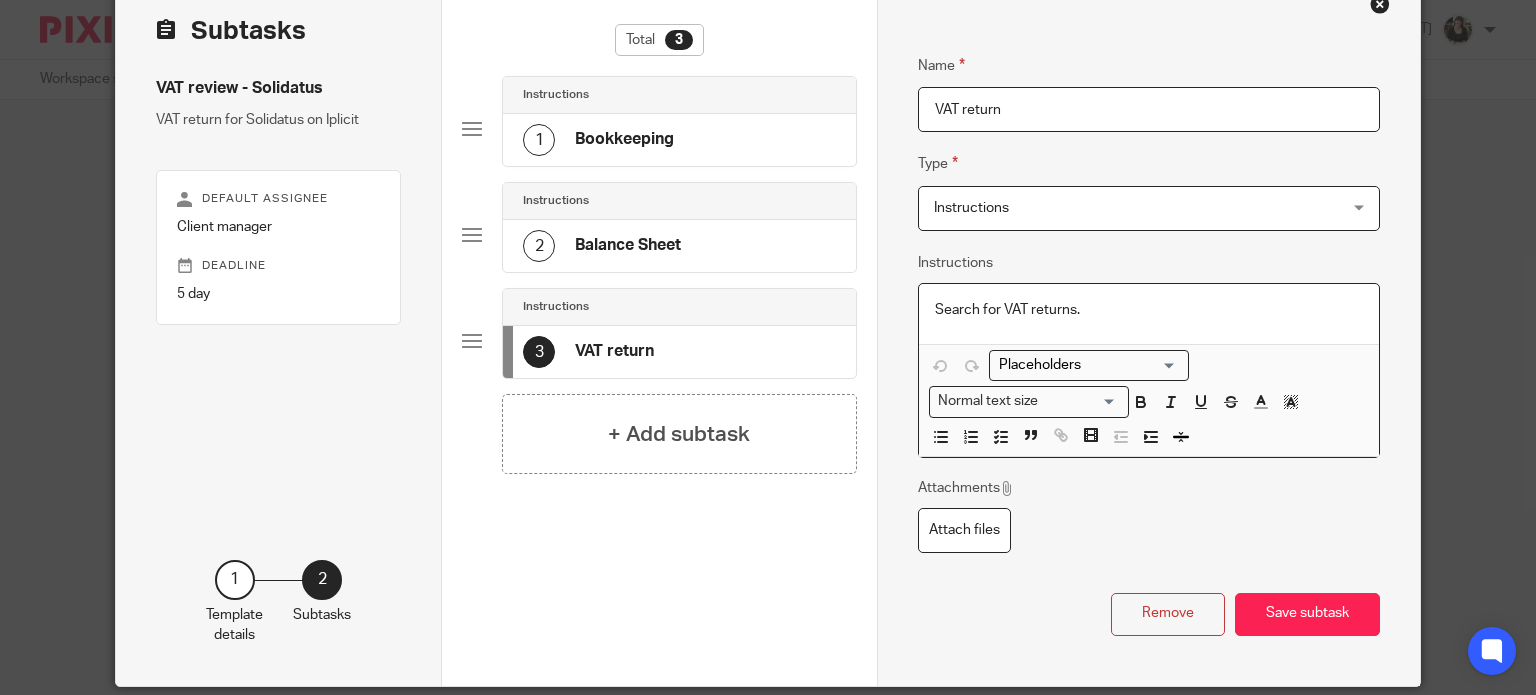 click on "2
Balance Sheet" at bounding box center [679, 246] 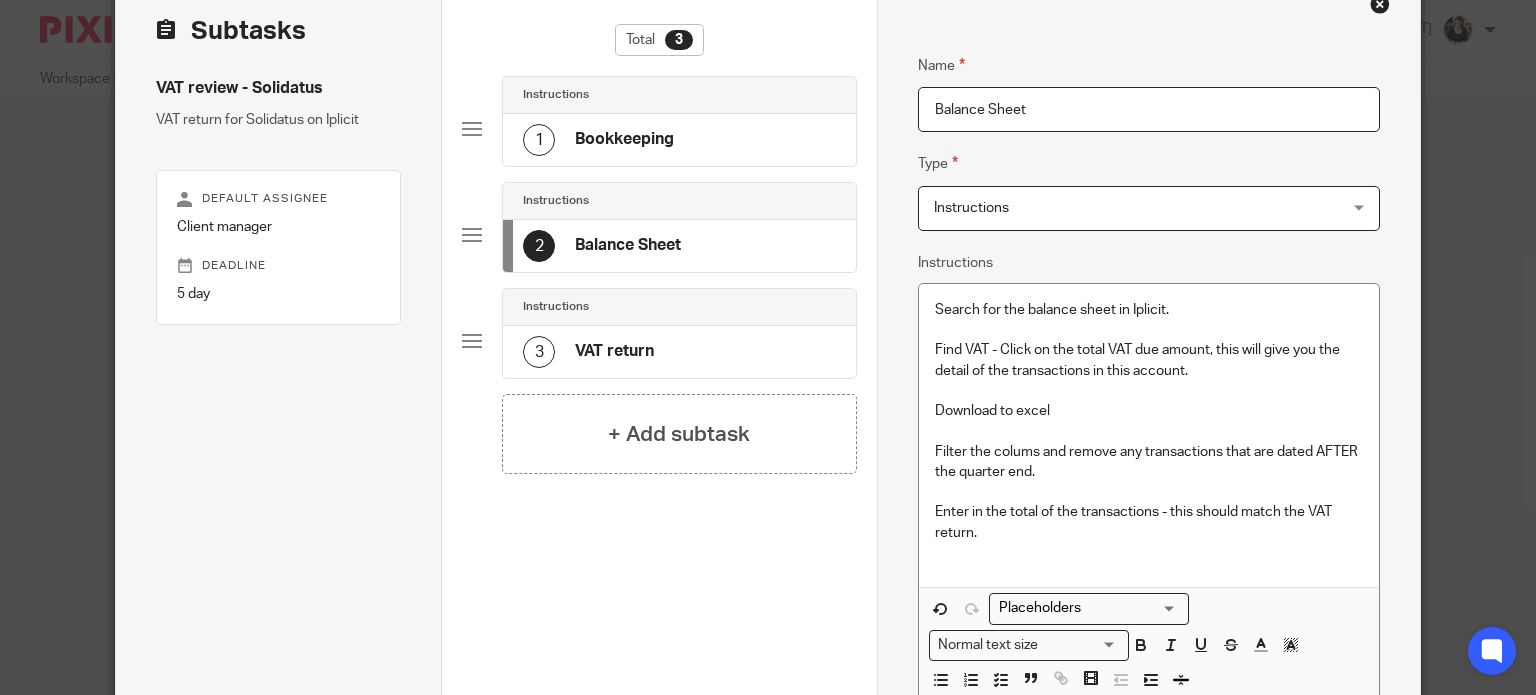 click on "3
VAT return" at bounding box center (588, 352) 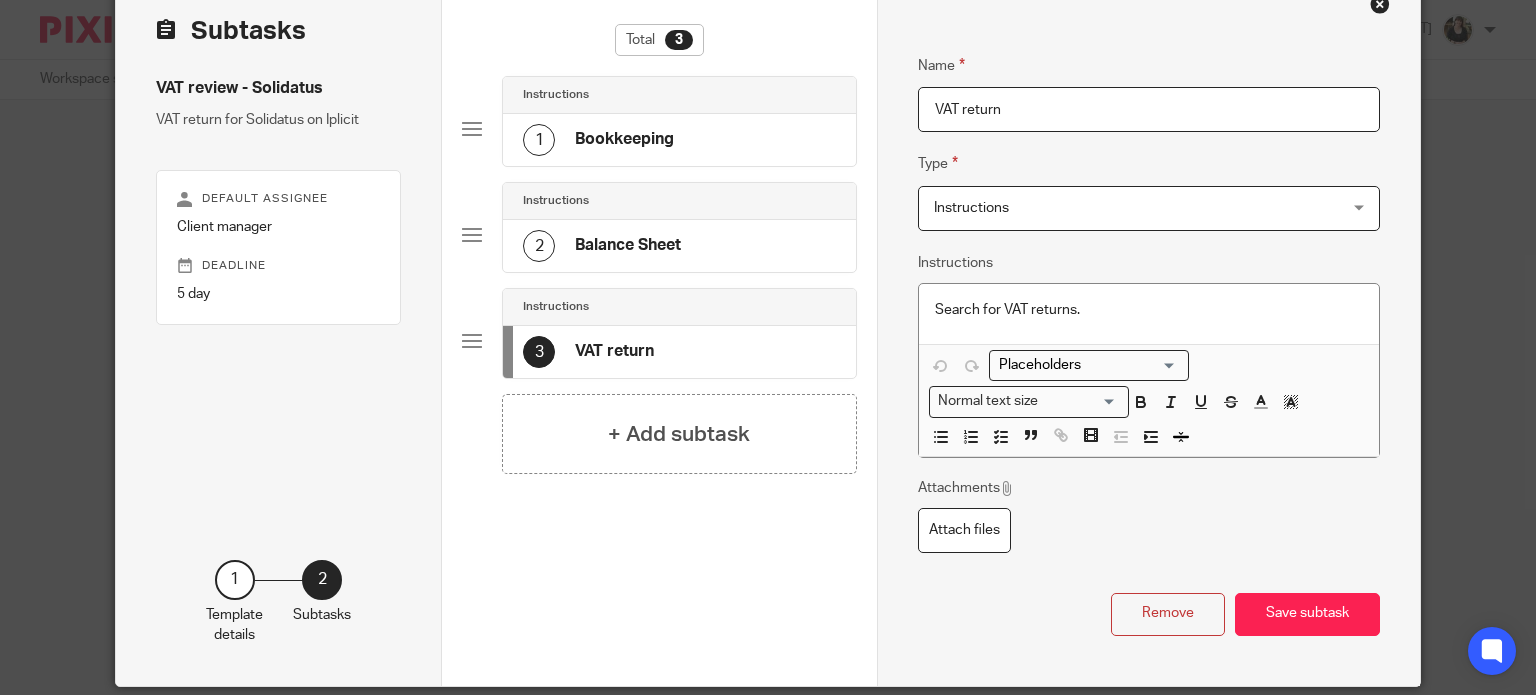 click on "Search for VAT returns." at bounding box center (1149, 310) 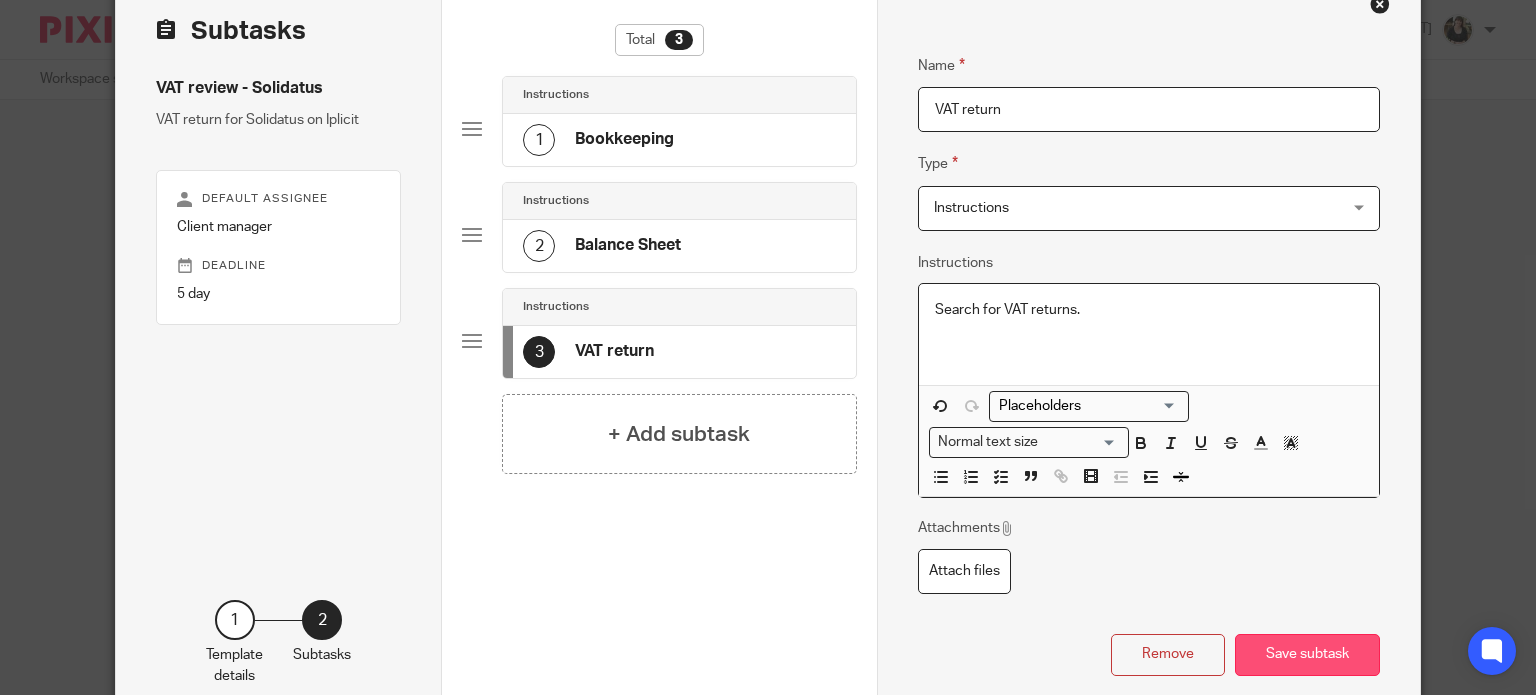 click on "Save subtask" at bounding box center [1307, 655] 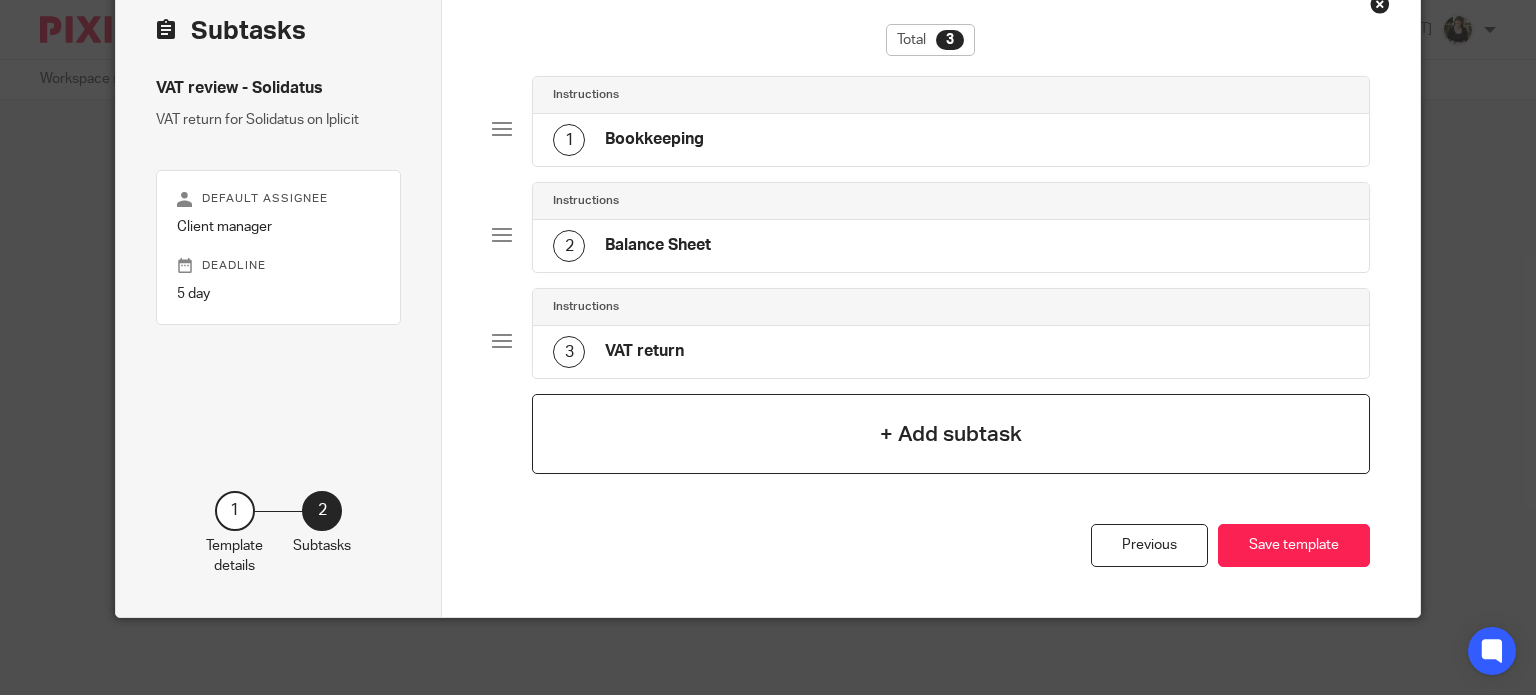 click on "+ Add subtask" at bounding box center (951, 434) 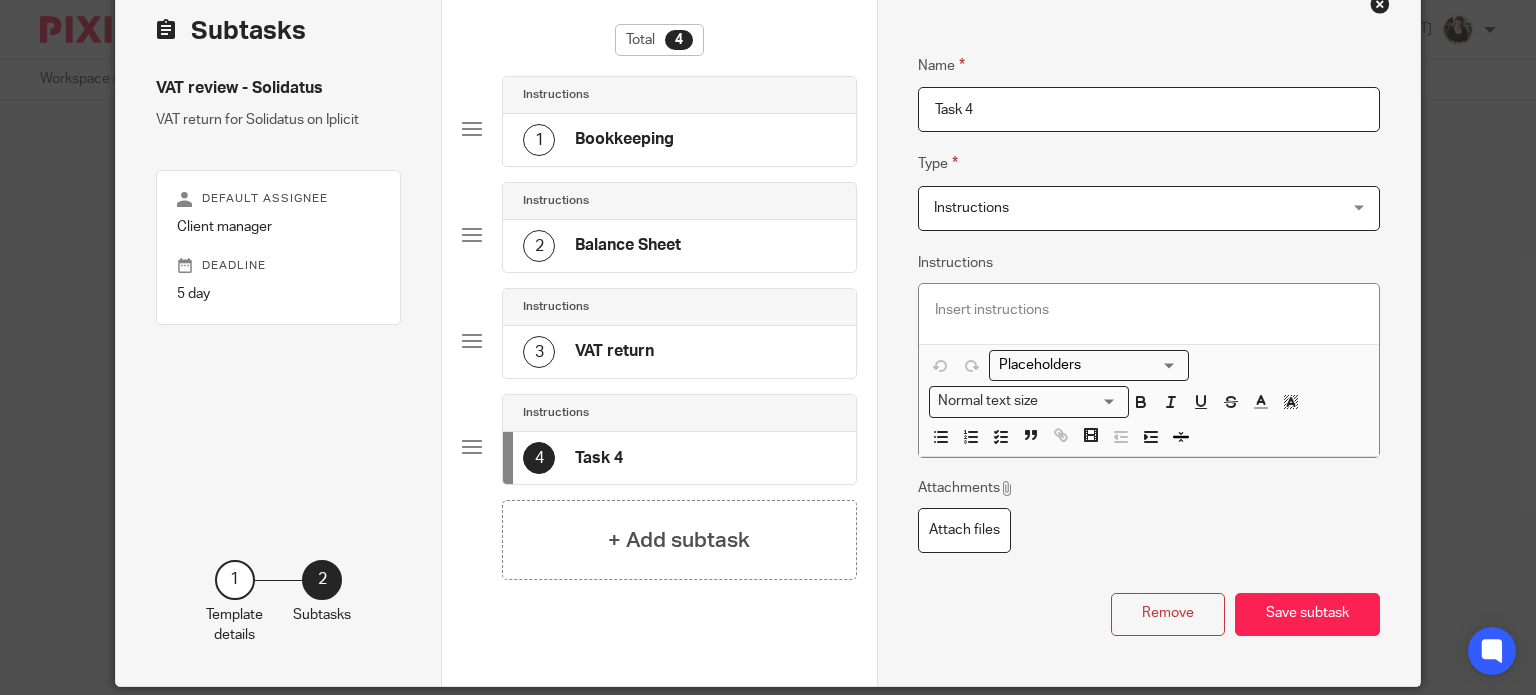 drag, startPoint x: 976, startPoint y: 122, endPoint x: 861, endPoint y: 99, distance: 117.27745 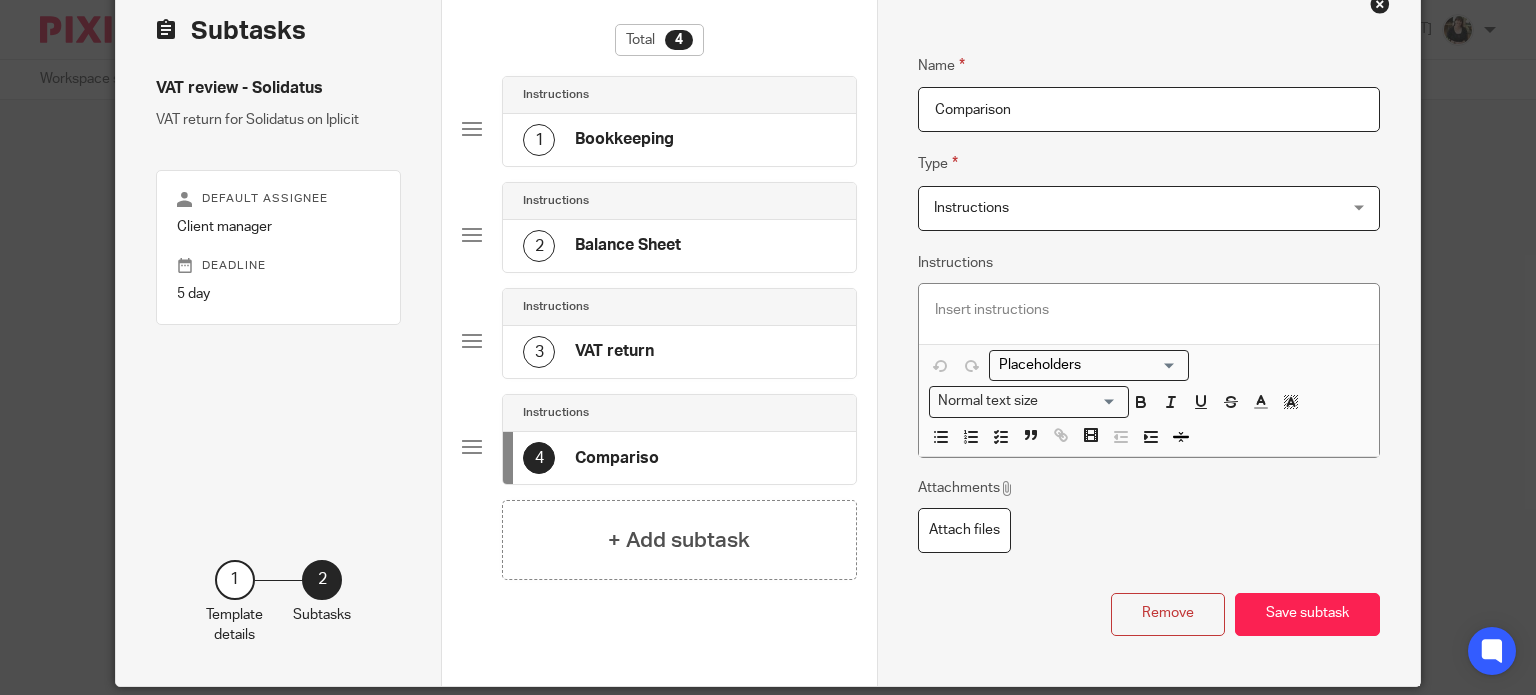 type on "Comparison" 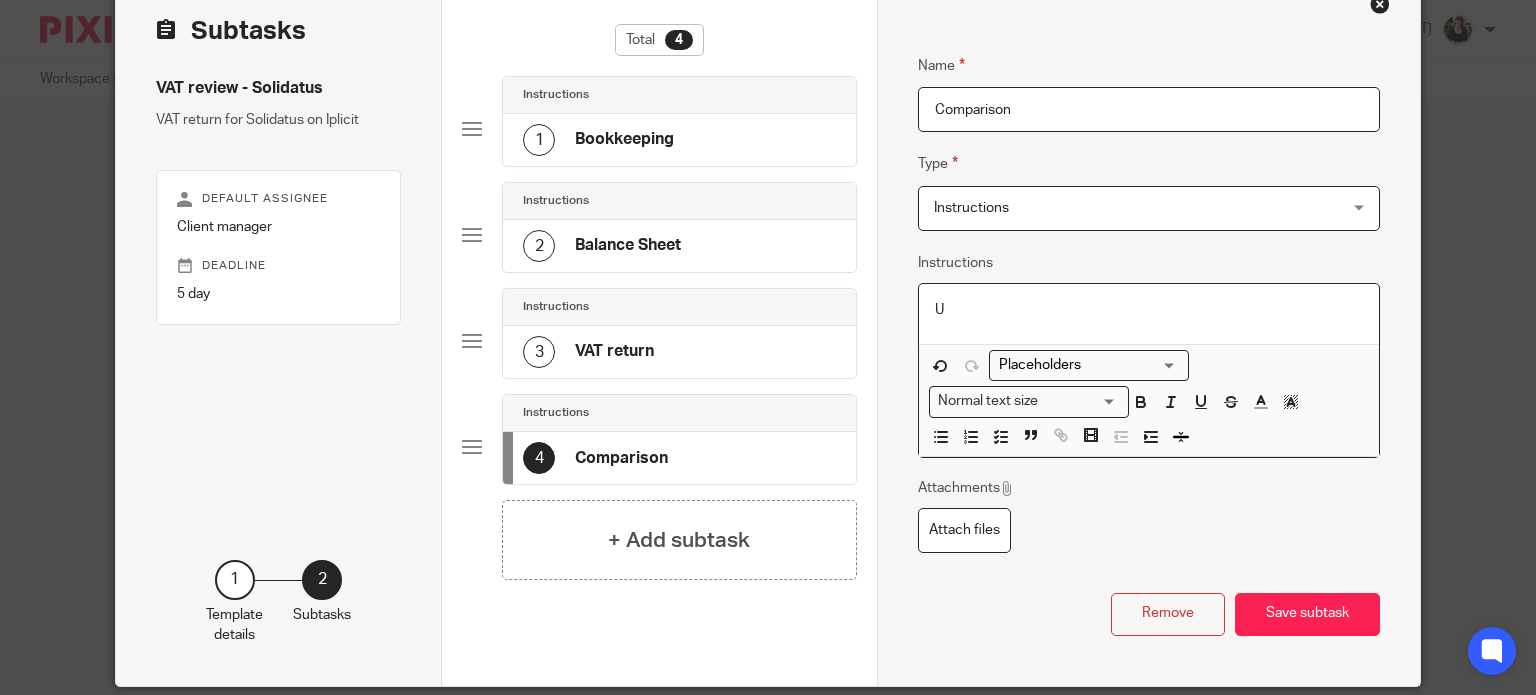 type 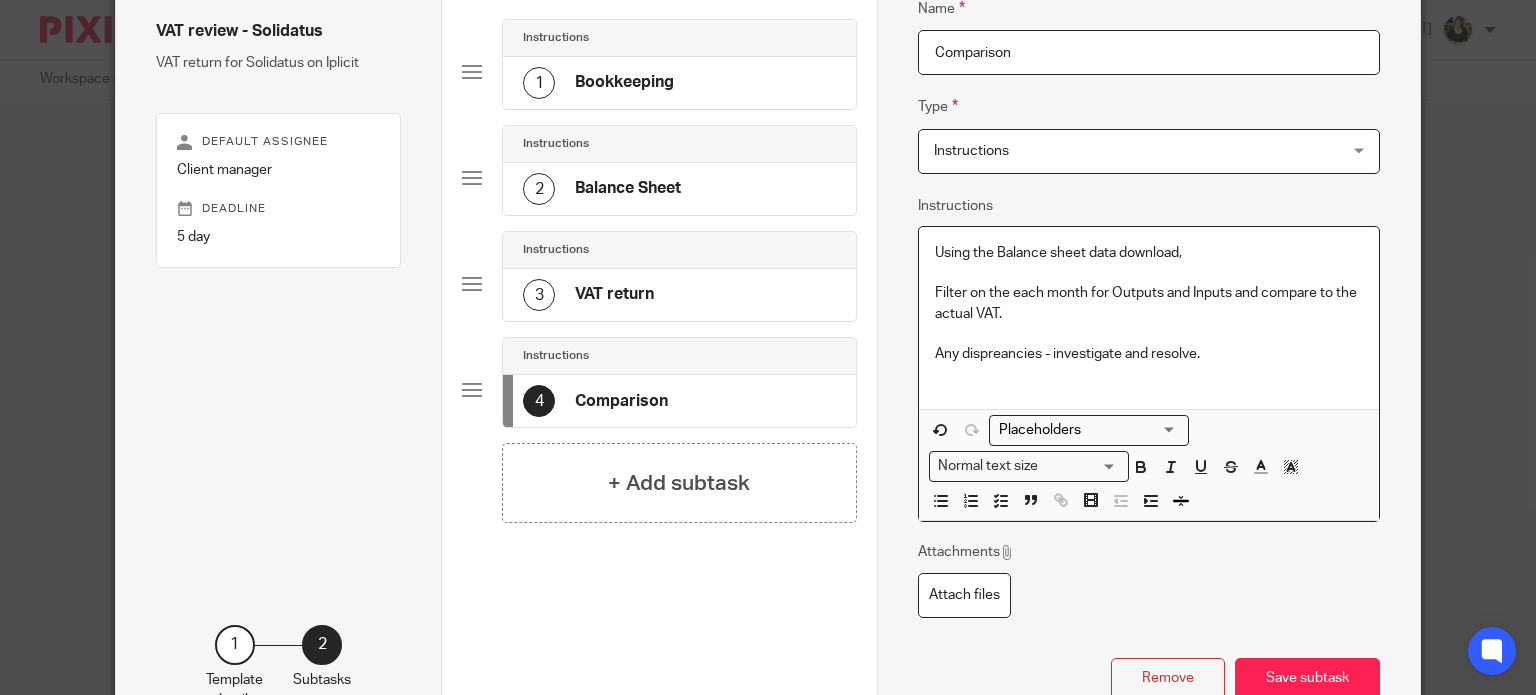 scroll, scrollTop: 207, scrollLeft: 0, axis: vertical 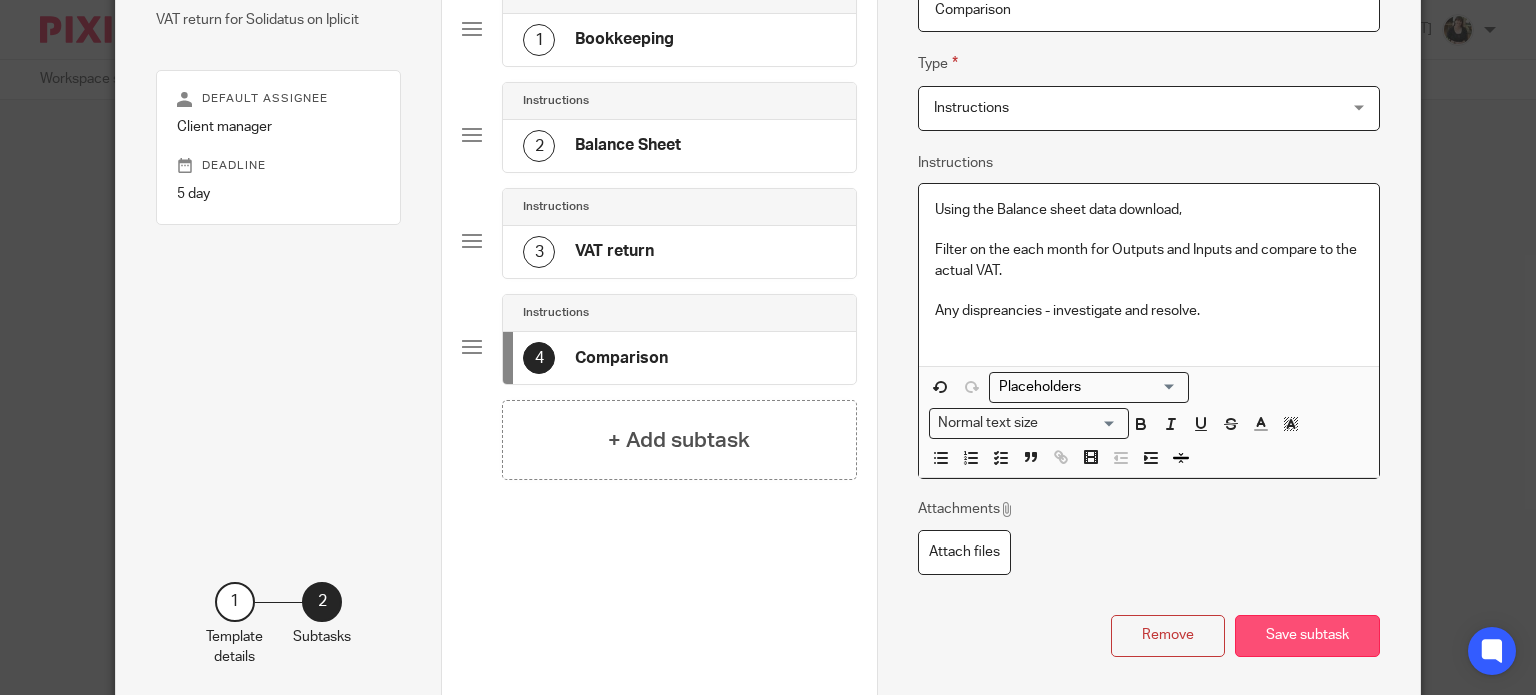 click on "Save subtask" at bounding box center [1307, 636] 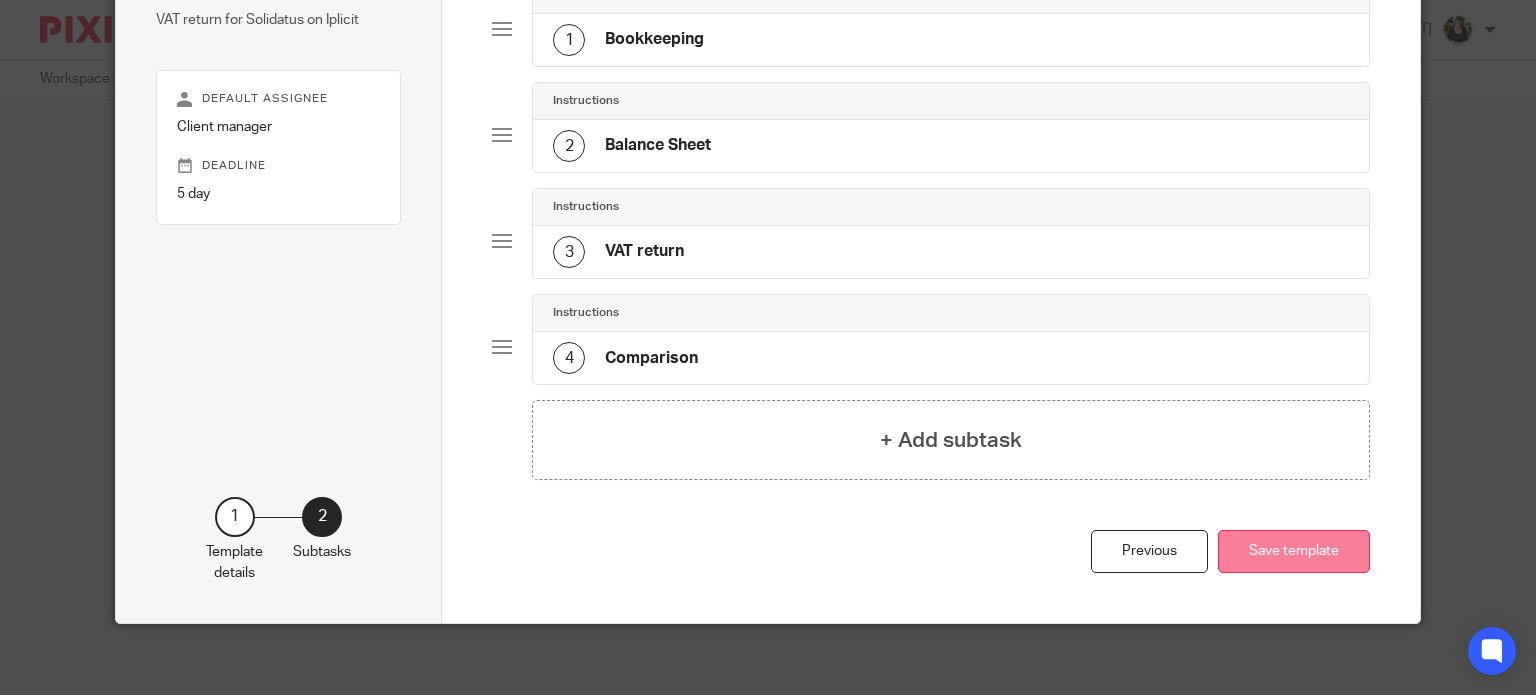 click on "Save template" at bounding box center [1294, 551] 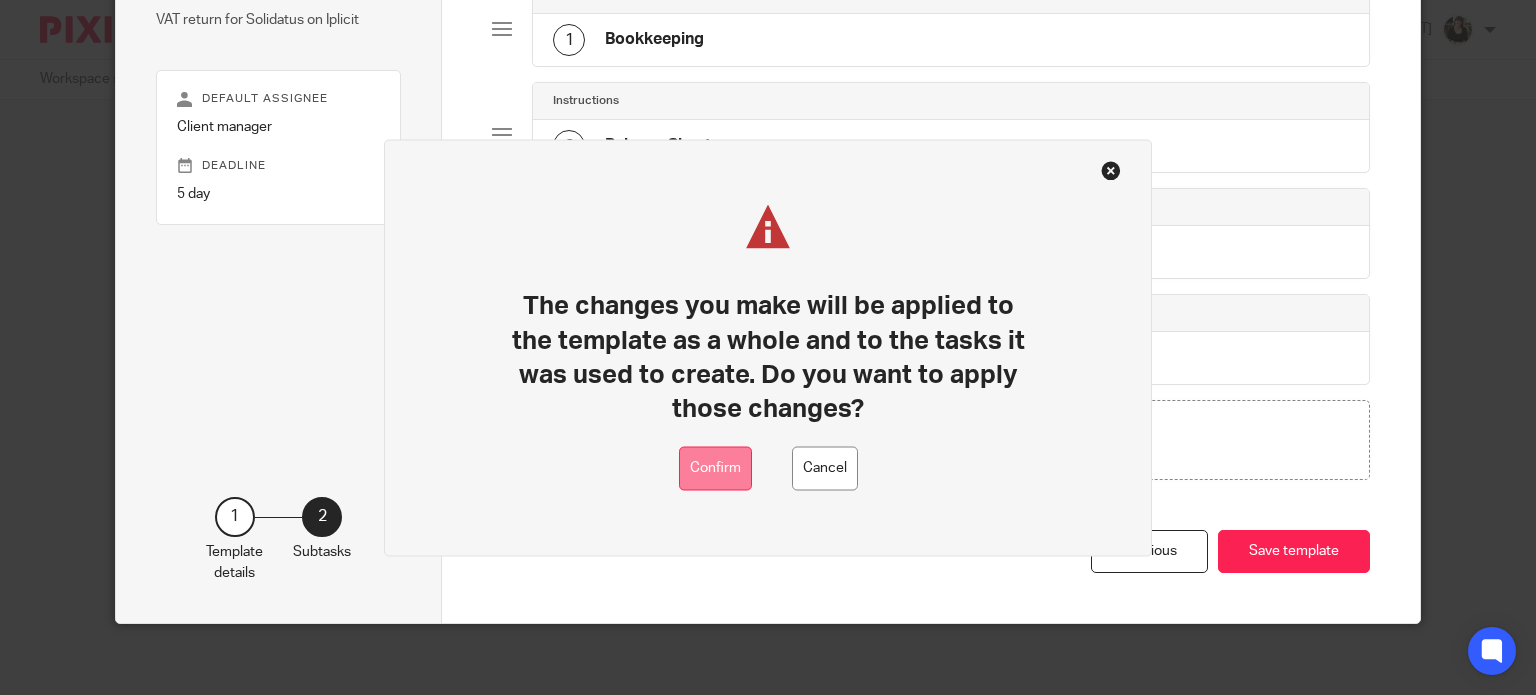 click on "Confirm" at bounding box center (715, 468) 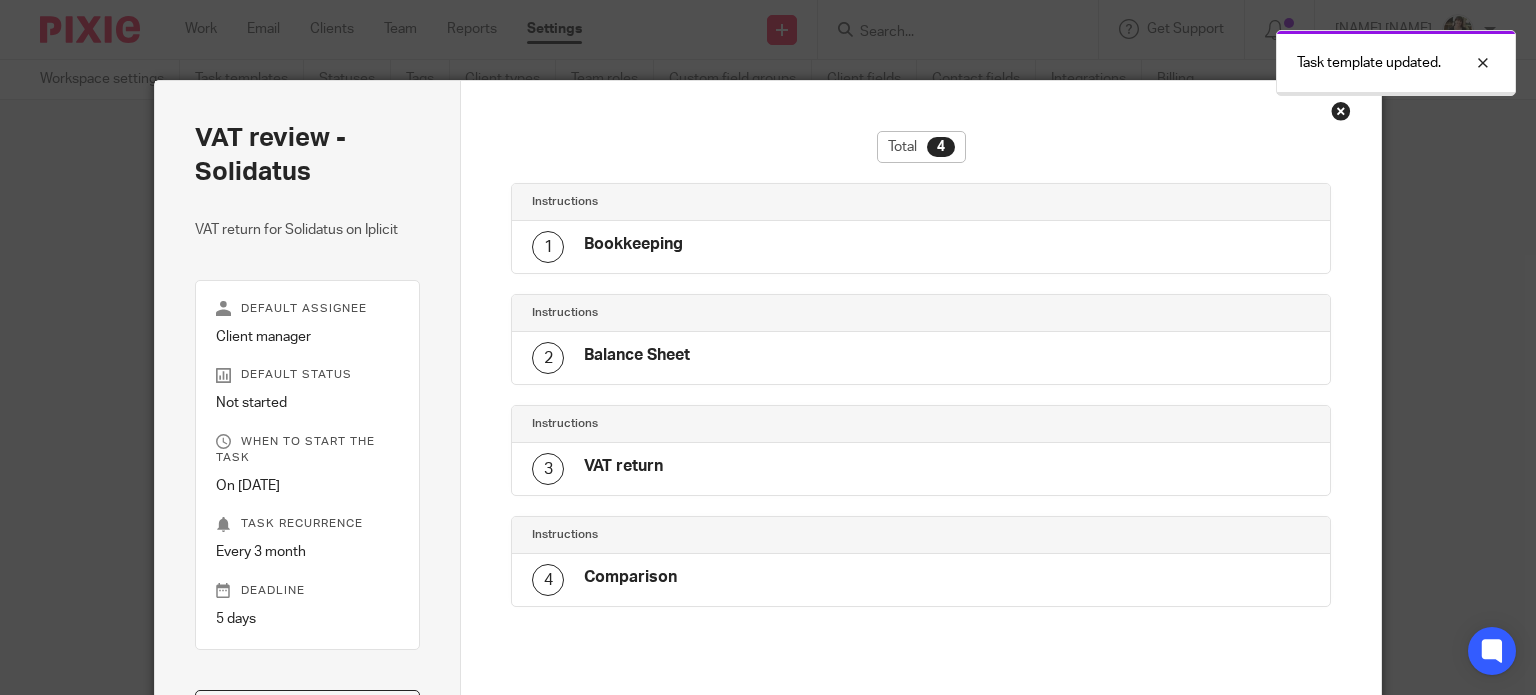 scroll, scrollTop: 0, scrollLeft: 0, axis: both 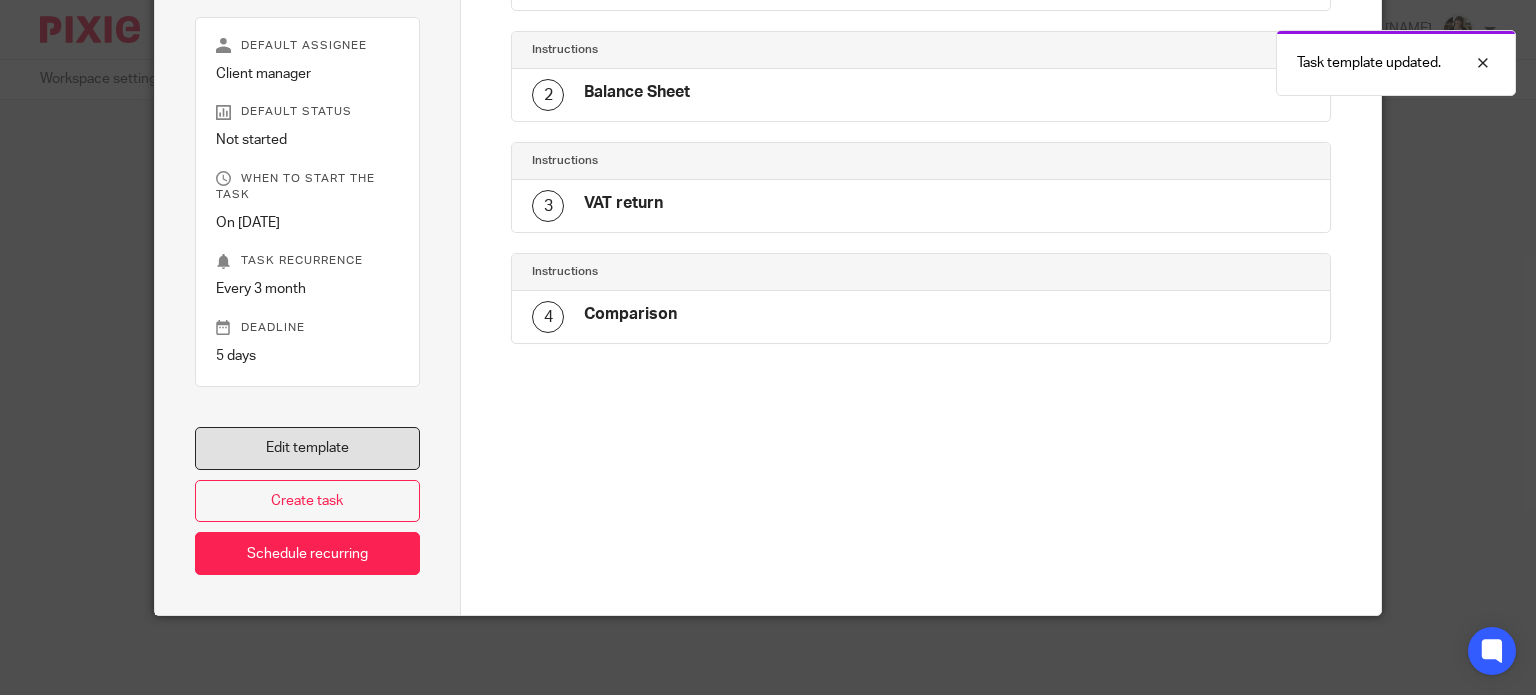 click on "Edit template" at bounding box center [308, 448] 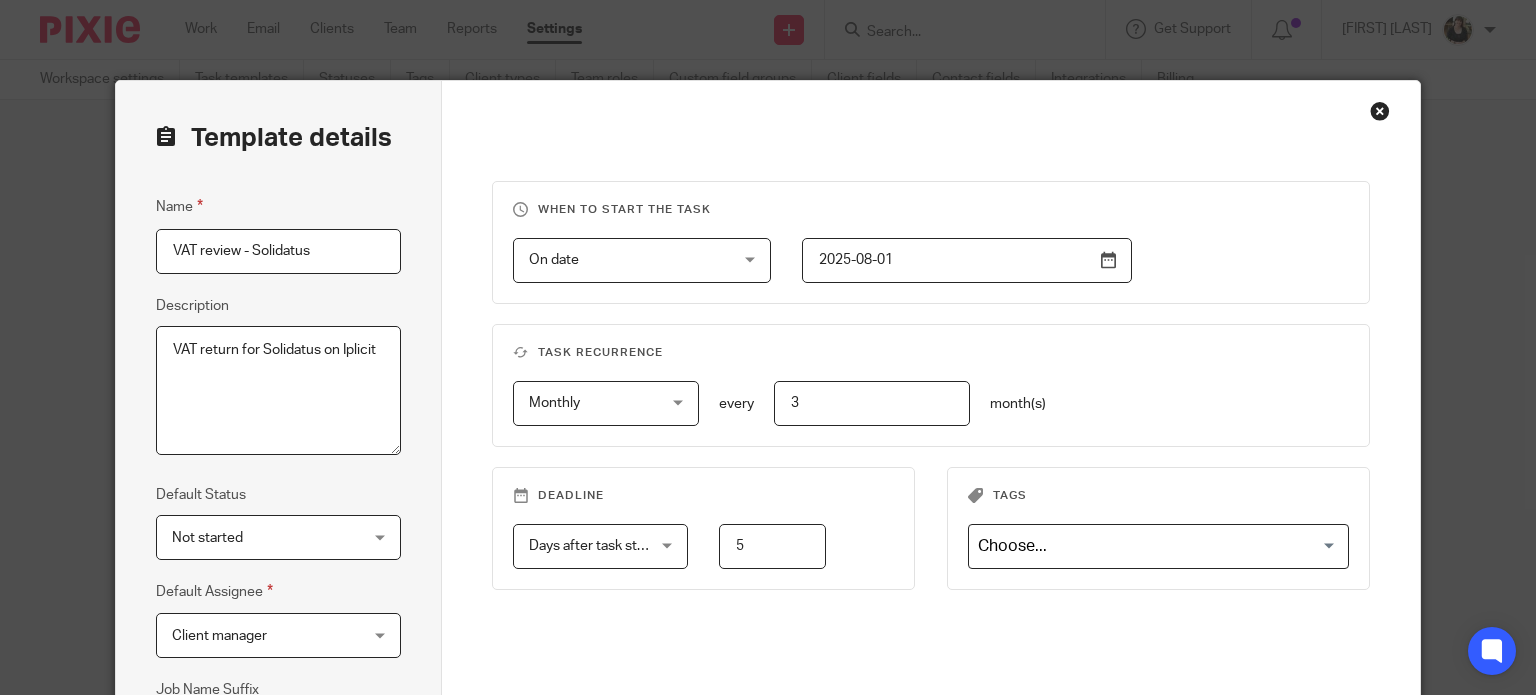 scroll, scrollTop: 0, scrollLeft: 0, axis: both 